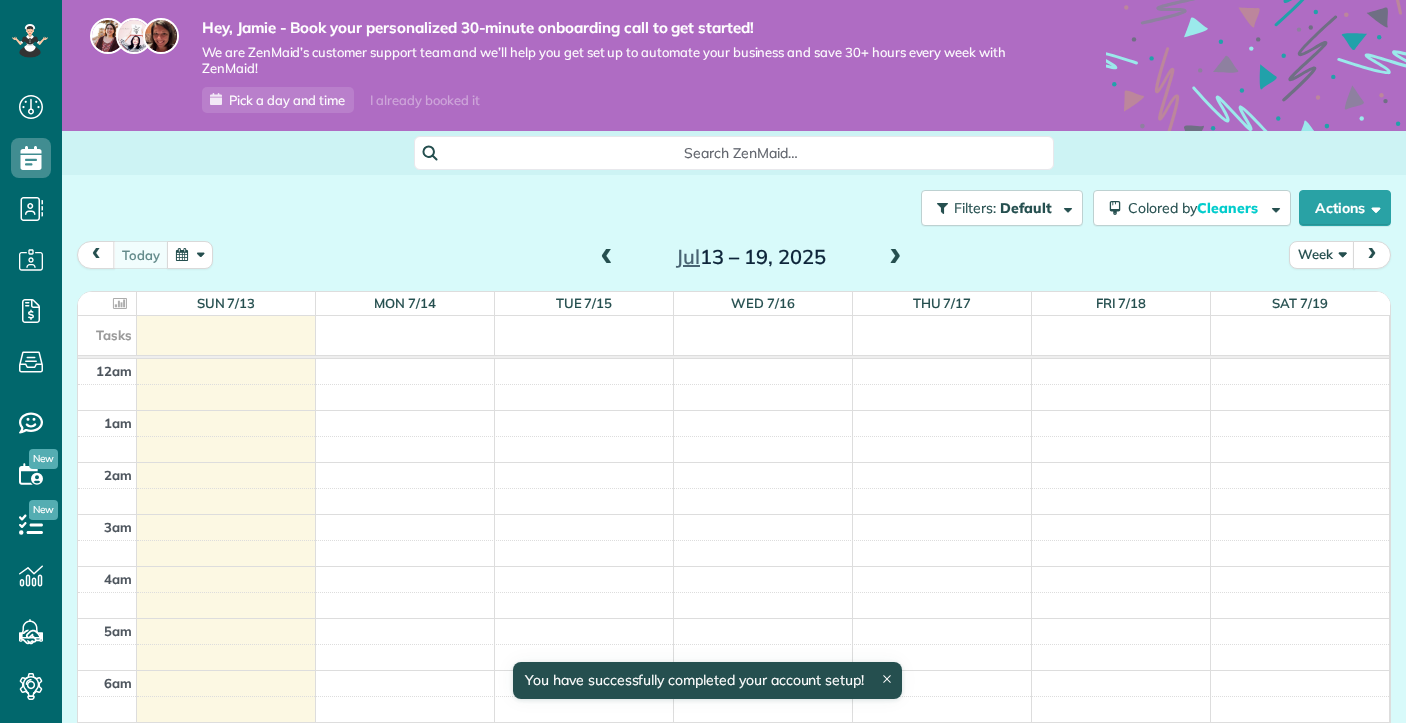 scroll, scrollTop: 0, scrollLeft: 0, axis: both 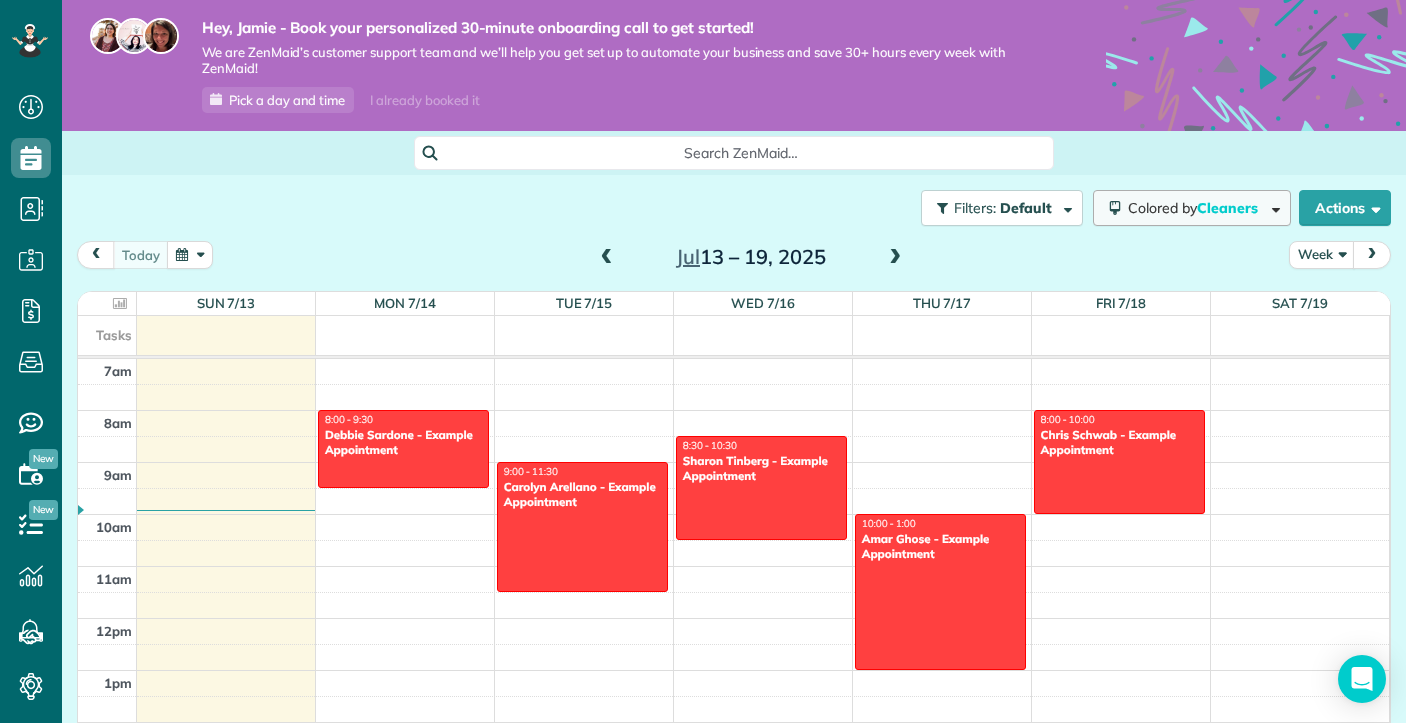 click at bounding box center (1272, 207) 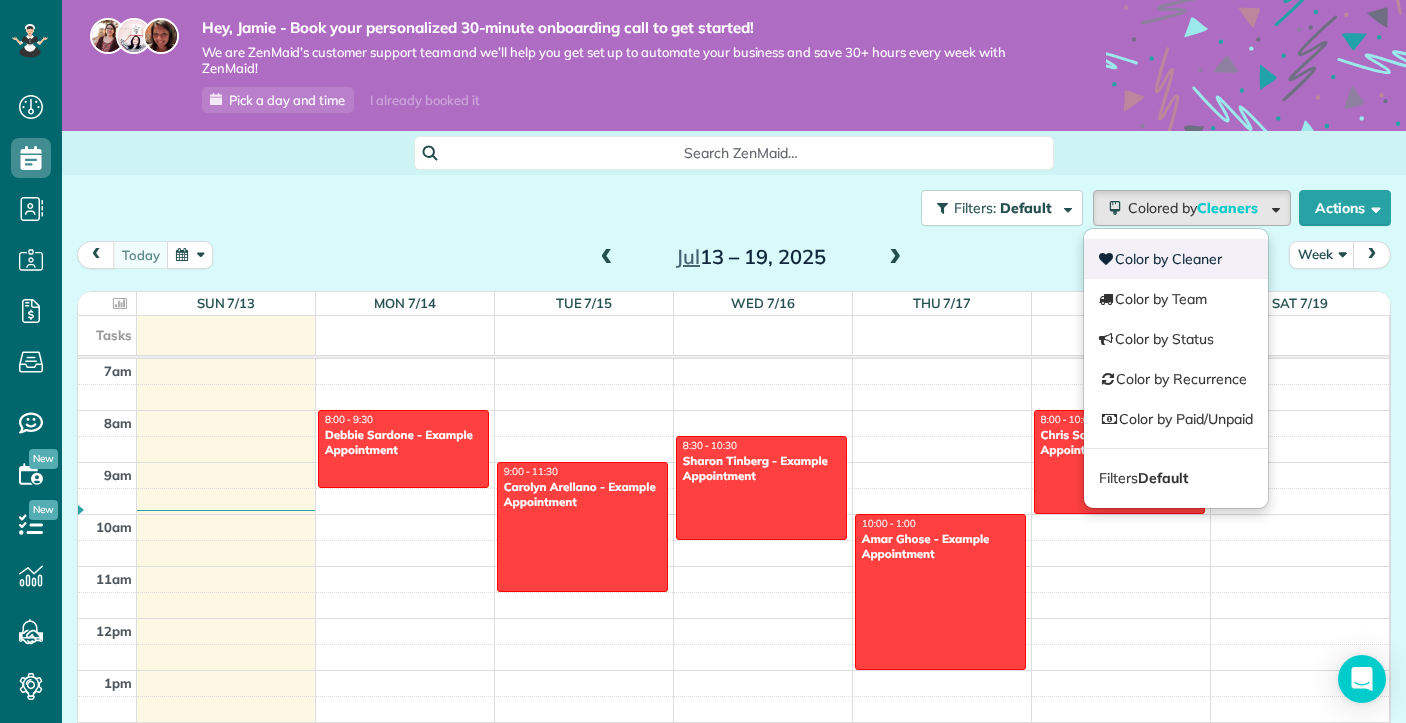 click on "Color by Cleaner" at bounding box center [1176, 259] 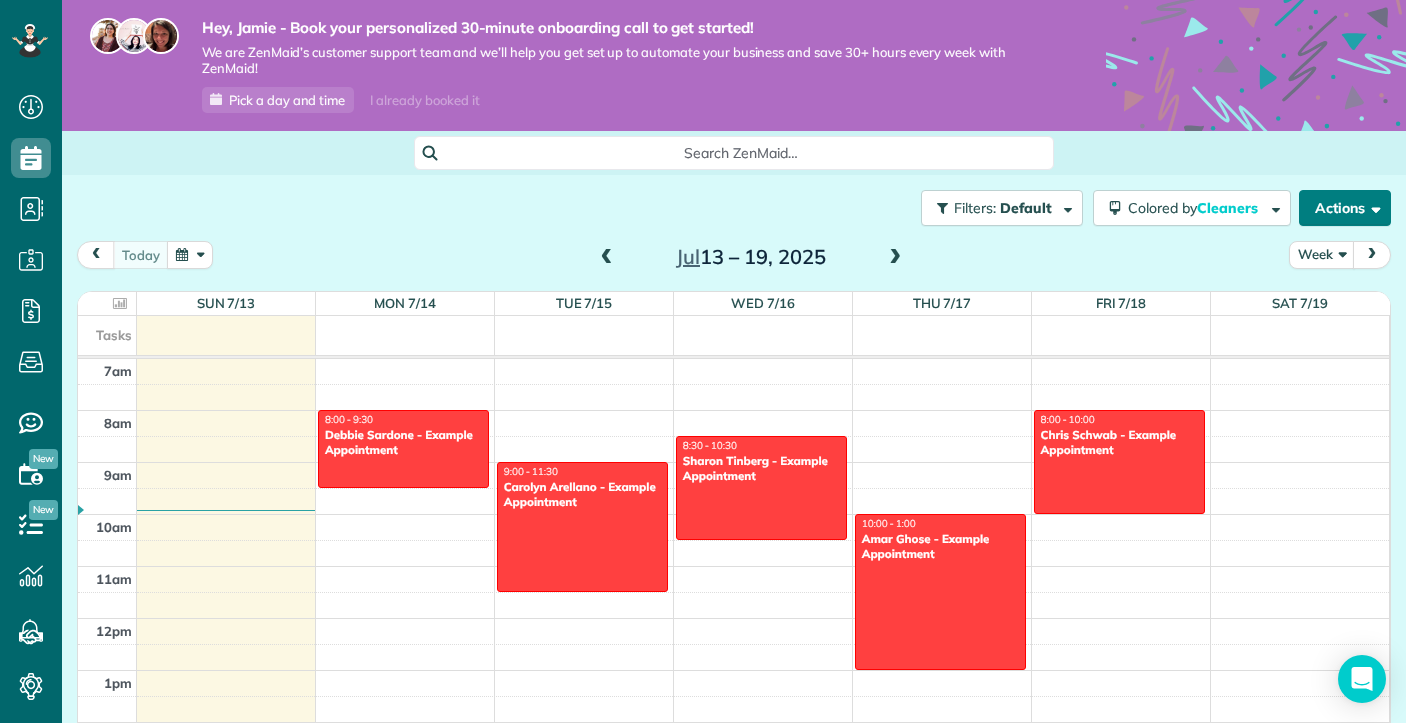 click at bounding box center (1372, 207) 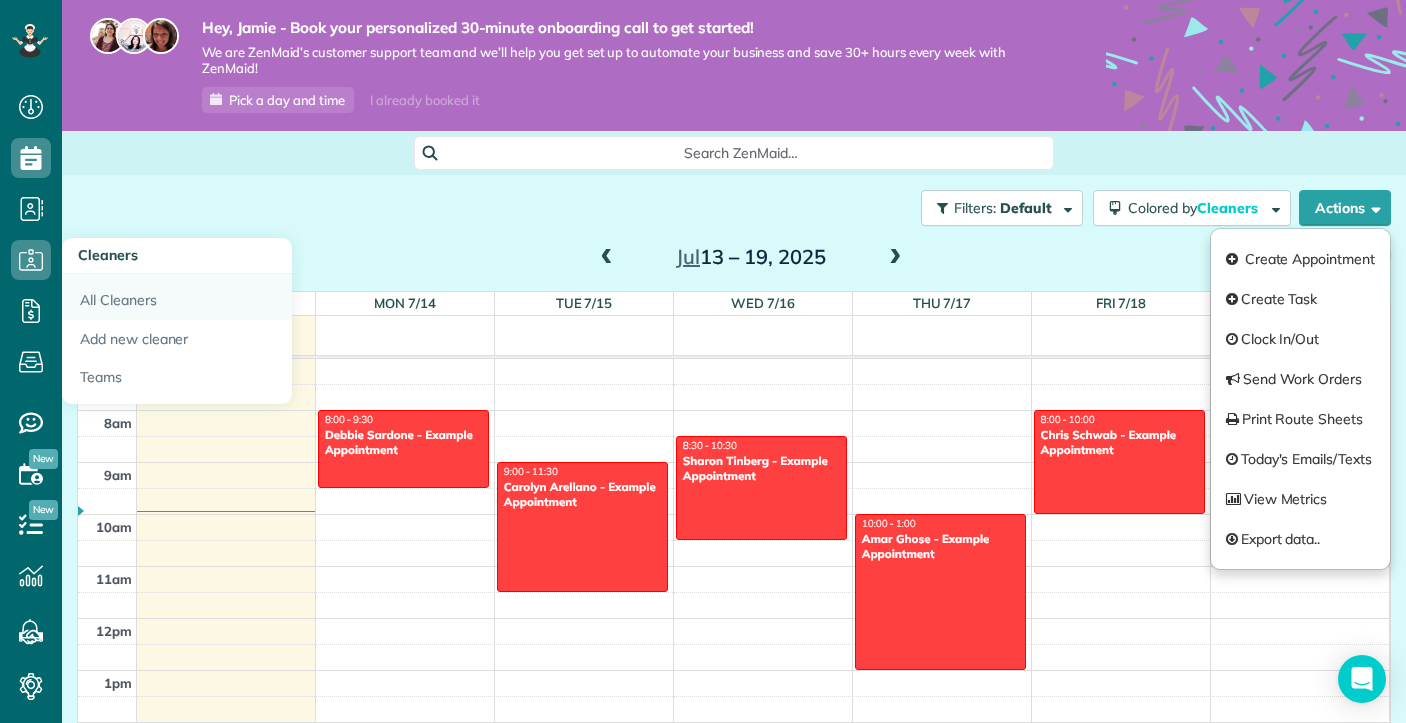 click on "All Cleaners" at bounding box center (177, 297) 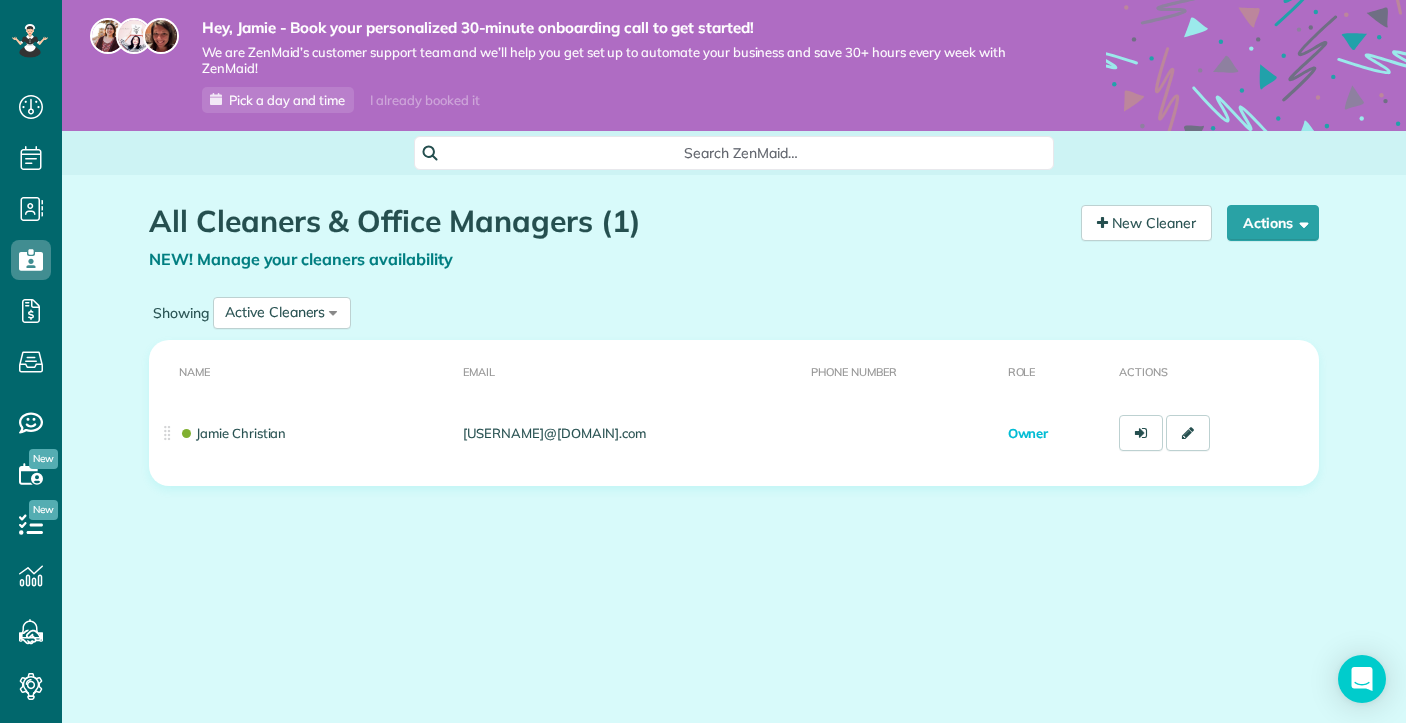 scroll, scrollTop: 0, scrollLeft: 0, axis: both 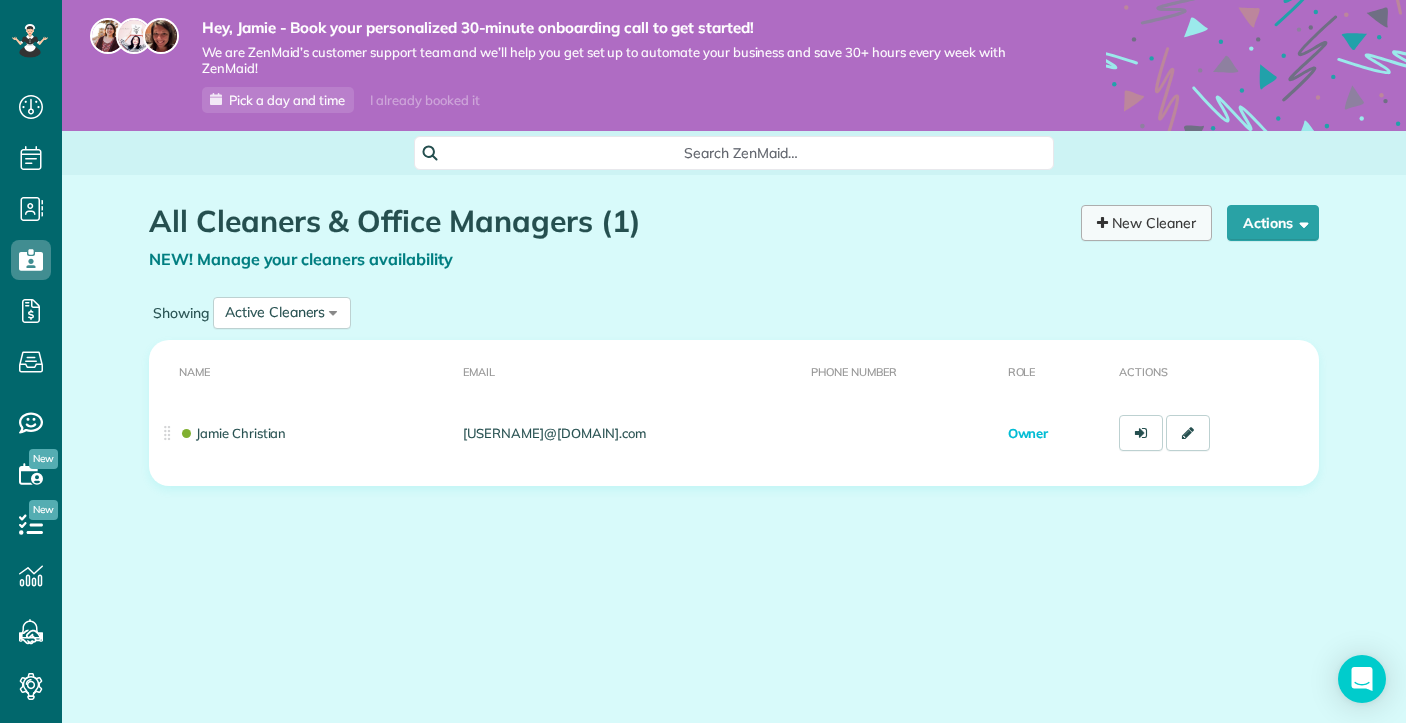 click on "New Cleaner" at bounding box center [1146, 223] 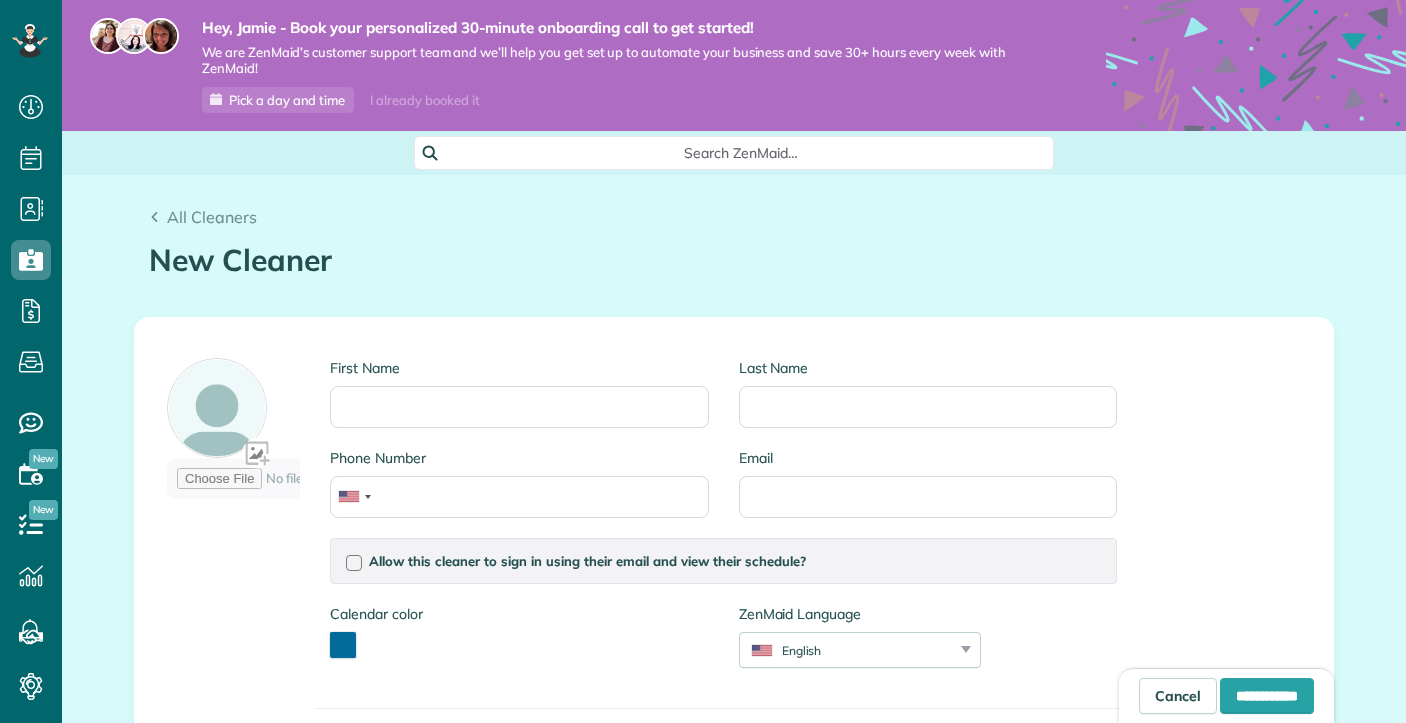 scroll, scrollTop: 0, scrollLeft: 0, axis: both 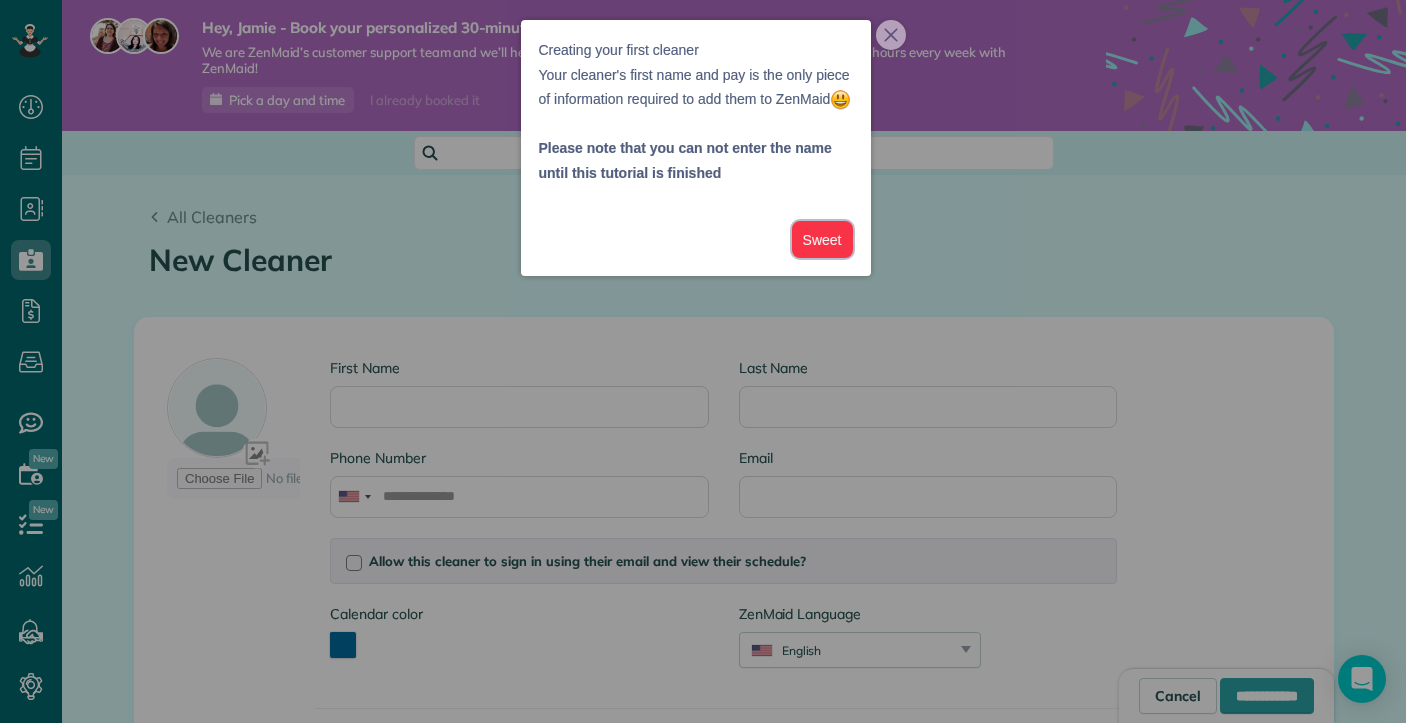 click on "Sweet" at bounding box center (822, 239) 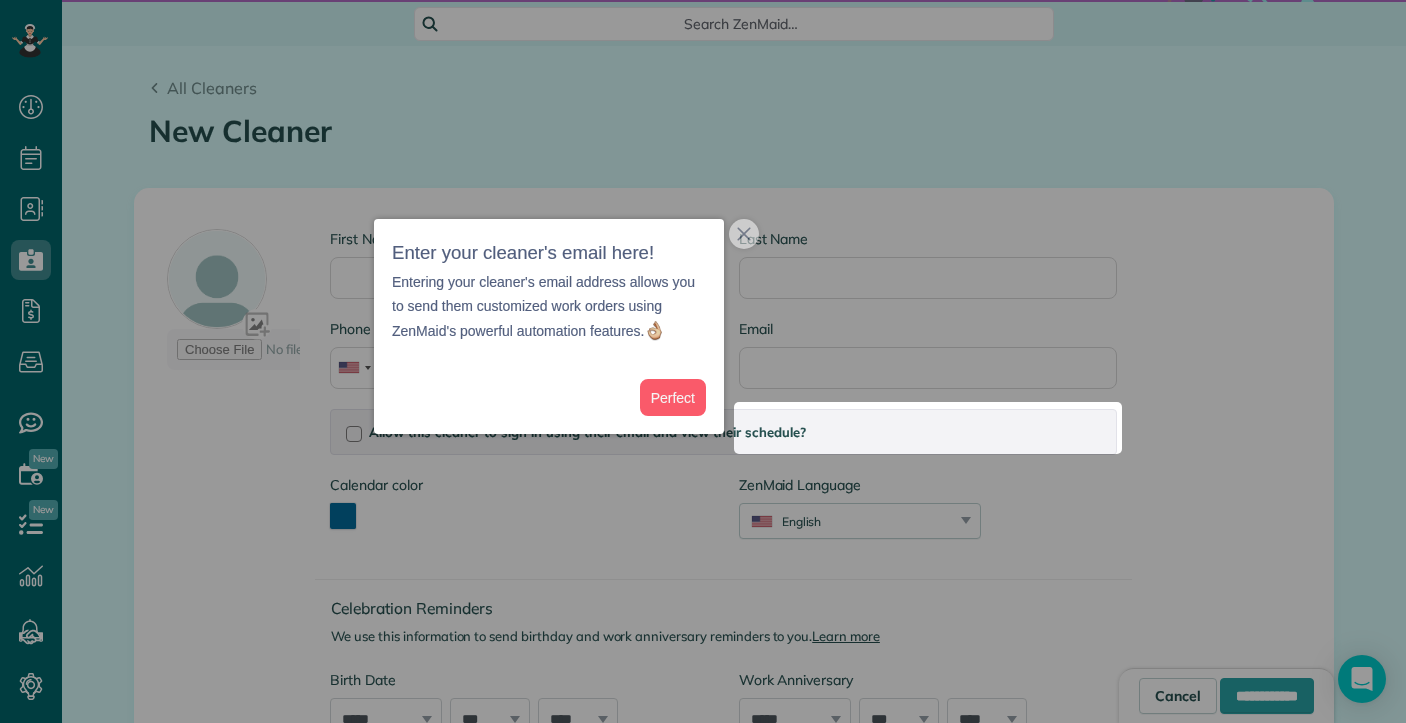 scroll, scrollTop: 132, scrollLeft: 0, axis: vertical 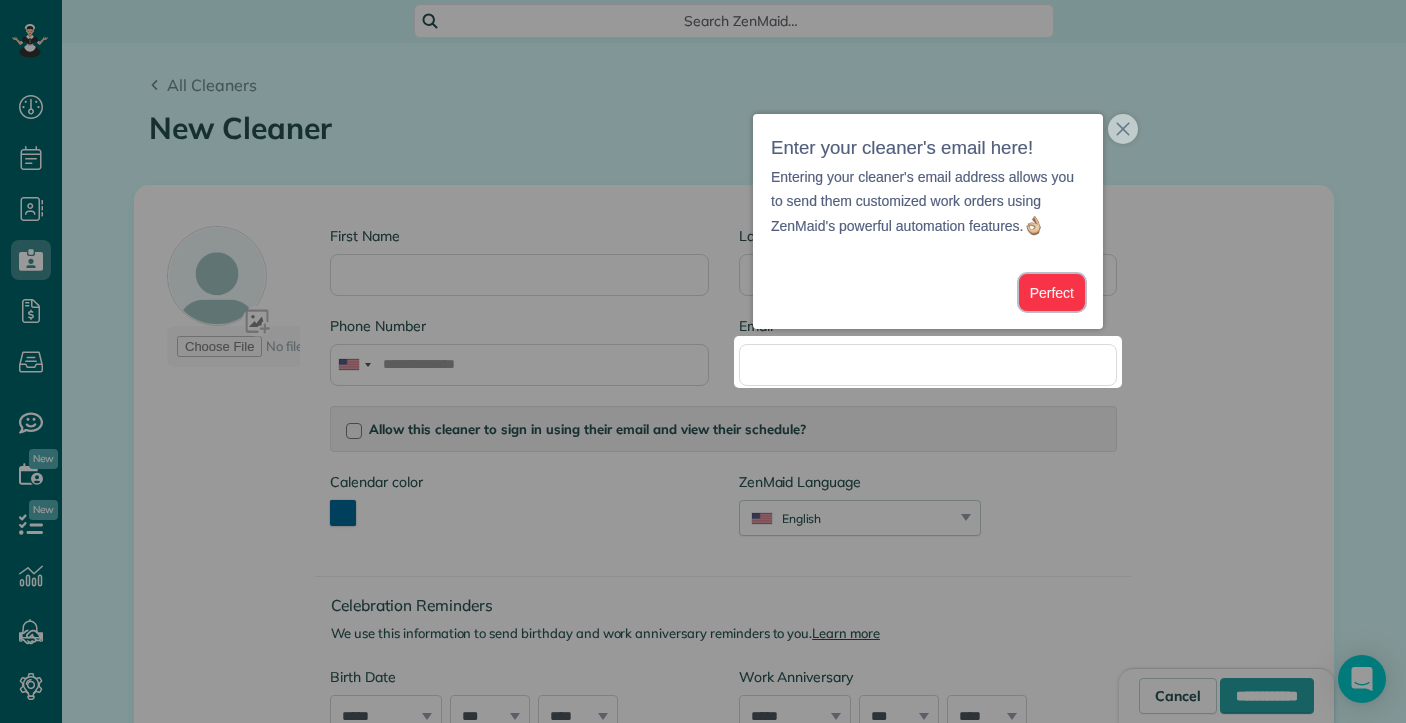 click on "Perfect" at bounding box center [1052, 292] 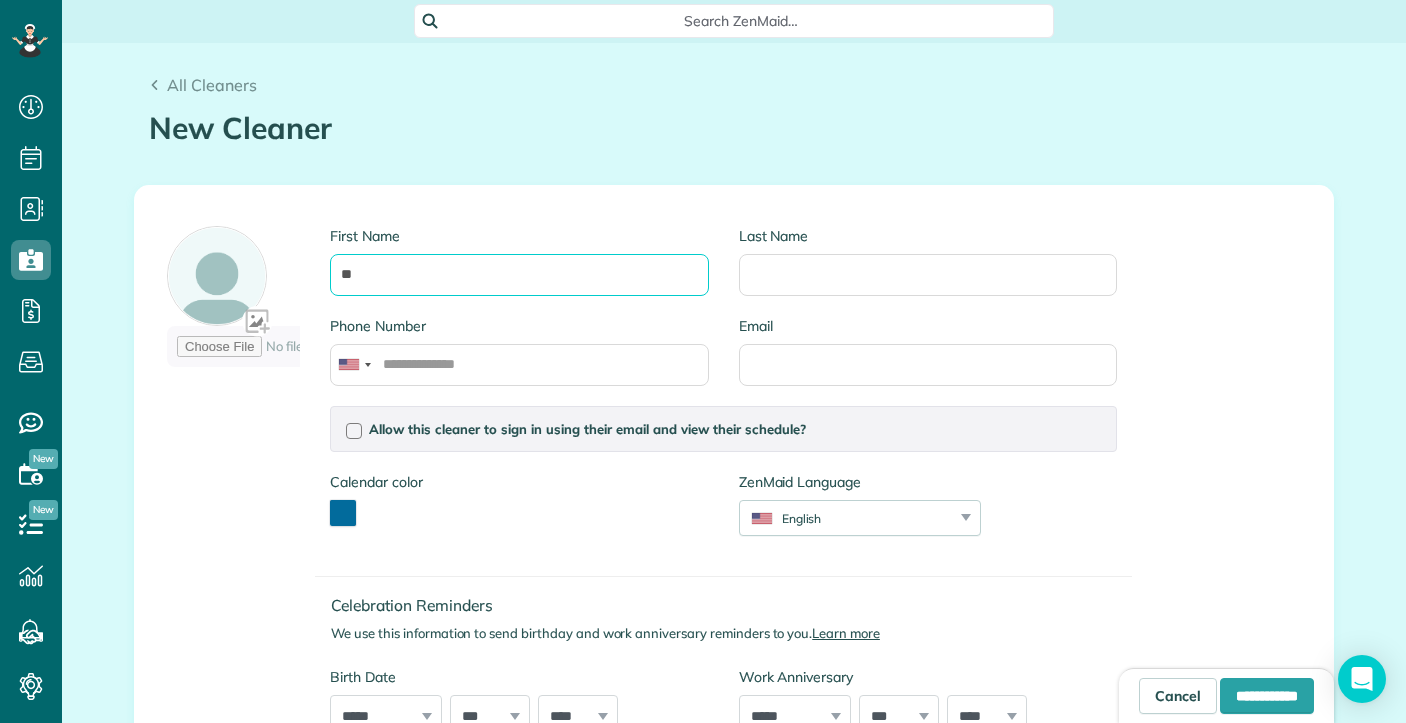 type on "*" 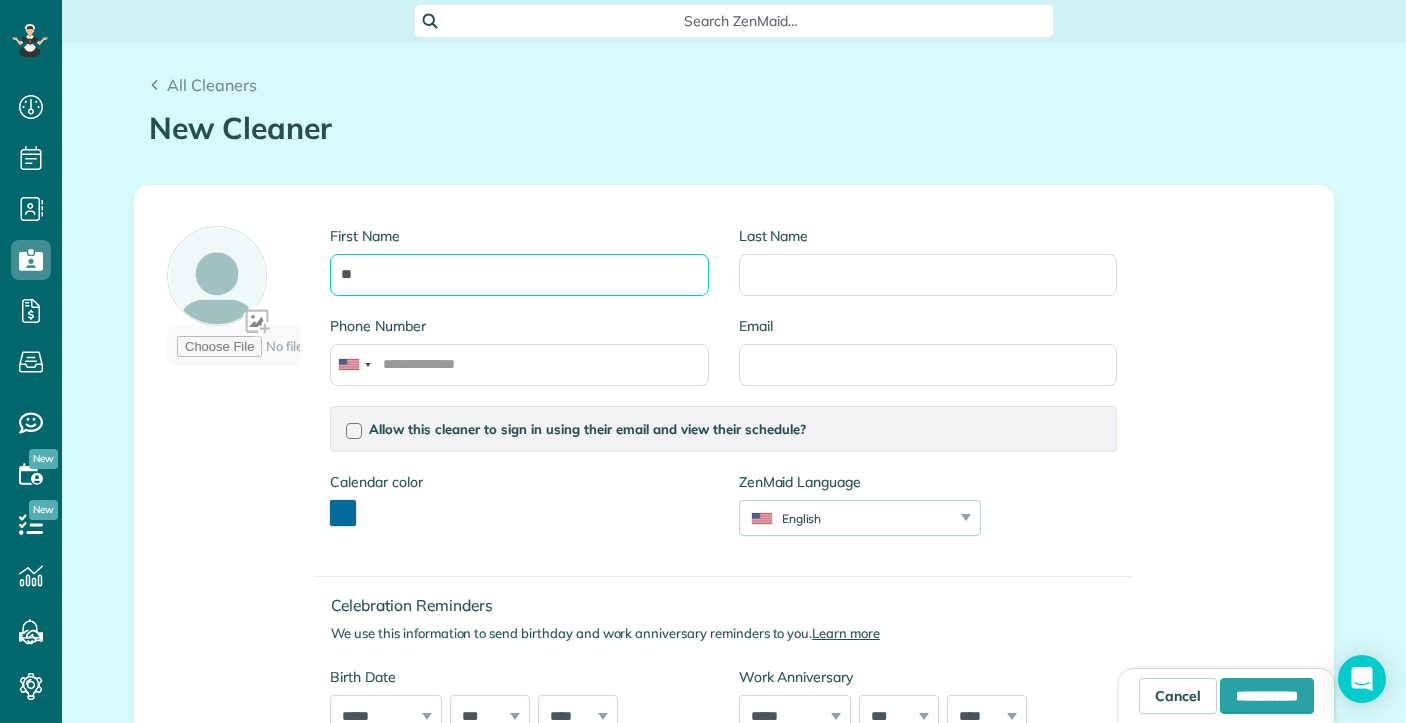 type on "*" 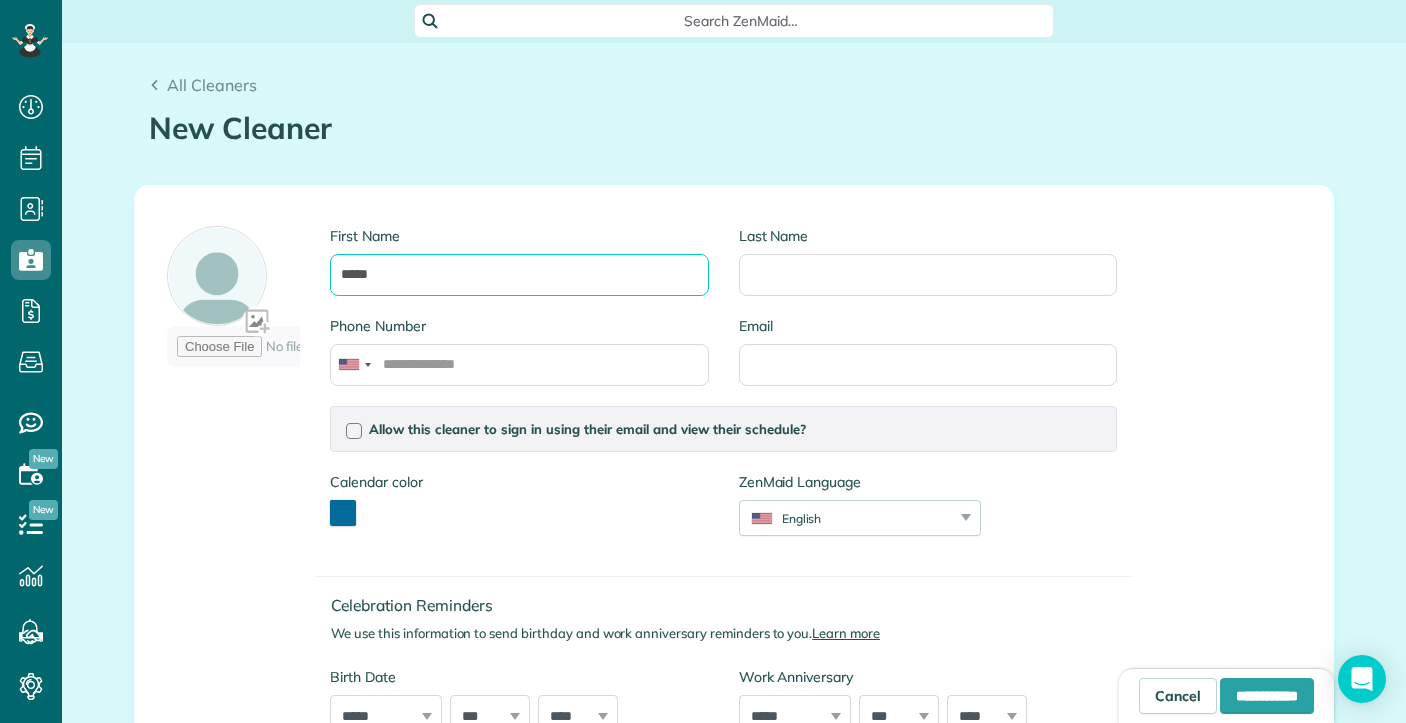 type on "*****" 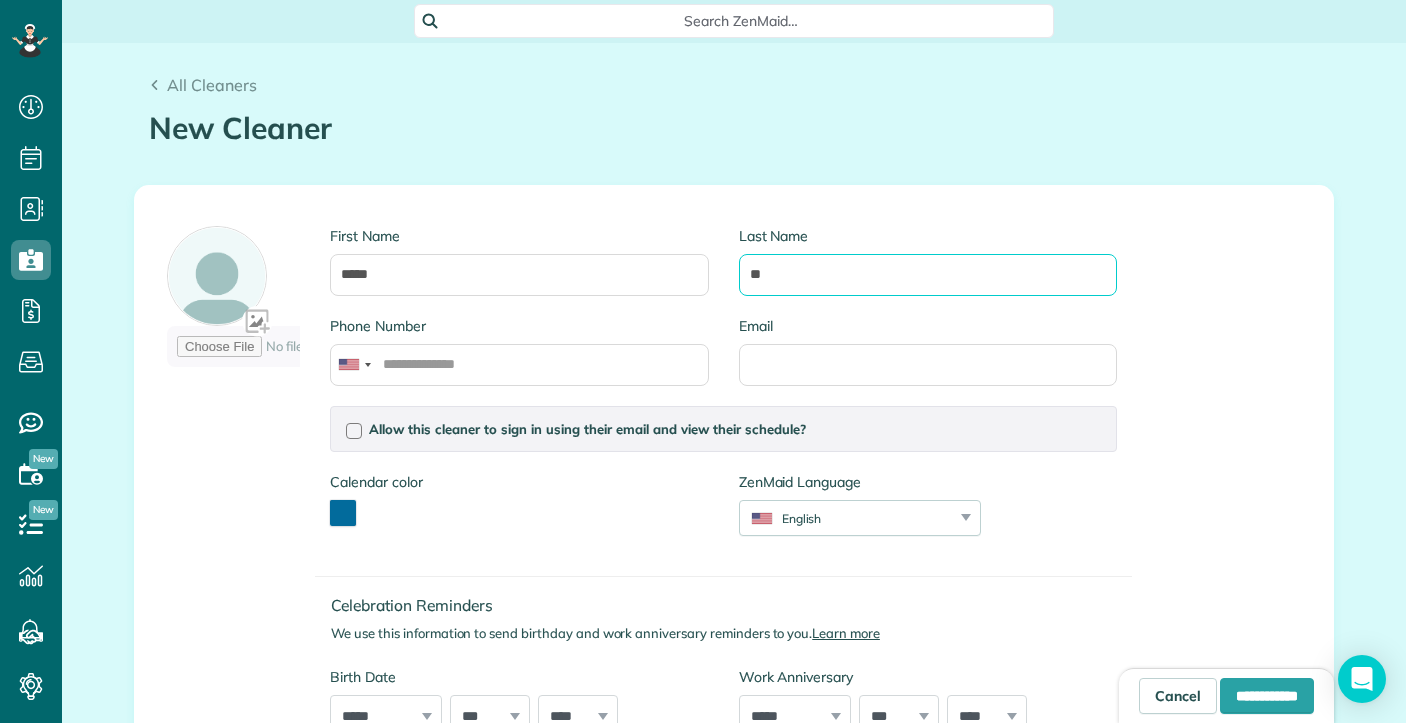 type on "*" 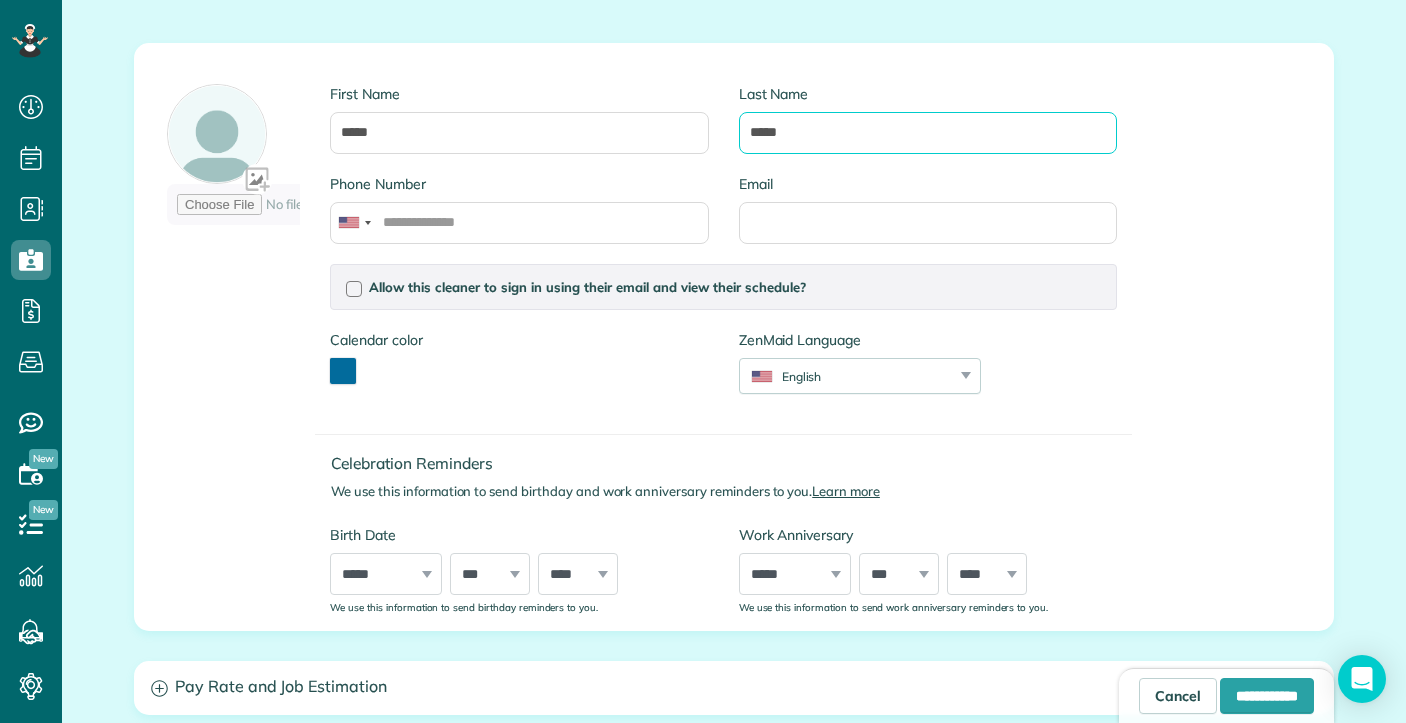 scroll, scrollTop: 282, scrollLeft: 0, axis: vertical 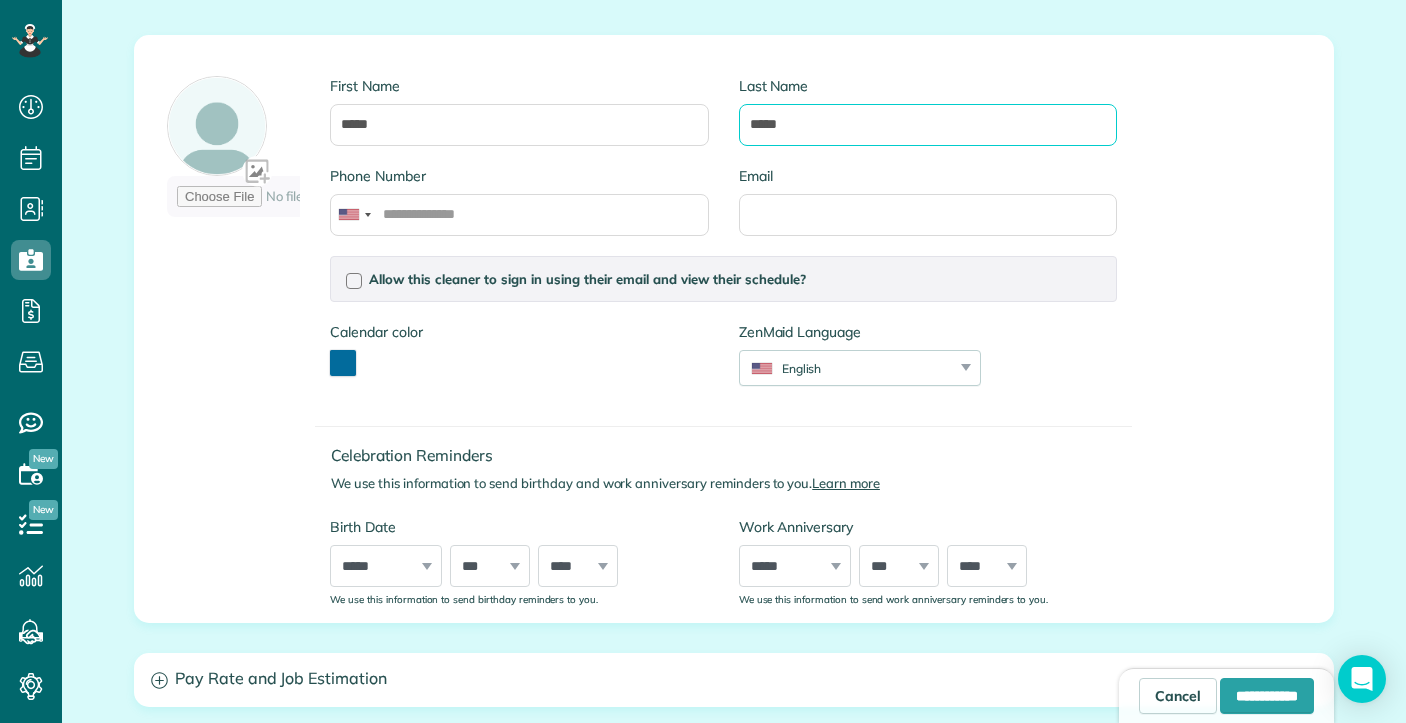 type on "*****" 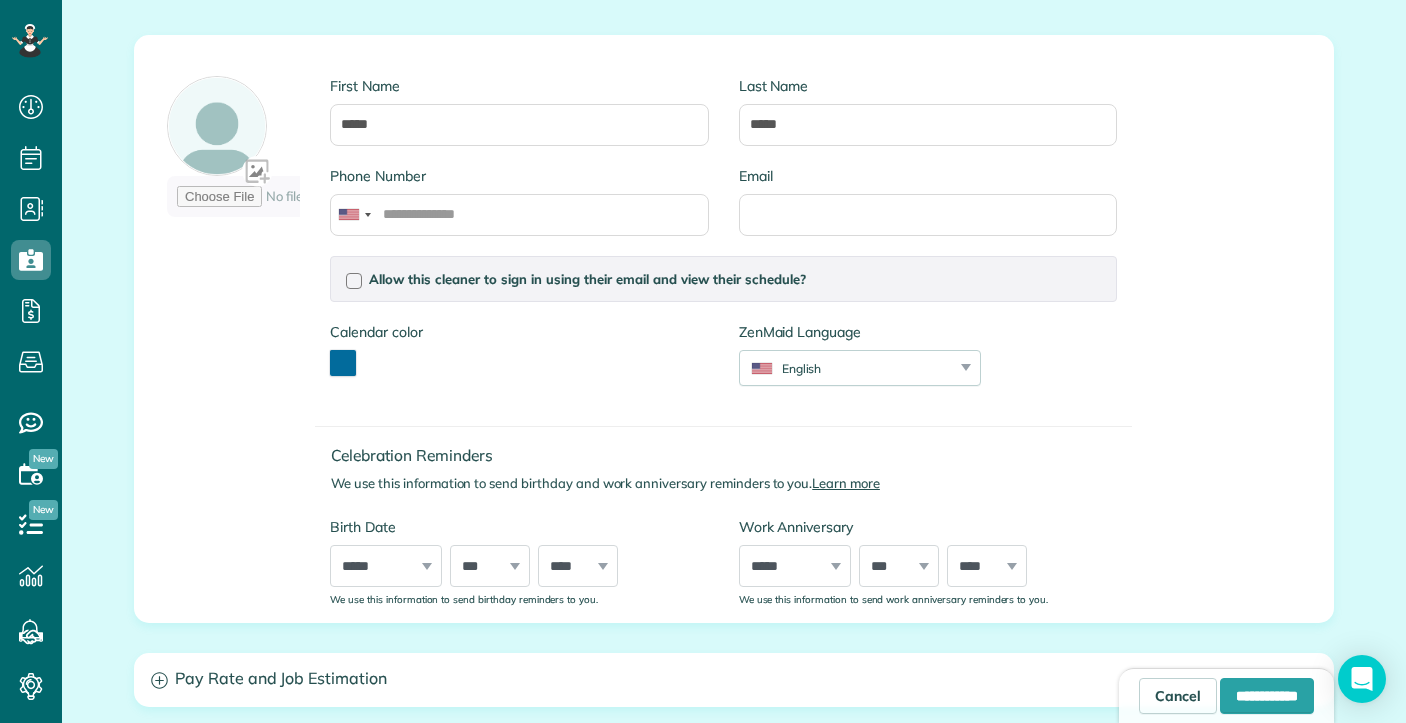 click at bounding box center (343, 363) 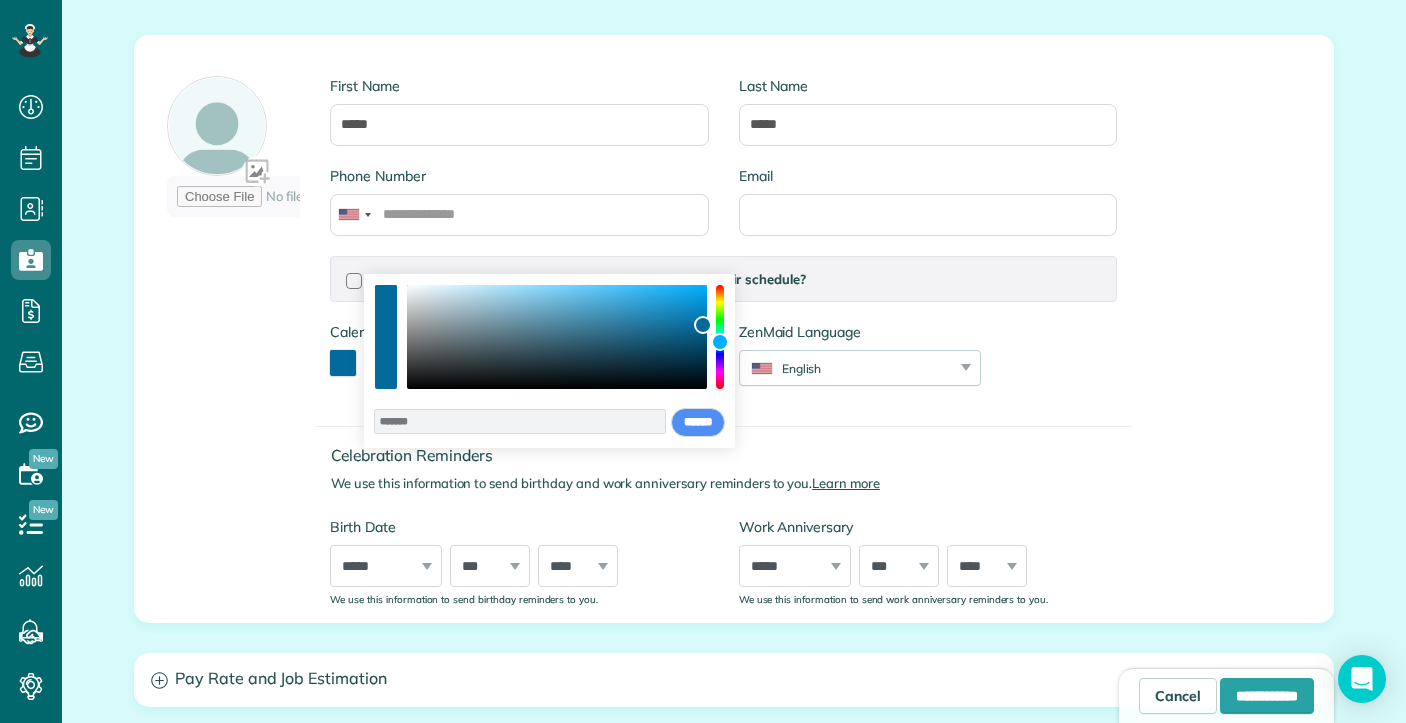 click at bounding box center (720, 337) 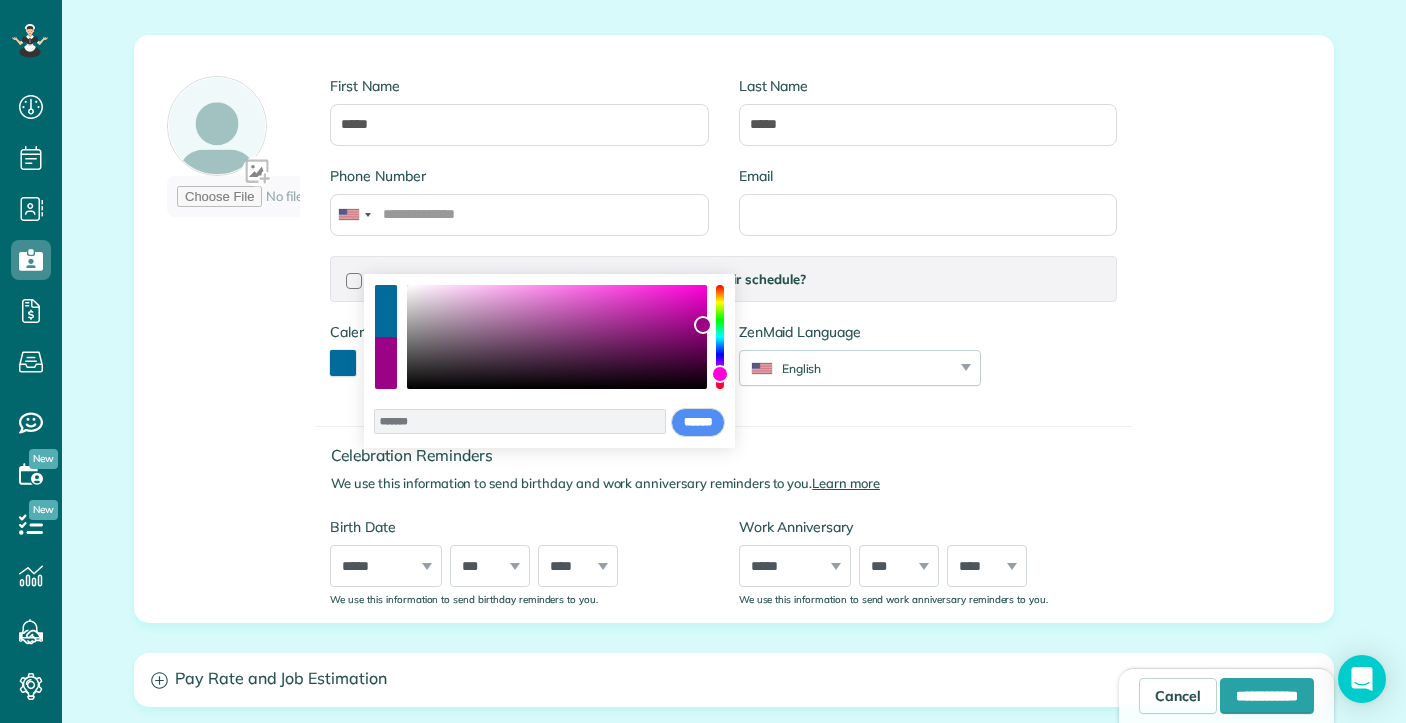 click at bounding box center (386, 363) 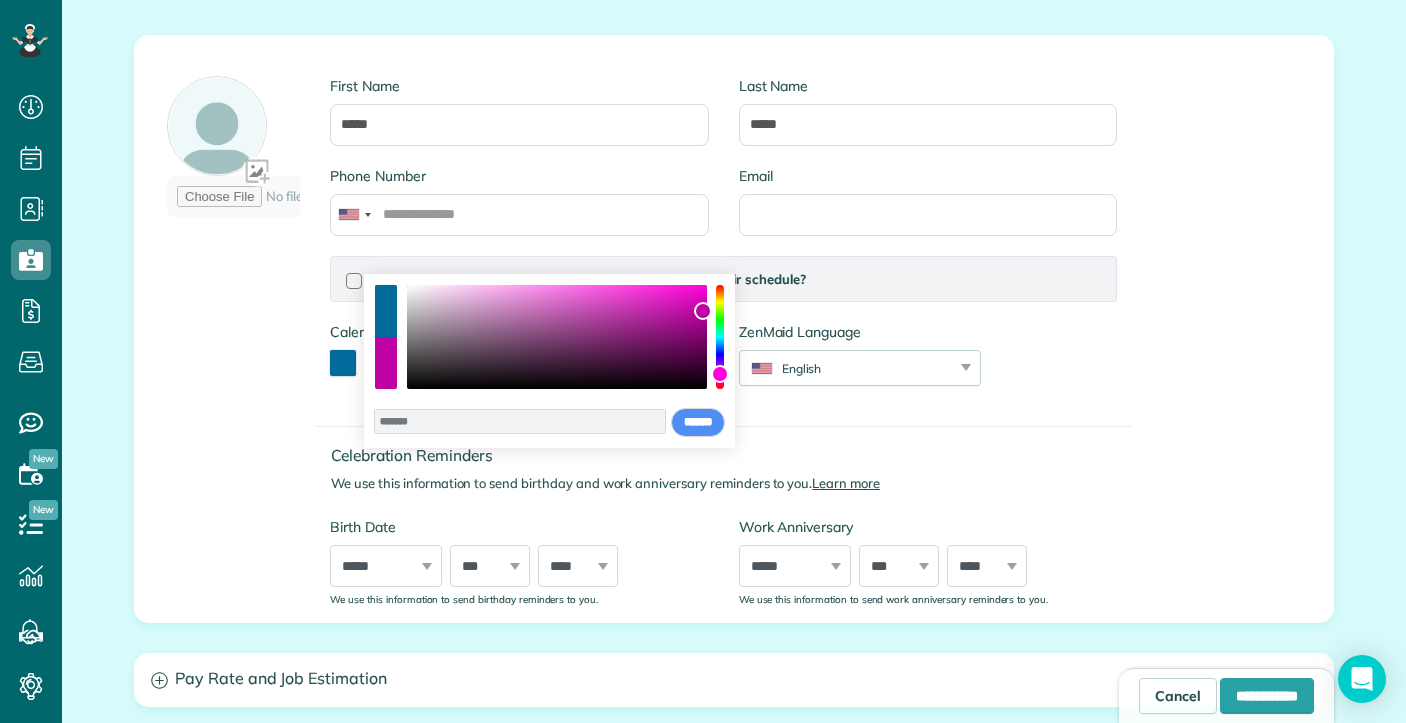 type on "*******" 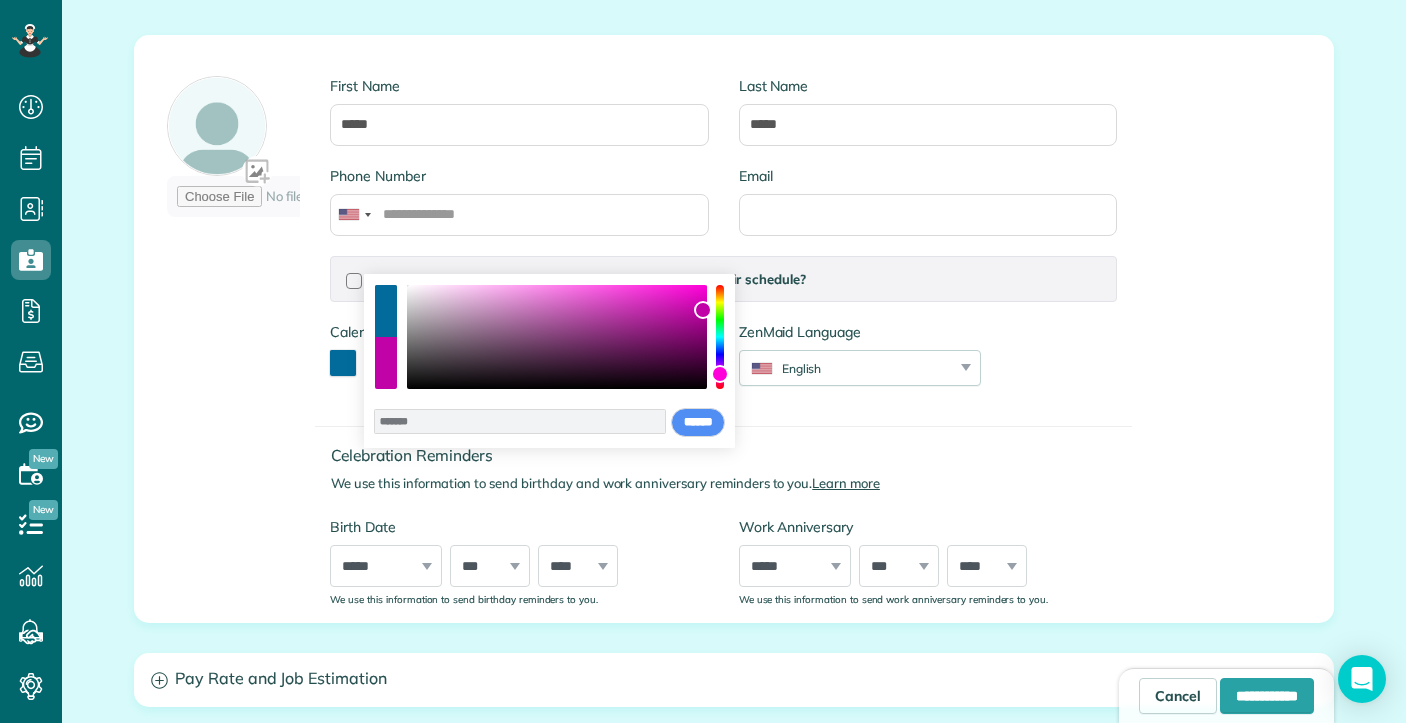 drag, startPoint x: 706, startPoint y: 332, endPoint x: 703, endPoint y: 310, distance: 22.203604 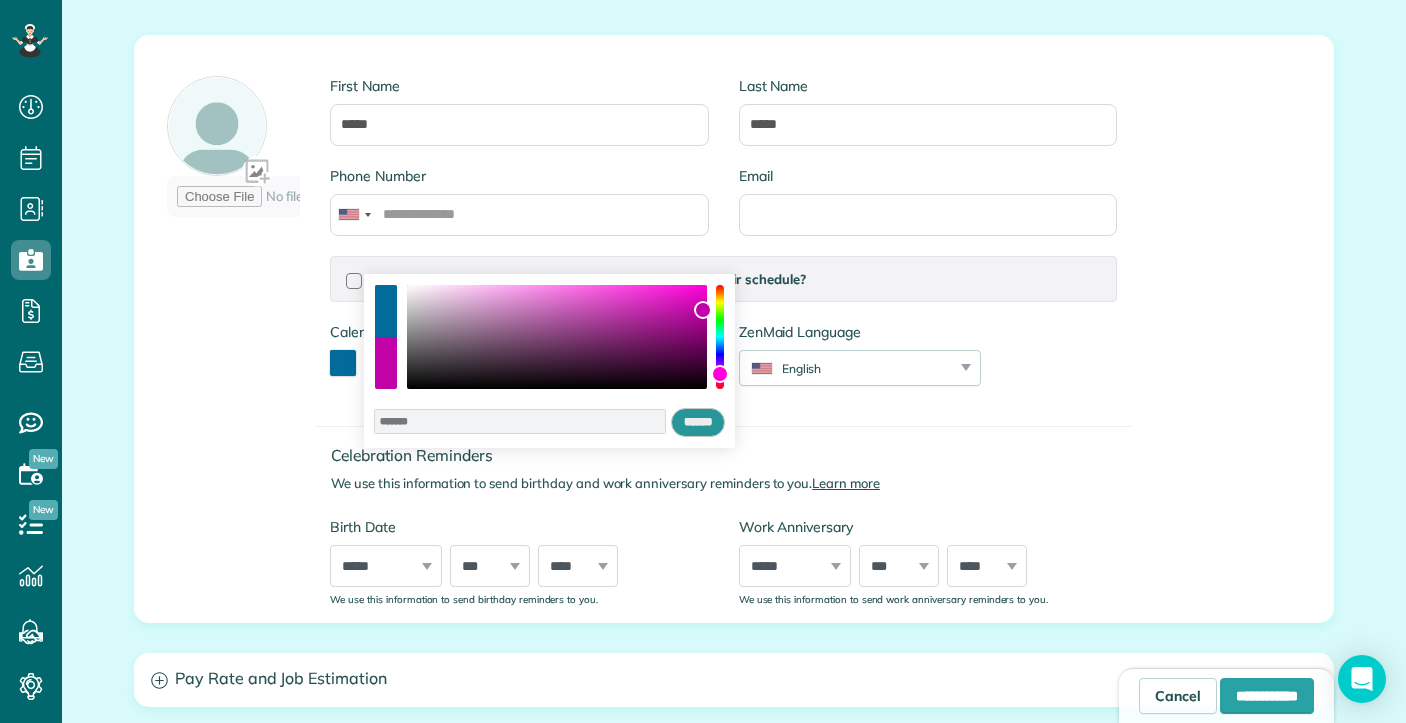 click on "******" at bounding box center (698, 423) 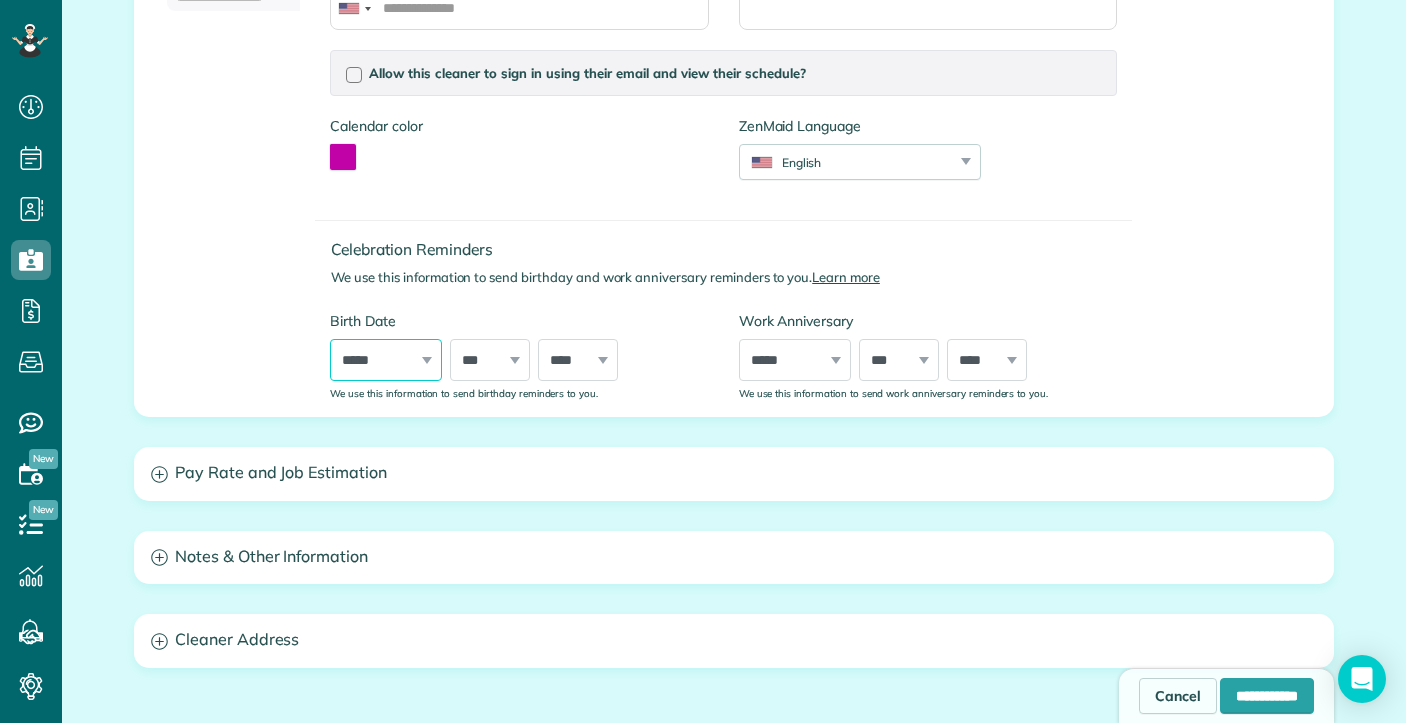 scroll, scrollTop: 493, scrollLeft: 0, axis: vertical 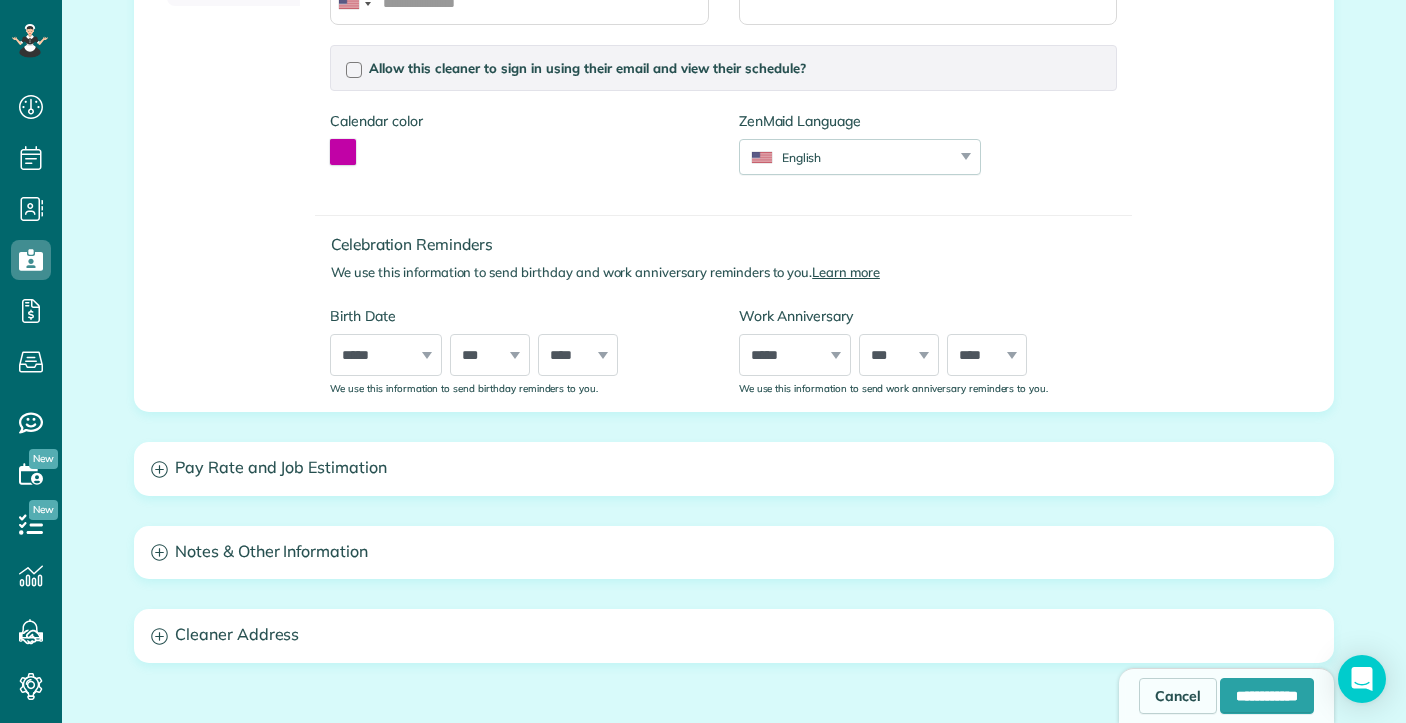 click on "Pay Rate and Job Estimation" at bounding box center [734, 468] 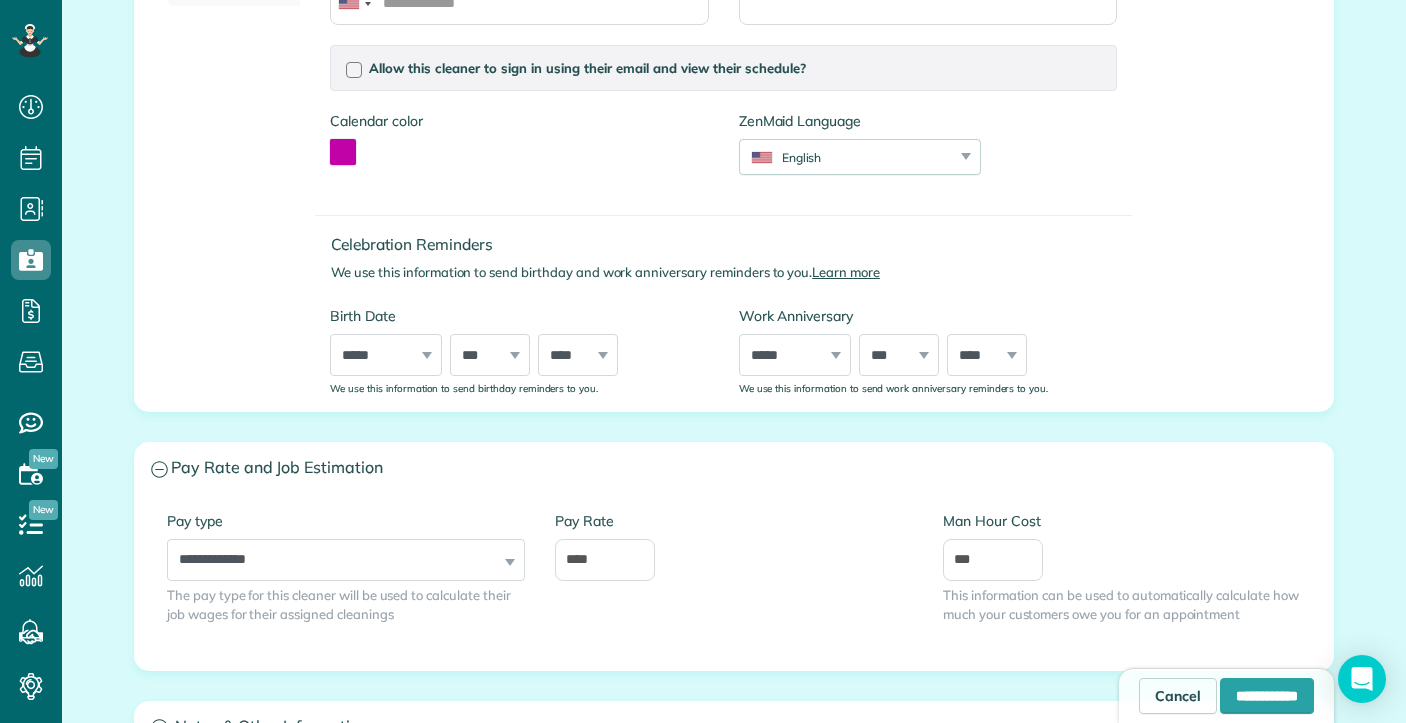 click on "**********" at bounding box center [346, 546] 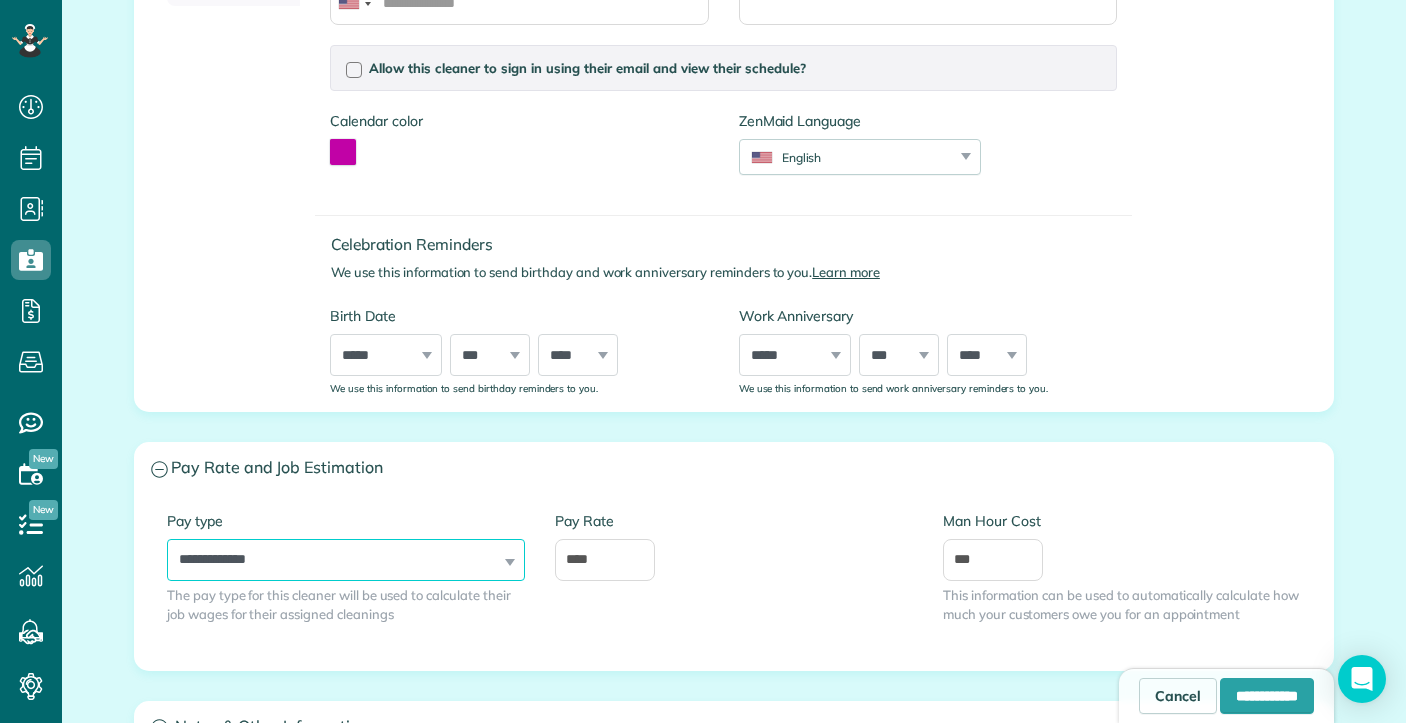 select on "******" 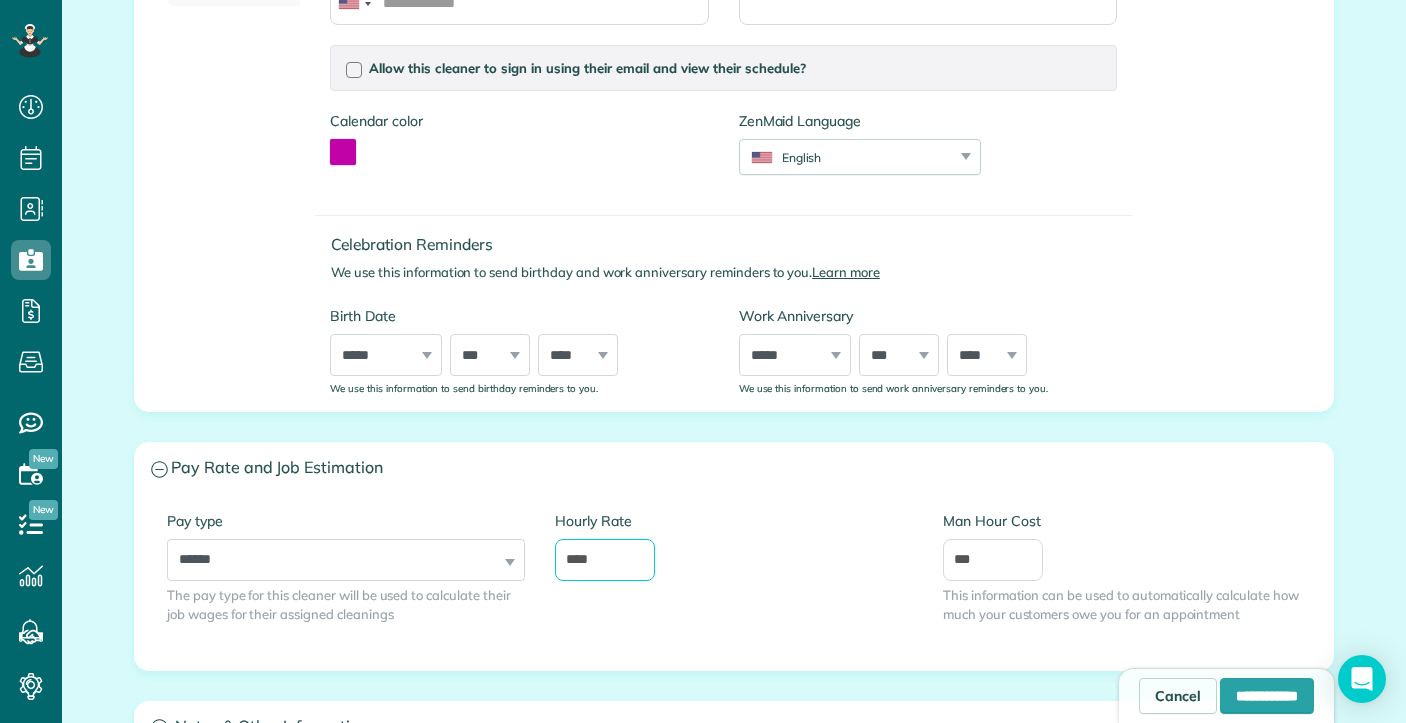 click on "****" at bounding box center [605, 560] 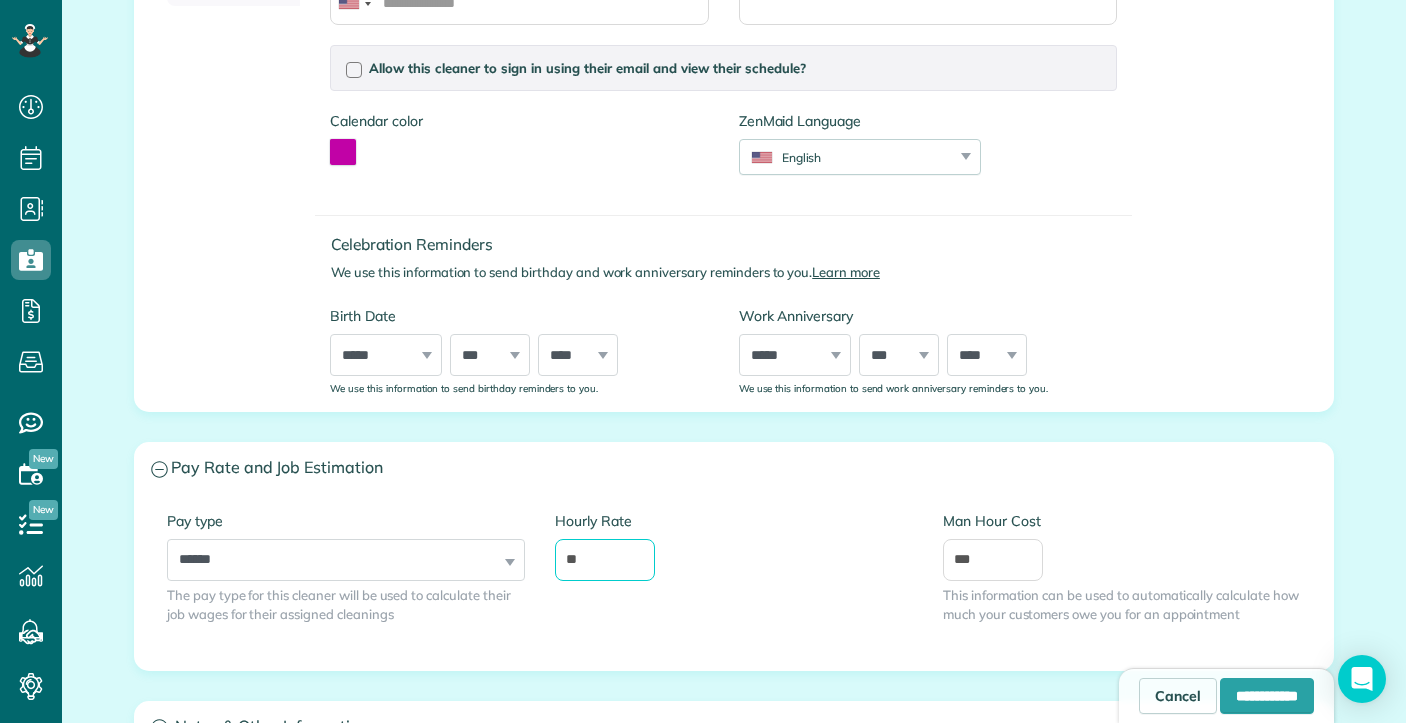 type on "**" 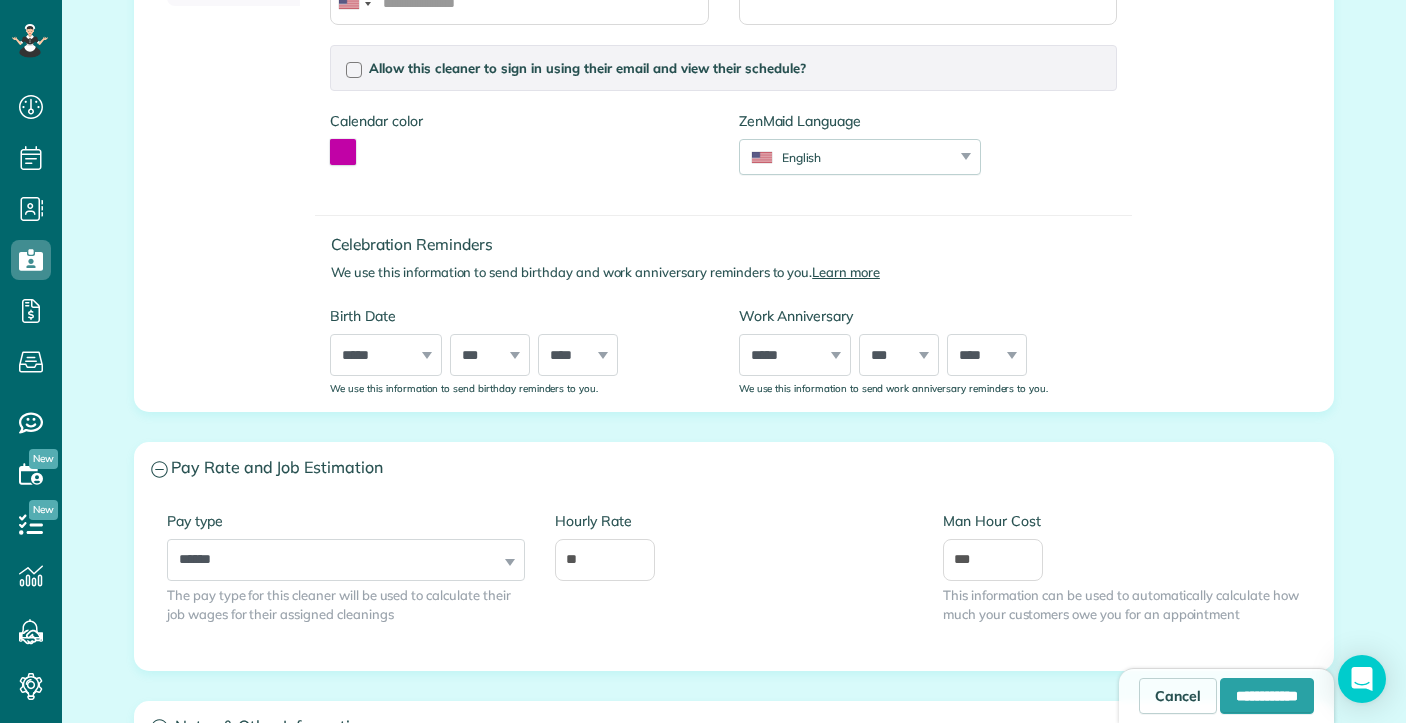 click on "Hourly Rate **" at bounding box center [734, 546] 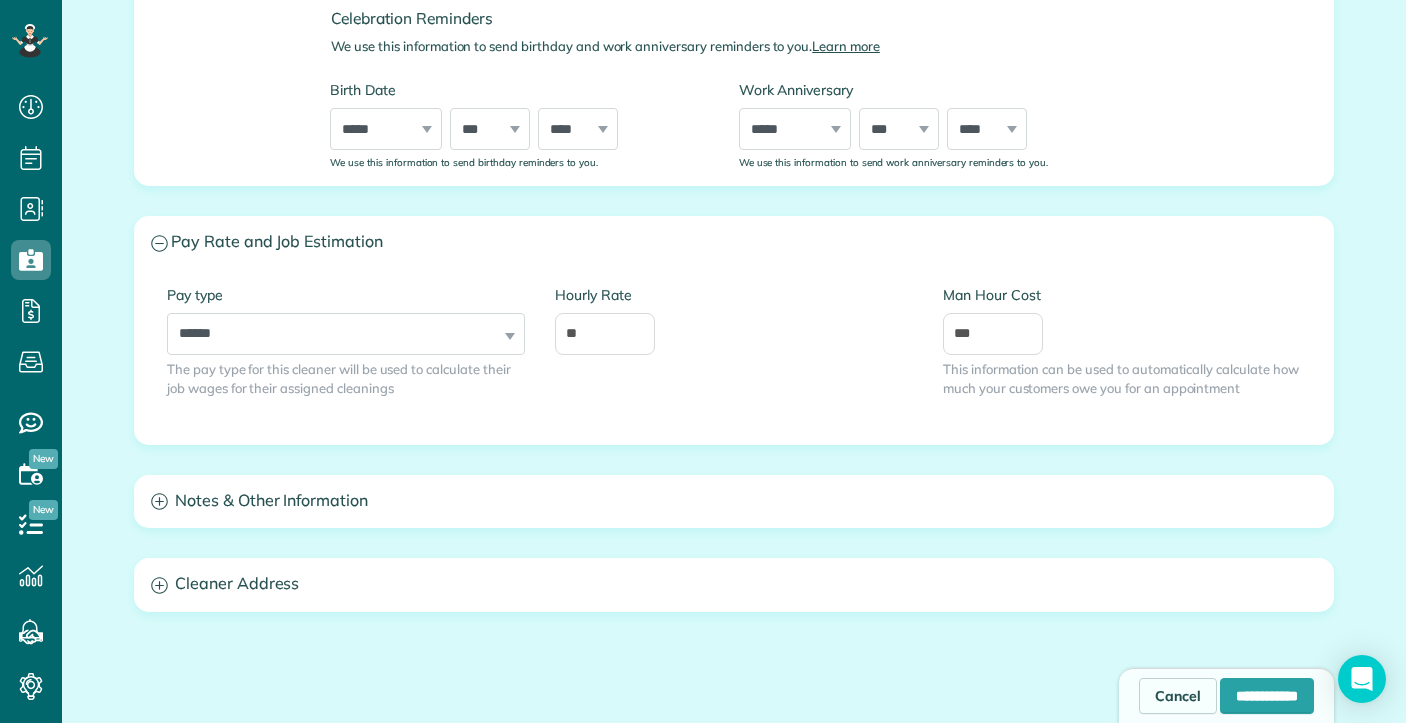 scroll, scrollTop: 728, scrollLeft: 0, axis: vertical 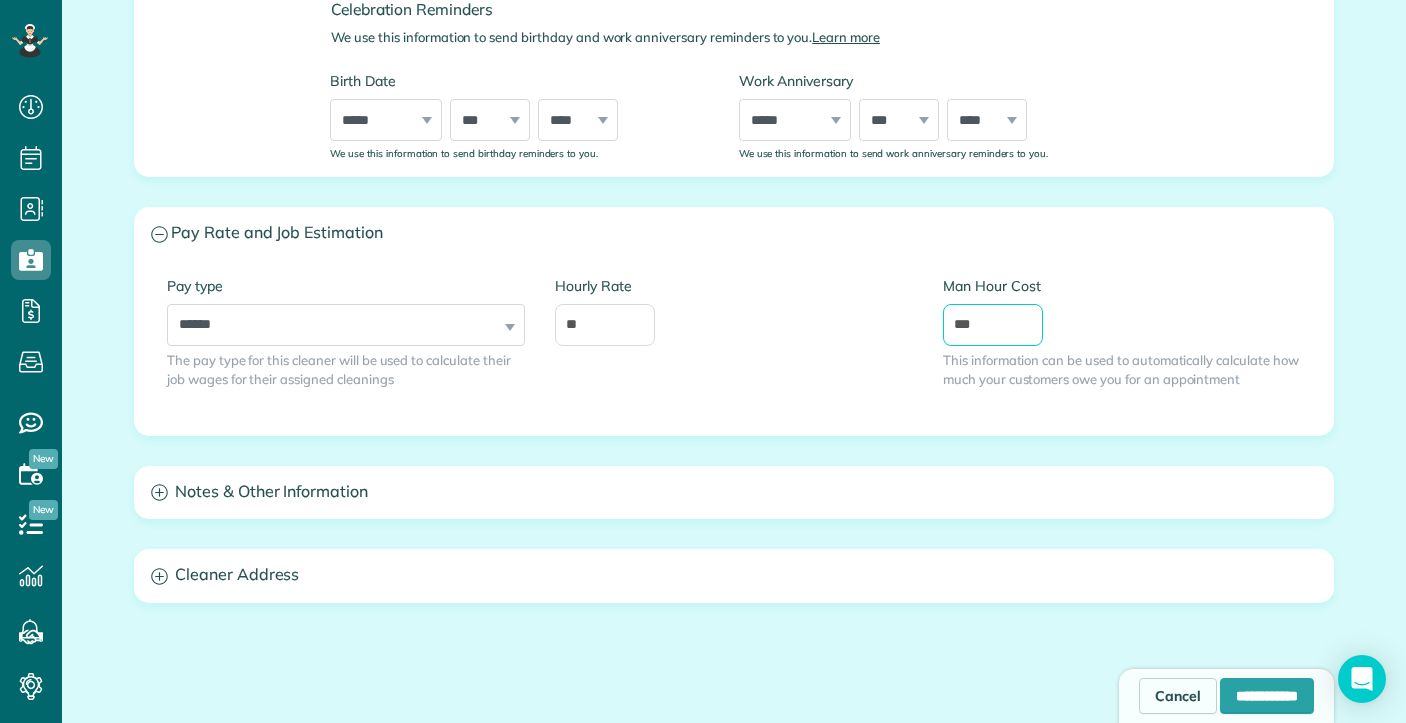click on "***" at bounding box center (993, 325) 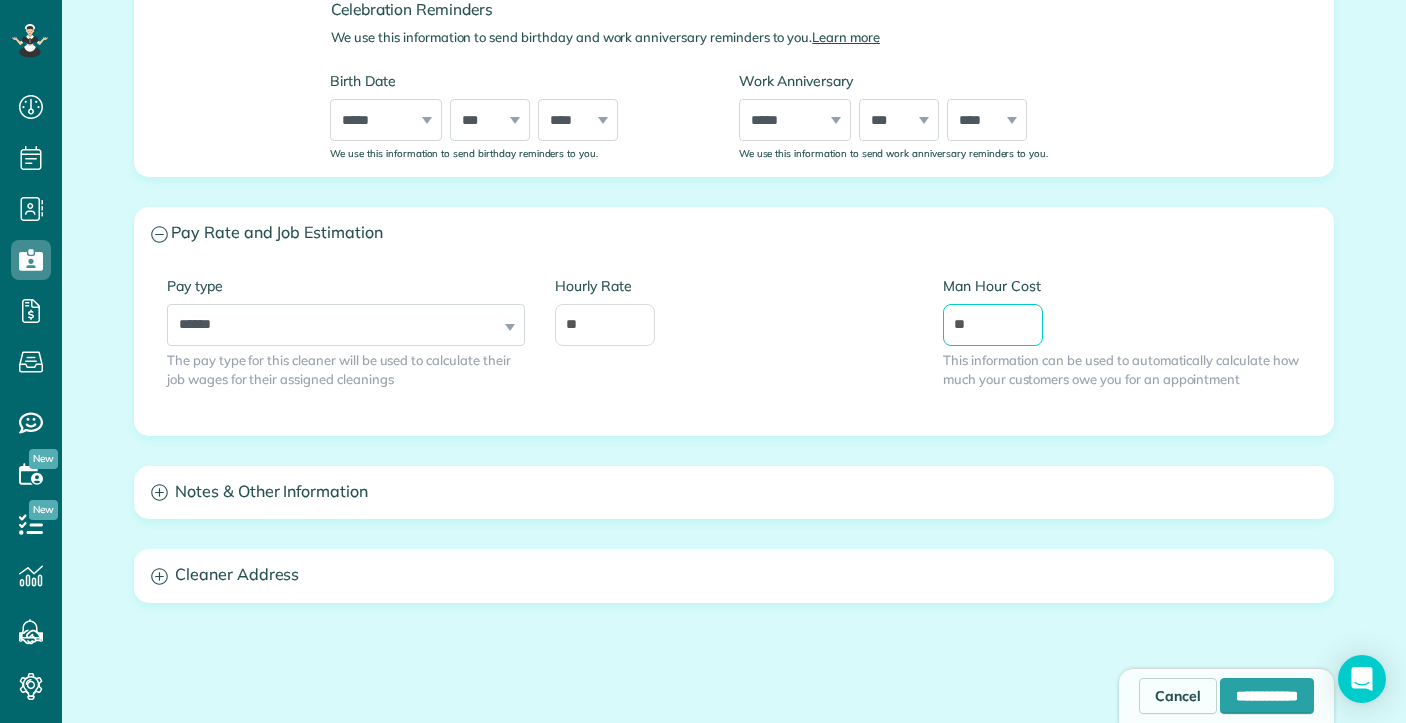 click on "**" at bounding box center [993, 325] 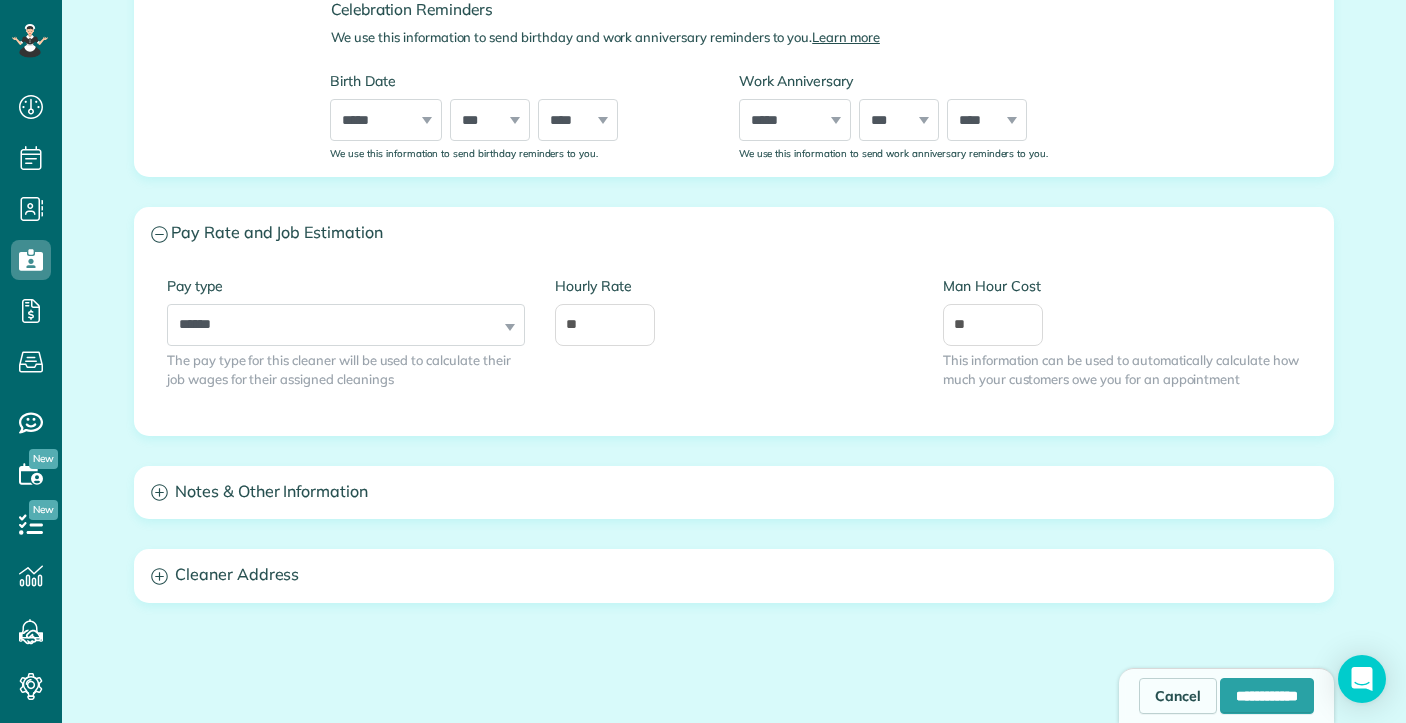 click on "Notes & Other Information" at bounding box center (734, 492) 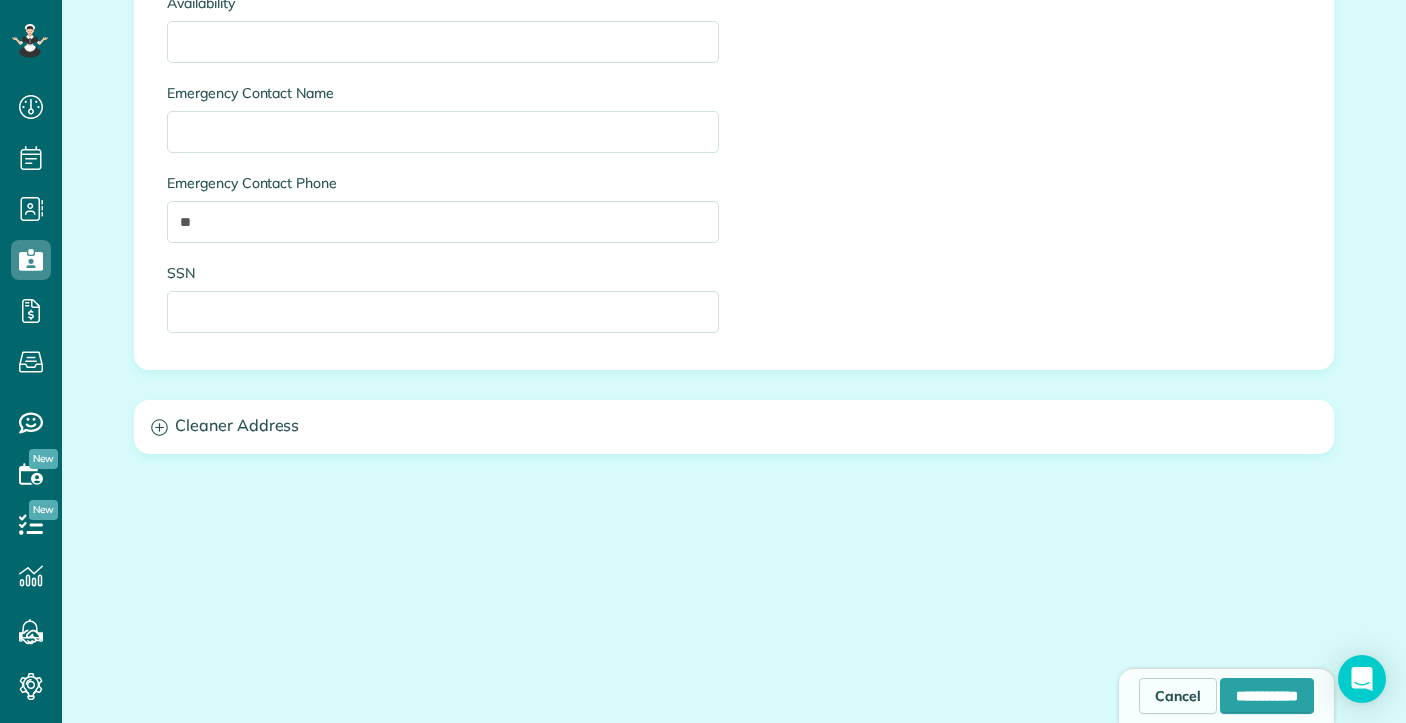 scroll, scrollTop: 1573, scrollLeft: 0, axis: vertical 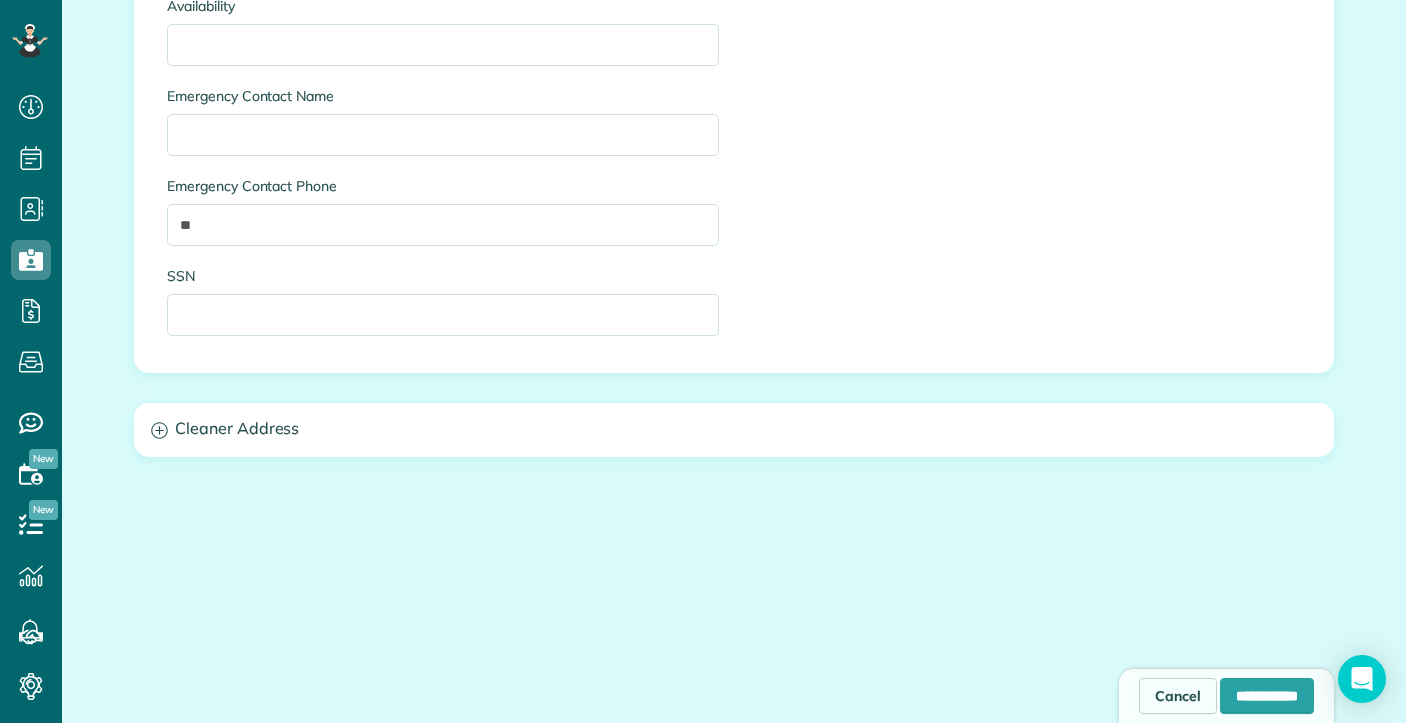 click on "Cleaner Address" at bounding box center [734, 429] 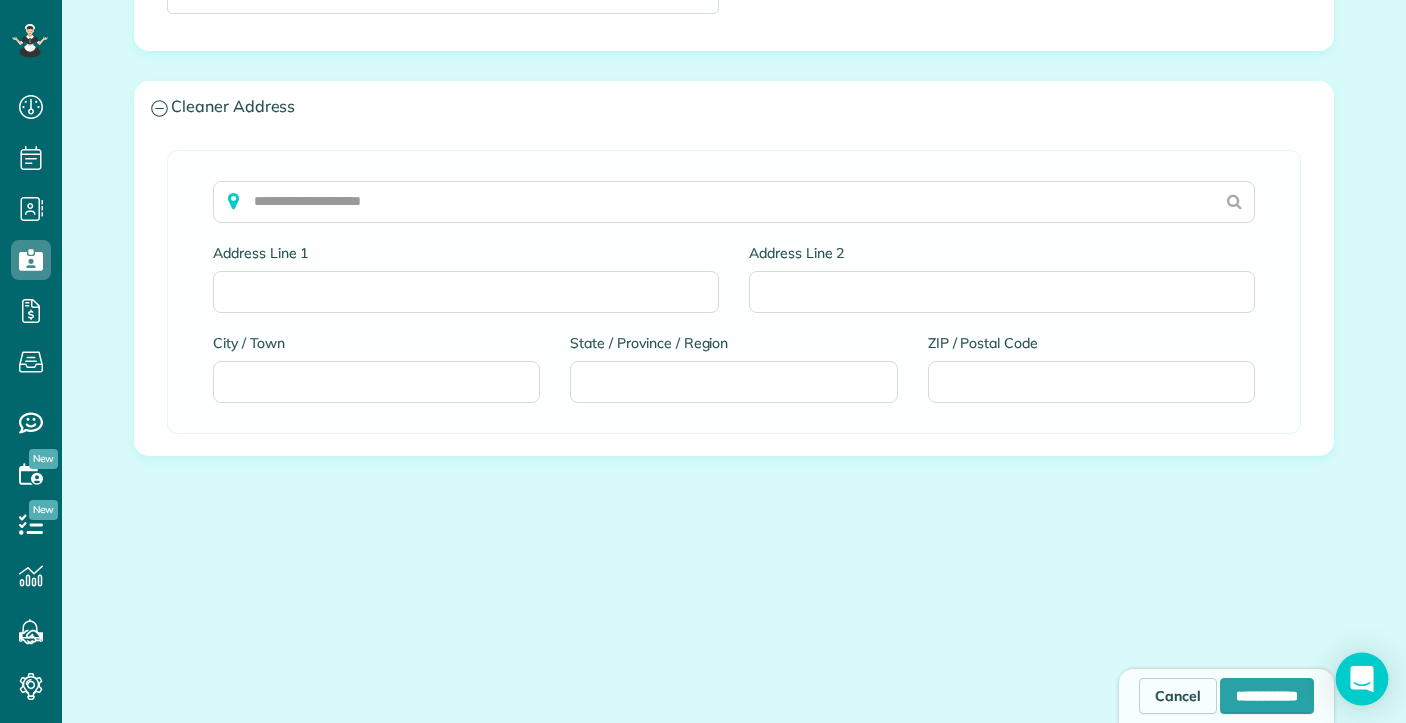 scroll, scrollTop: 1894, scrollLeft: 0, axis: vertical 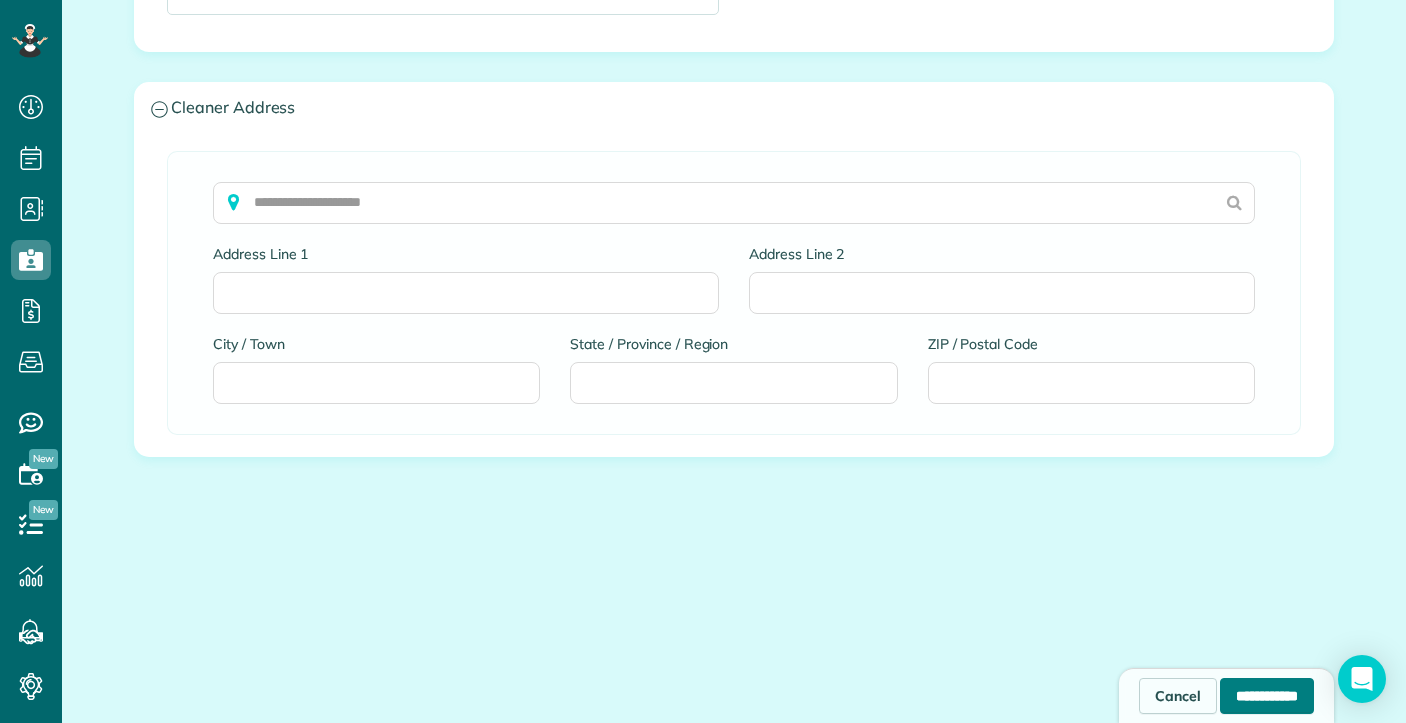 click on "**********" at bounding box center (1267, 696) 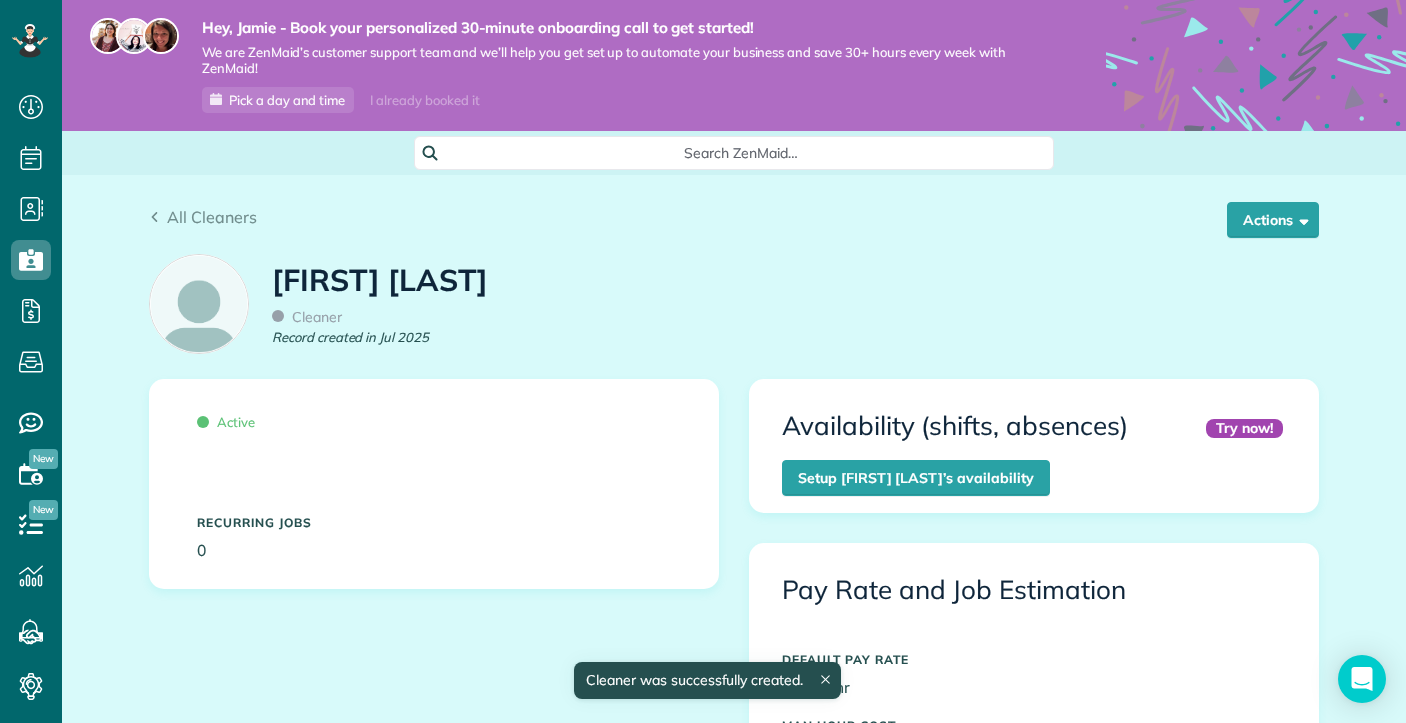 scroll, scrollTop: 0, scrollLeft: 0, axis: both 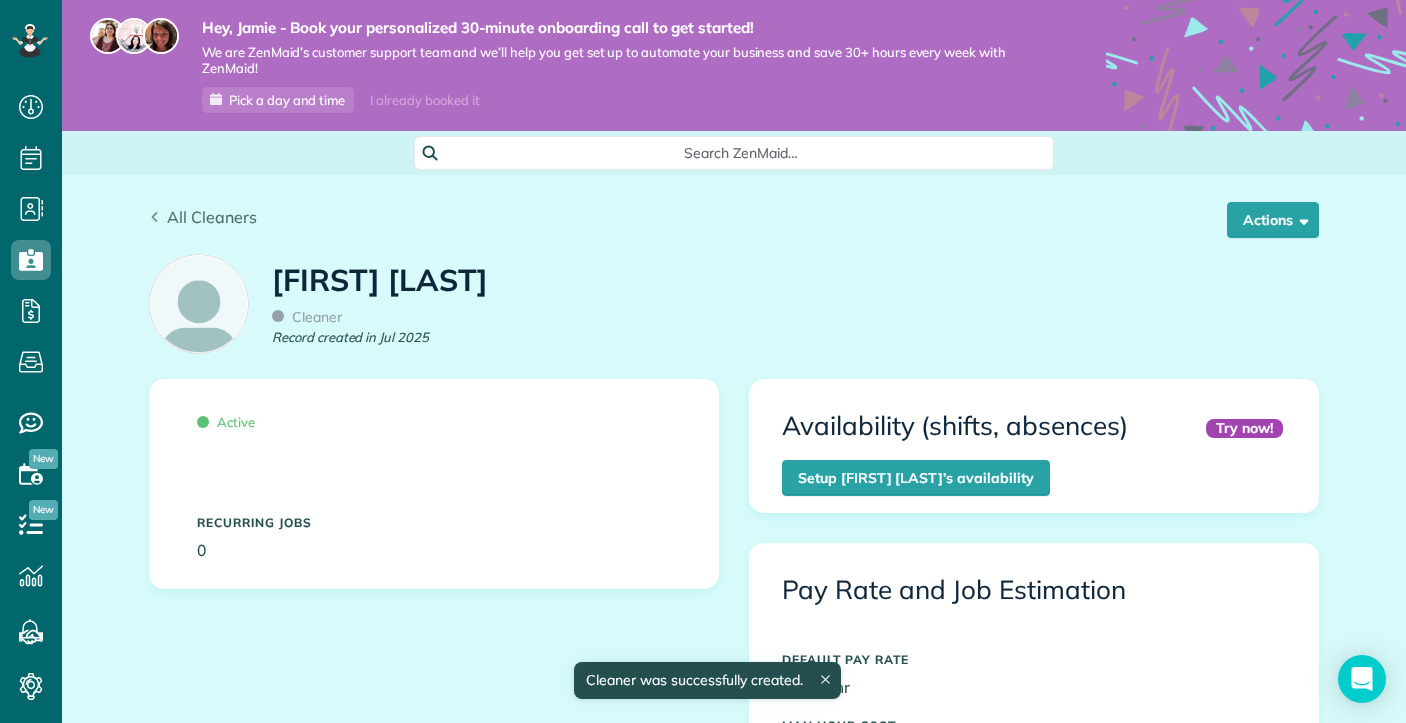 click on "All Cleaners" at bounding box center (212, 217) 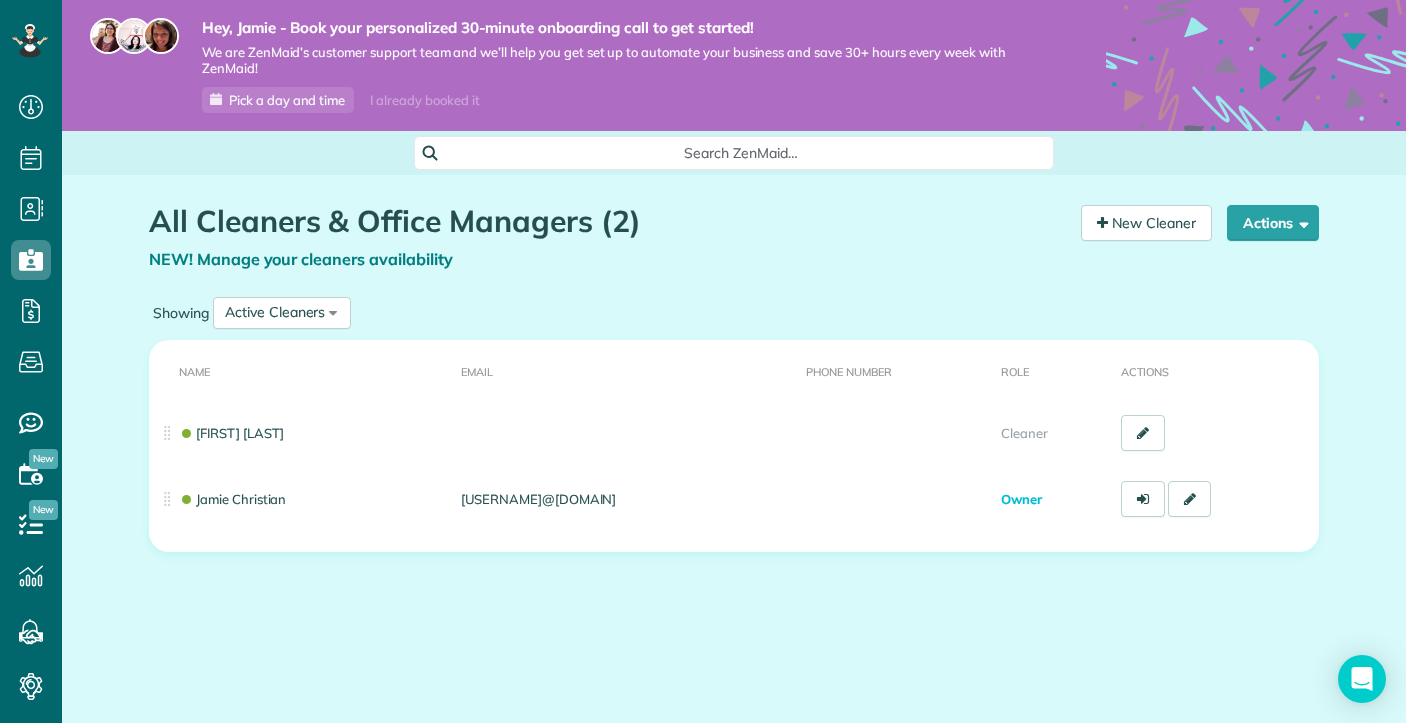 scroll, scrollTop: 0, scrollLeft: 0, axis: both 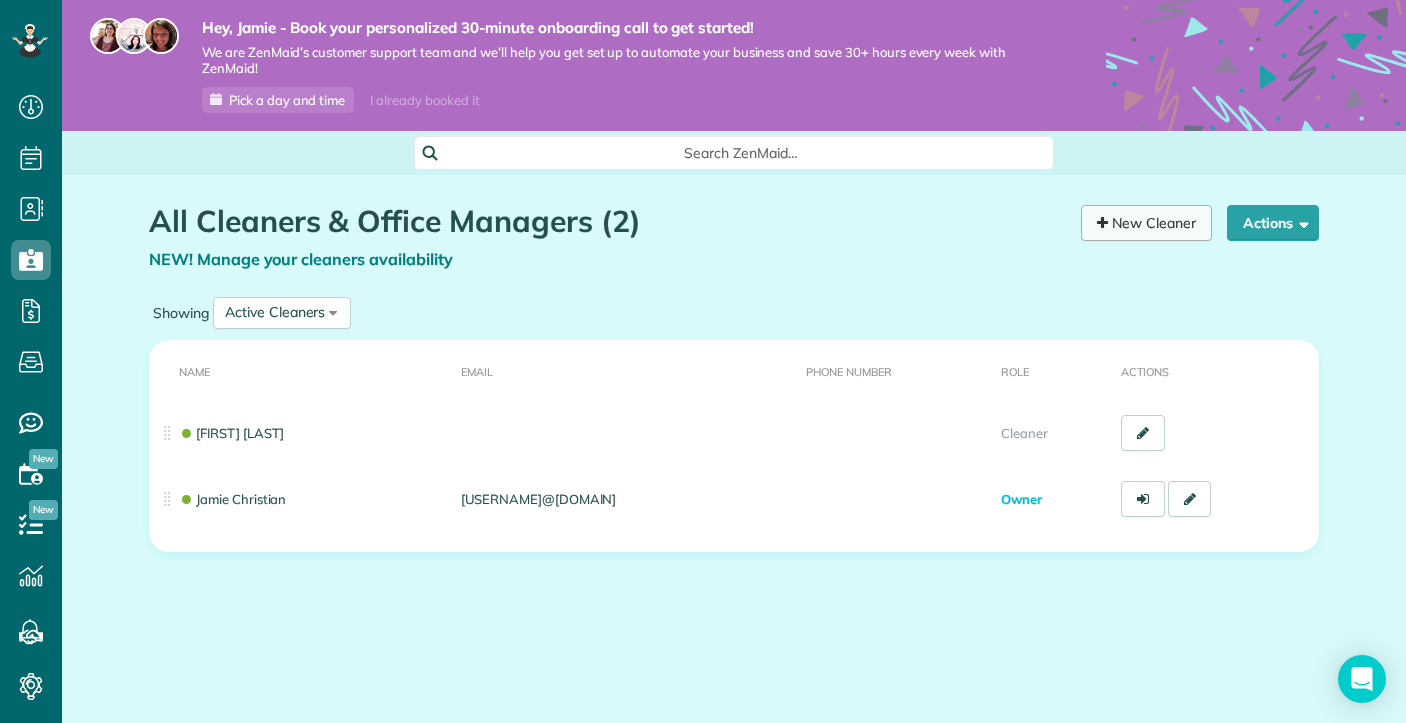 click on "New Cleaner" at bounding box center [1146, 223] 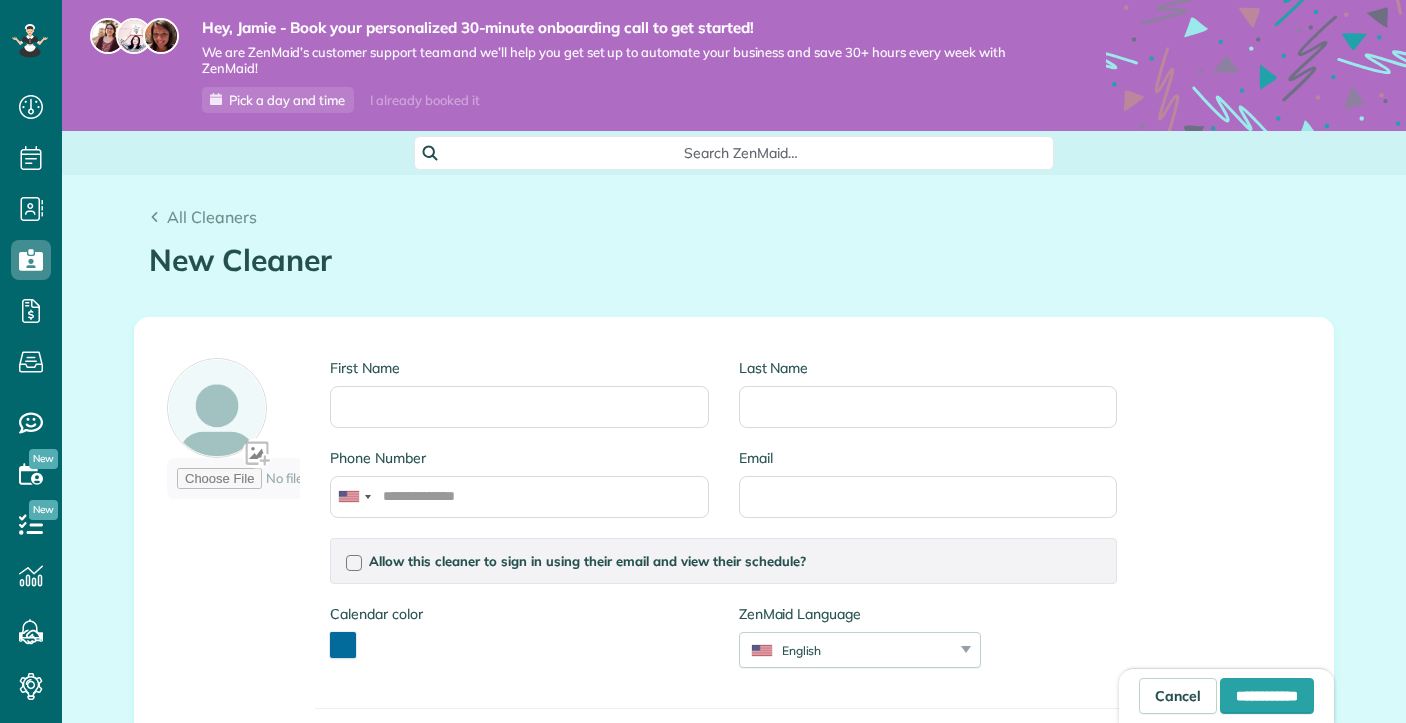 scroll, scrollTop: 0, scrollLeft: 0, axis: both 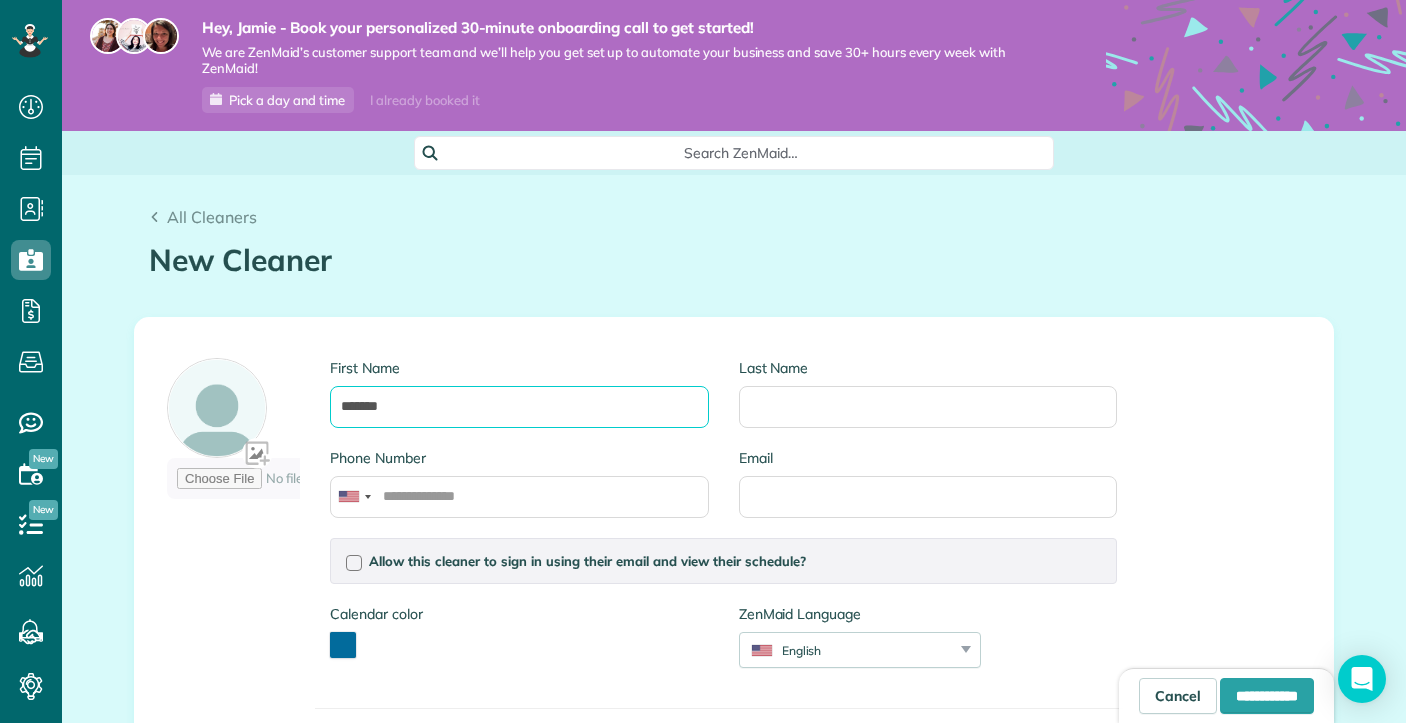 type on "*******" 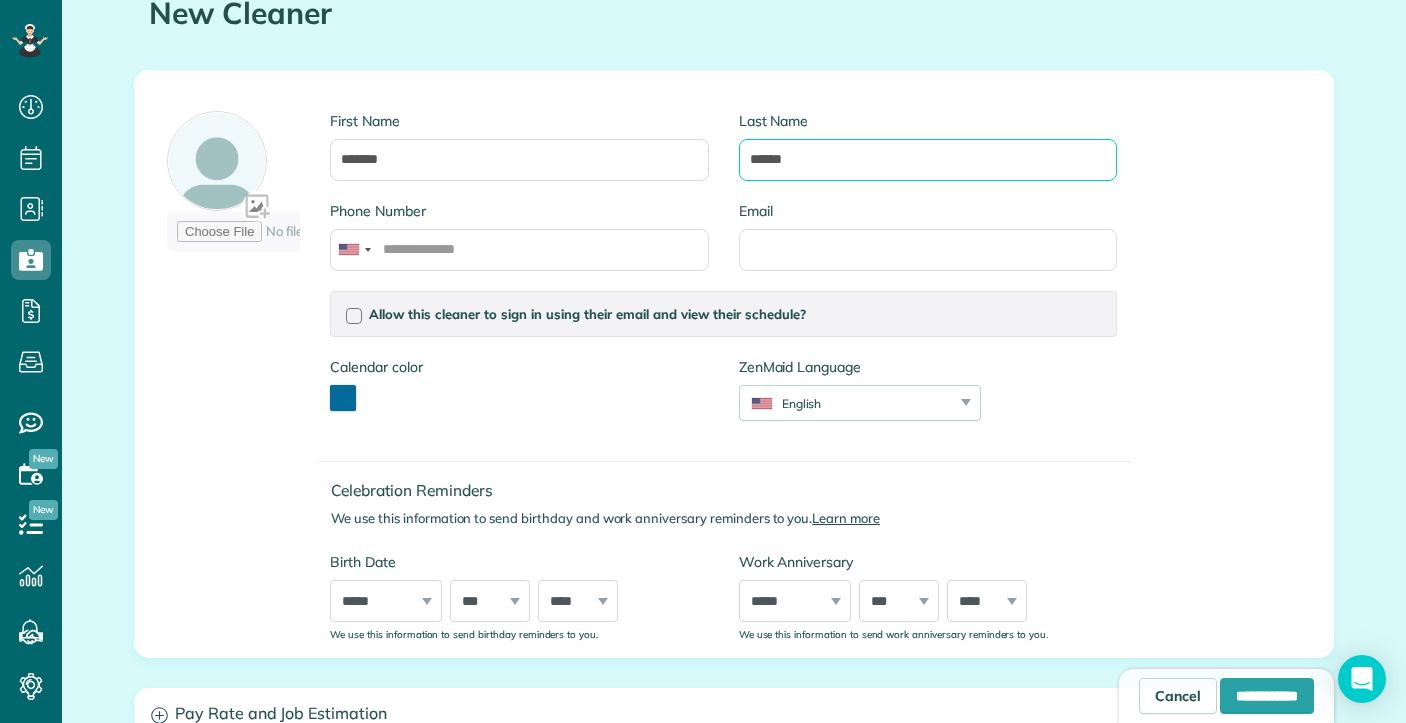 scroll, scrollTop: 254, scrollLeft: 0, axis: vertical 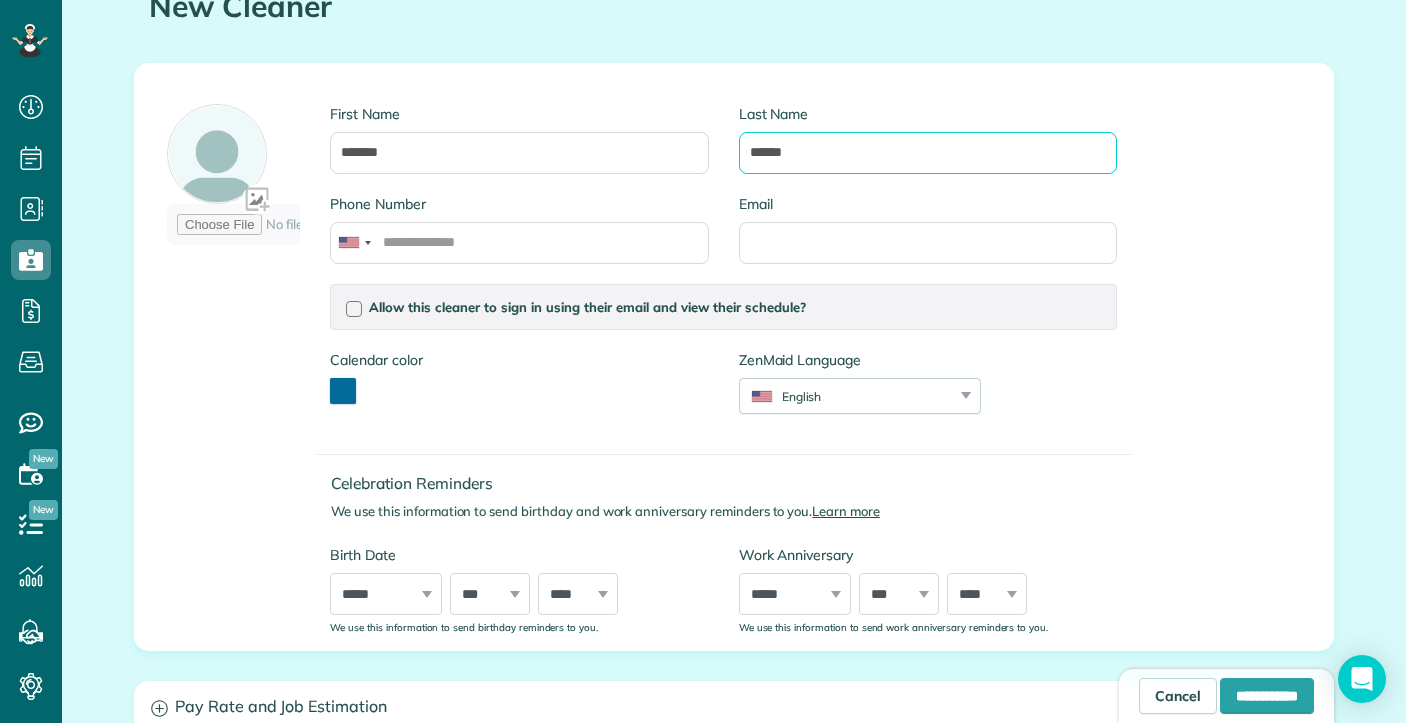 type on "******" 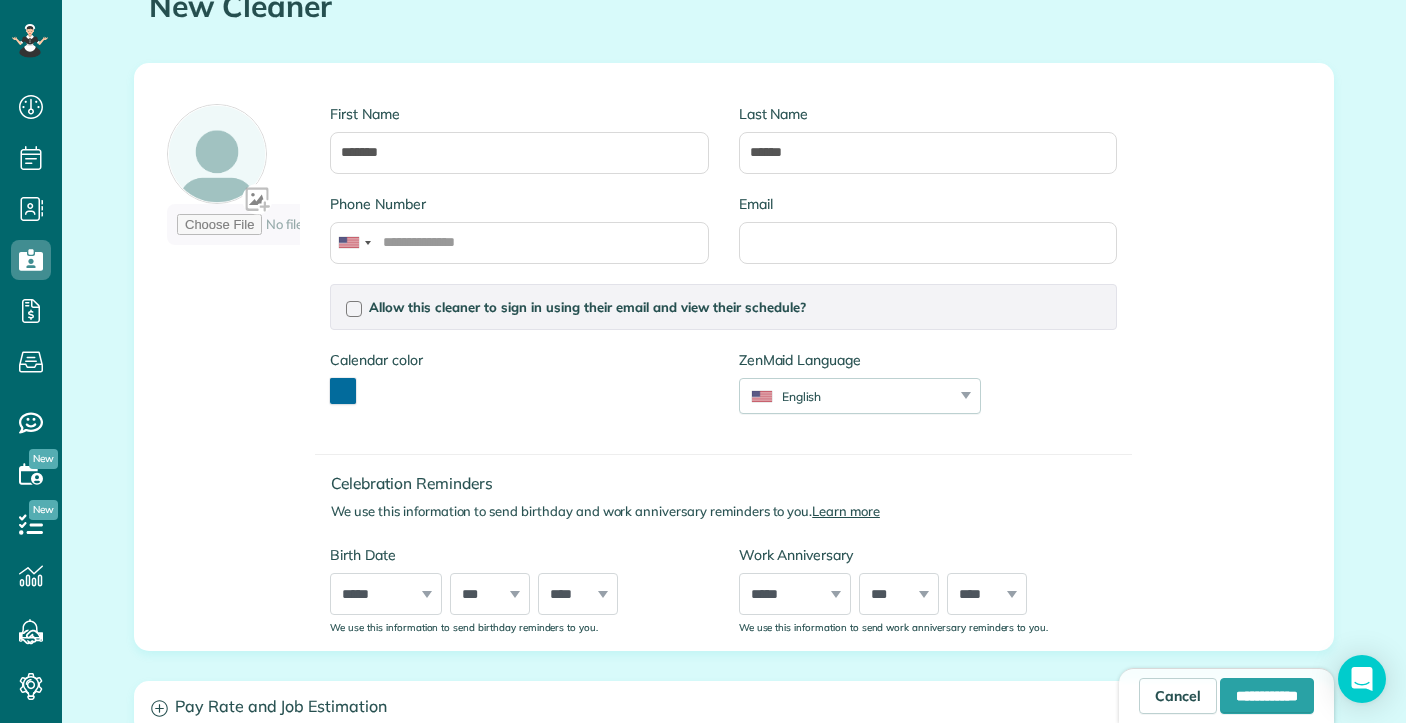 click at bounding box center [343, 391] 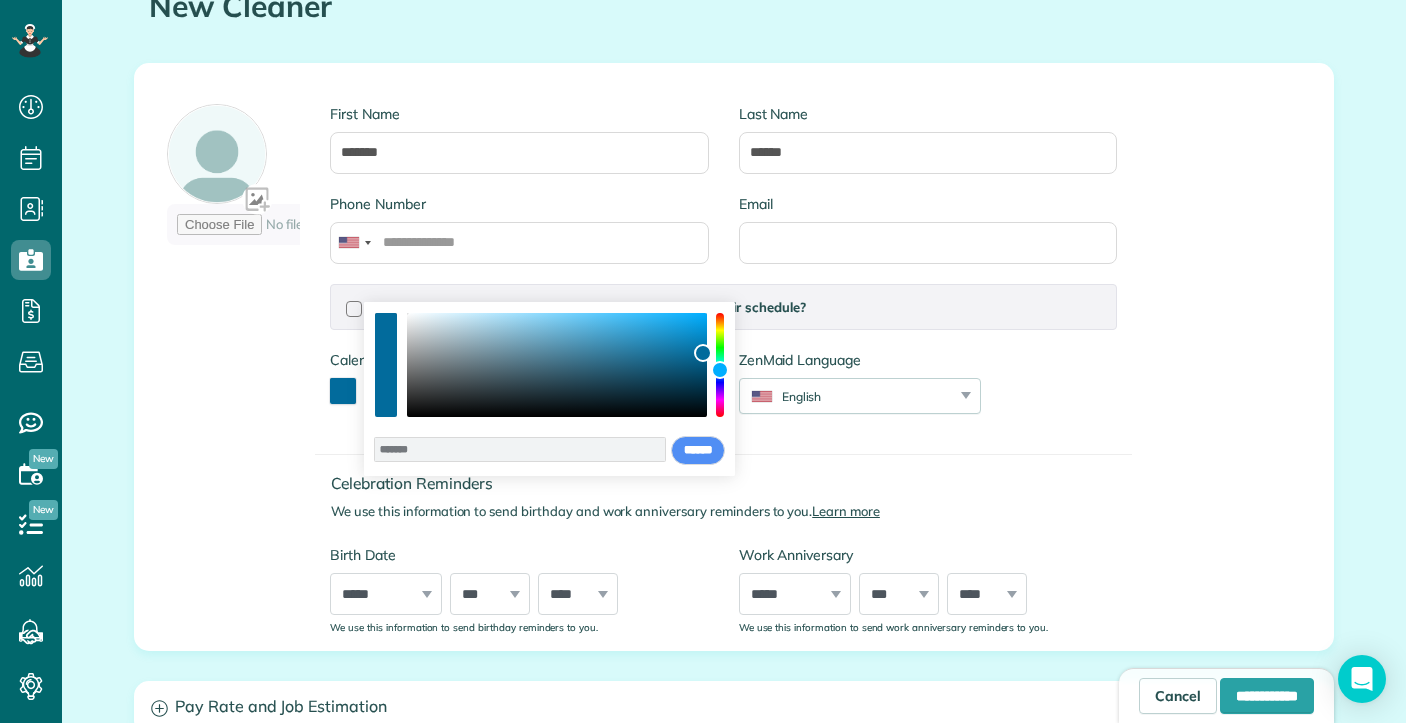 click at bounding box center [720, 370] 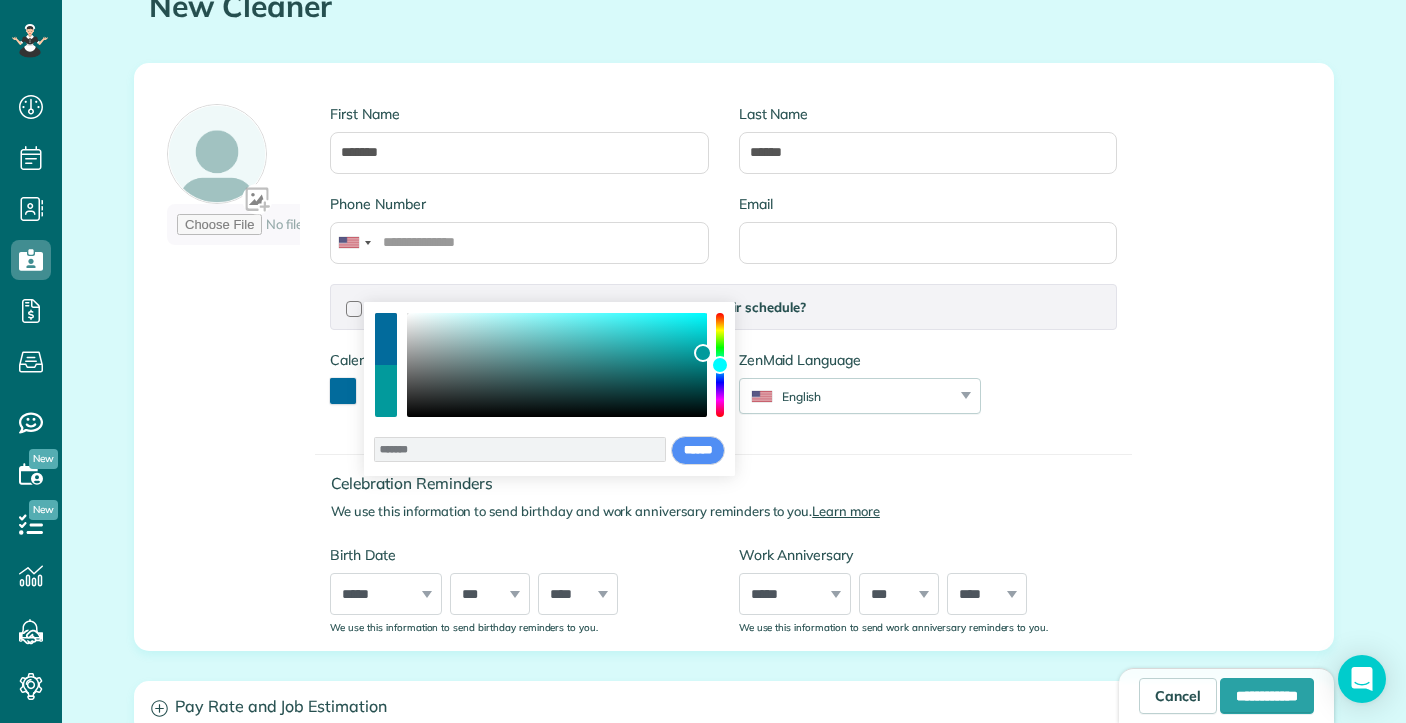 click at bounding box center (557, 365) 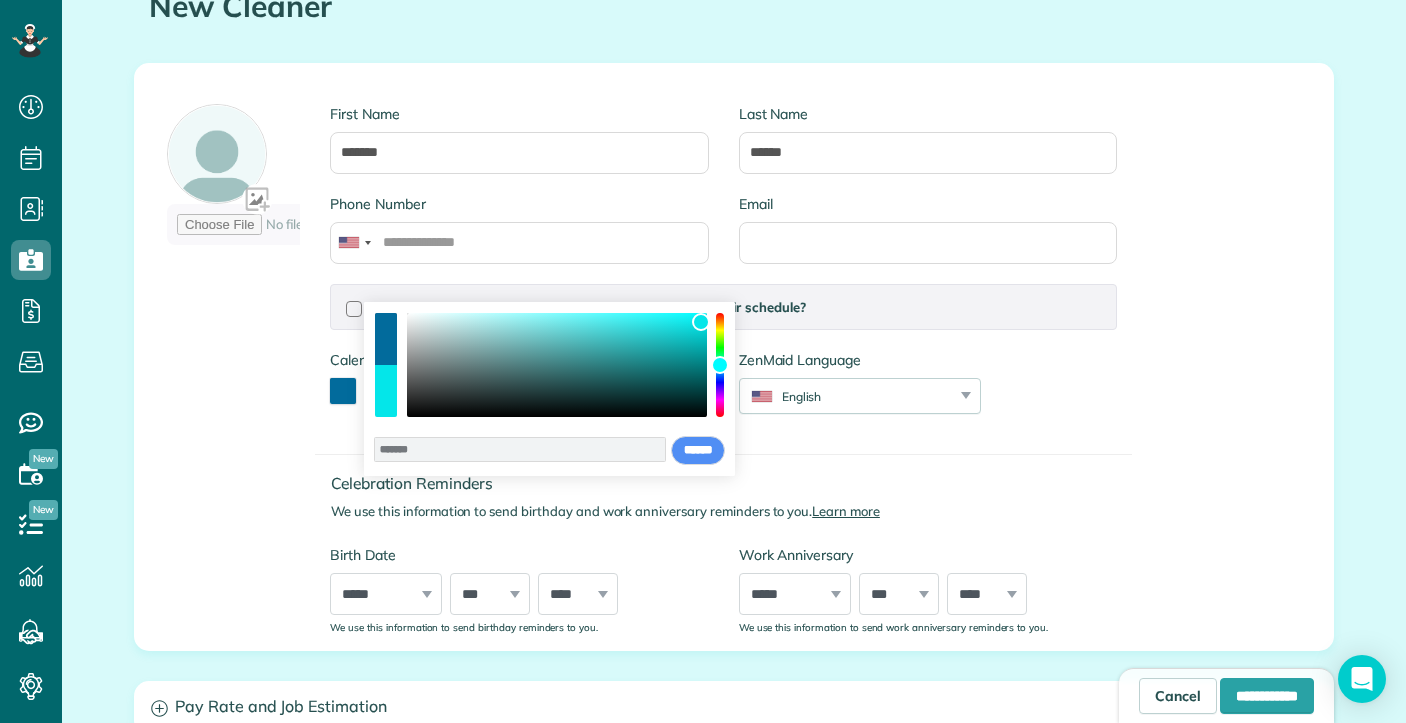 type on "*******" 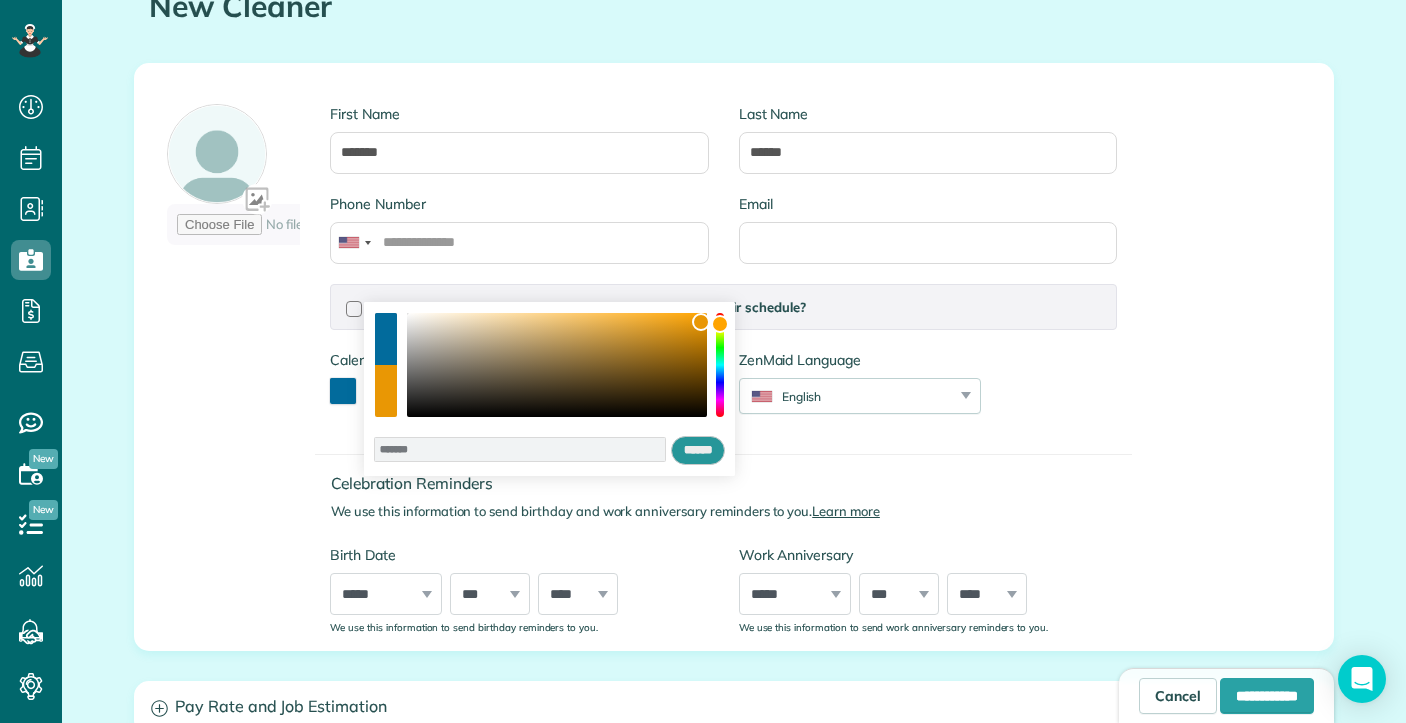 click on "******" at bounding box center [698, 451] 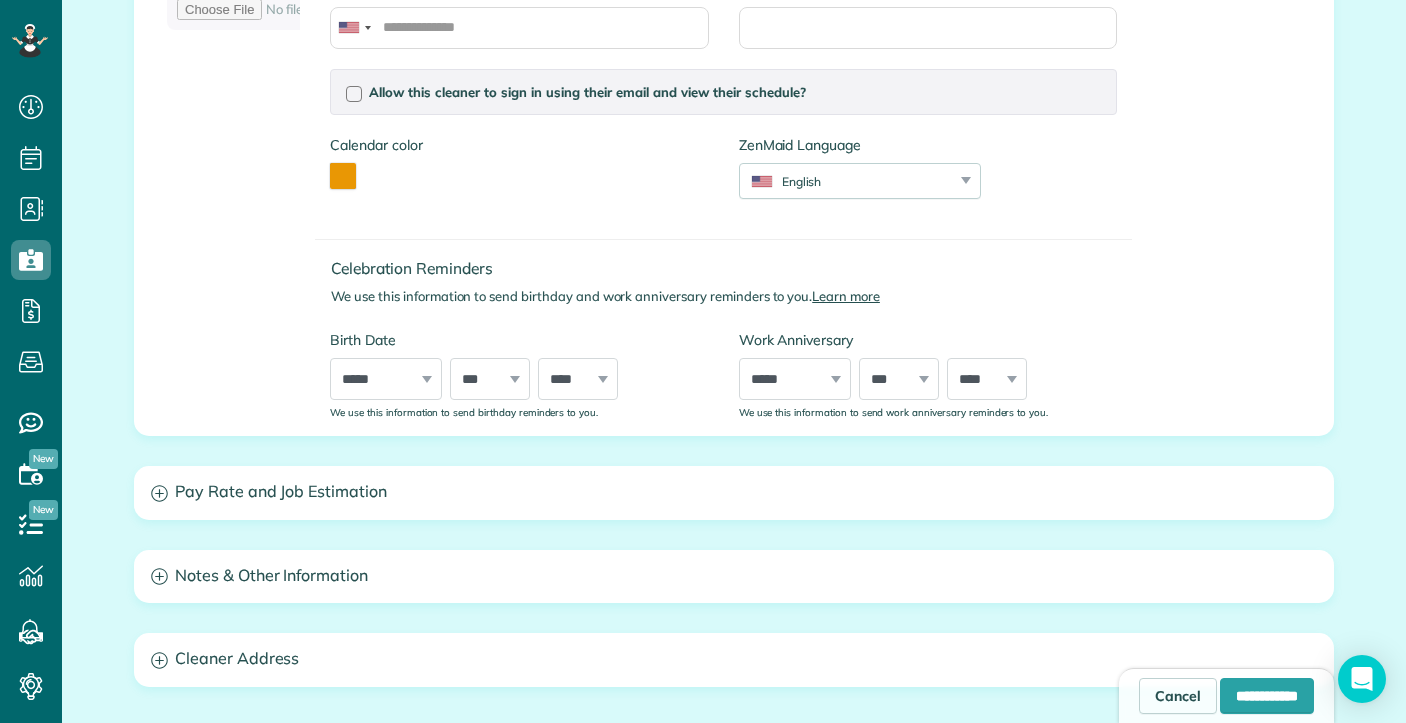 scroll, scrollTop: 470, scrollLeft: 0, axis: vertical 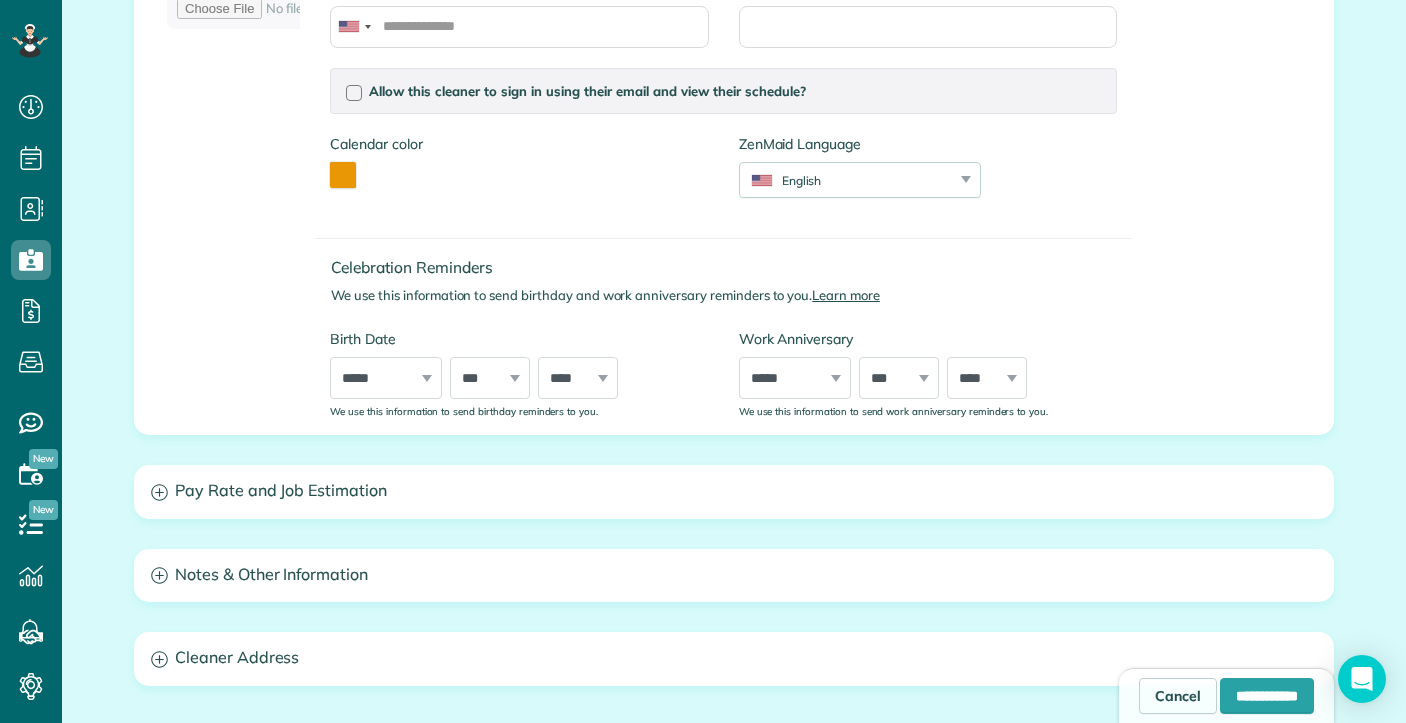click on "Pay Rate and Job Estimation" at bounding box center (734, 491) 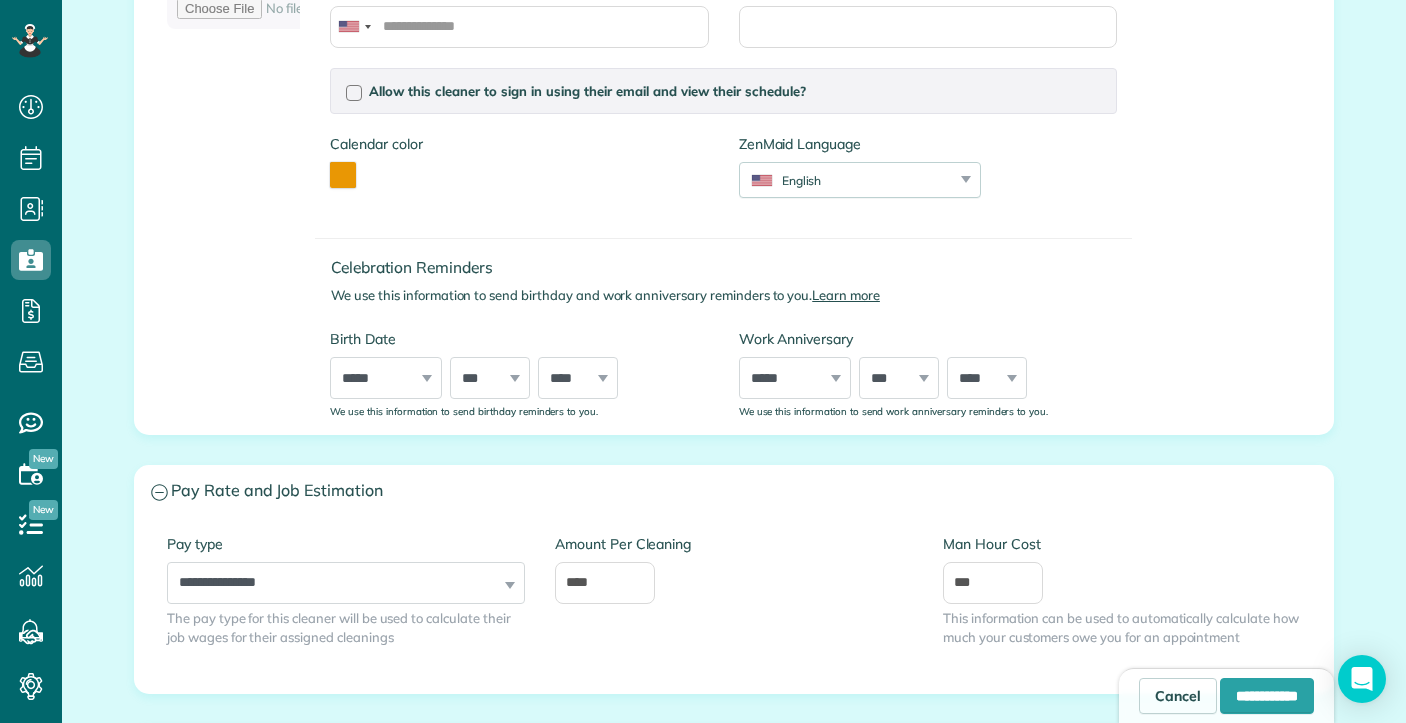 click on "**********" at bounding box center [346, 569] 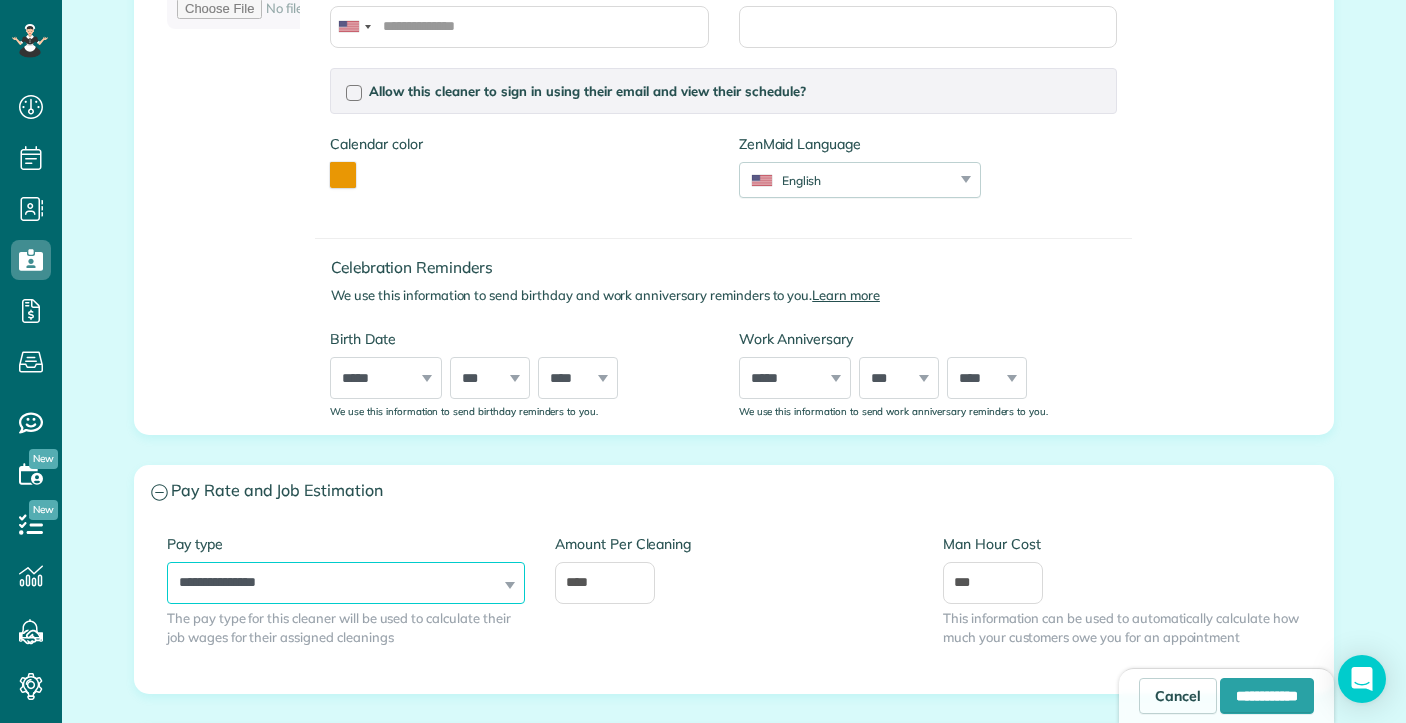 select on "******" 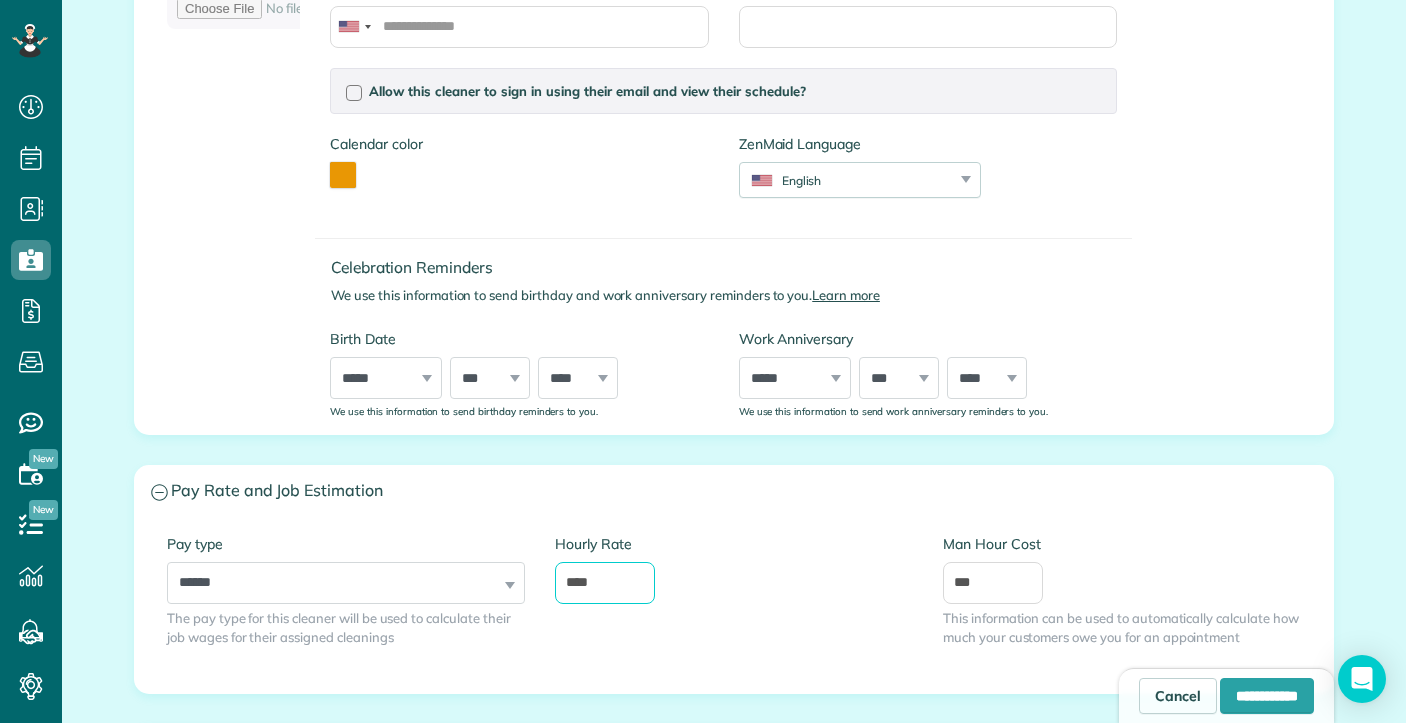 click on "****" at bounding box center (605, 583) 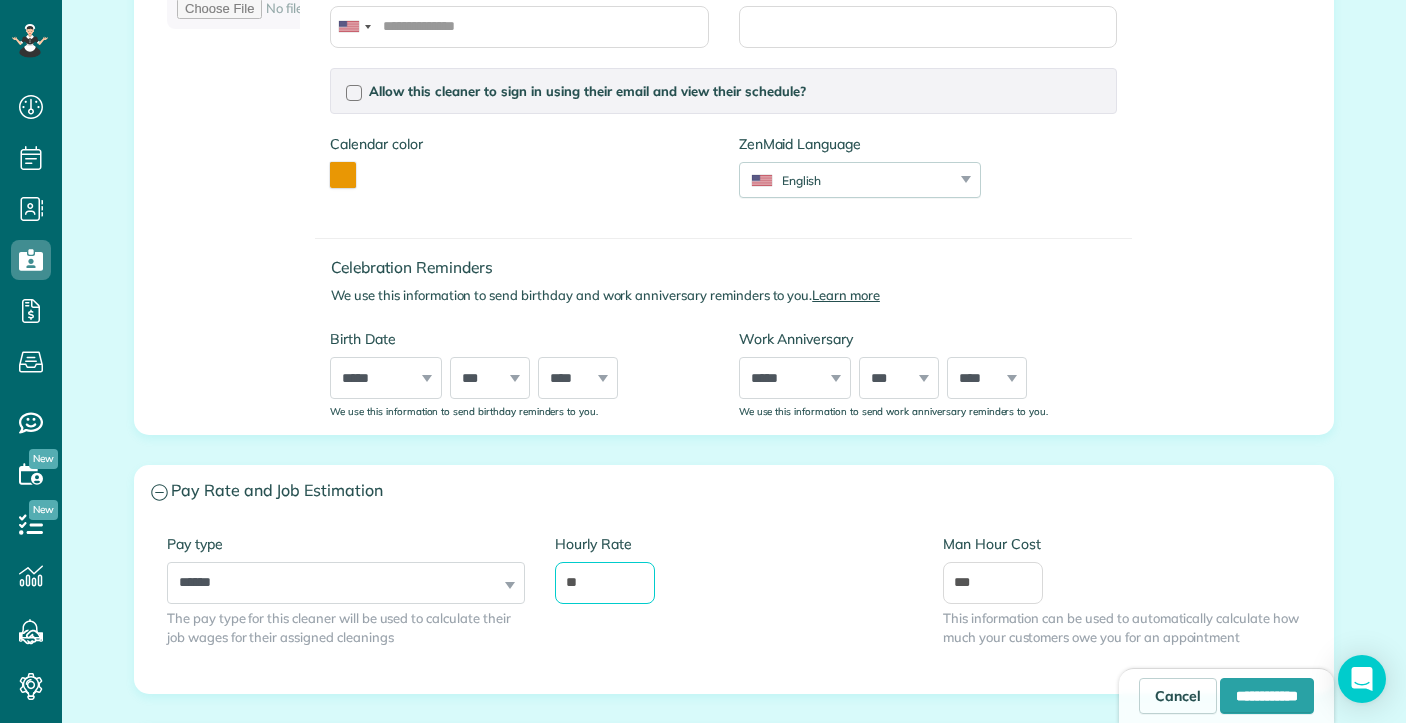 type on "**" 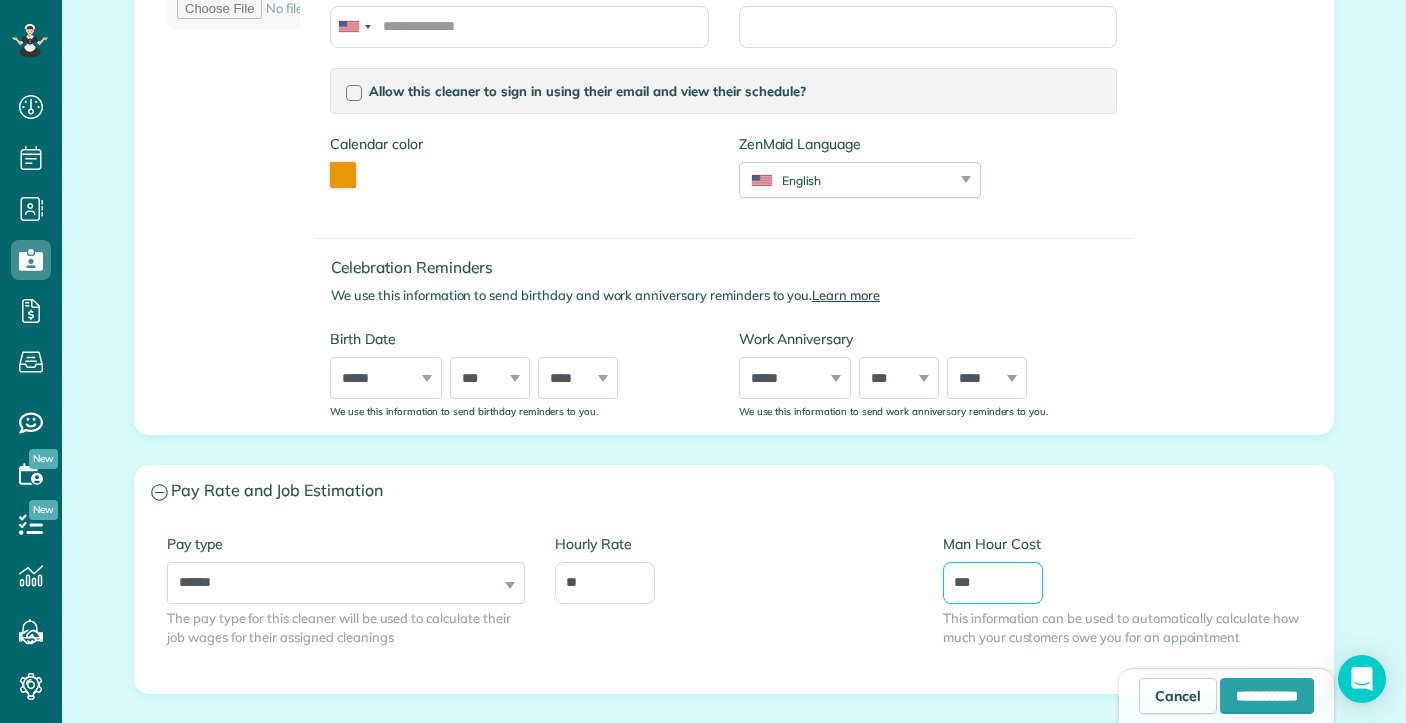 click on "***" at bounding box center [993, 583] 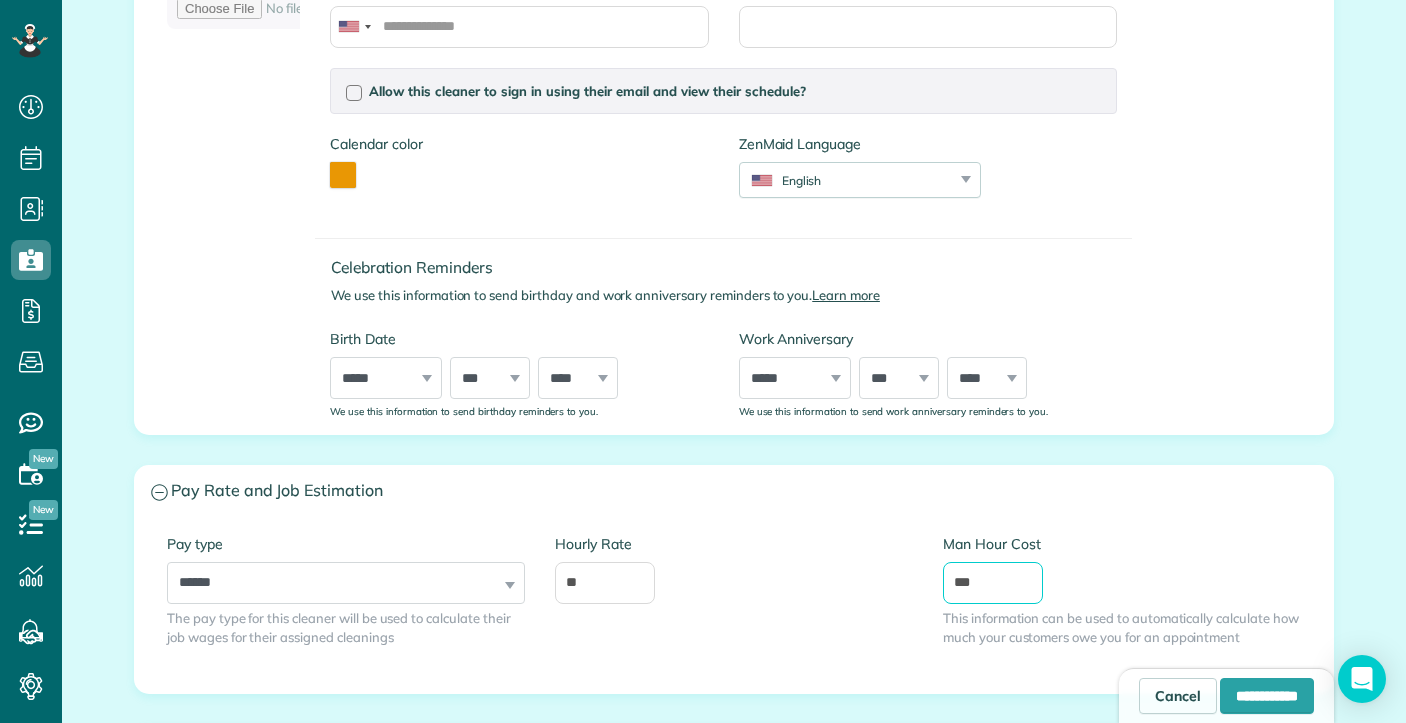 type on "*" 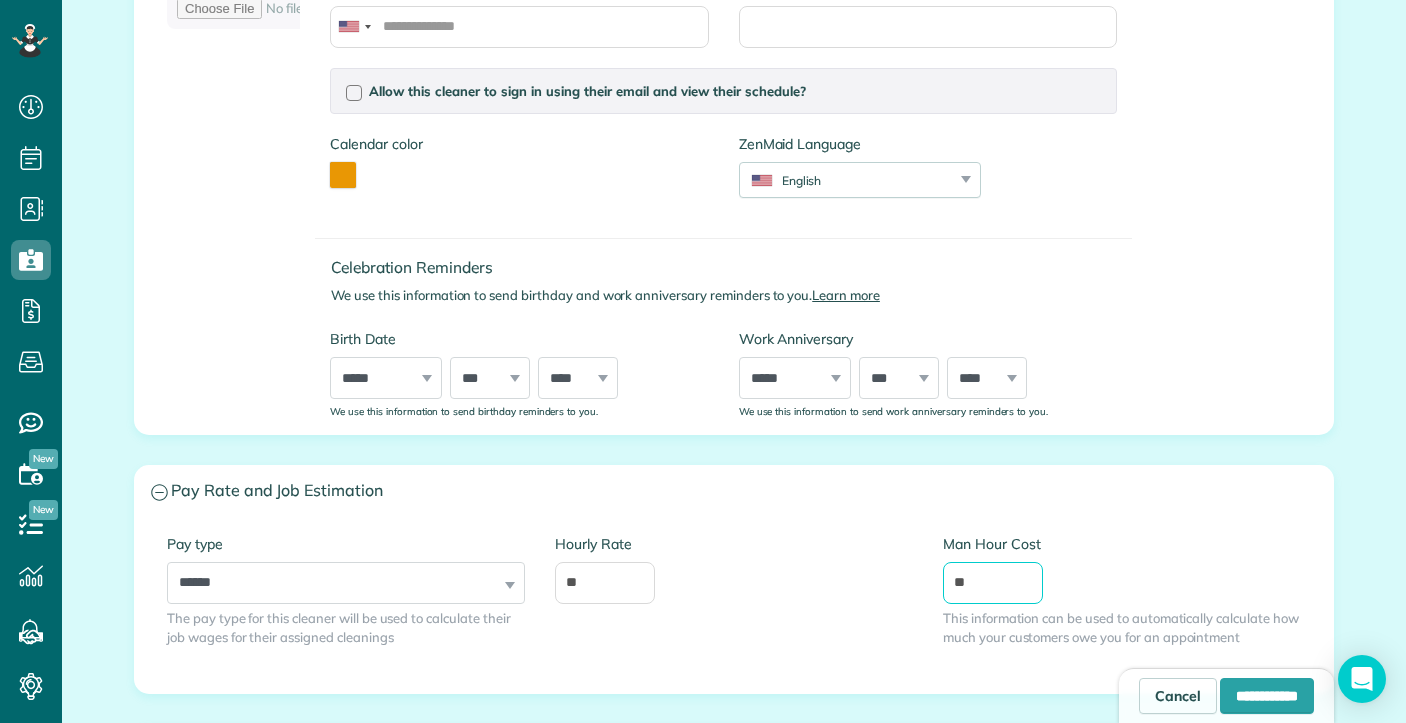 type on "**" 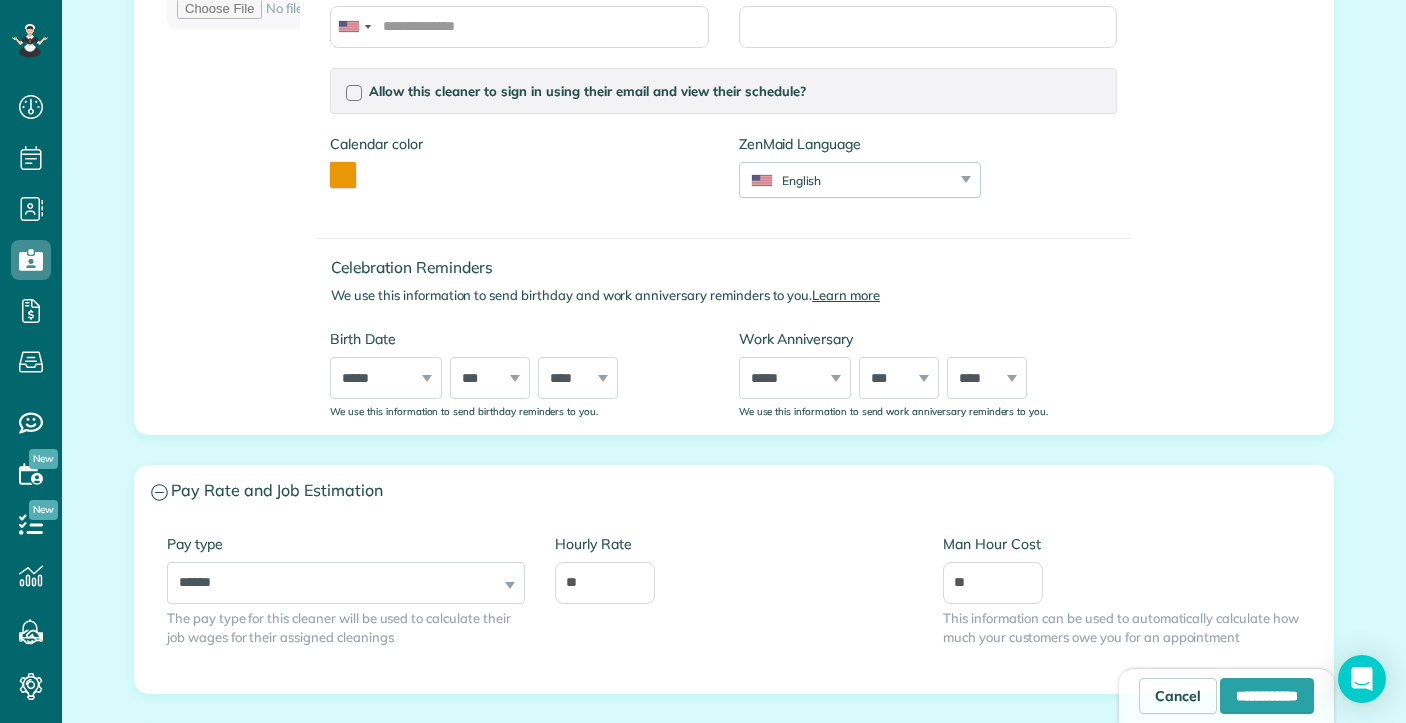 click on "Man Hour Cost ** This information can be used to automatically calculate how much your customers owe you for an appointment" at bounding box center (1122, 590) 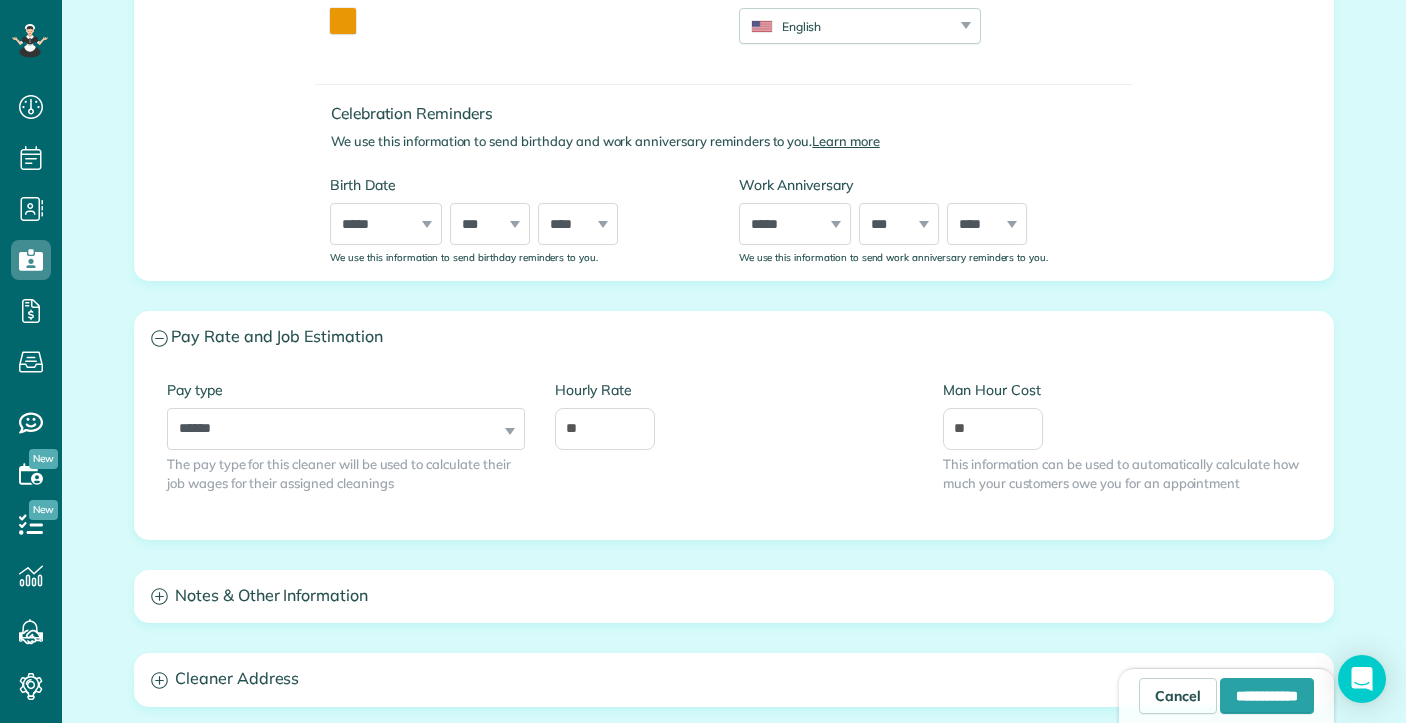 scroll, scrollTop: 642, scrollLeft: 0, axis: vertical 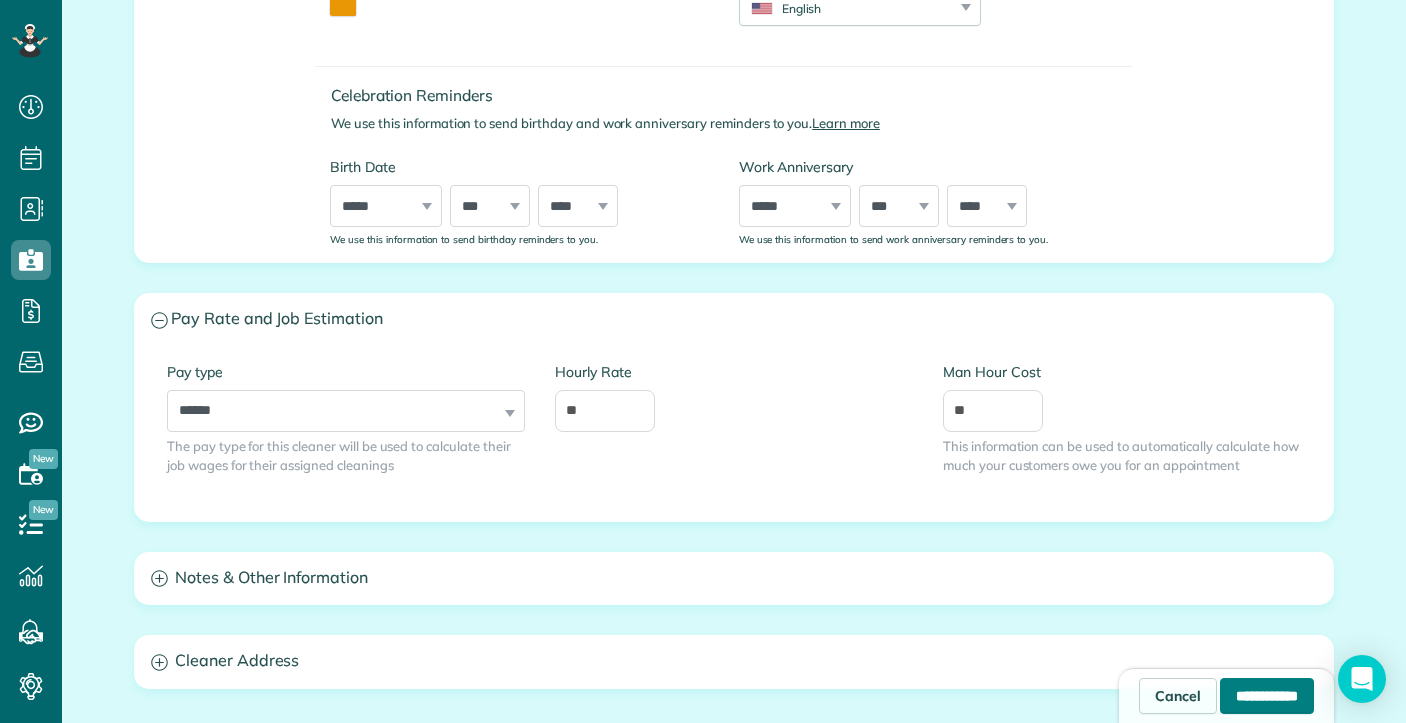 click on "**********" at bounding box center [1267, 696] 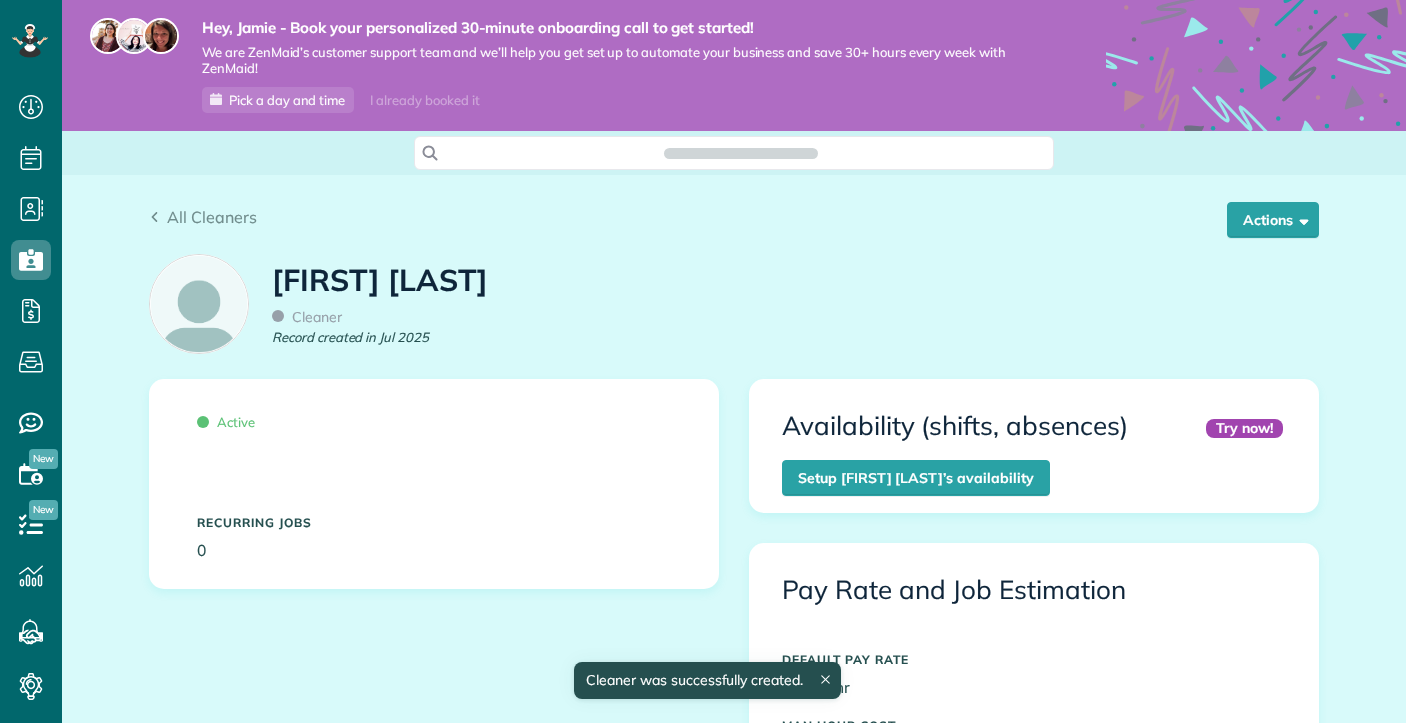 scroll, scrollTop: 0, scrollLeft: 0, axis: both 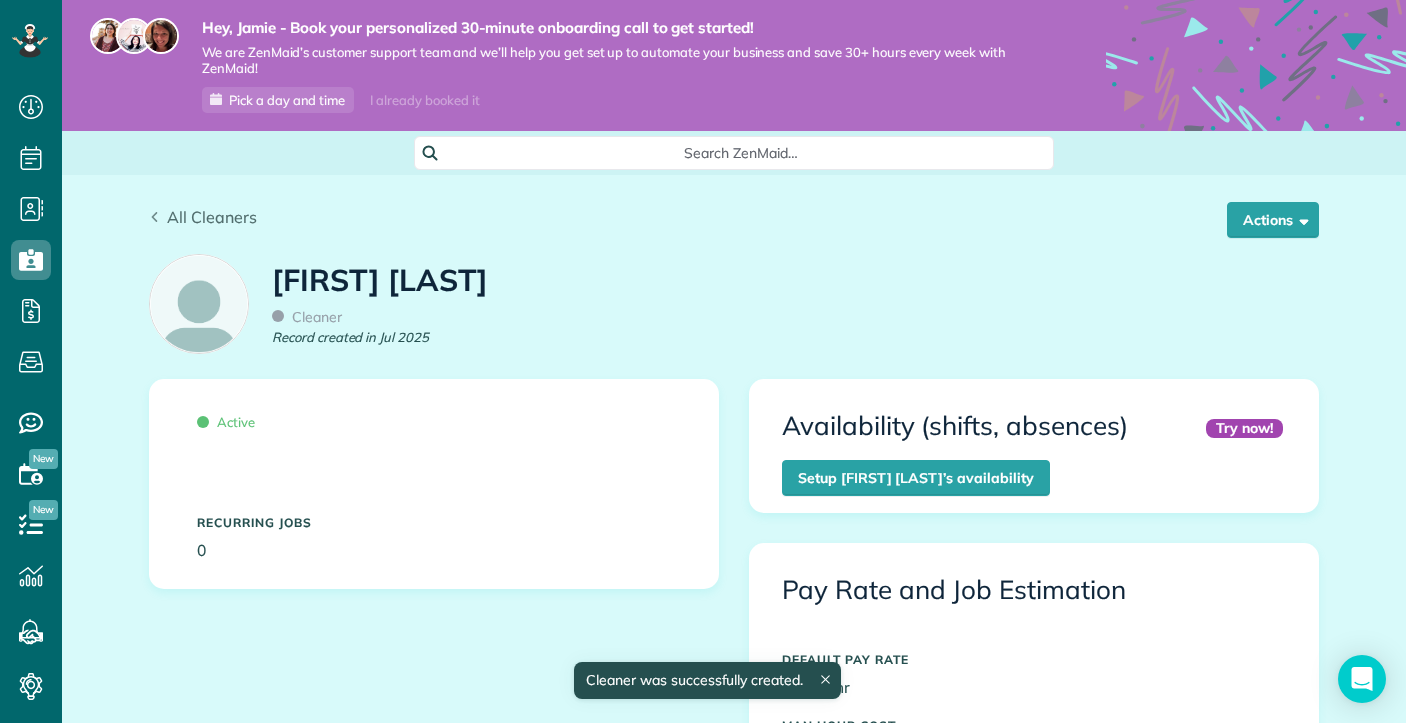 click on "All Cleaners" at bounding box center [212, 217] 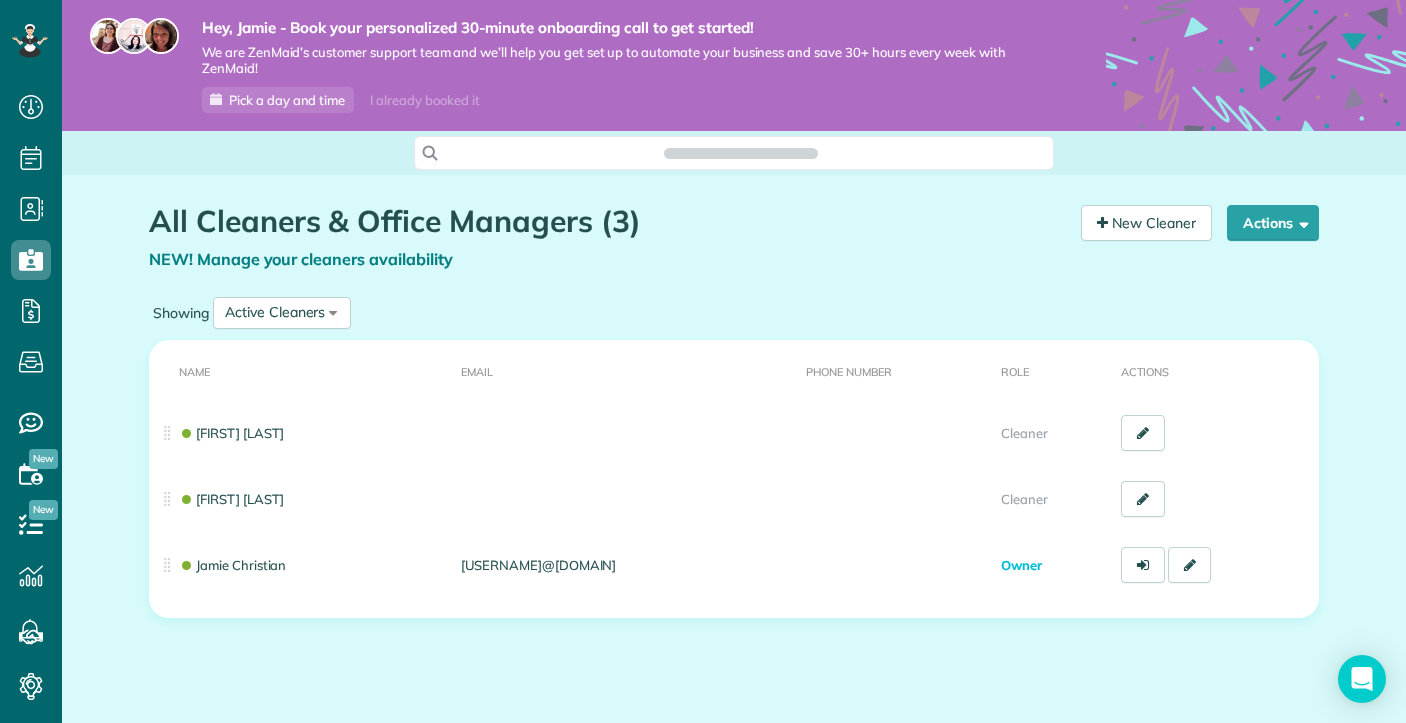 scroll, scrollTop: 0, scrollLeft: 0, axis: both 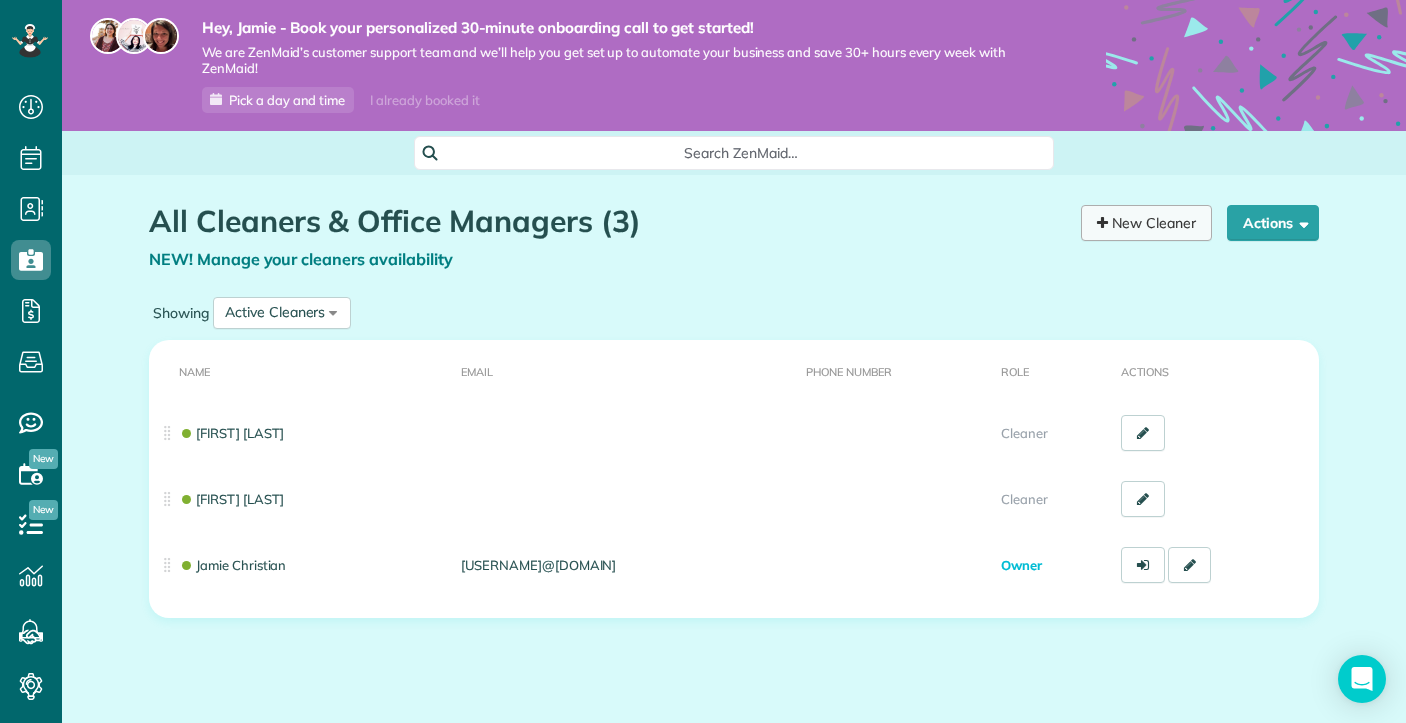 click on "New Cleaner" at bounding box center [1146, 223] 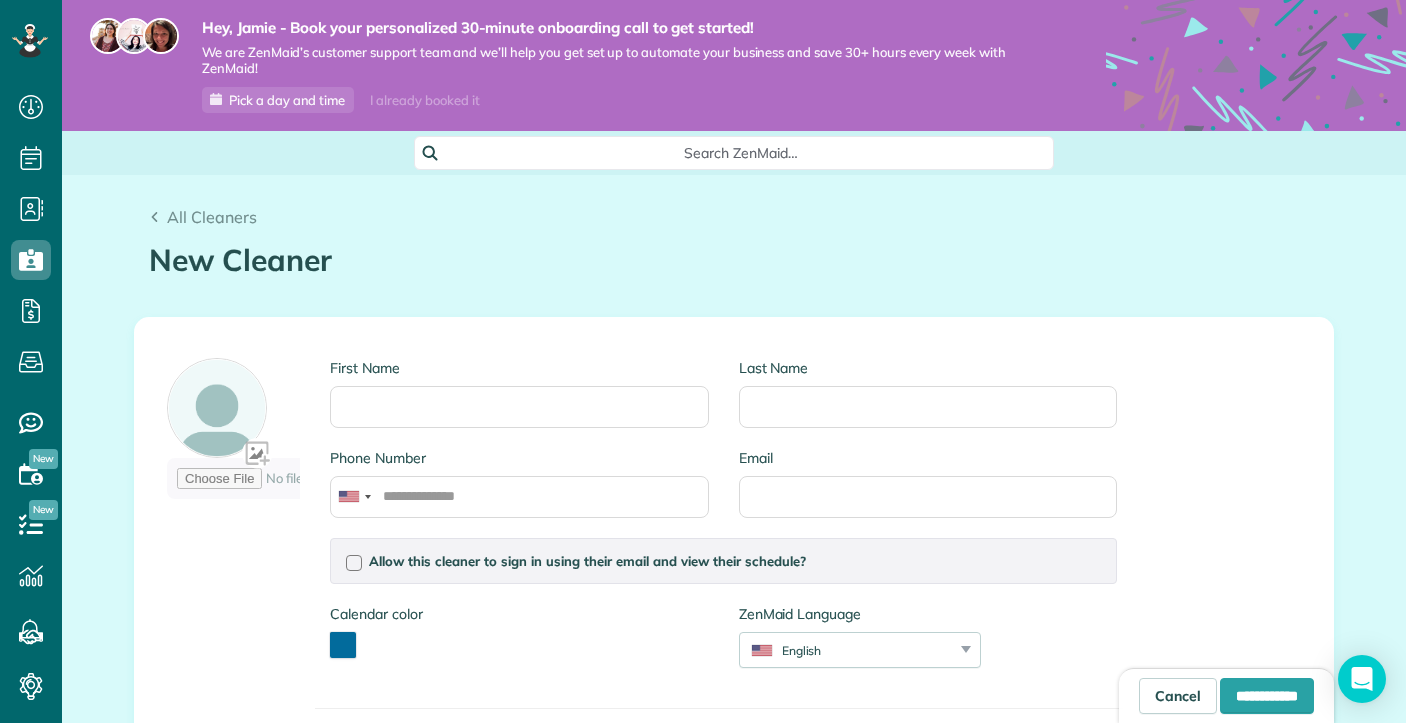 scroll, scrollTop: 0, scrollLeft: 0, axis: both 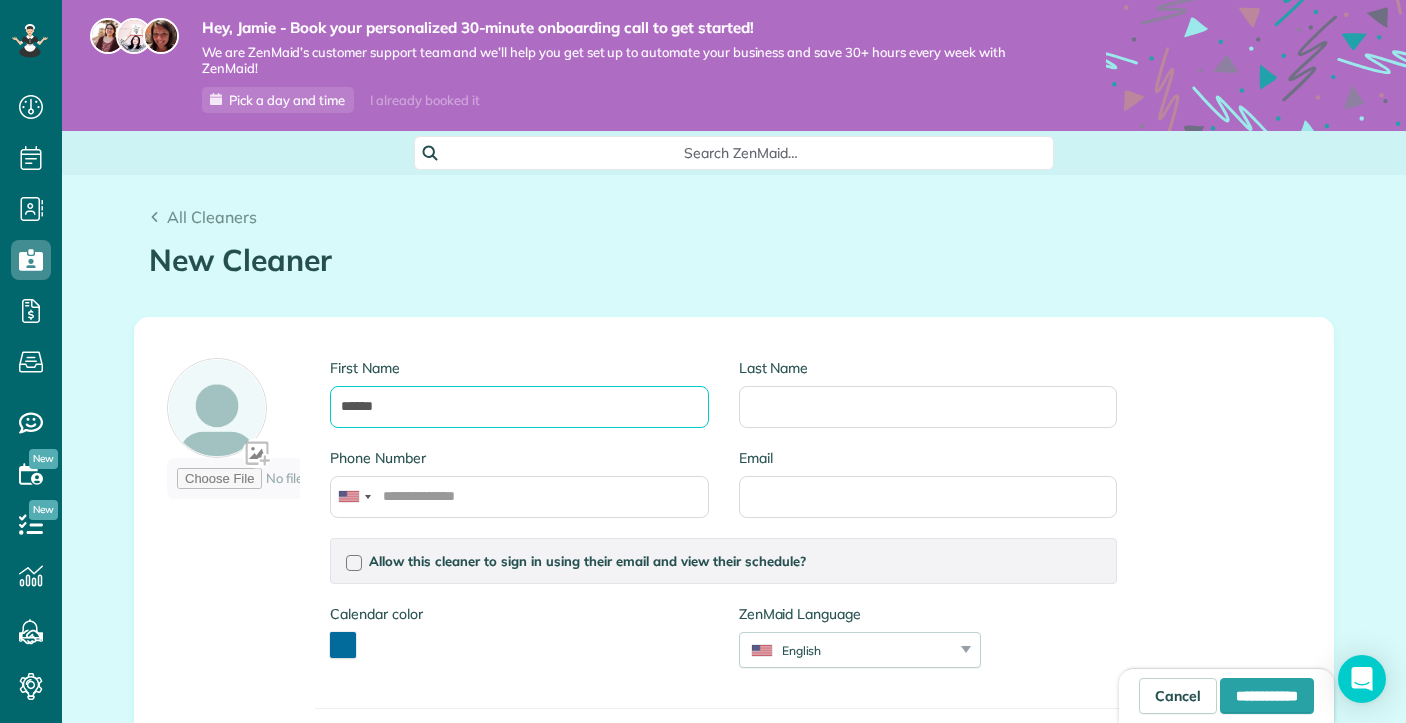 type on "******" 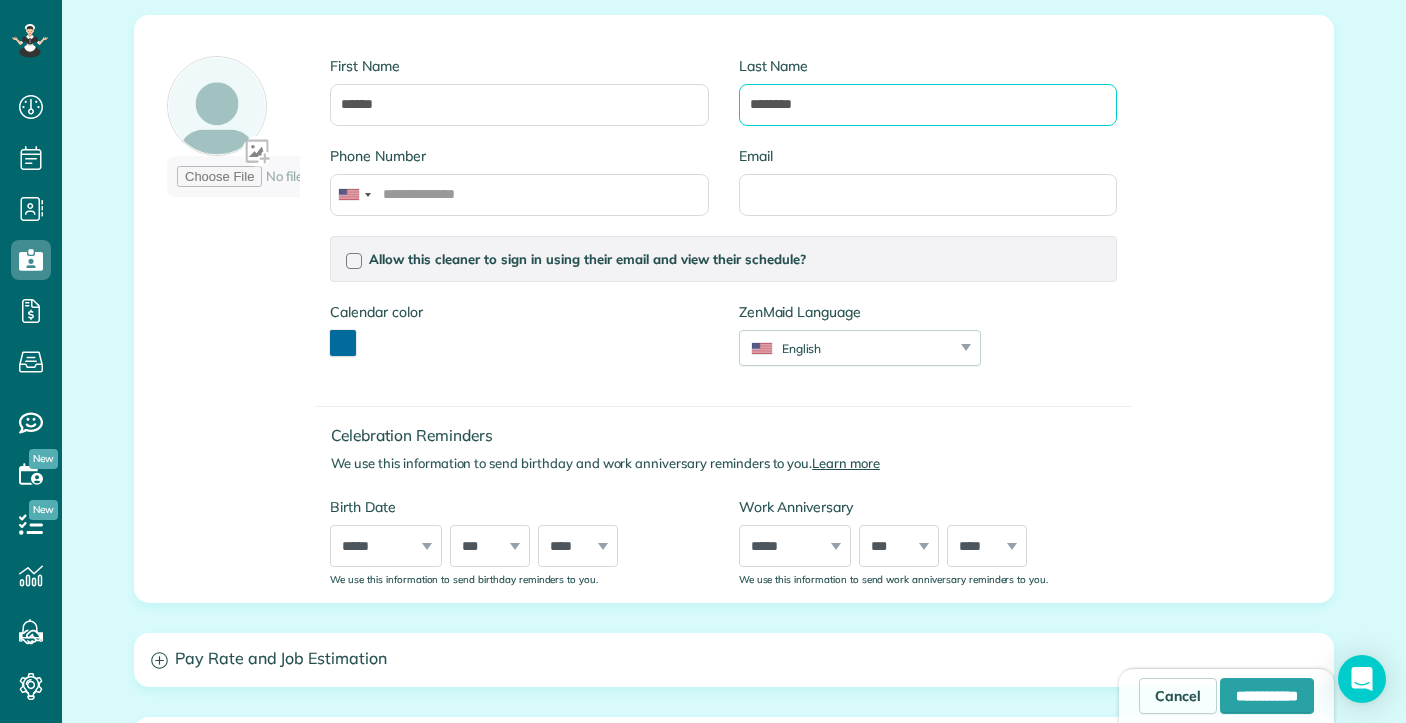 scroll, scrollTop: 312, scrollLeft: 0, axis: vertical 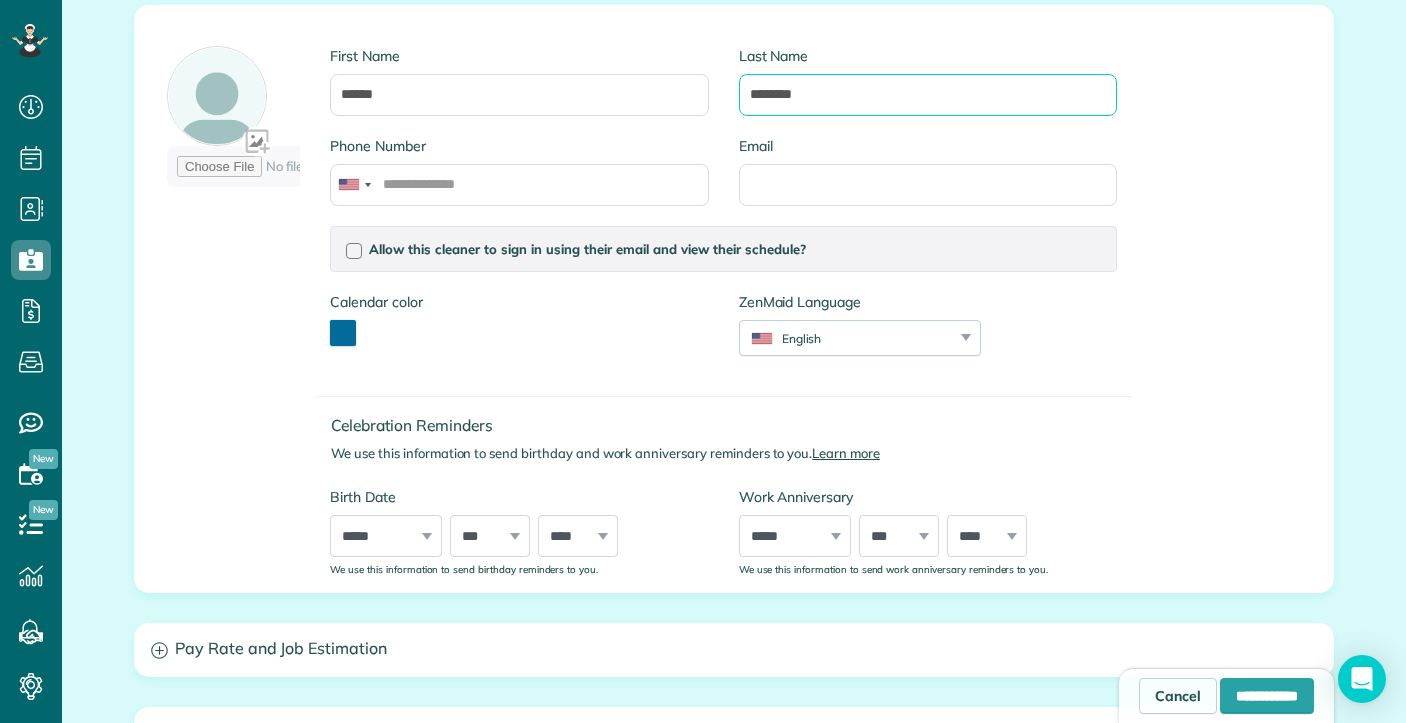 type on "********" 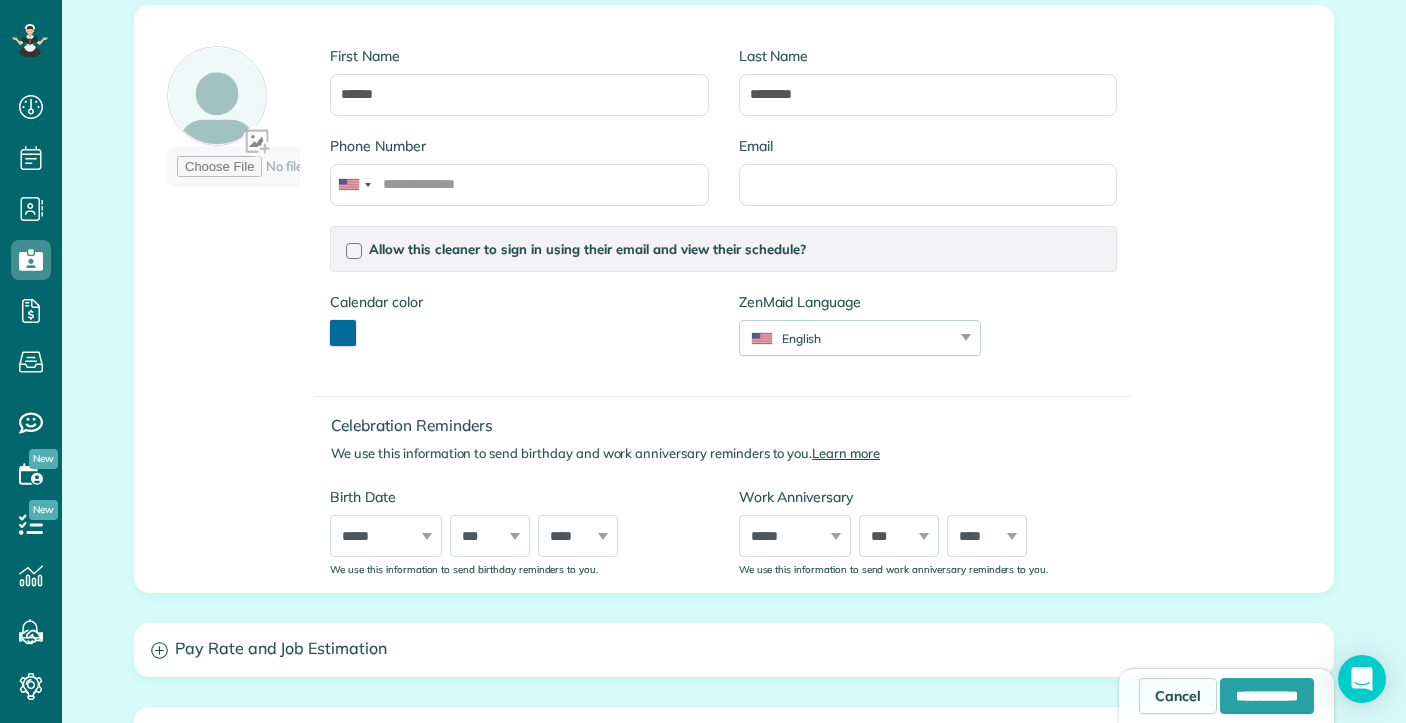 click at bounding box center (343, 333) 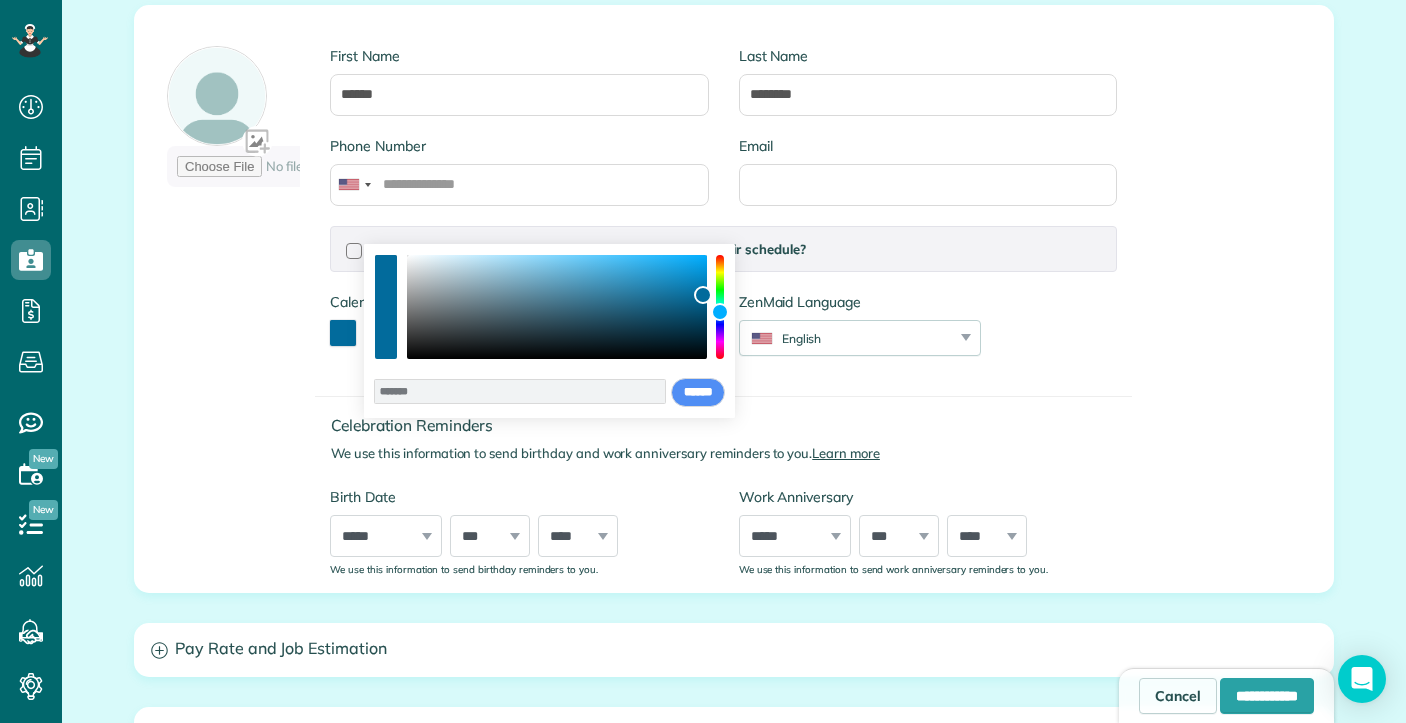 click at bounding box center [720, 307] 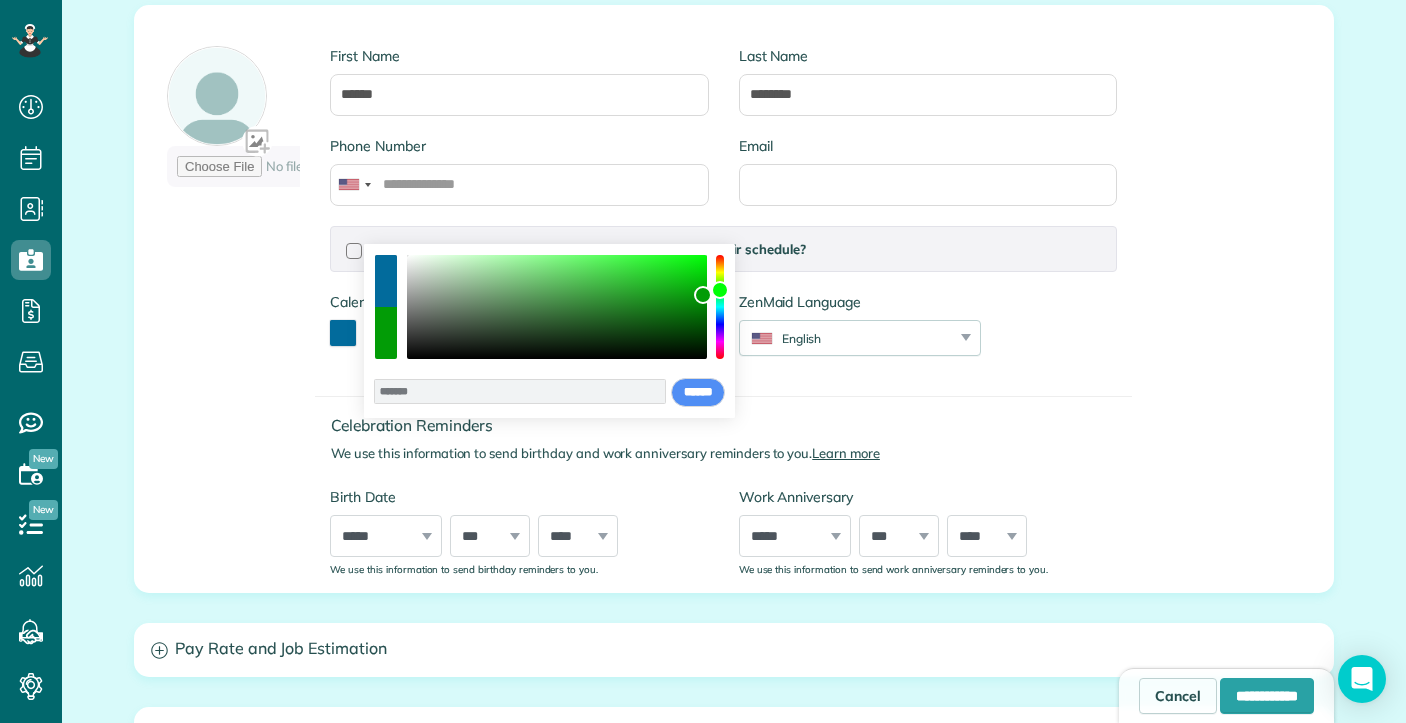 type on "*******" 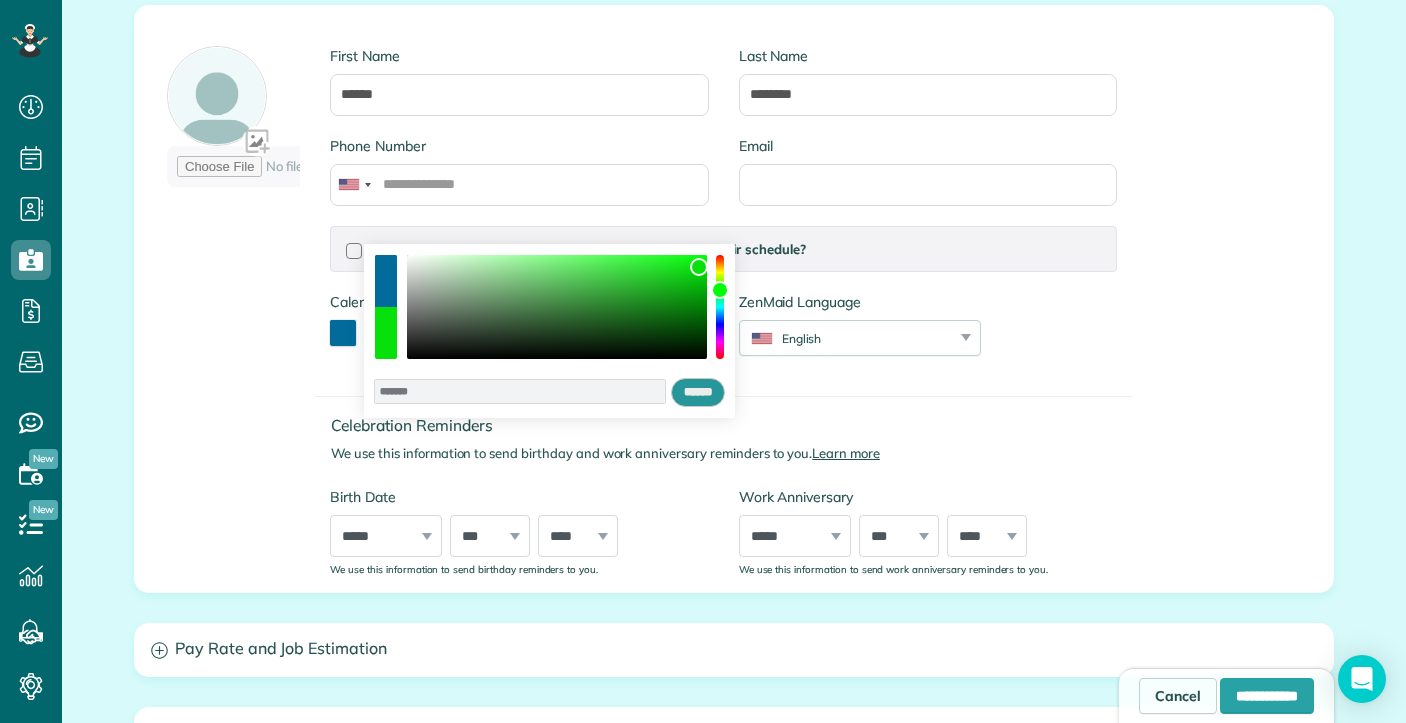 click on "******" at bounding box center (698, 393) 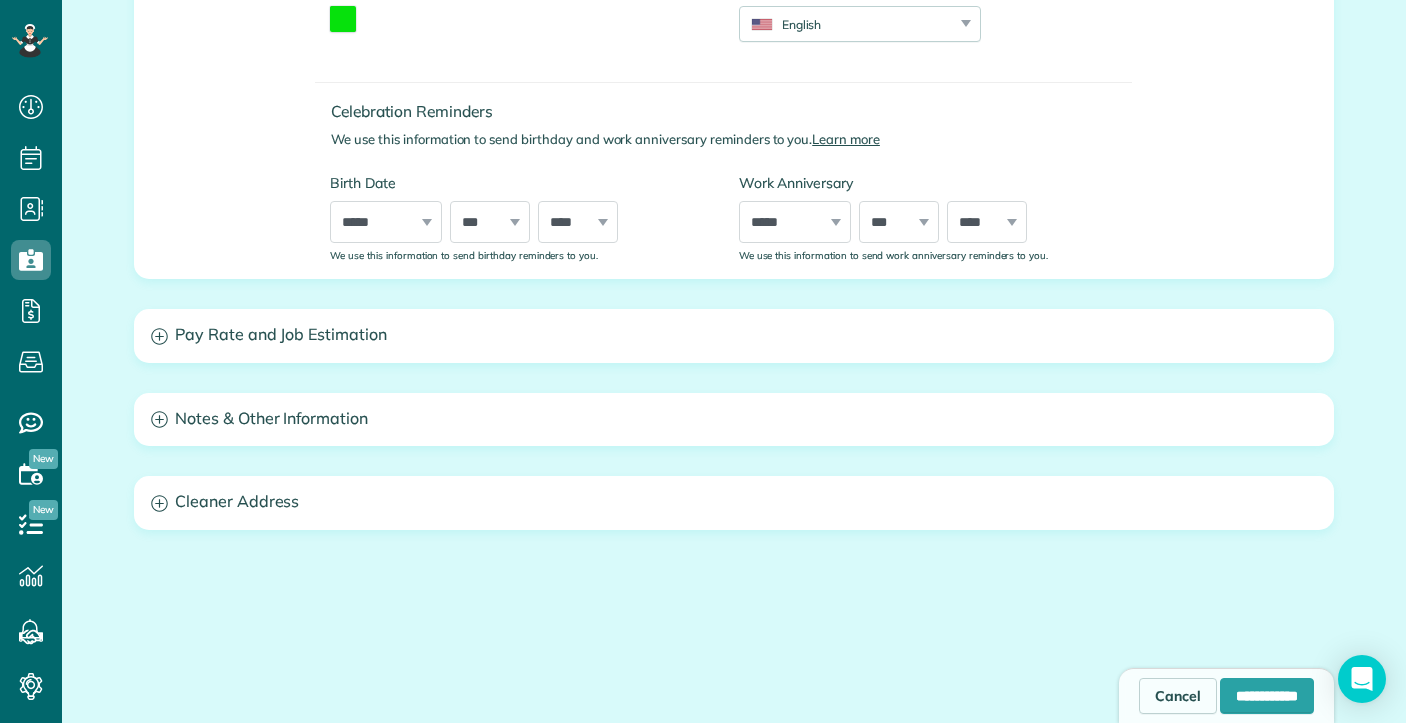 scroll, scrollTop: 628, scrollLeft: 0, axis: vertical 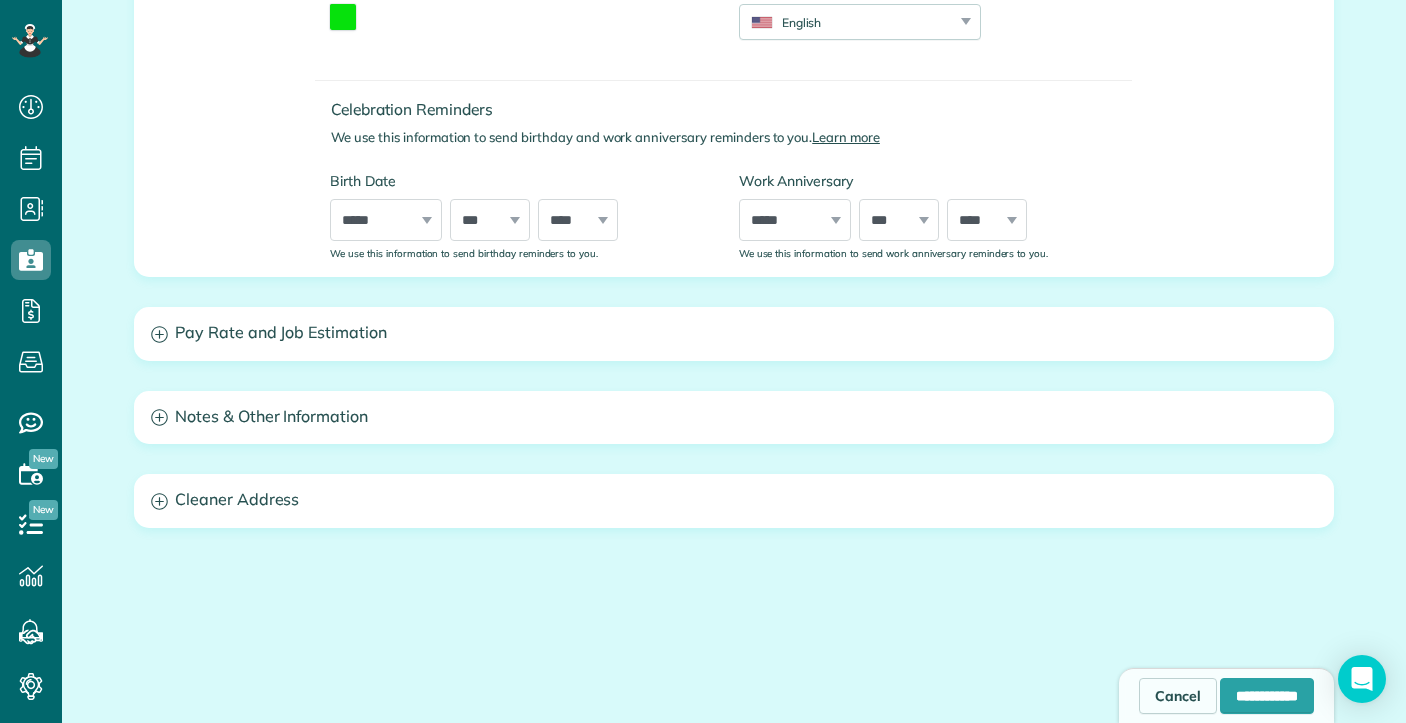 click on "Pay Rate and Job Estimation" at bounding box center [734, 333] 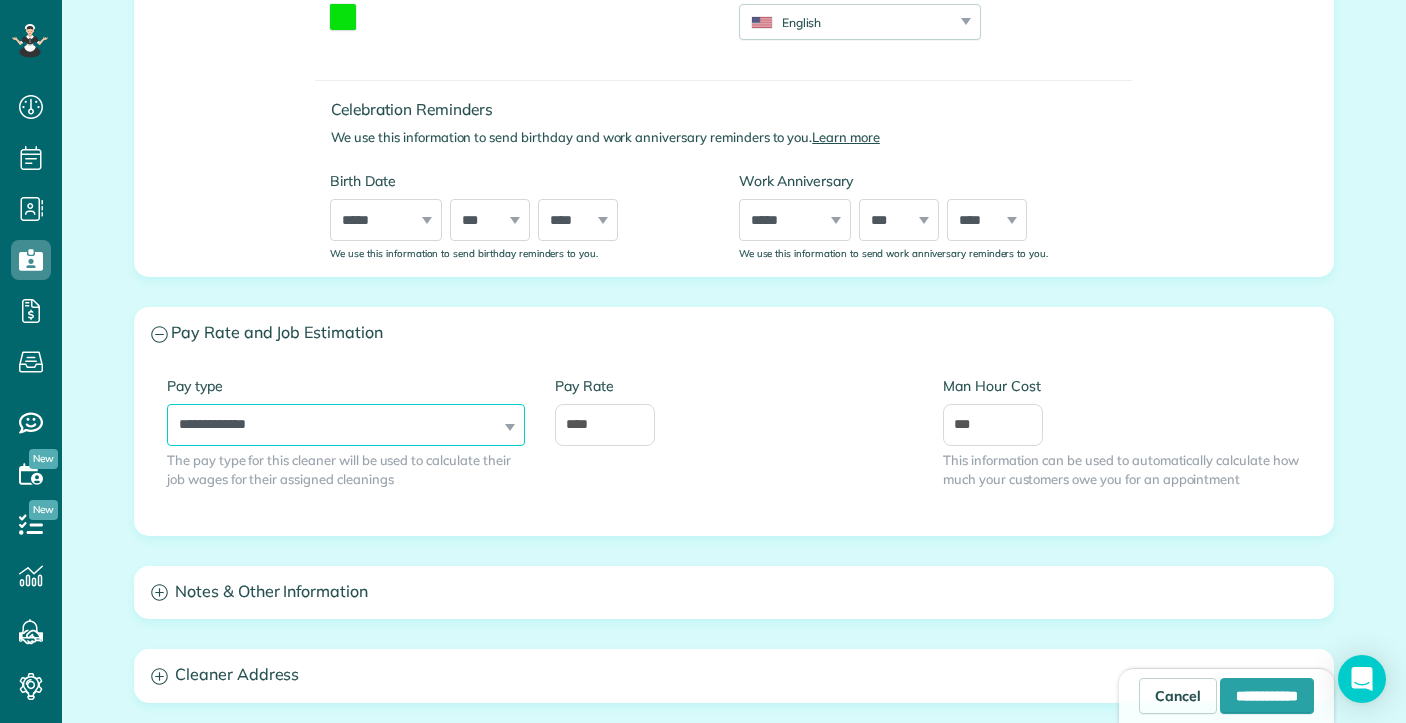 select on "******" 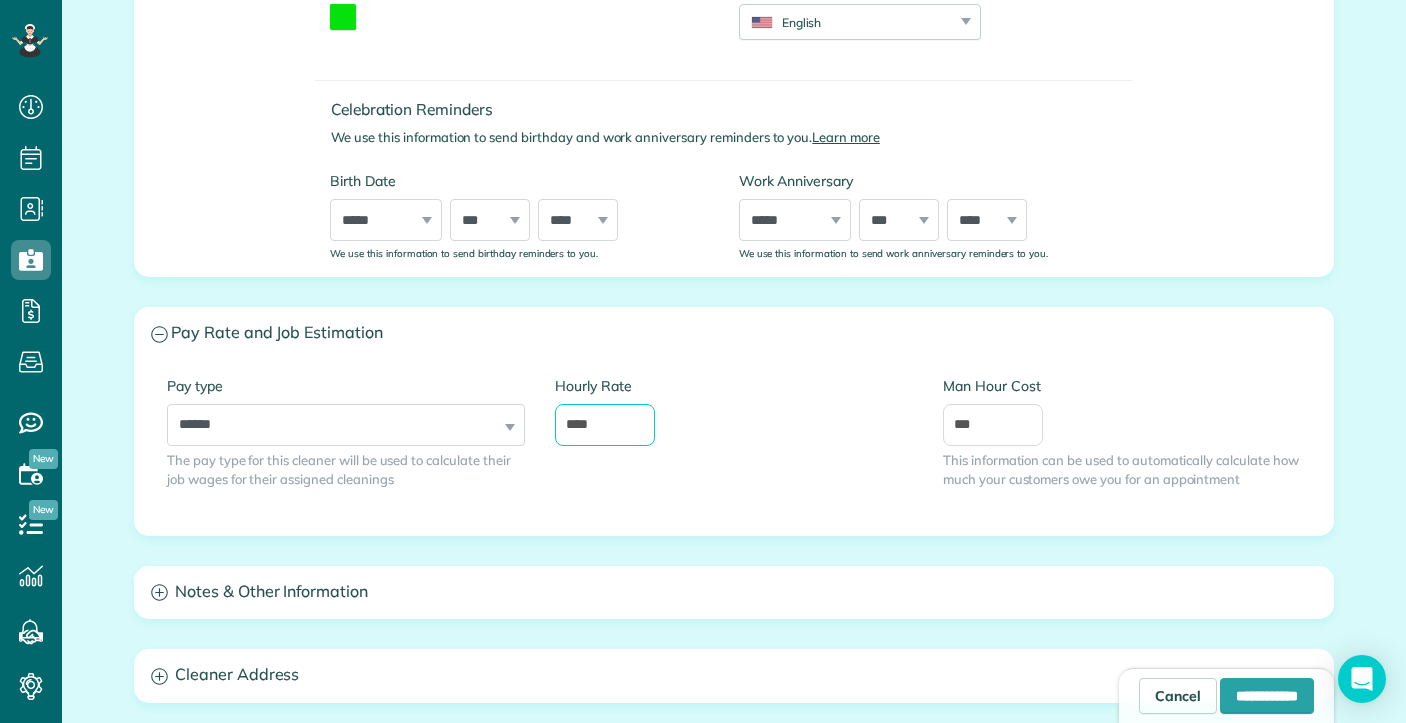 click on "****" at bounding box center (605, 425) 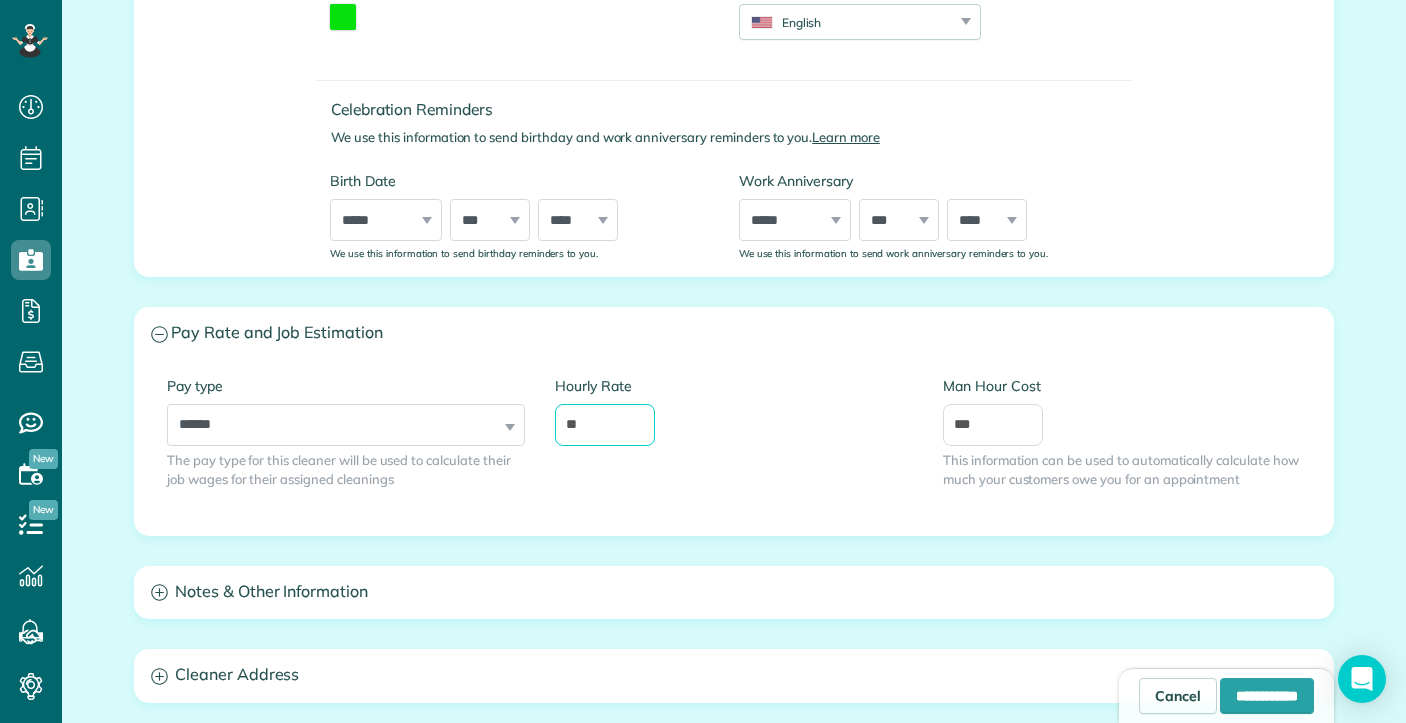 type on "**" 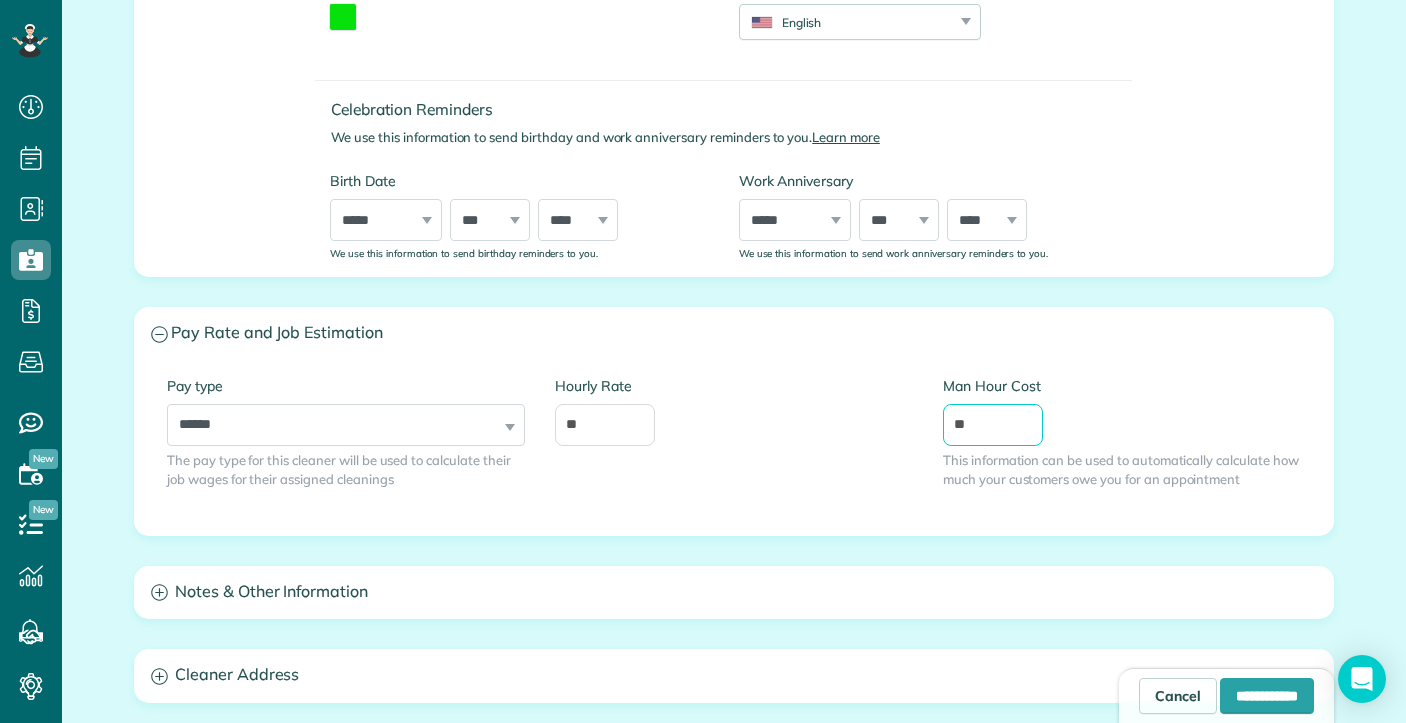 type on "**" 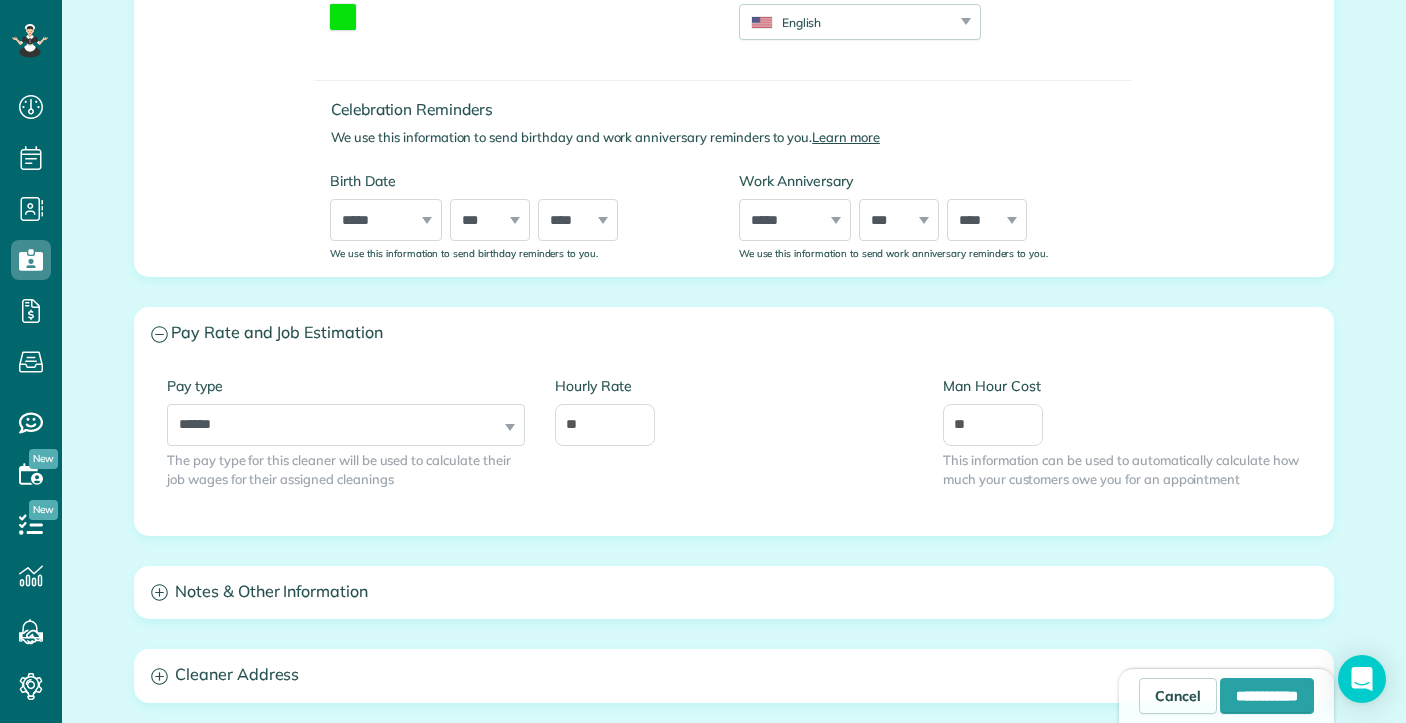 click on "**********" at bounding box center (734, 447) 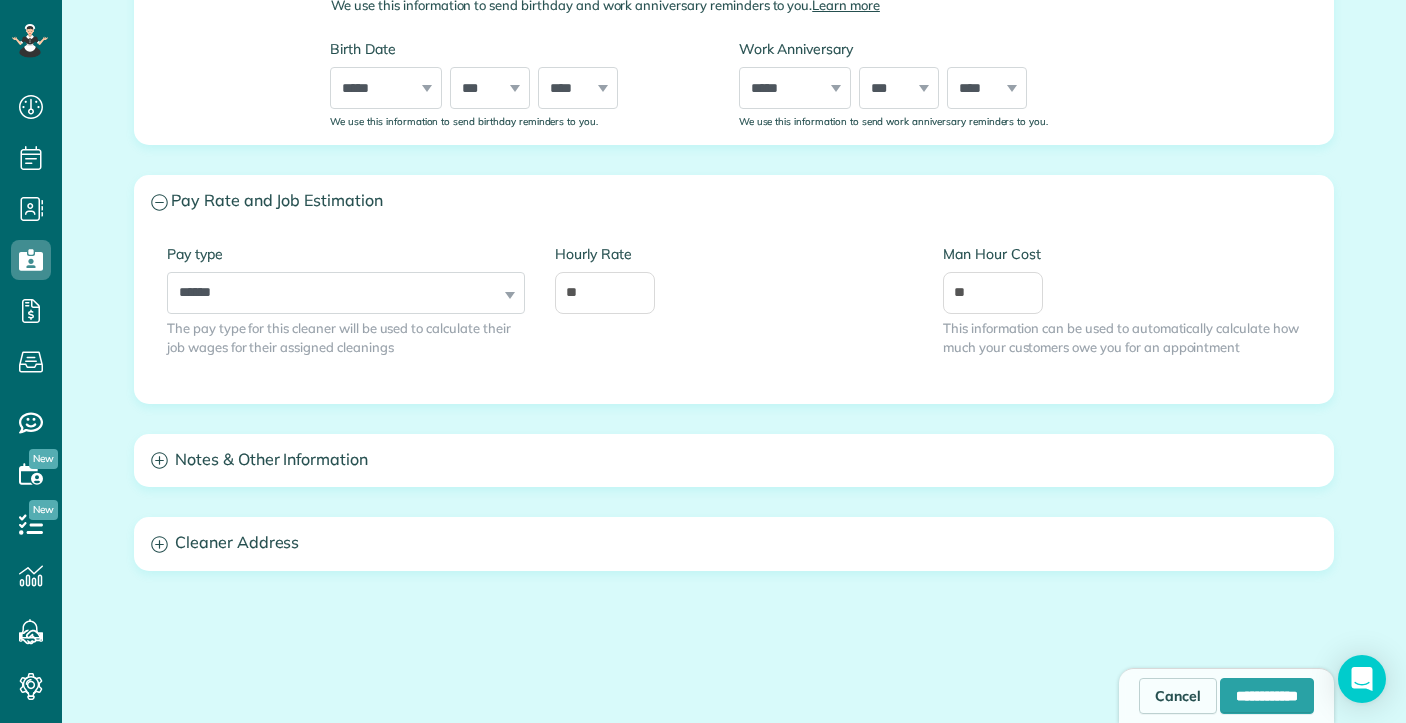 scroll, scrollTop: 826, scrollLeft: 0, axis: vertical 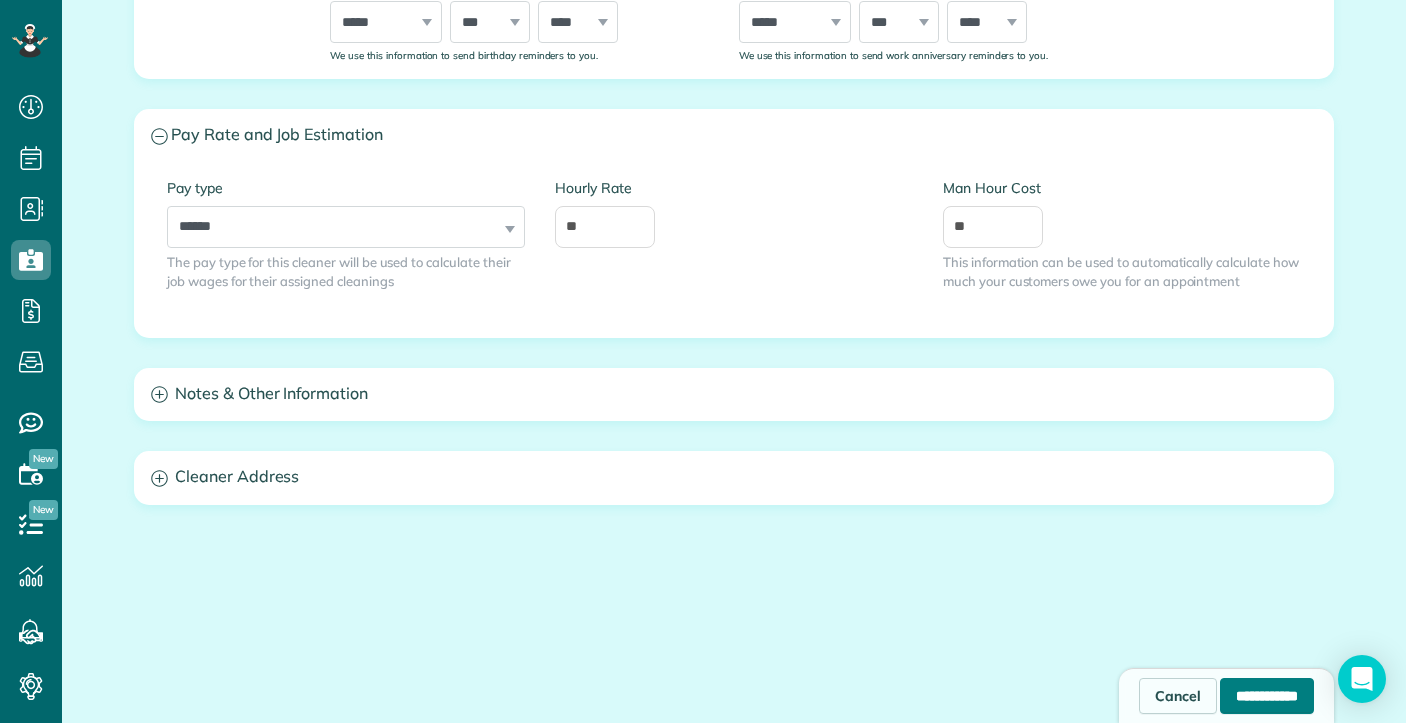 click on "**********" at bounding box center [1267, 696] 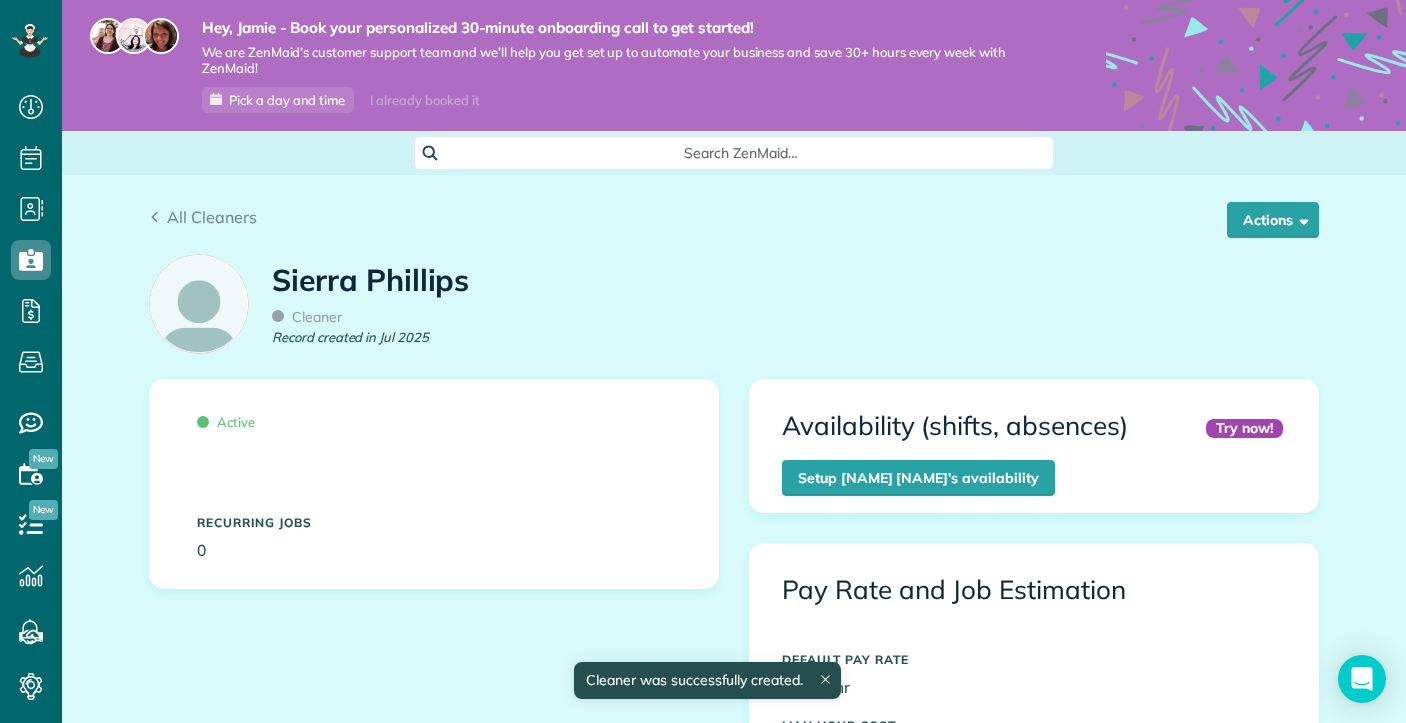 scroll, scrollTop: 0, scrollLeft: 0, axis: both 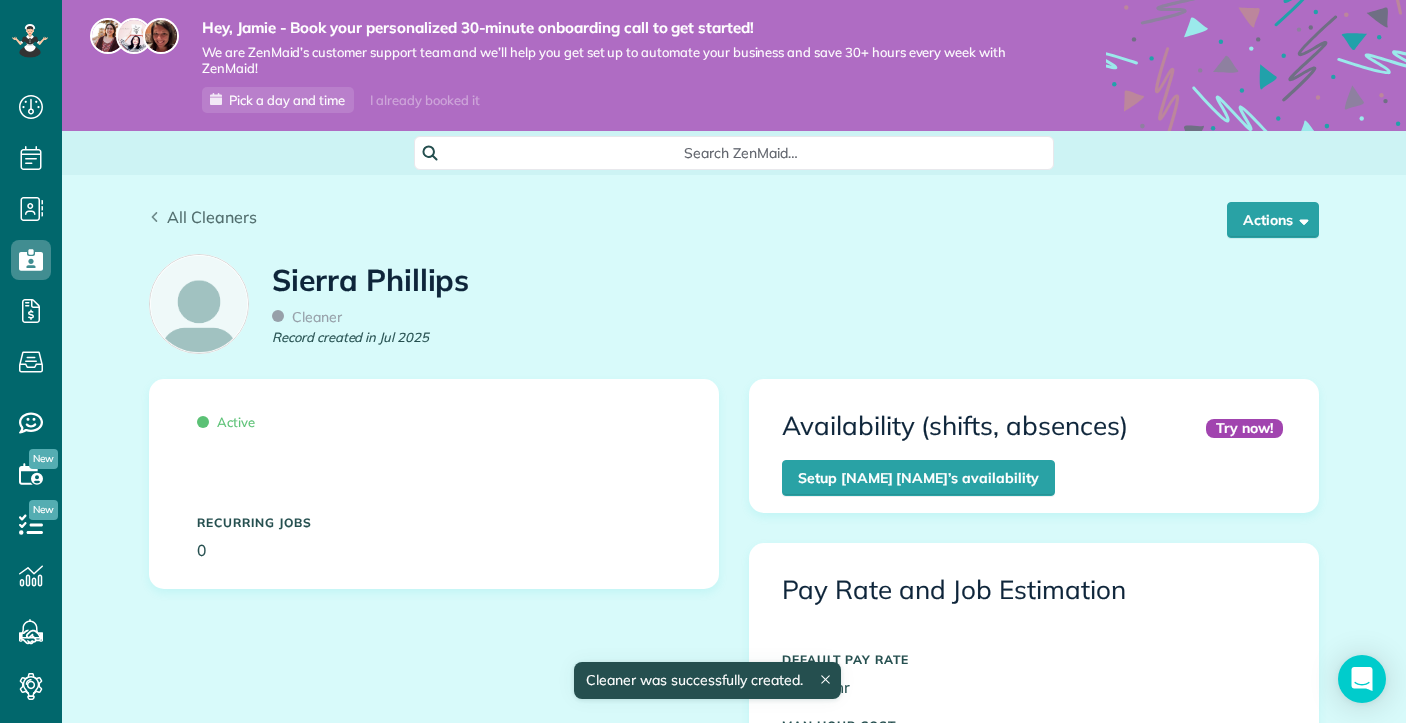 click on "All Cleaners" at bounding box center [212, 217] 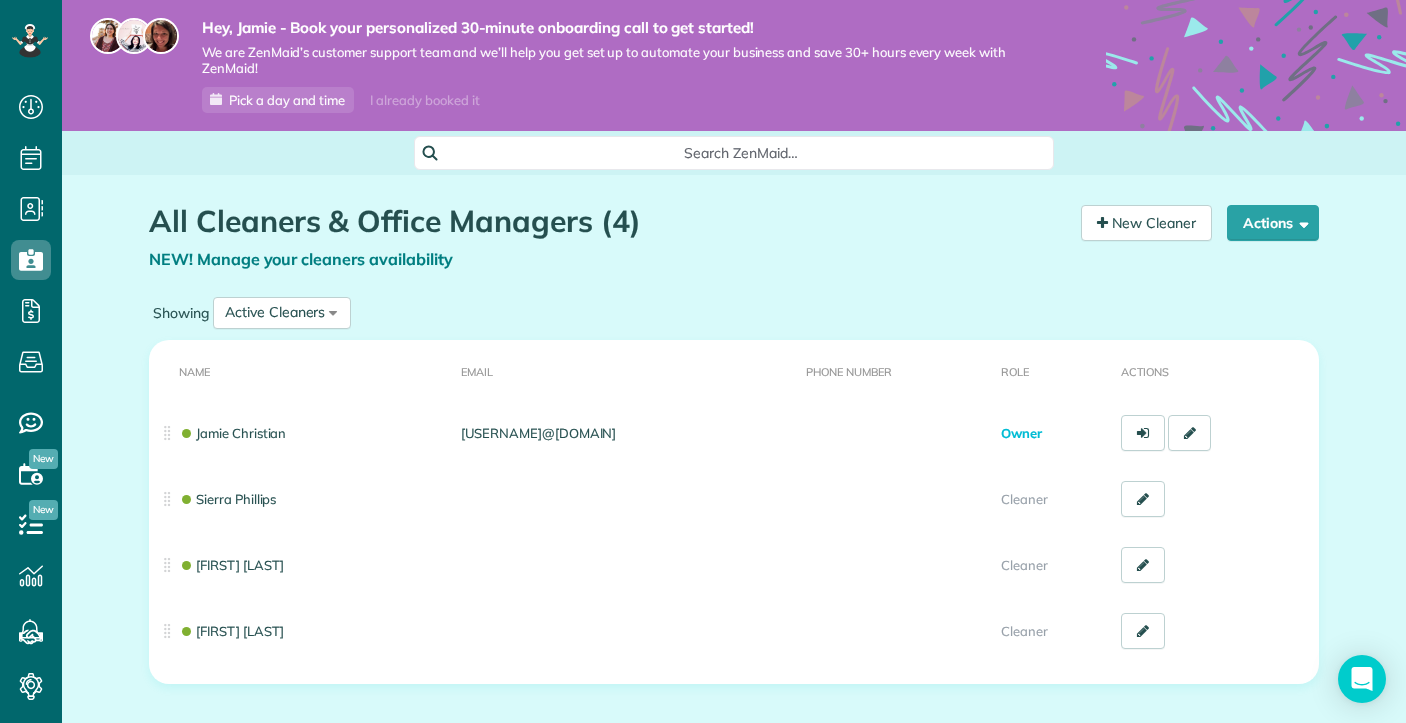 scroll, scrollTop: 0, scrollLeft: 0, axis: both 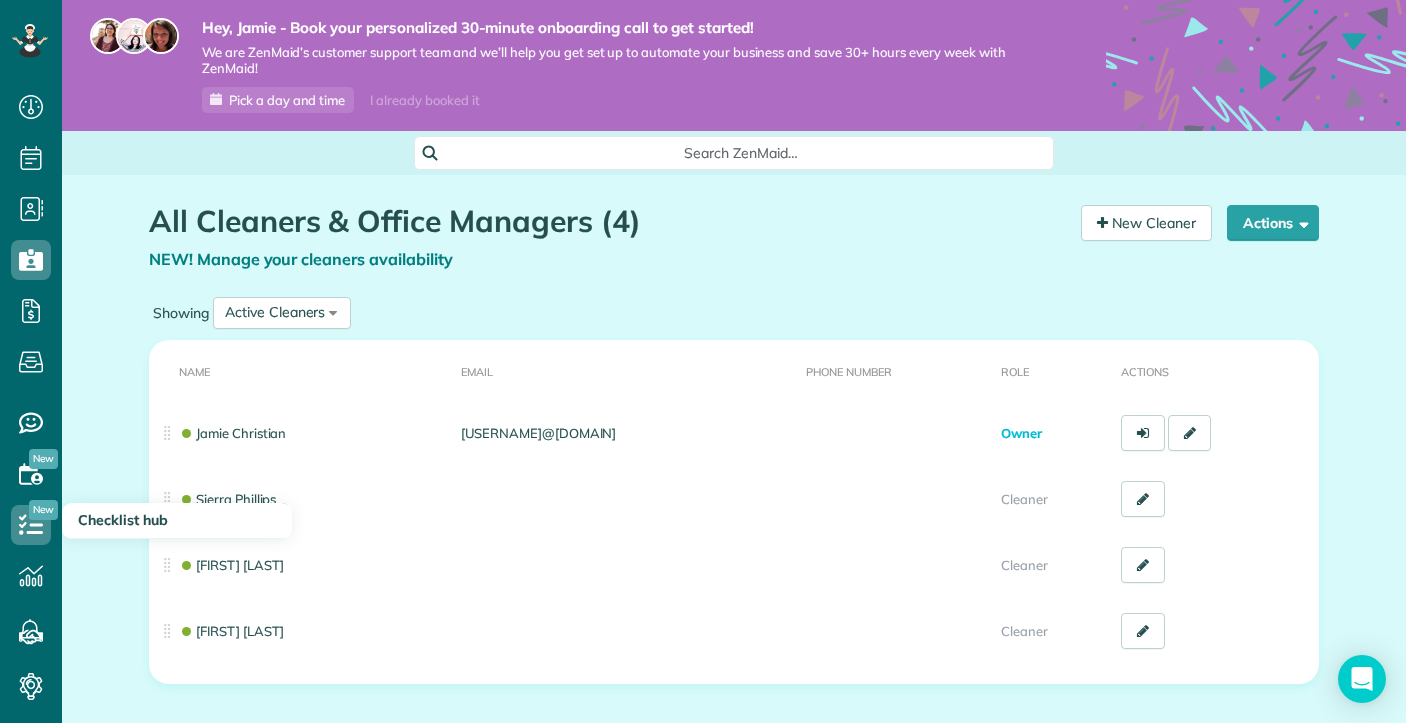 click 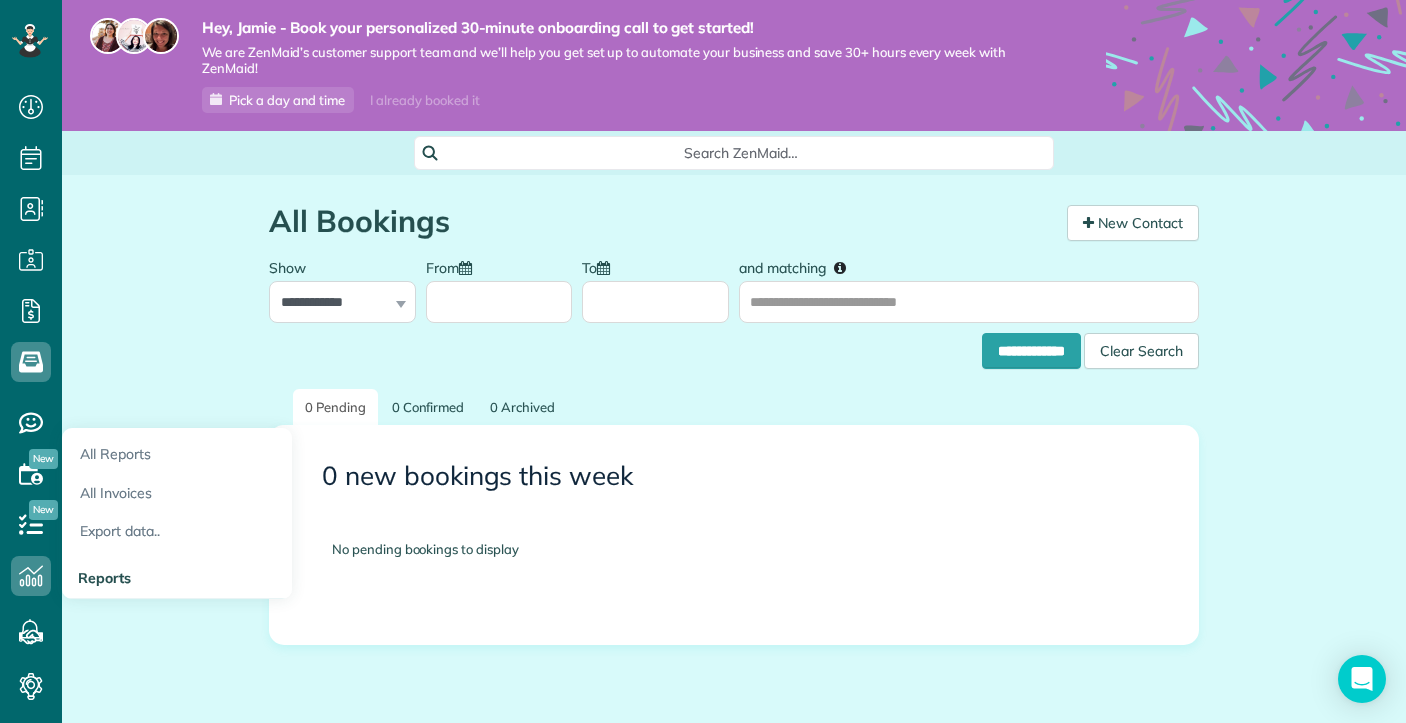 scroll, scrollTop: 0, scrollLeft: 0, axis: both 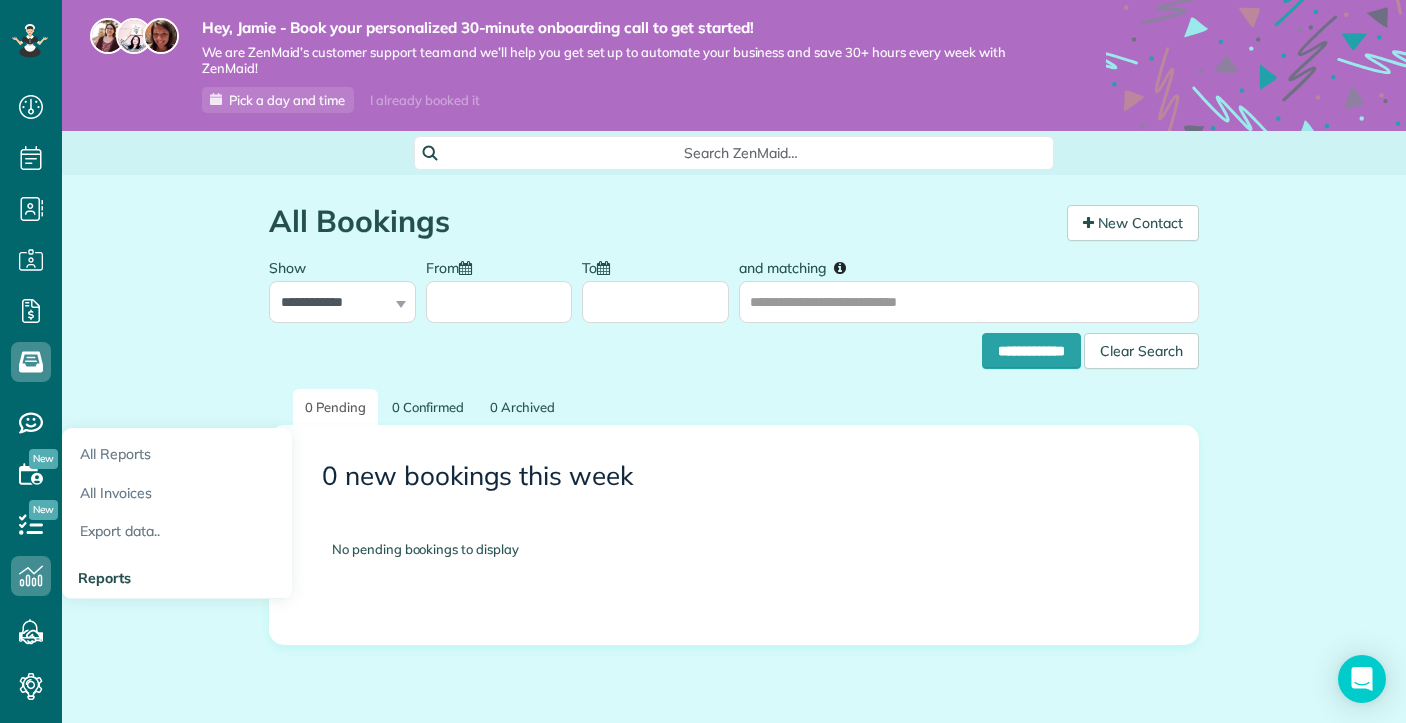 click 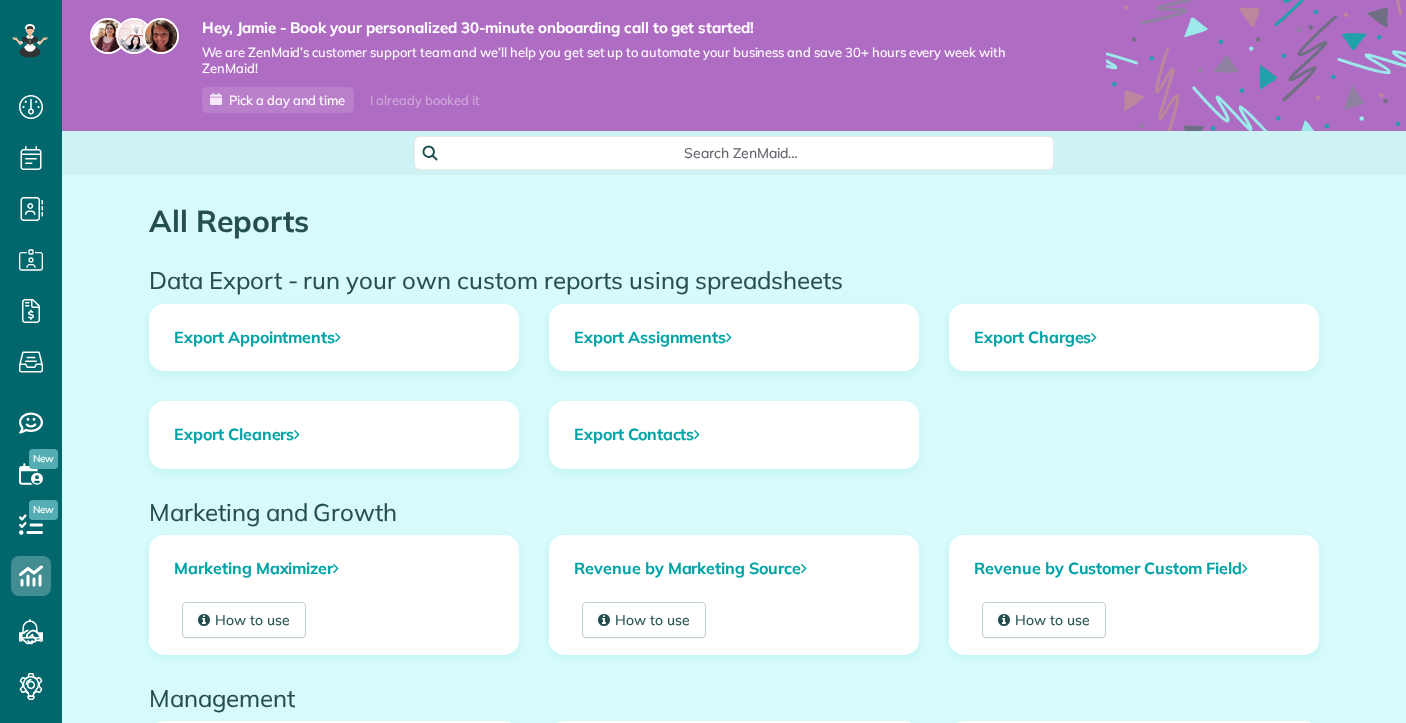 scroll, scrollTop: 0, scrollLeft: 0, axis: both 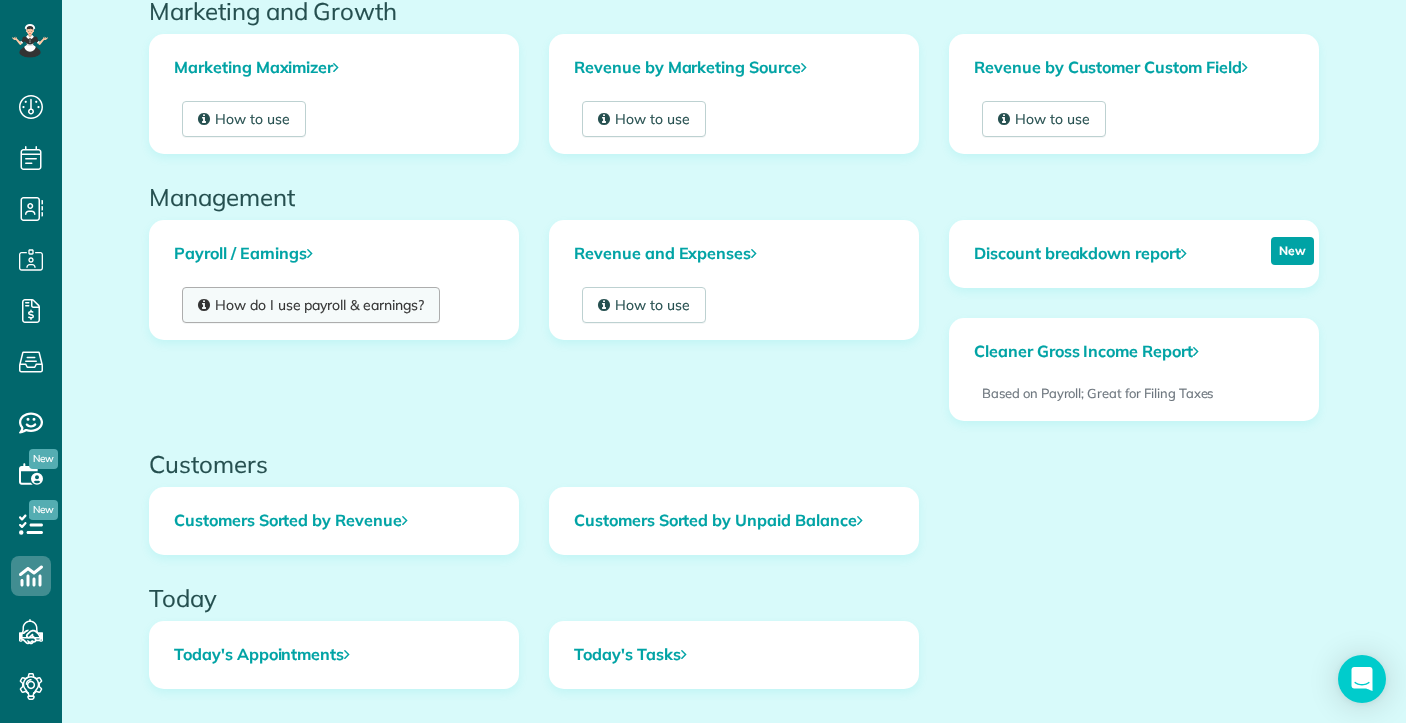 click on "How do I use payroll & earnings?" at bounding box center [311, 305] 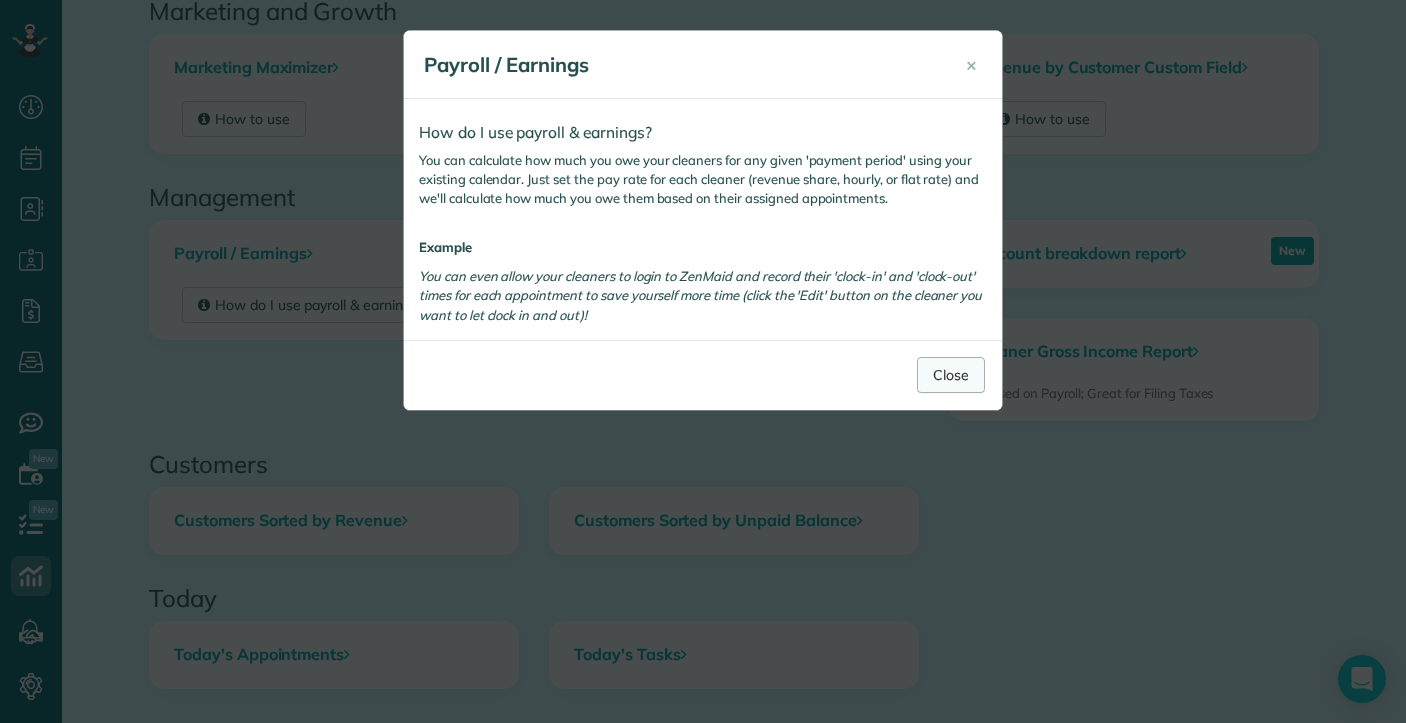 click on "Close" at bounding box center (951, 375) 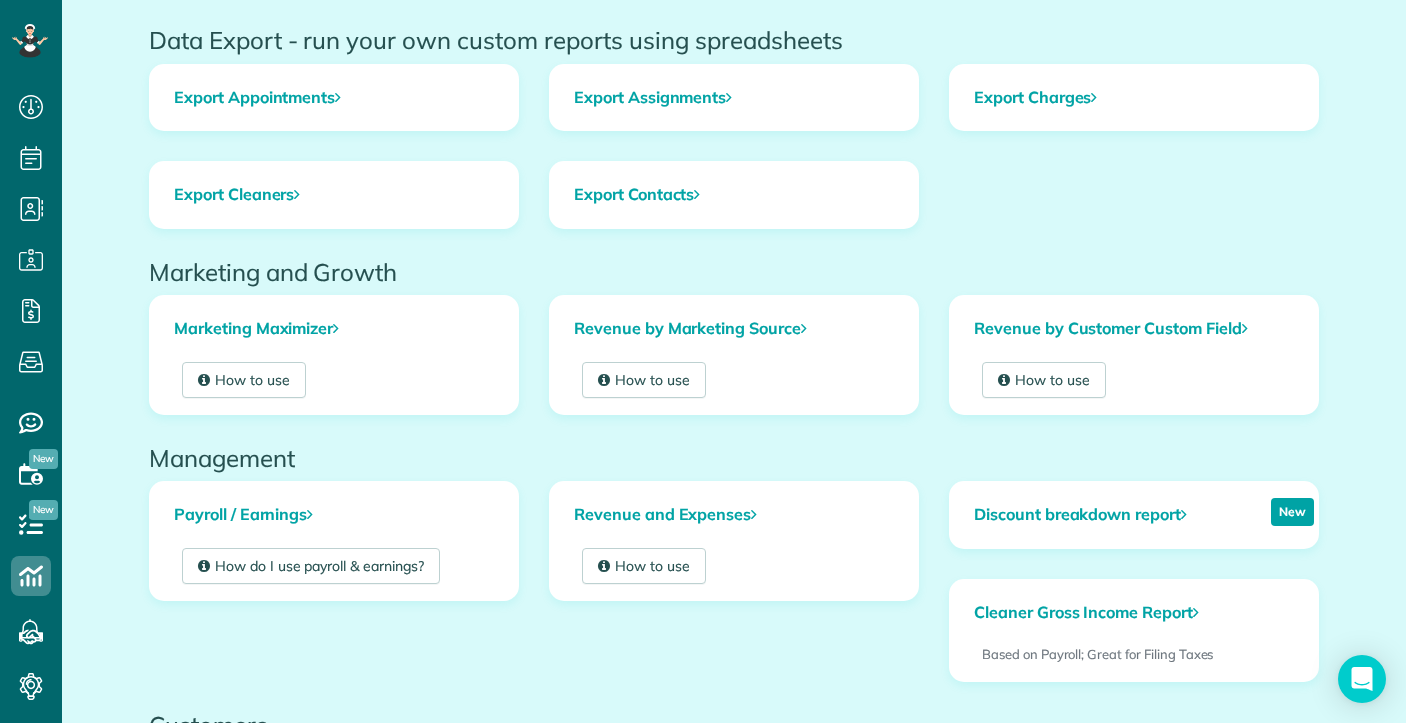 scroll, scrollTop: 0, scrollLeft: 0, axis: both 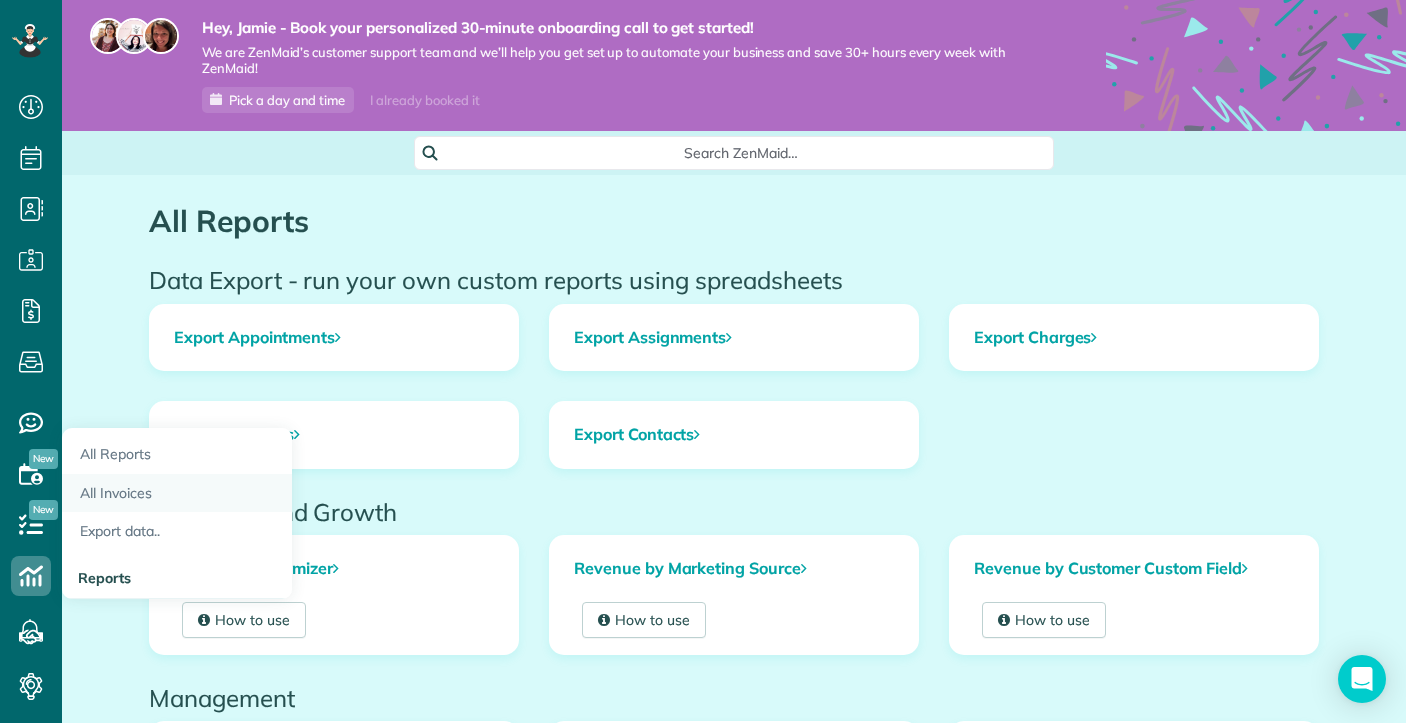 click on "All Invoices" at bounding box center [177, 493] 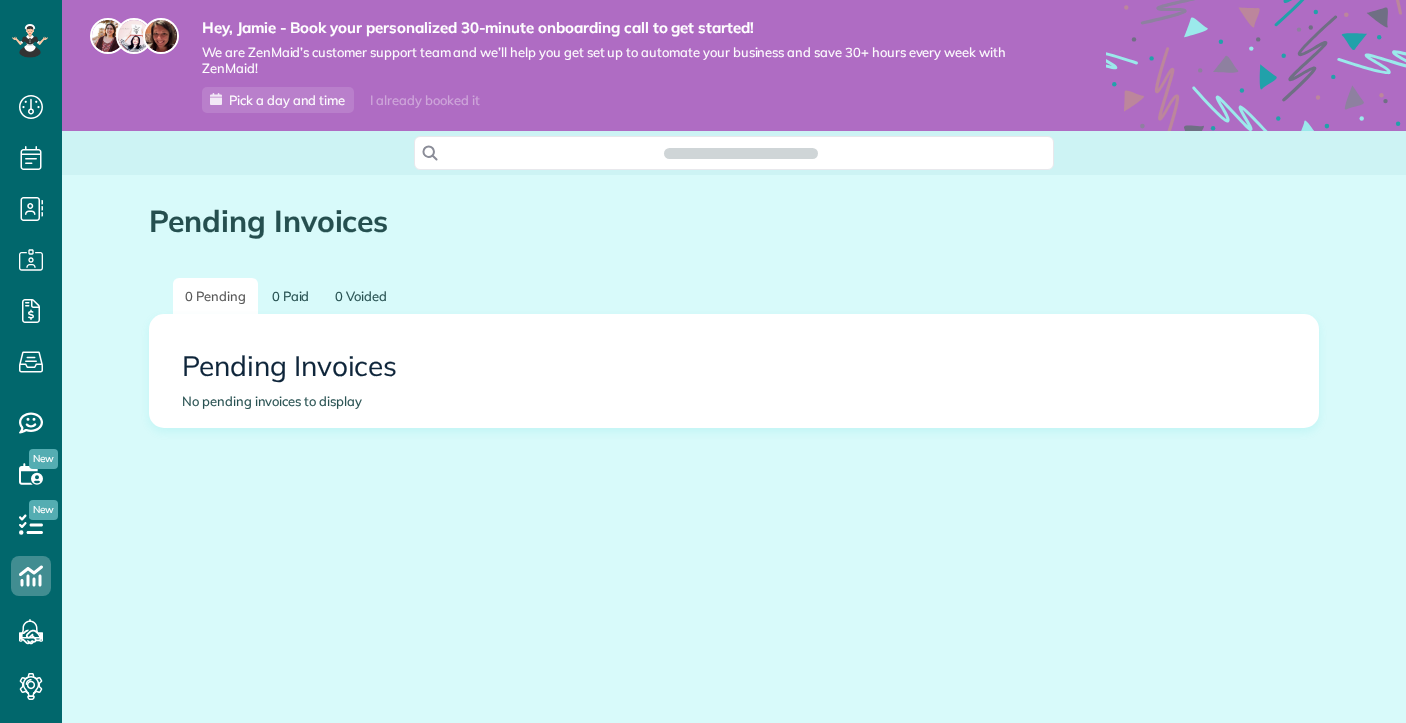 scroll, scrollTop: 0, scrollLeft: 0, axis: both 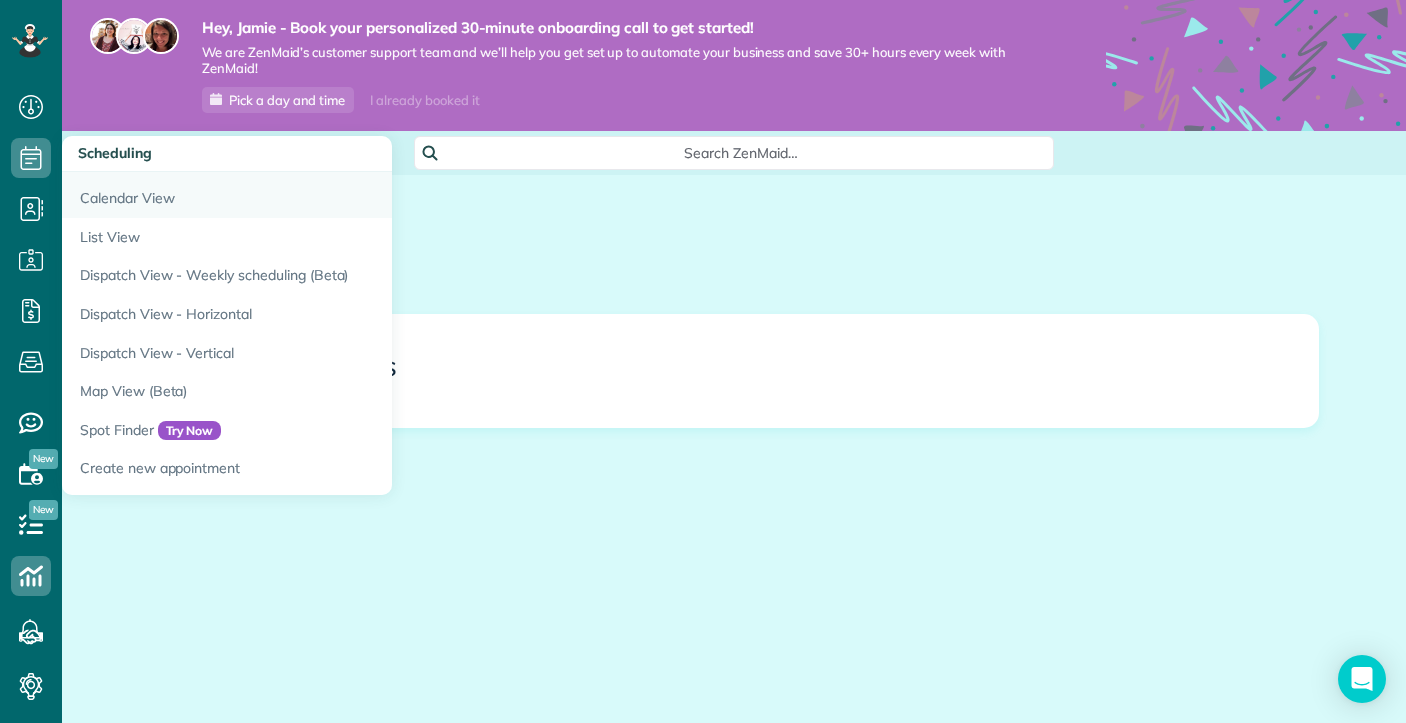 click on "Calendar View" at bounding box center (312, 195) 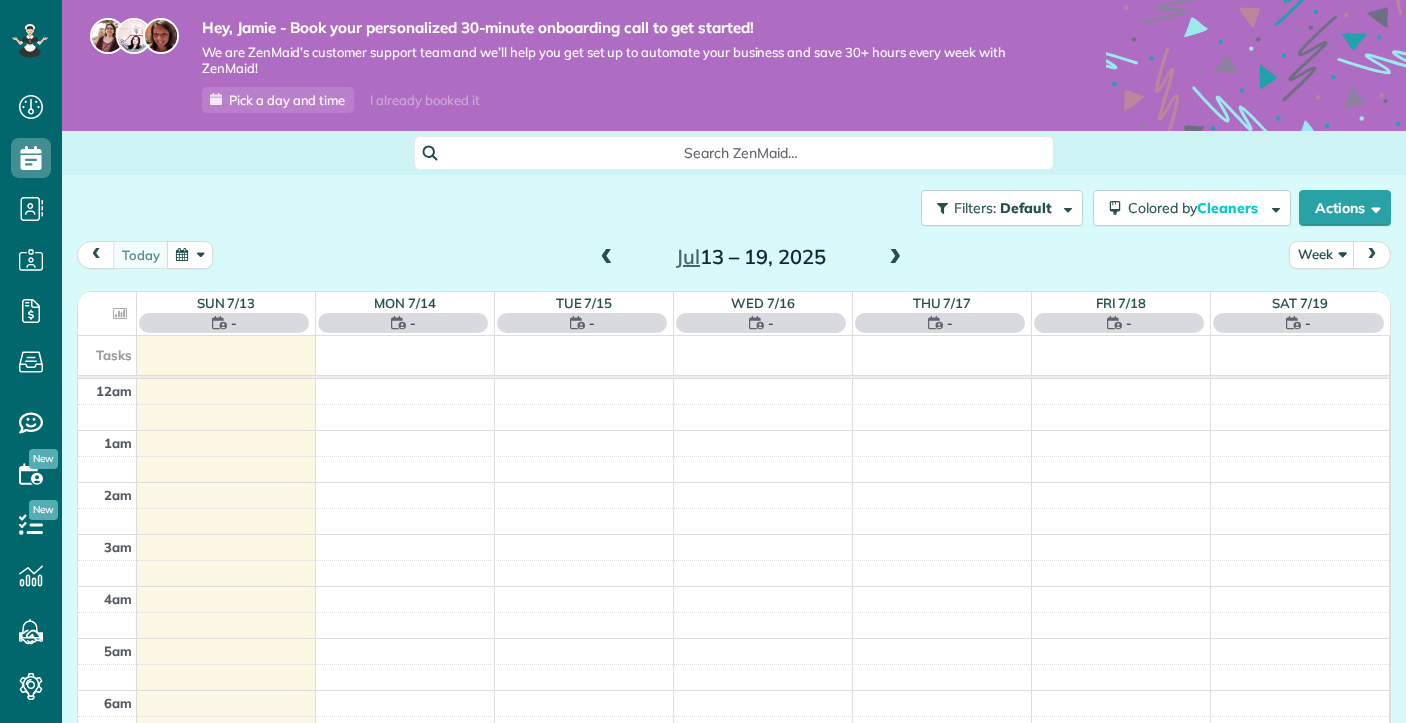 scroll, scrollTop: 0, scrollLeft: 0, axis: both 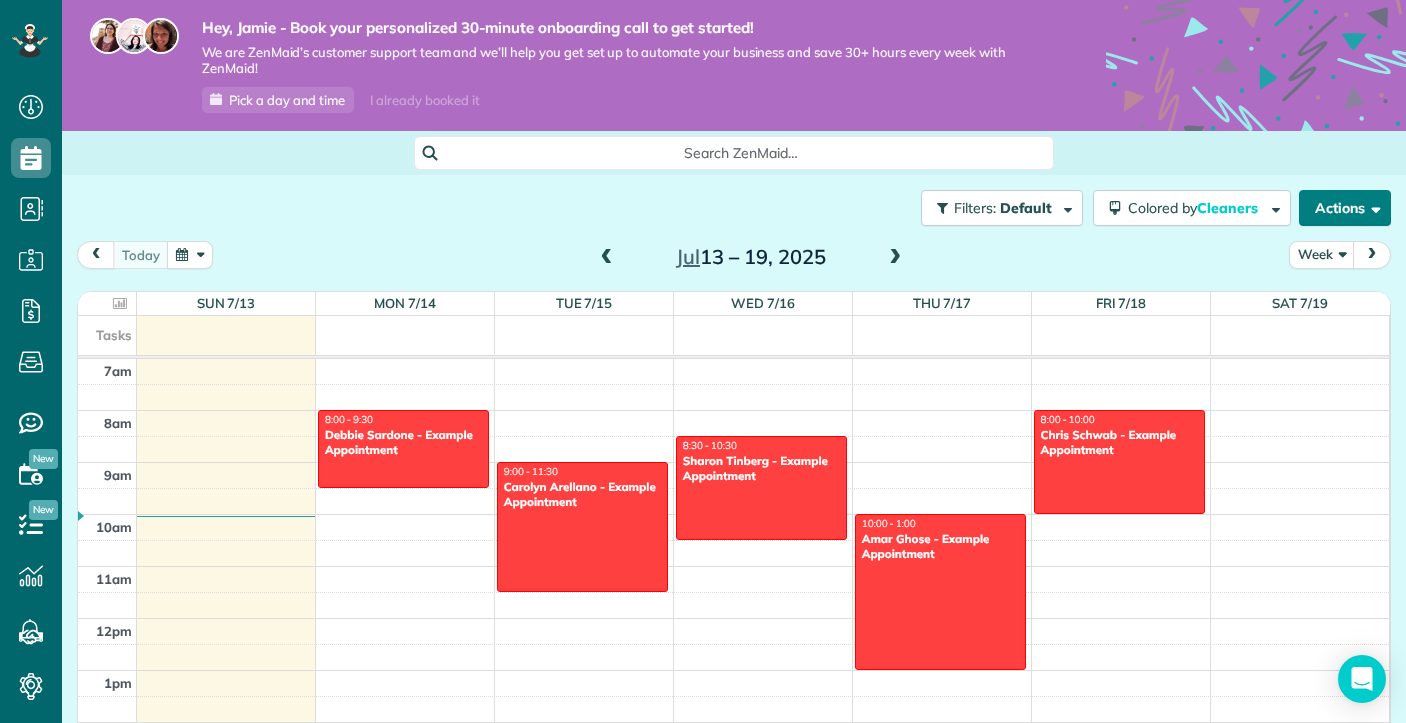 click on "Actions" at bounding box center (1345, 208) 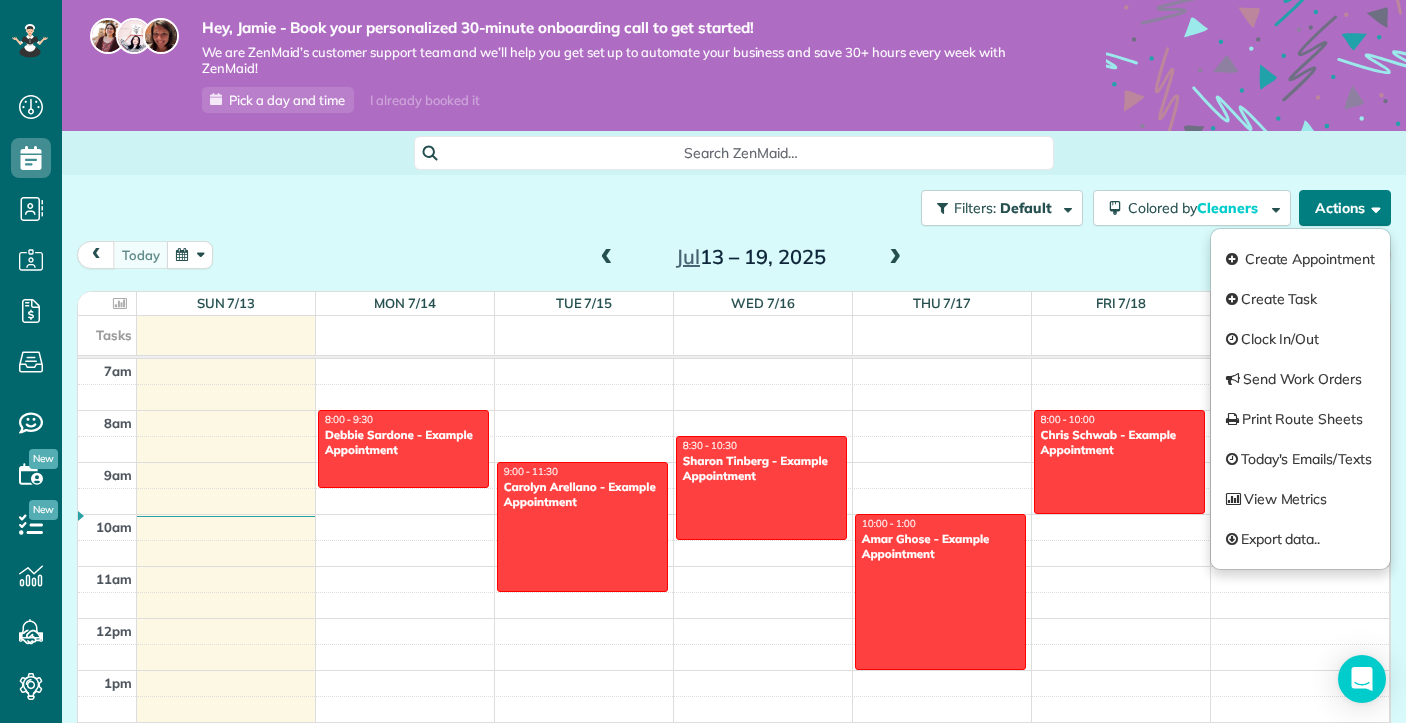 click on "12am 1am 2am 3am 4am 5am 6am 7am 8am 9am 10am 11am 12pm 1pm 2pm 3pm 4pm 5pm 6pm 7pm 8pm 9pm 10pm 11pm 8:00 - 9:30 Debbie Sardone - Example Appointment 1234 Wilshire Boulevard Los Angeles, CA 90017 9:00 - 11:30 Carolyn Arellano - Example Appointment 8970 Bolsa Avenue Westminster, CA 92683 8:30 - 10:30 Sharon Tinberg - Example Appointment 6375 West Charleston Boulevard Las Vegas, NV 89146 10:00 - 1:00 Amar Ghose - Example Appointment 673 Park Boulevard Palo Alto, CA 94306 8:00 - 10:00 Chris Schwab - Example Appointment 8920 Wilshire Boulevard Beverly Hills, CA 90211" at bounding box center (733, 618) 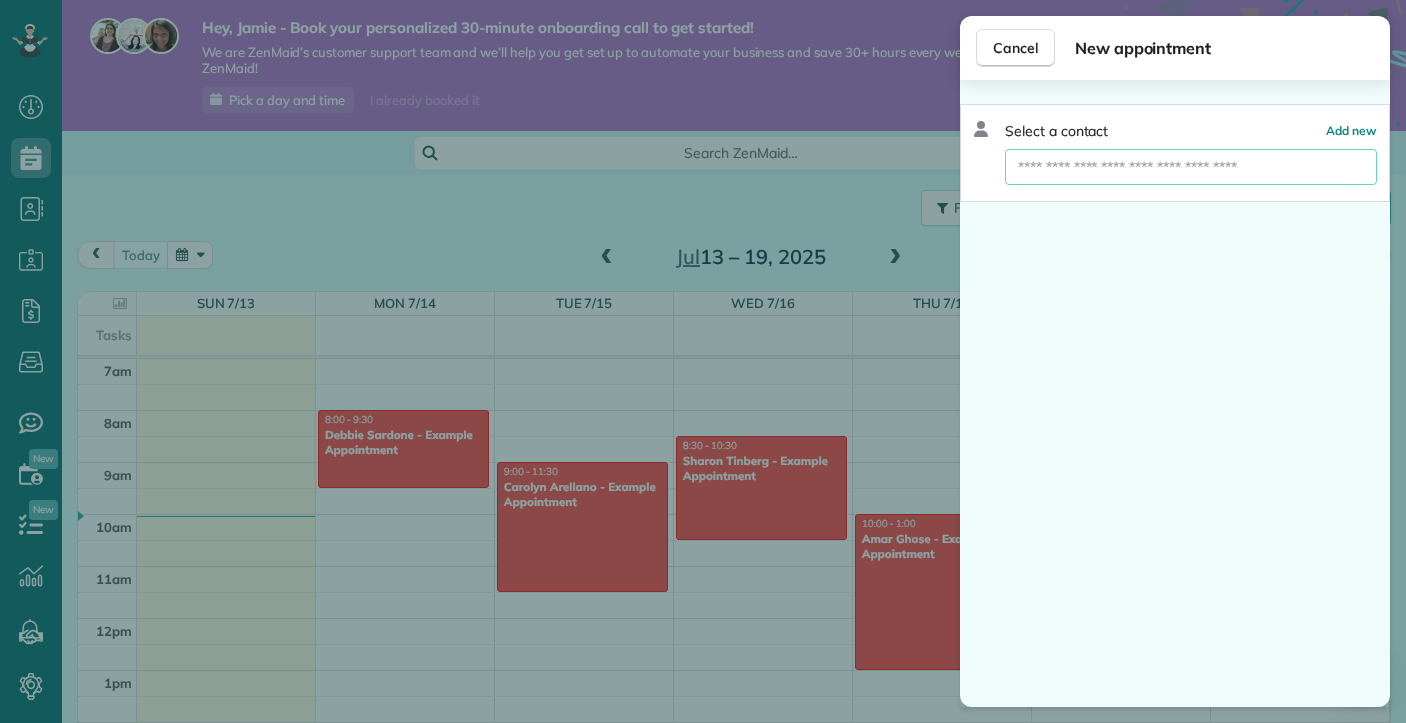 click at bounding box center [1191, 167] 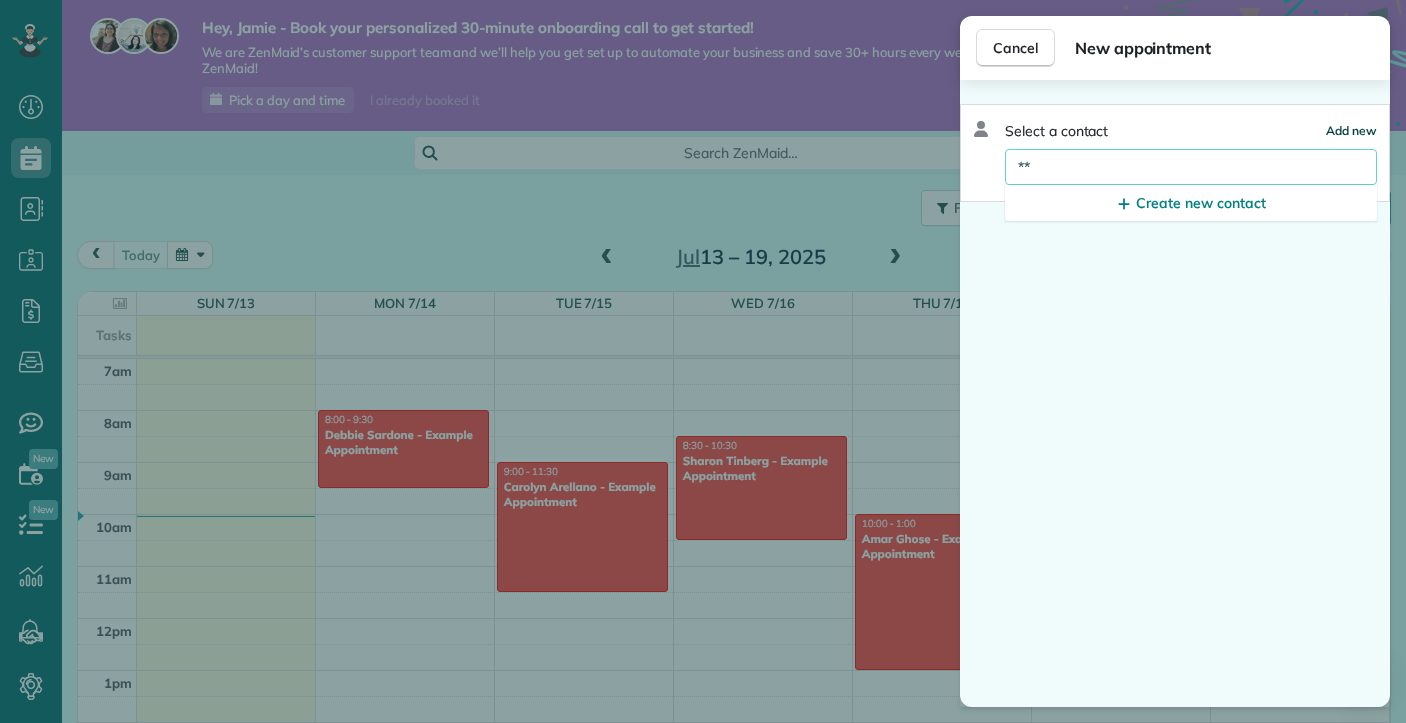 type on "**" 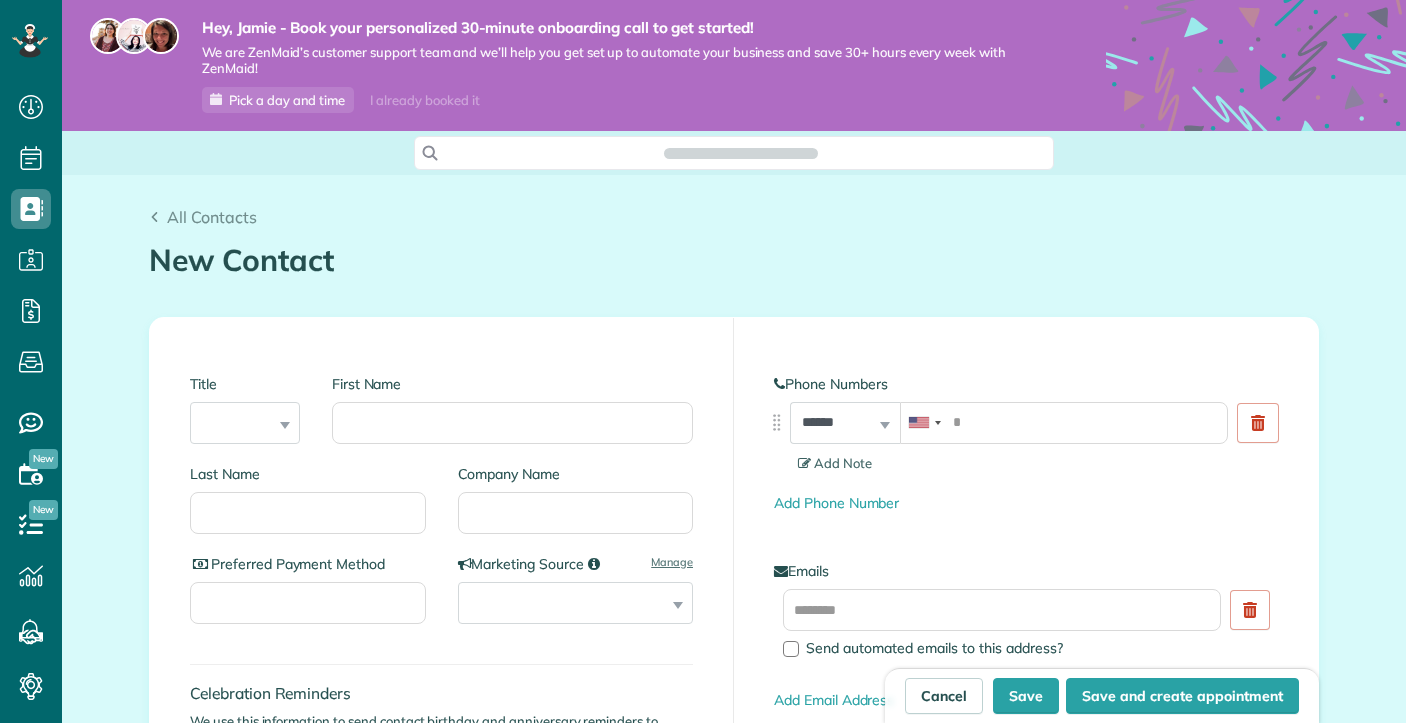 scroll, scrollTop: 0, scrollLeft: 0, axis: both 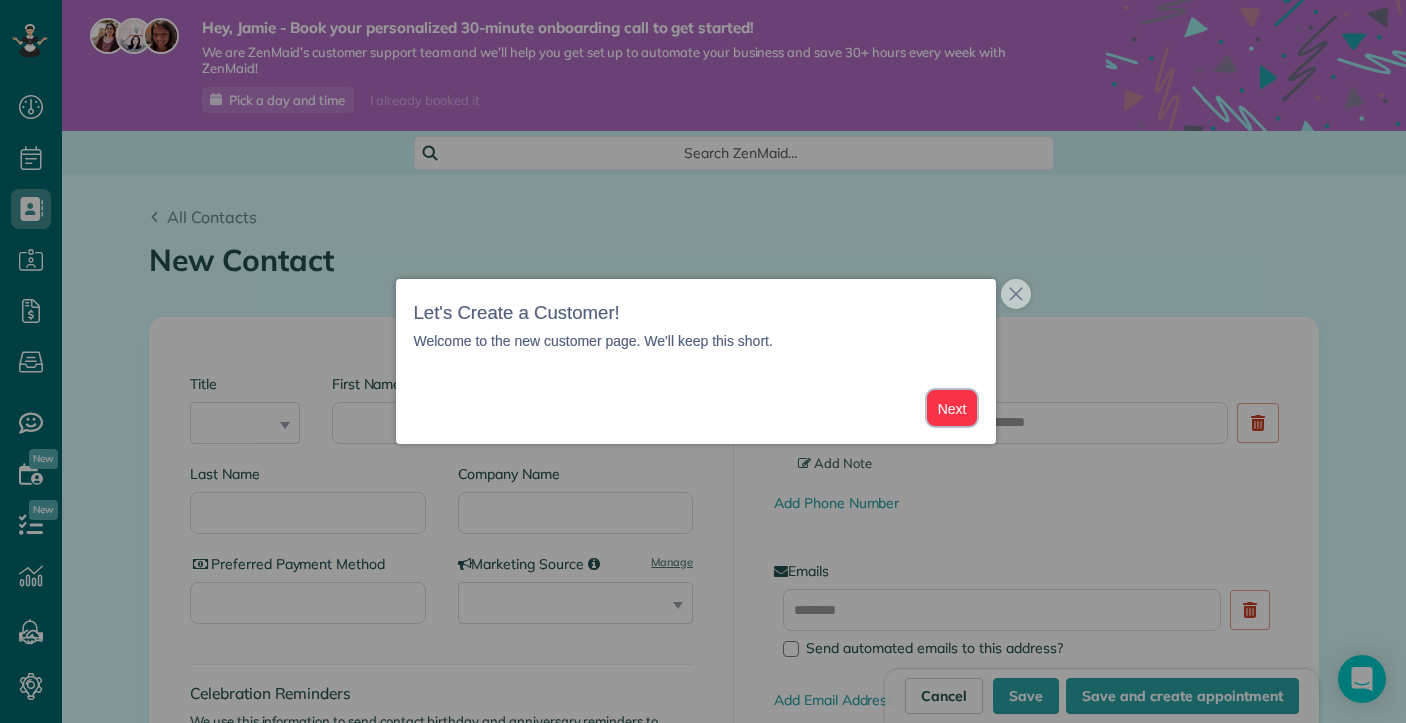 click on "Next" at bounding box center (952, 408) 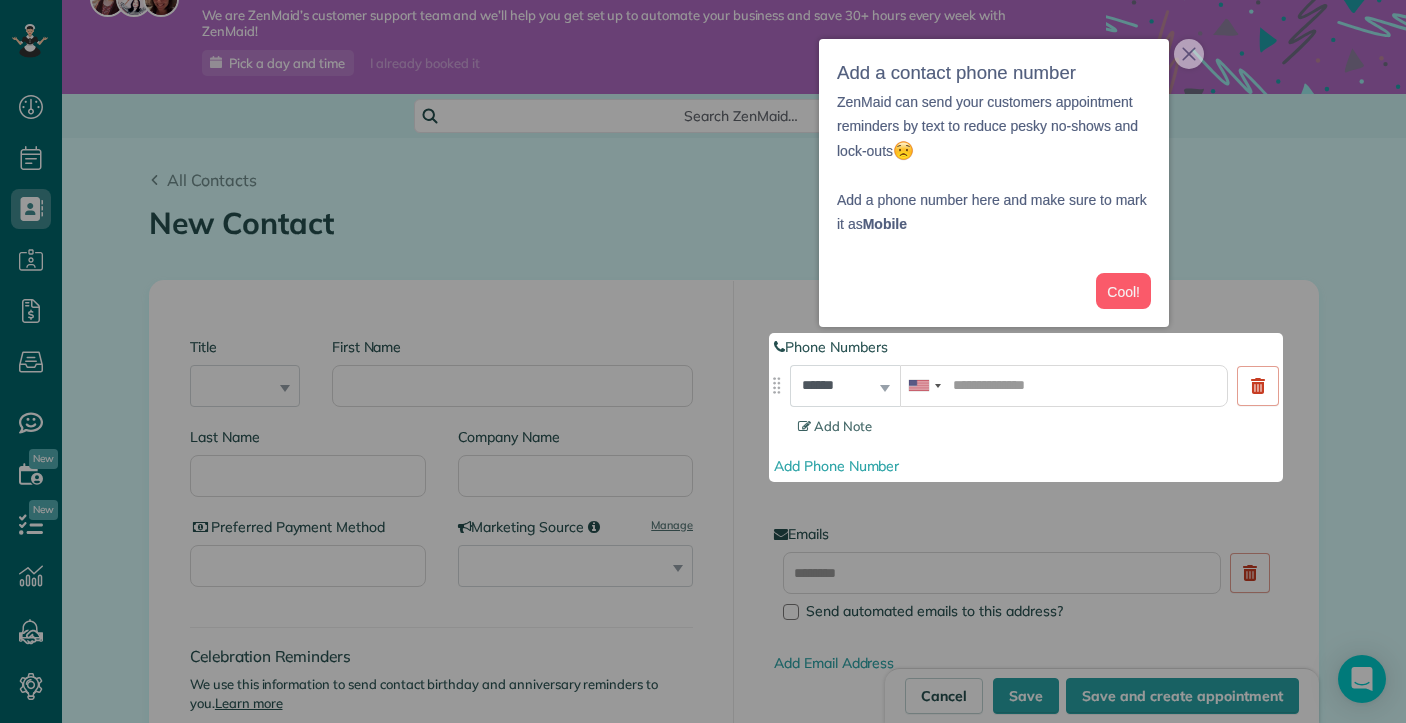 scroll, scrollTop: 79, scrollLeft: 0, axis: vertical 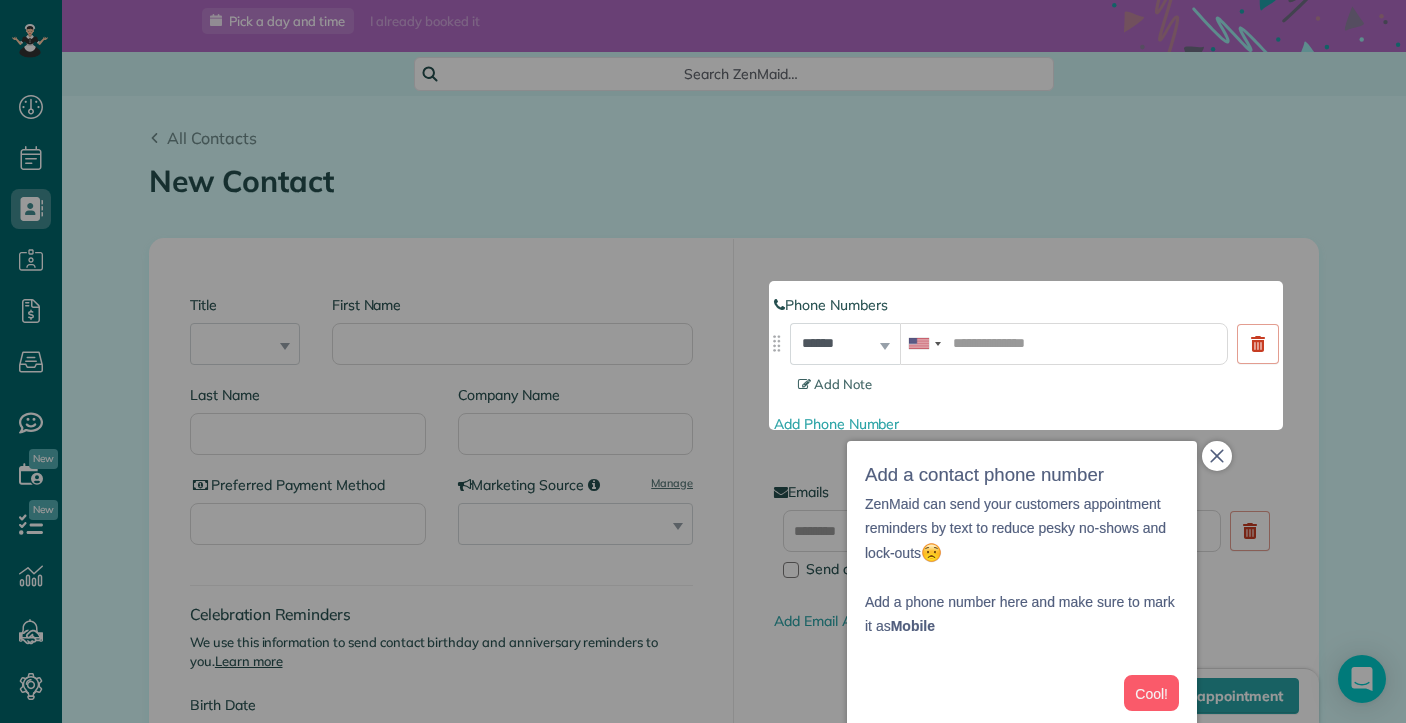 click at bounding box center (703, 576) 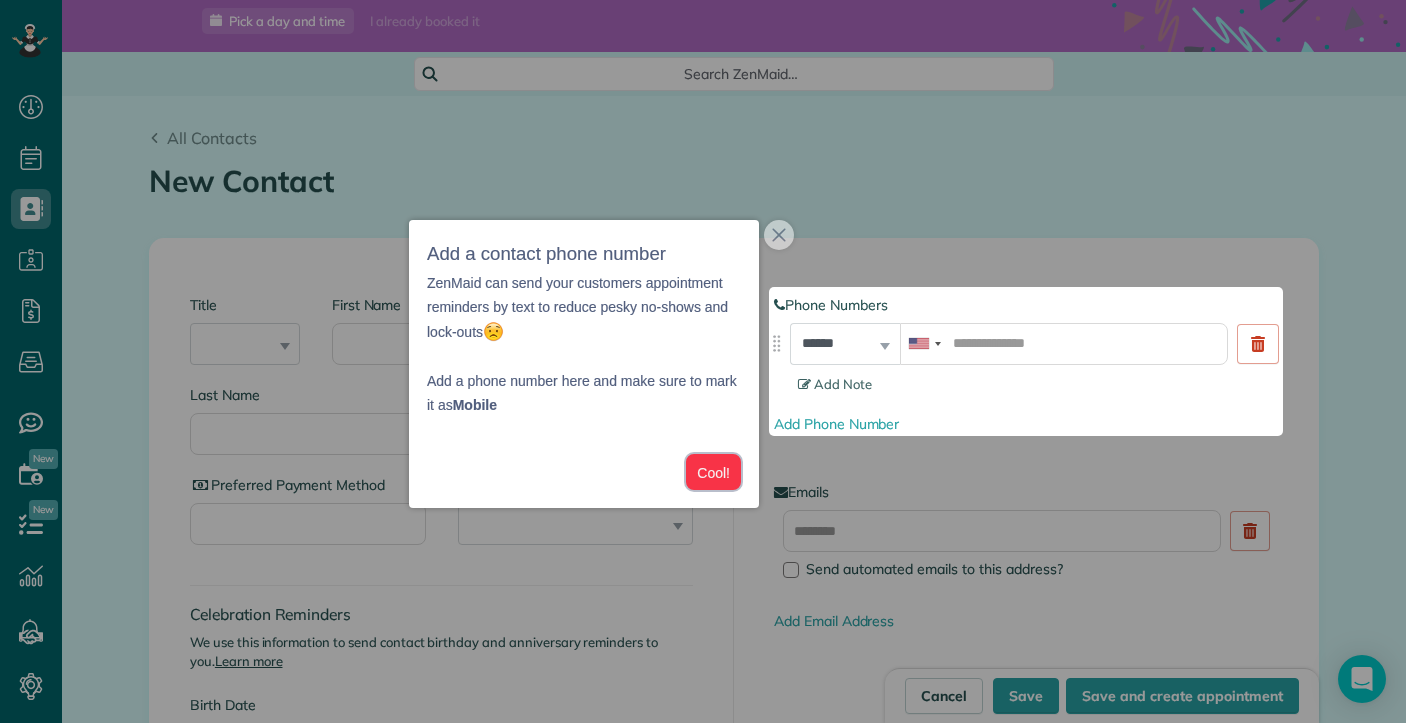 click on "Cool!" at bounding box center (713, 472) 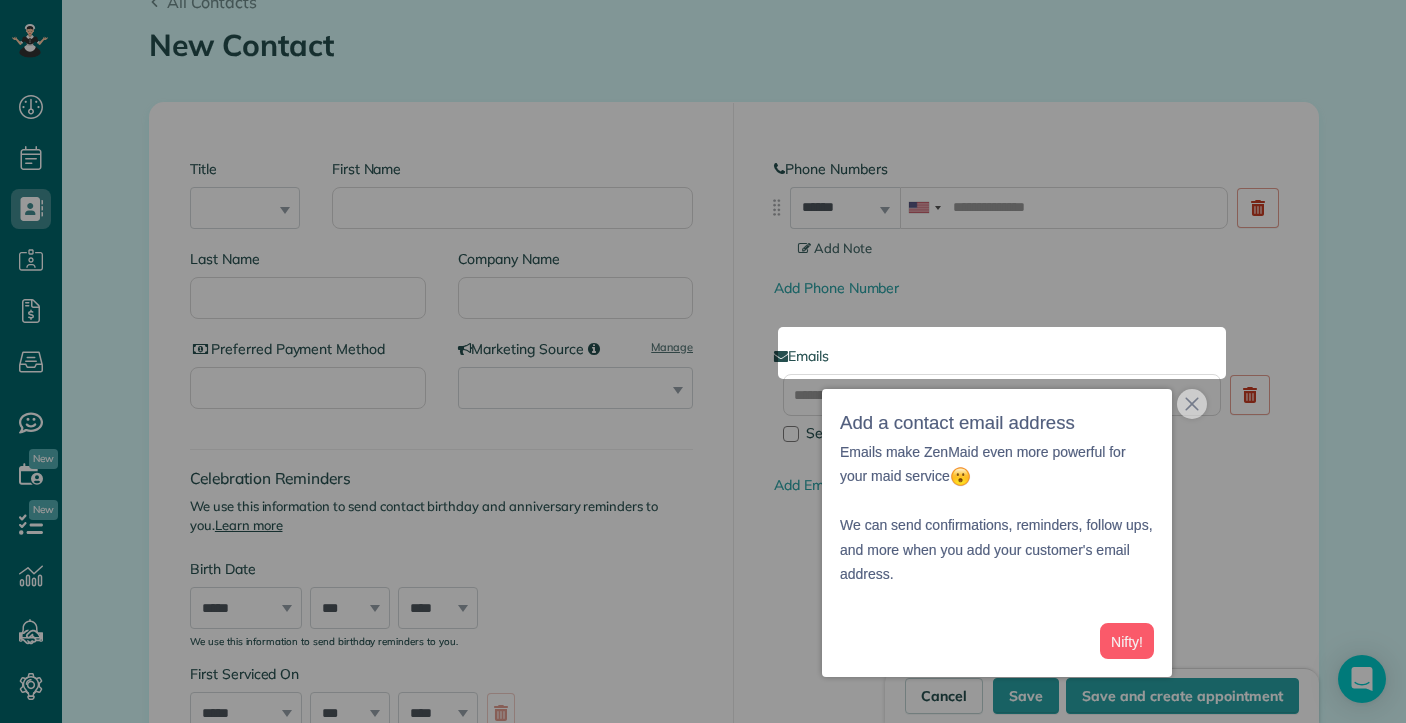 scroll, scrollTop: 245, scrollLeft: 0, axis: vertical 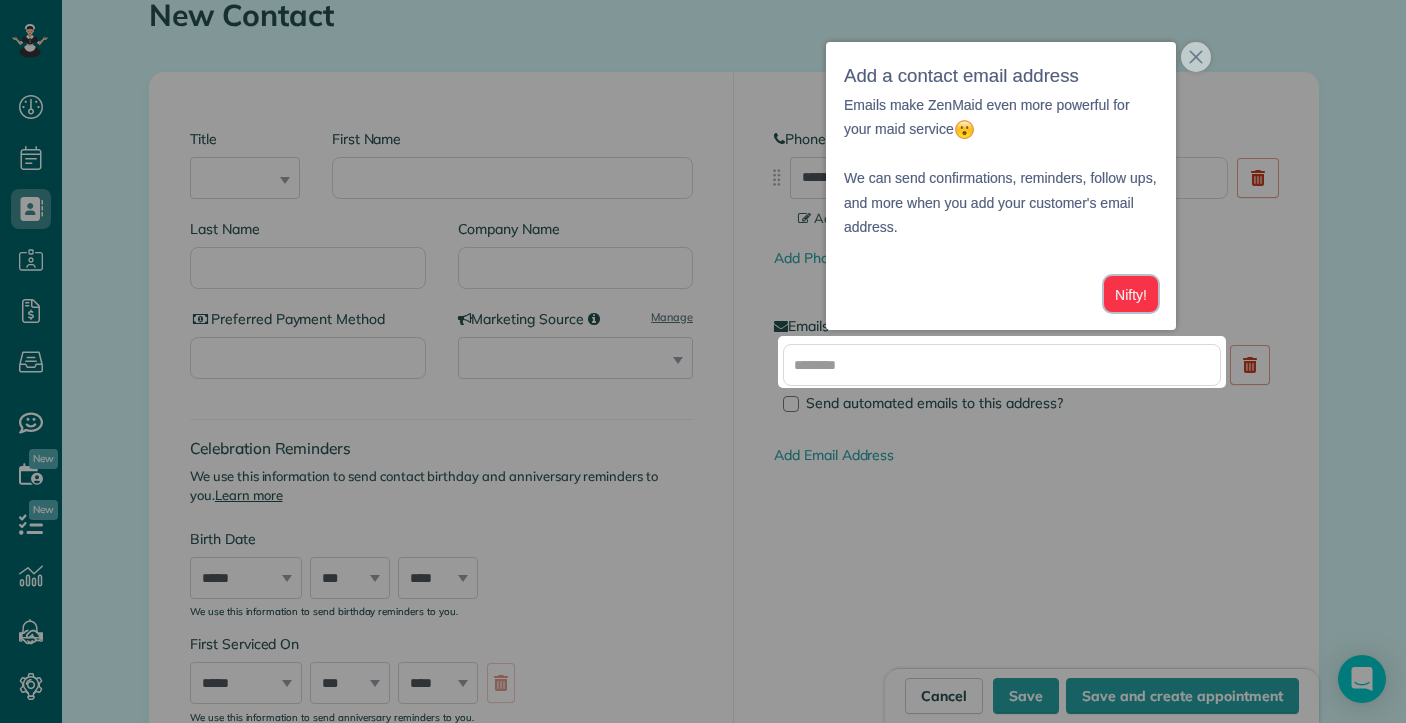 click on "Nifty!" at bounding box center [1131, 294] 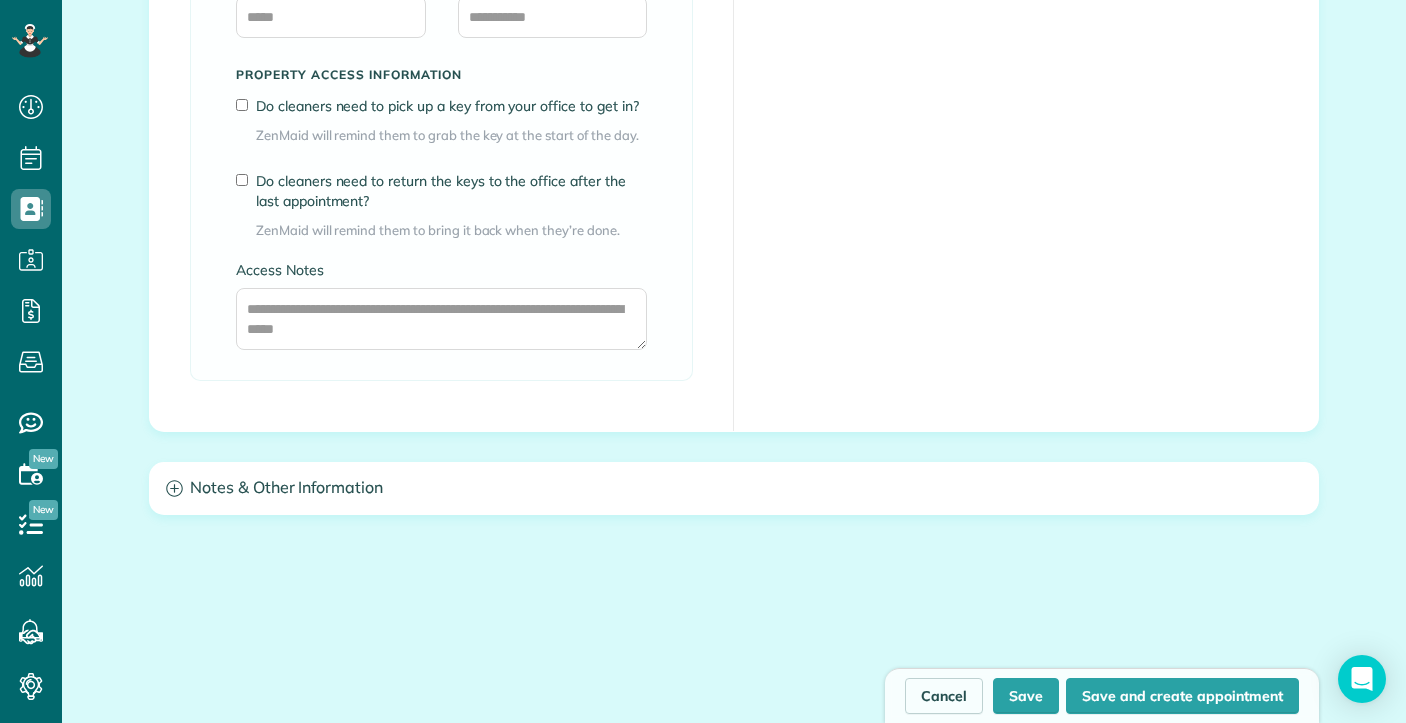 scroll, scrollTop: 1757, scrollLeft: 0, axis: vertical 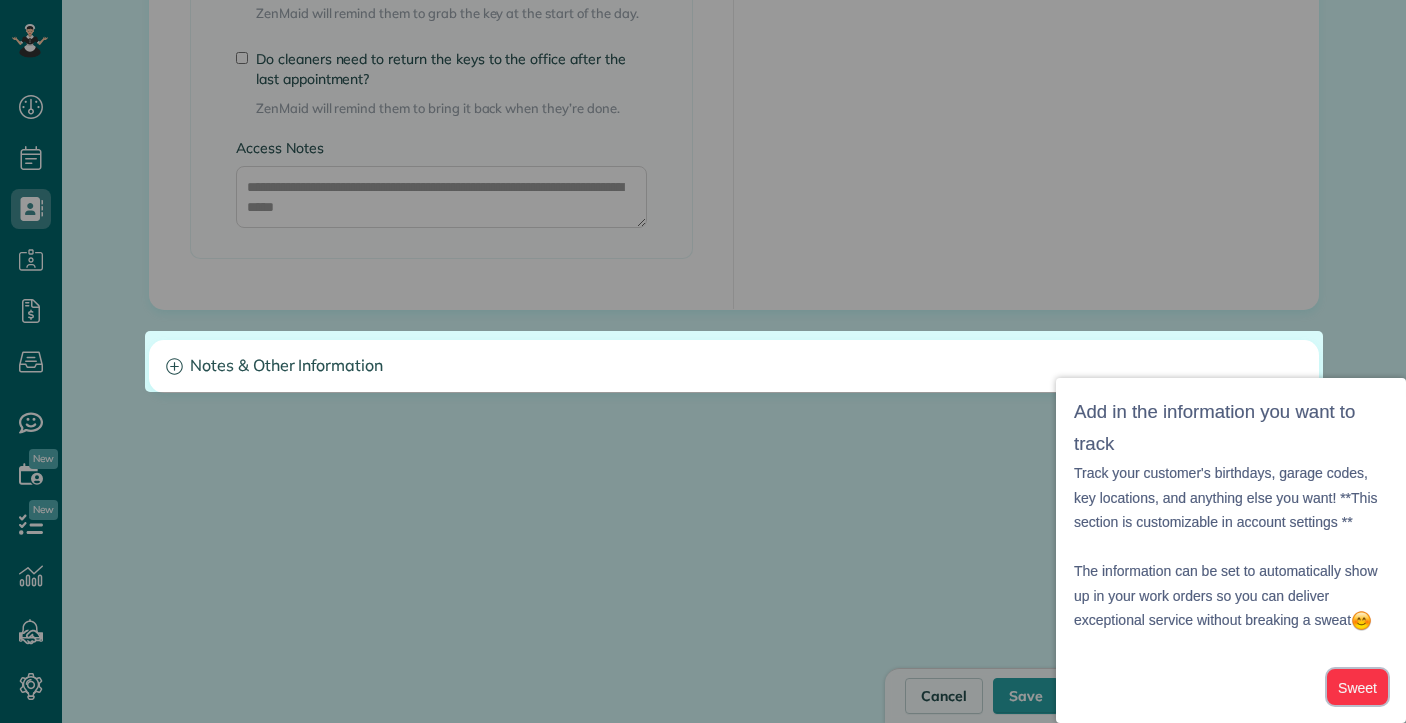 click on "Sweet" at bounding box center [1357, 687] 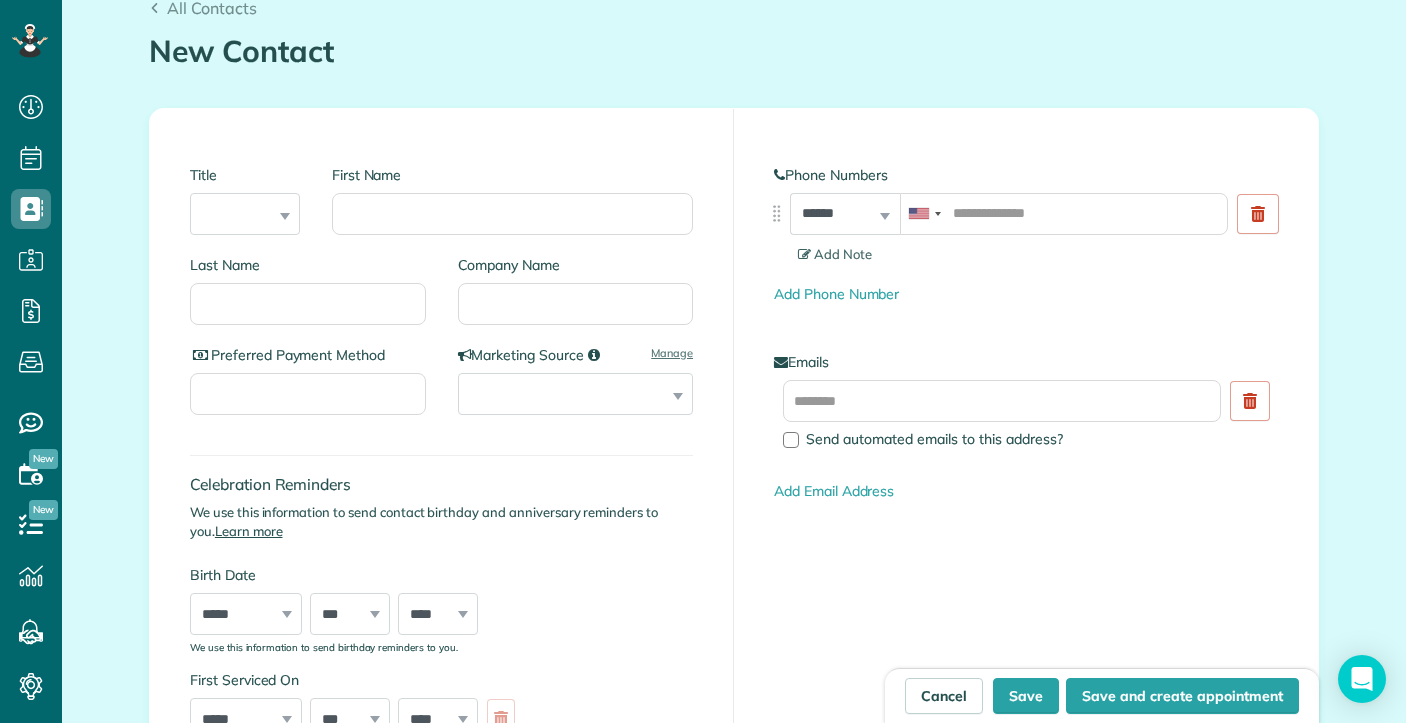 scroll, scrollTop: 208, scrollLeft: 0, axis: vertical 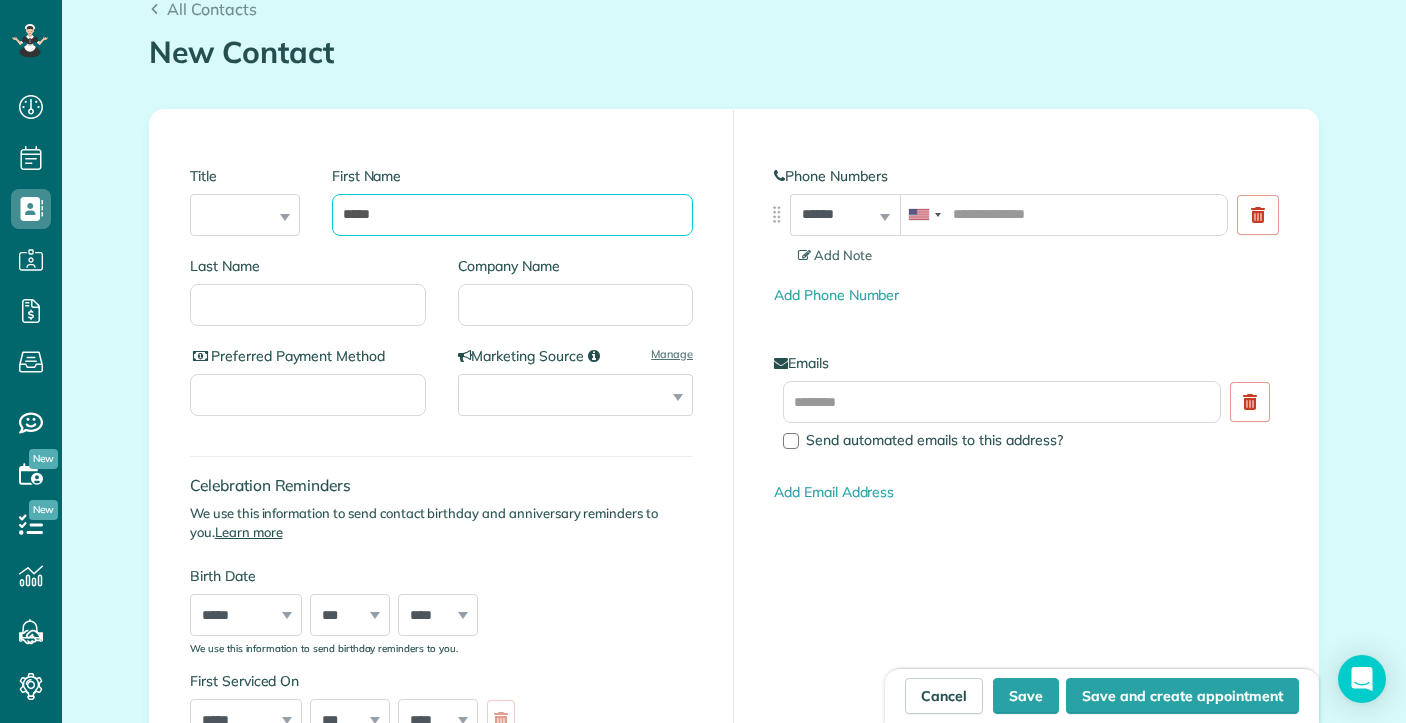 type on "*****" 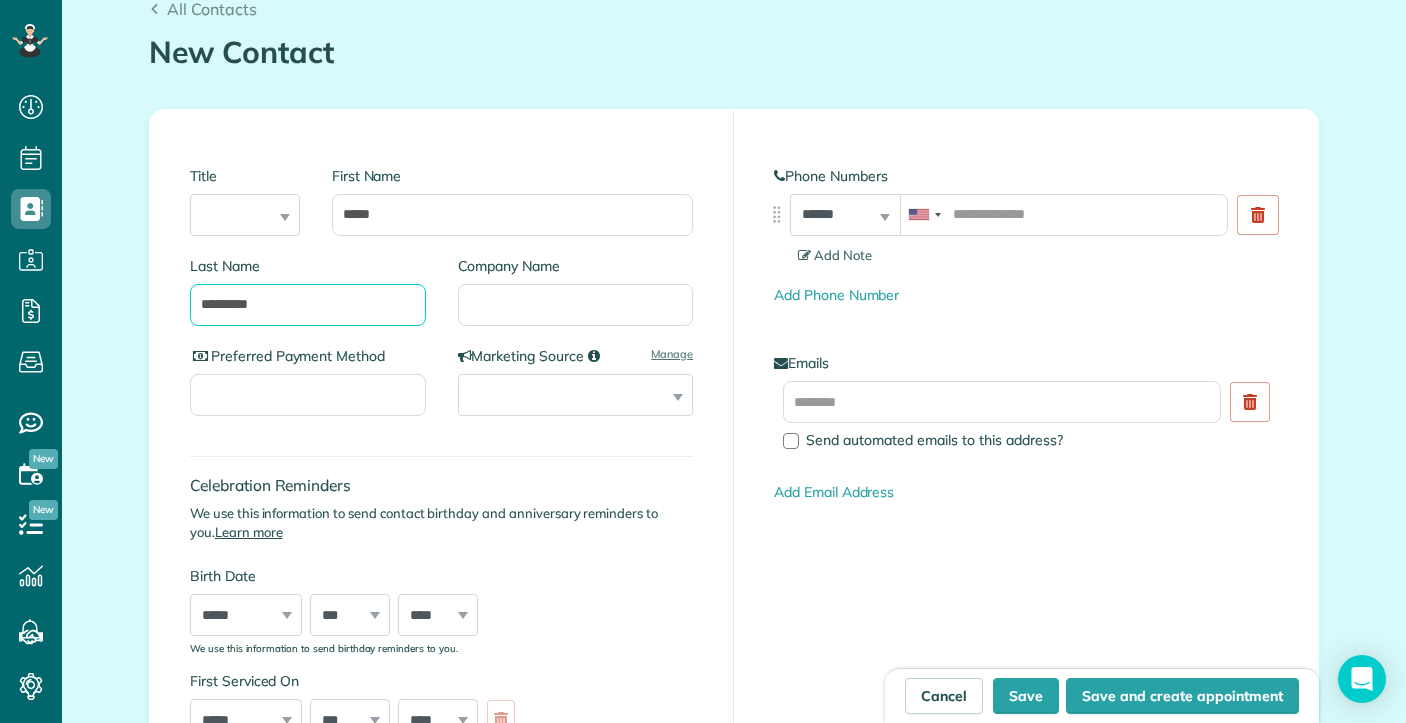 type on "*********" 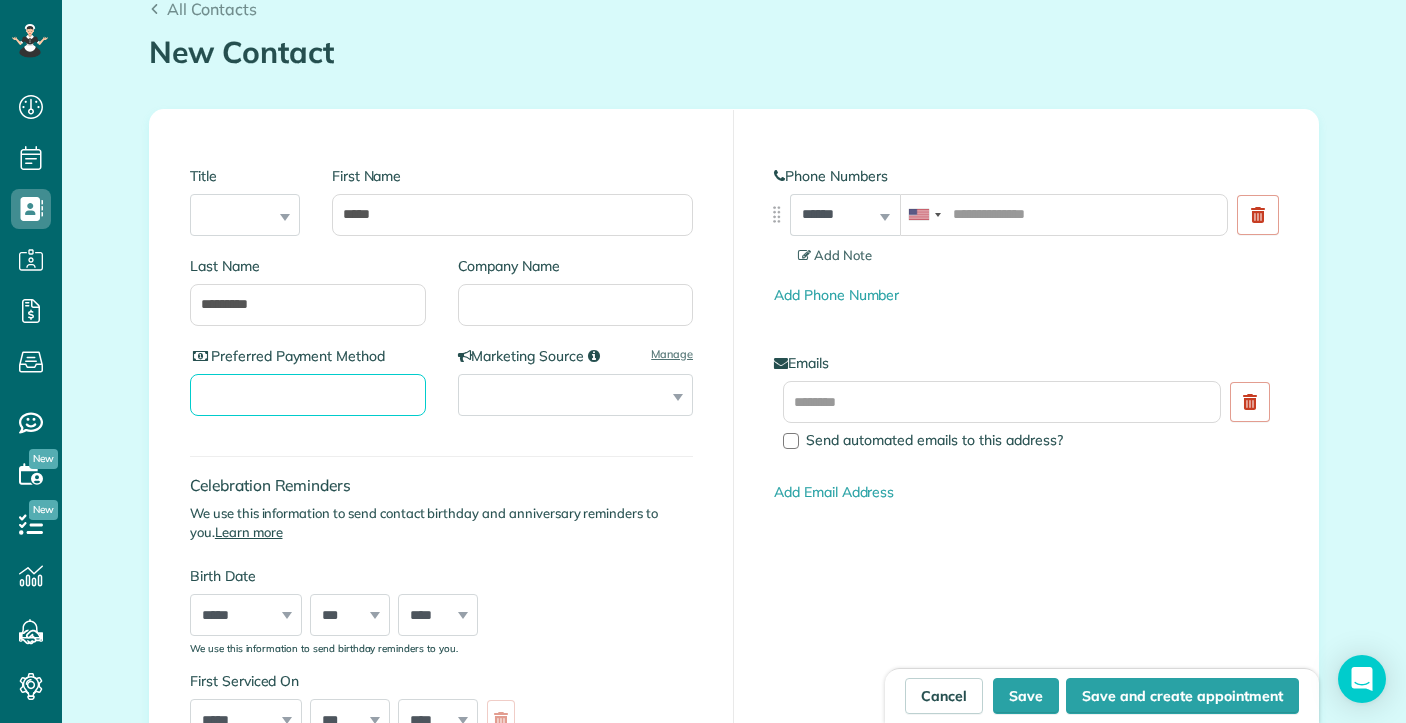 click on "Preferred Payment Method" at bounding box center [308, 395] 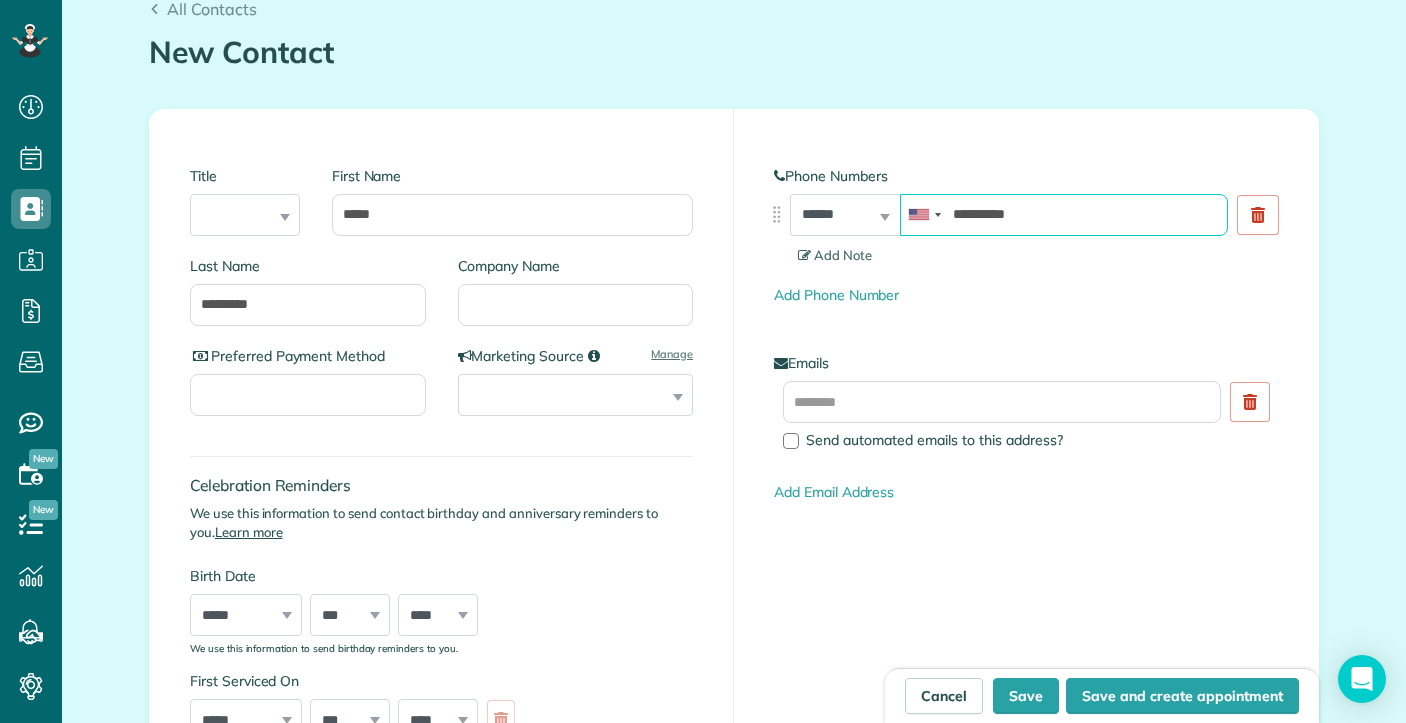 type on "**********" 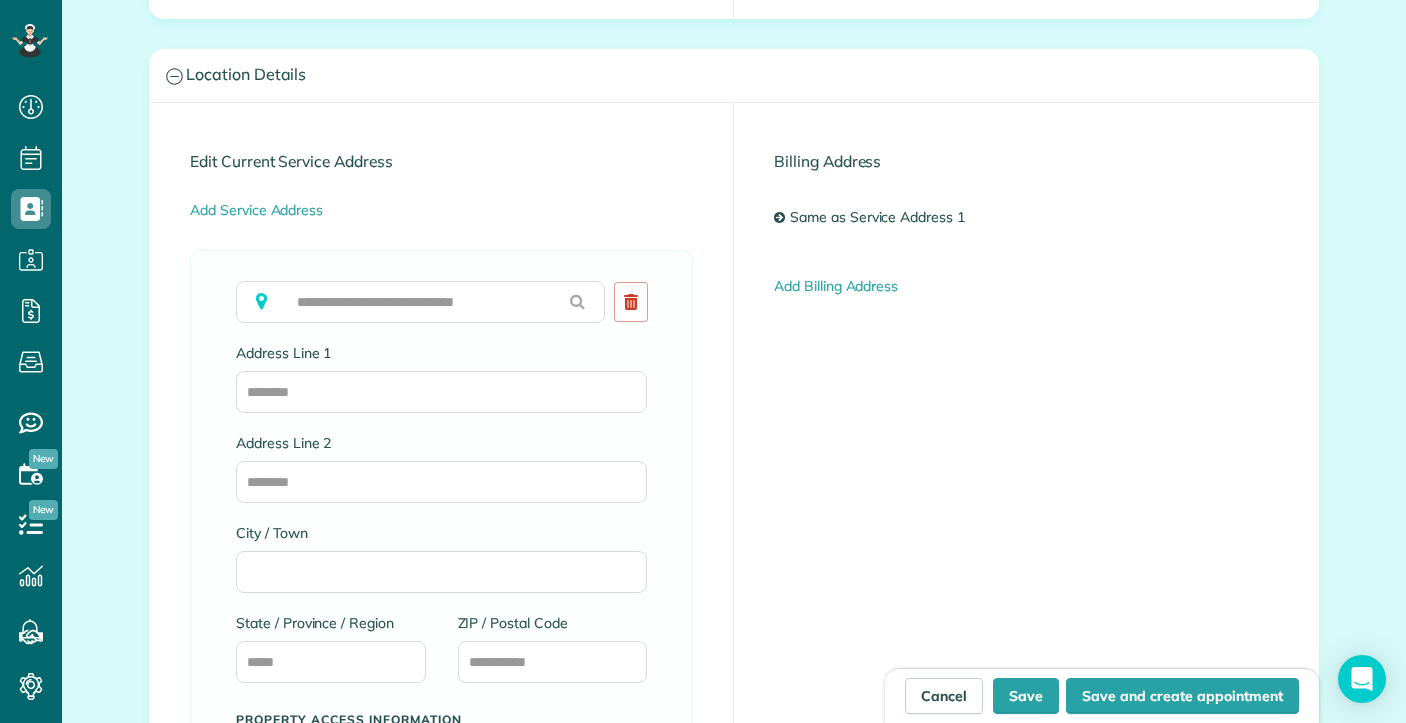 scroll, scrollTop: 997, scrollLeft: 0, axis: vertical 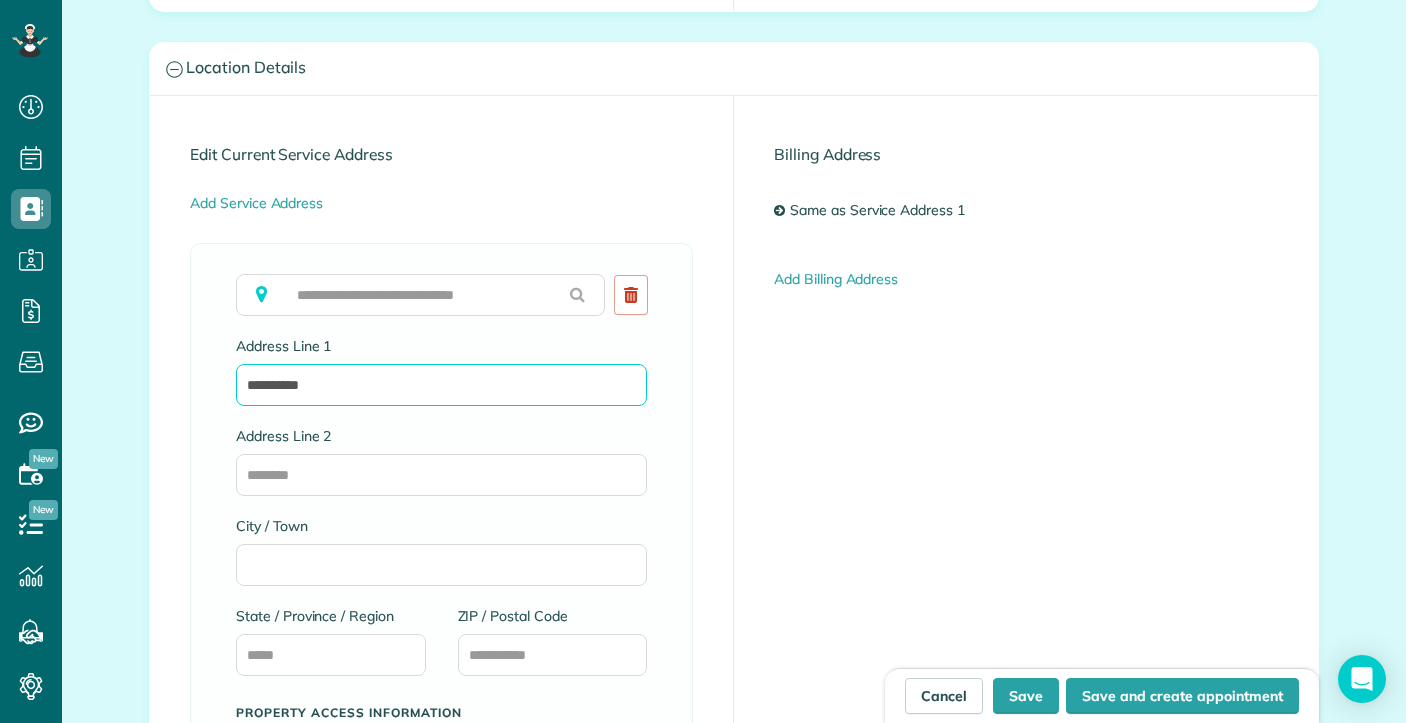 type on "**********" 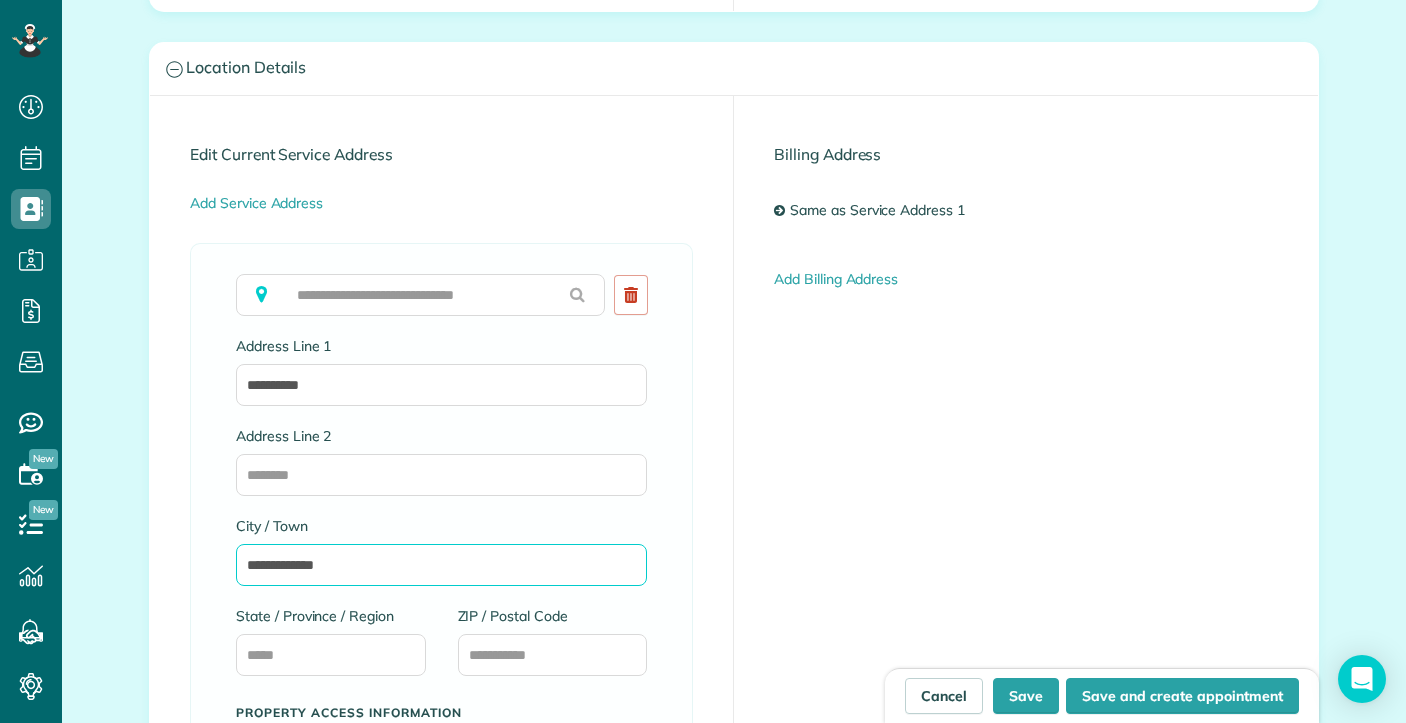 type on "**********" 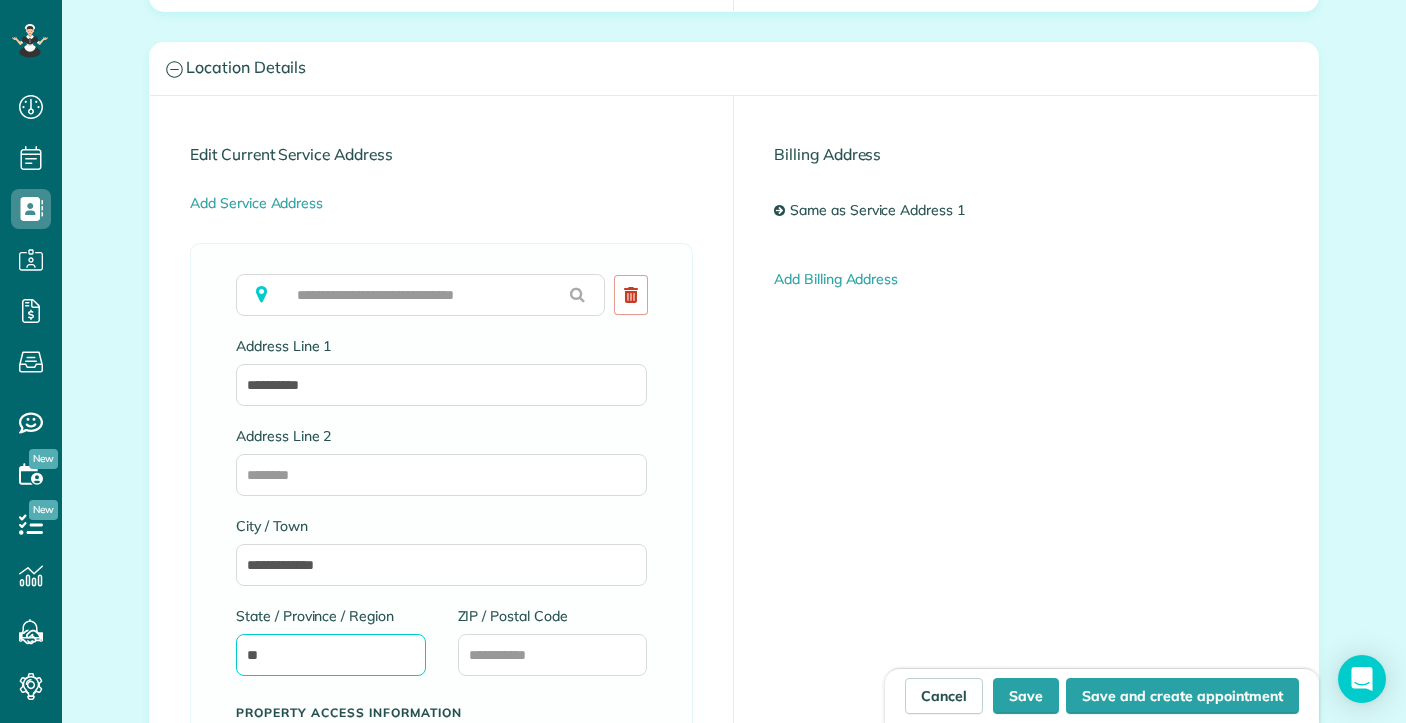 type on "**" 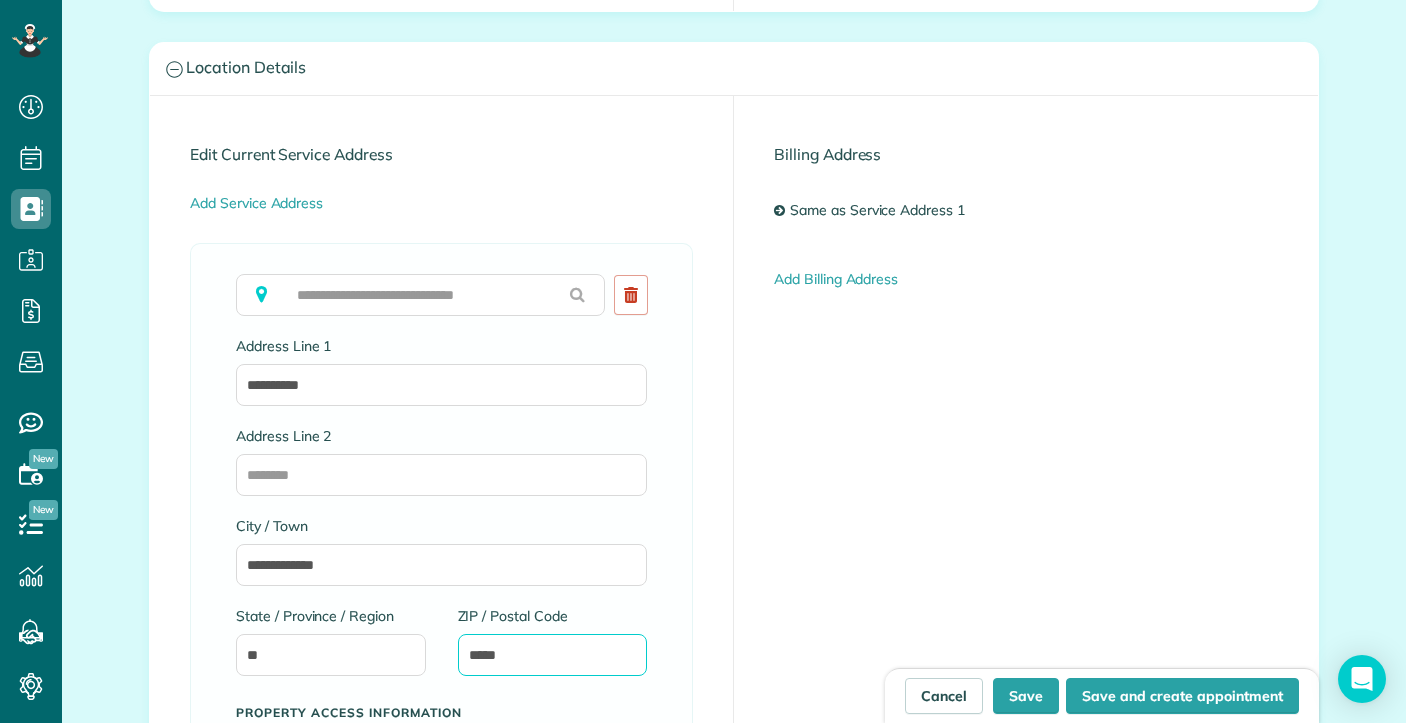 type on "*****" 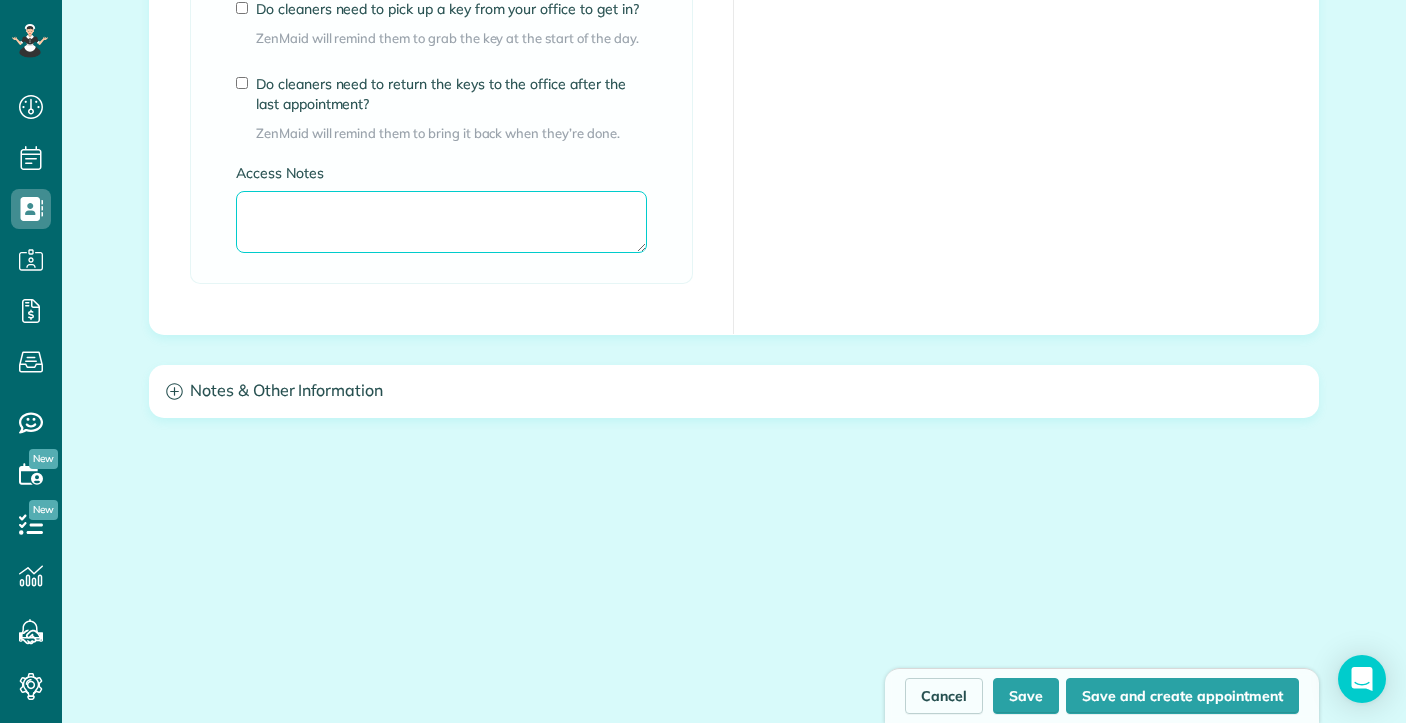 scroll, scrollTop: 1734, scrollLeft: 0, axis: vertical 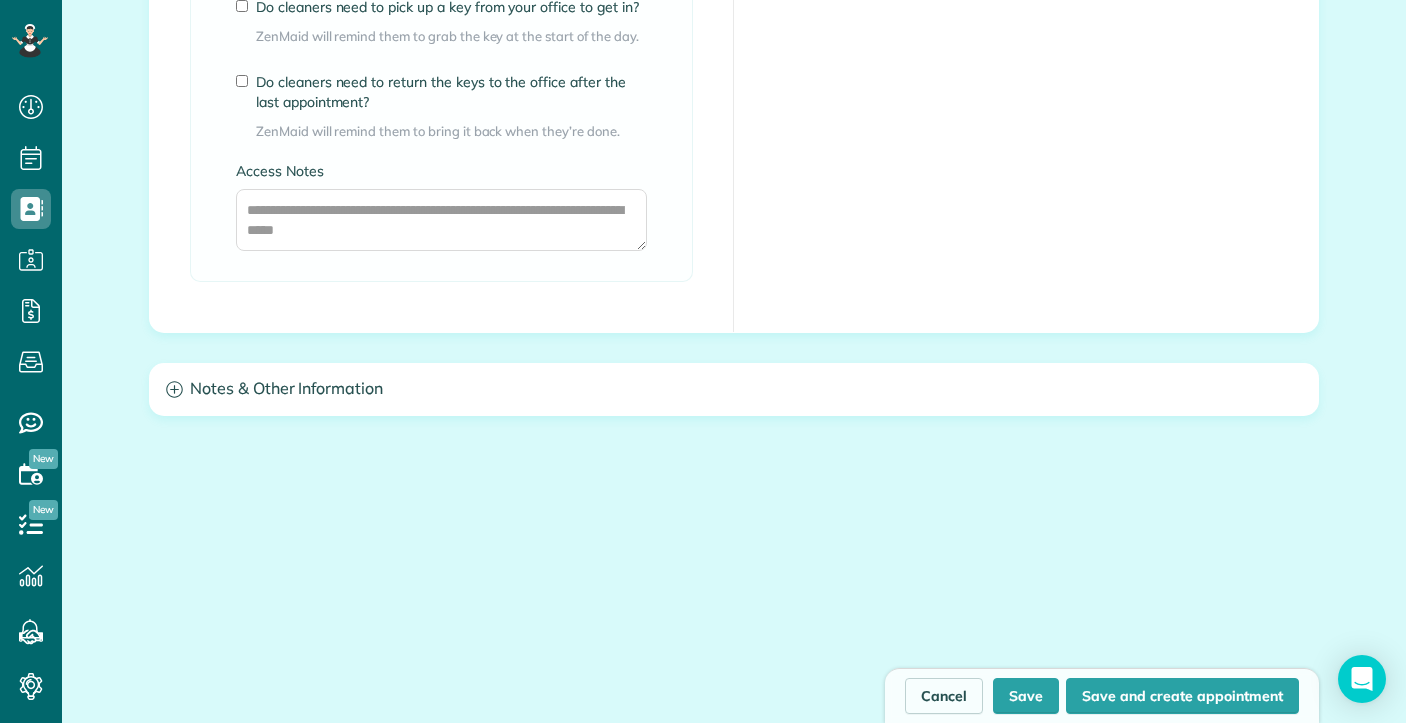 click on "Notes & Other Information" at bounding box center [734, 389] 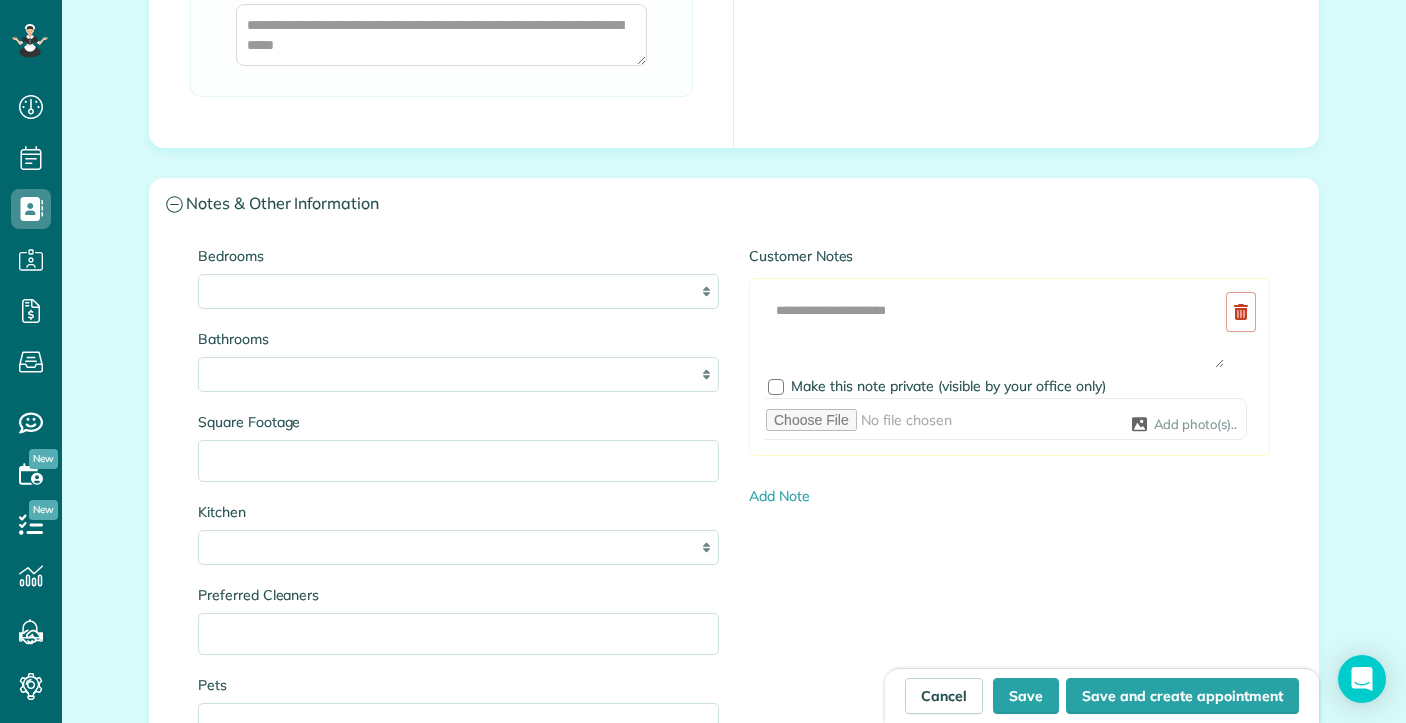 scroll, scrollTop: 1920, scrollLeft: 0, axis: vertical 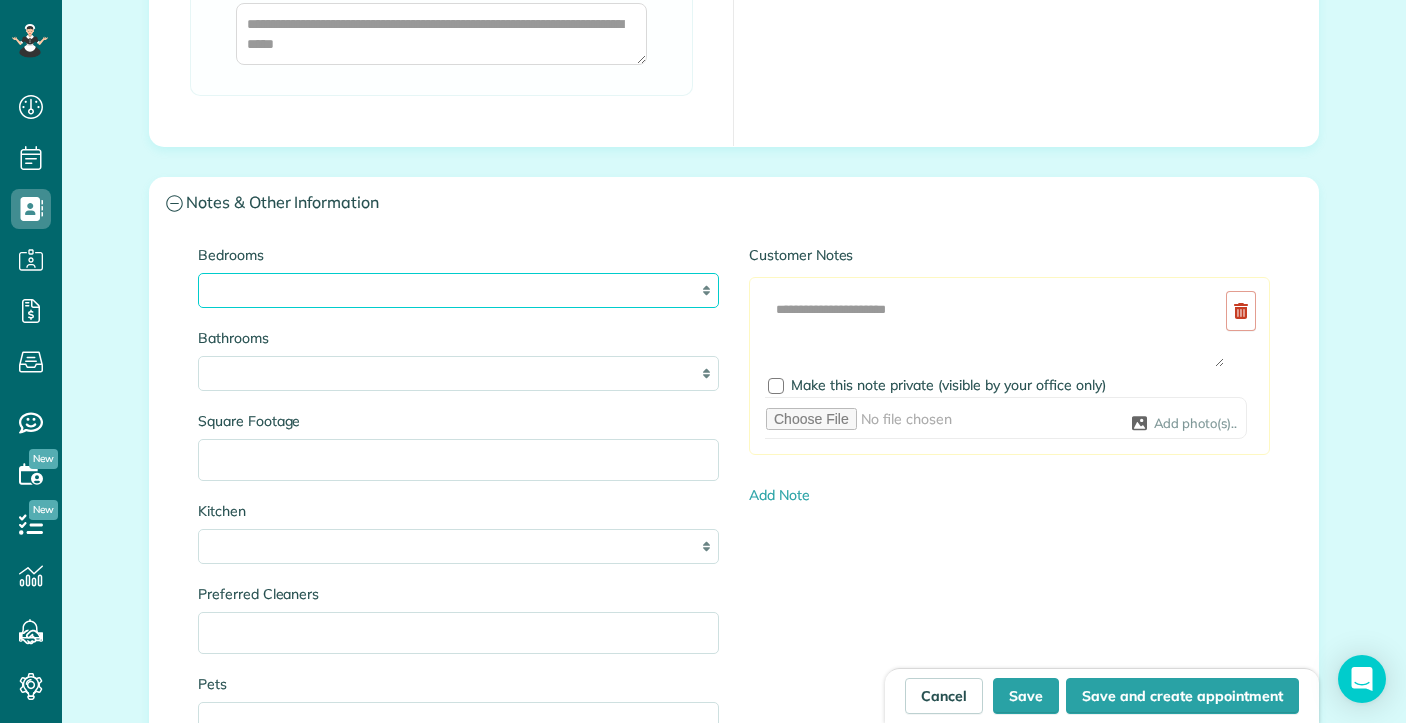 select on "**" 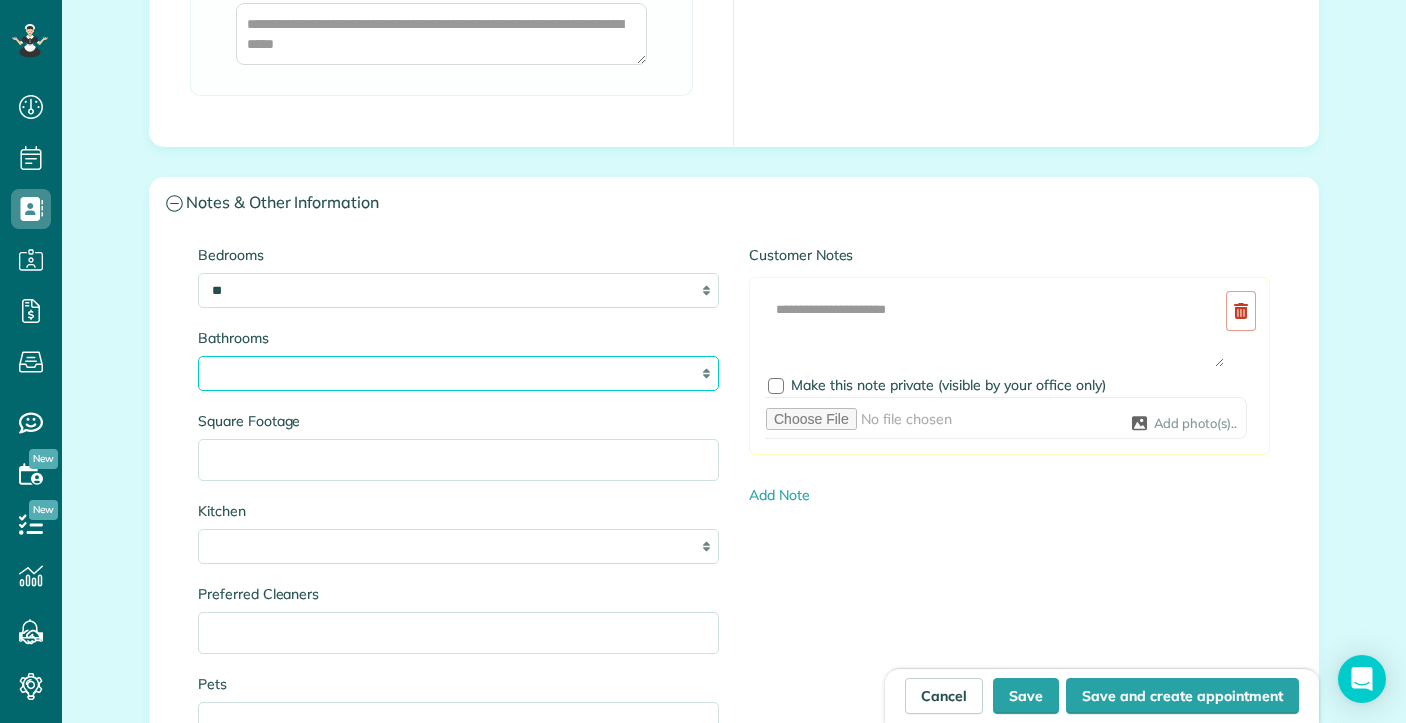 select on "***" 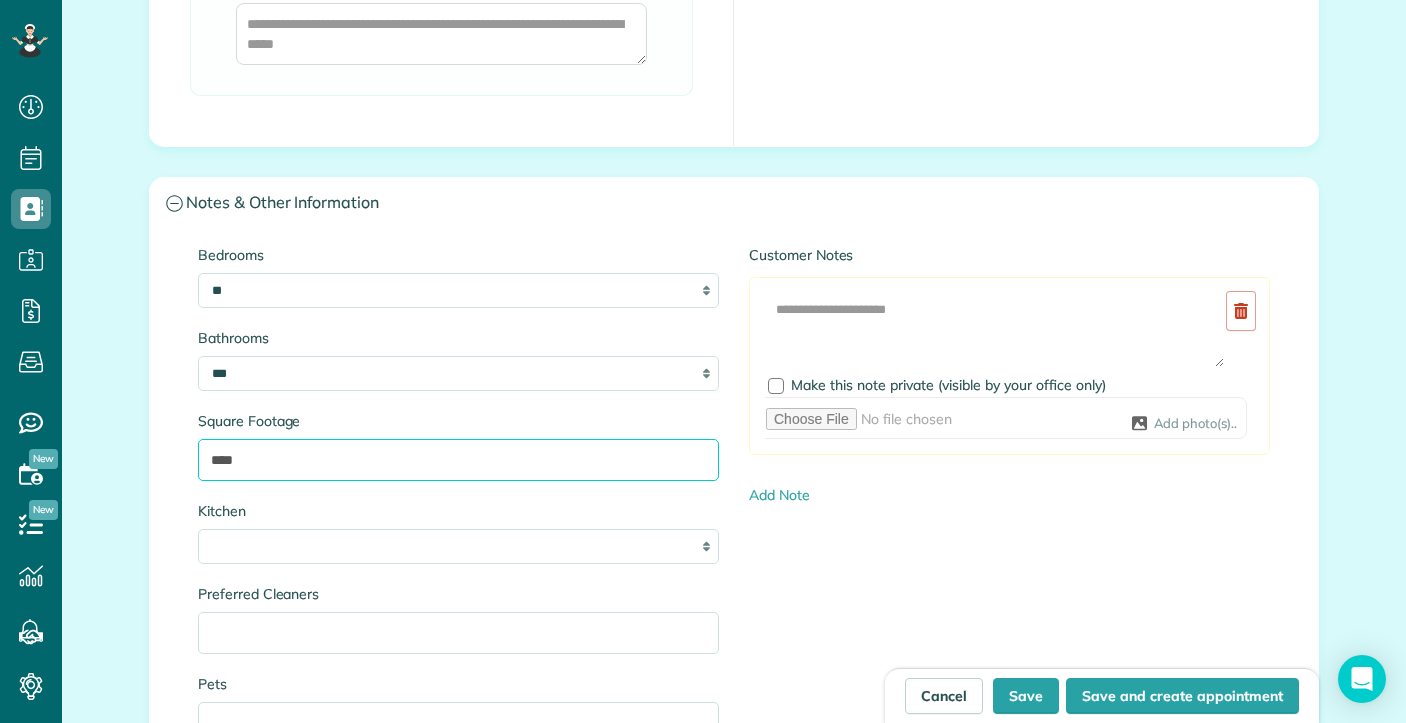type on "****" 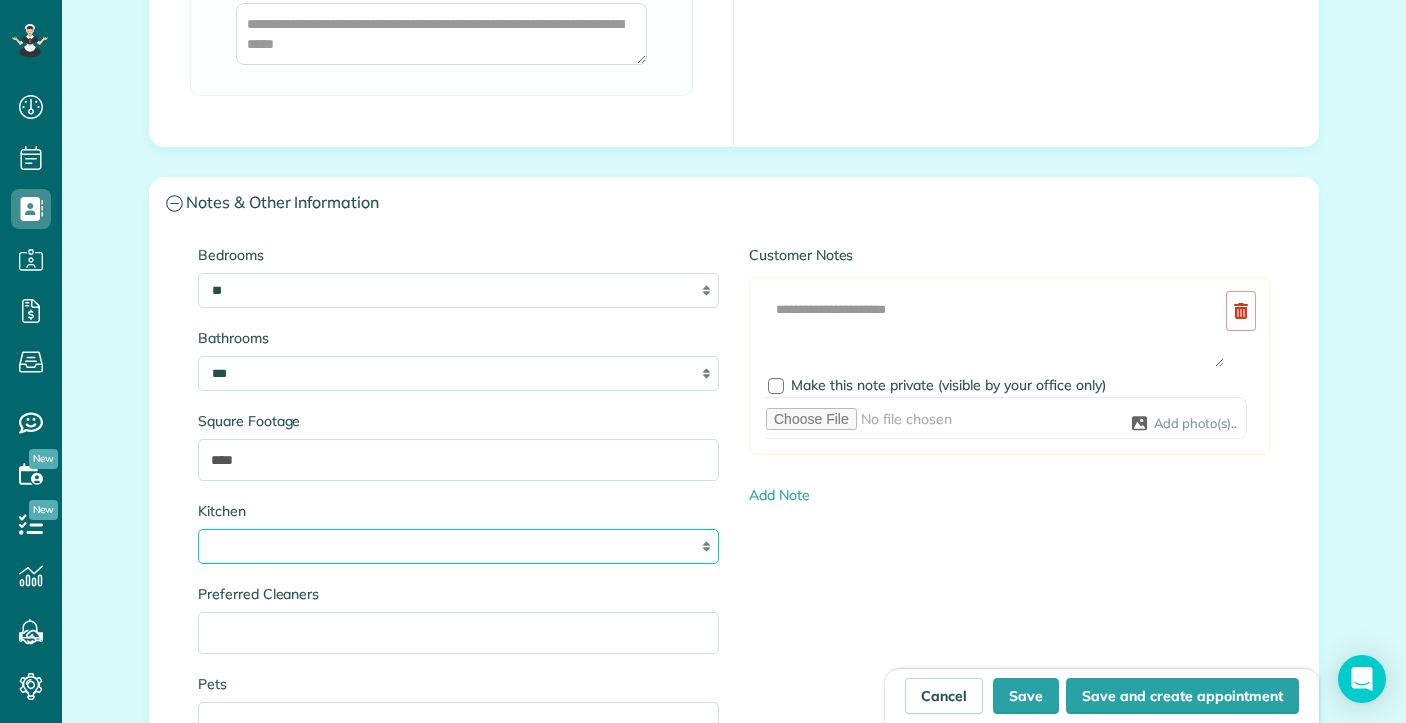 select on "*" 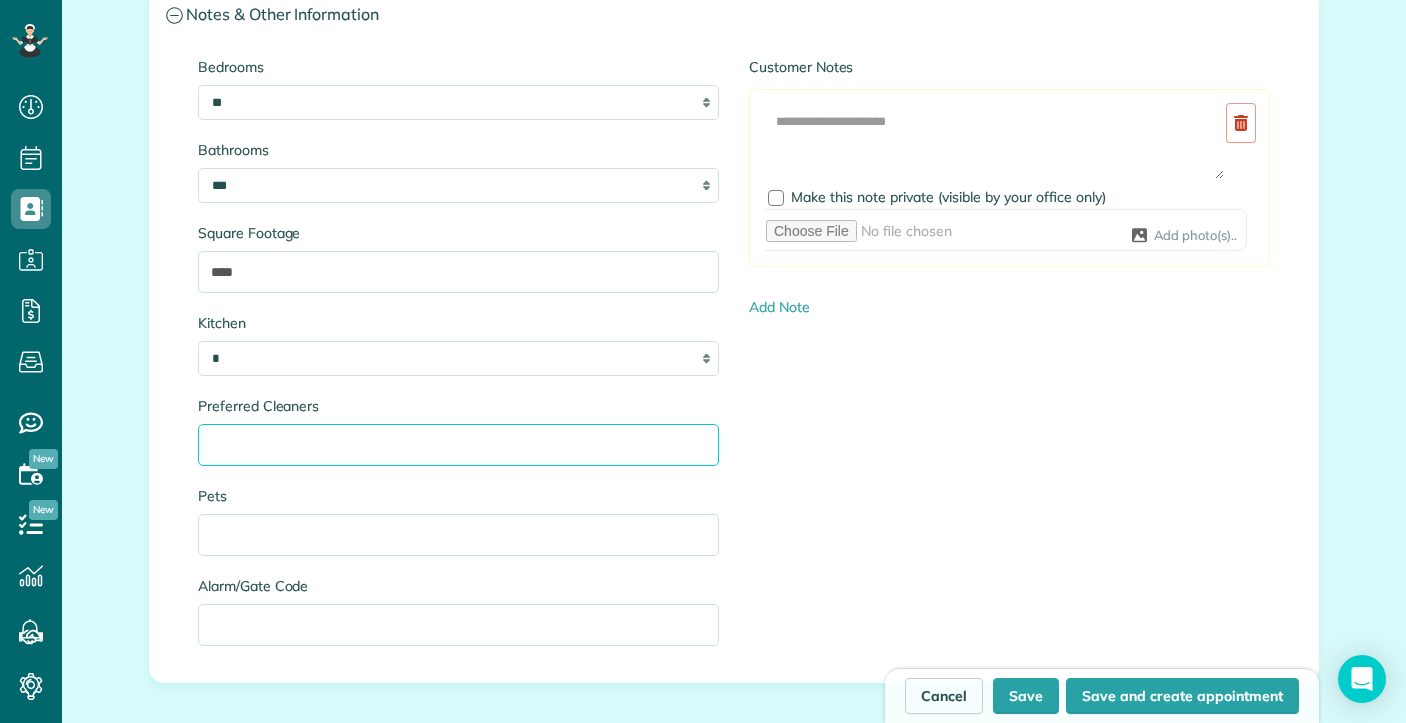 scroll, scrollTop: 2108, scrollLeft: 0, axis: vertical 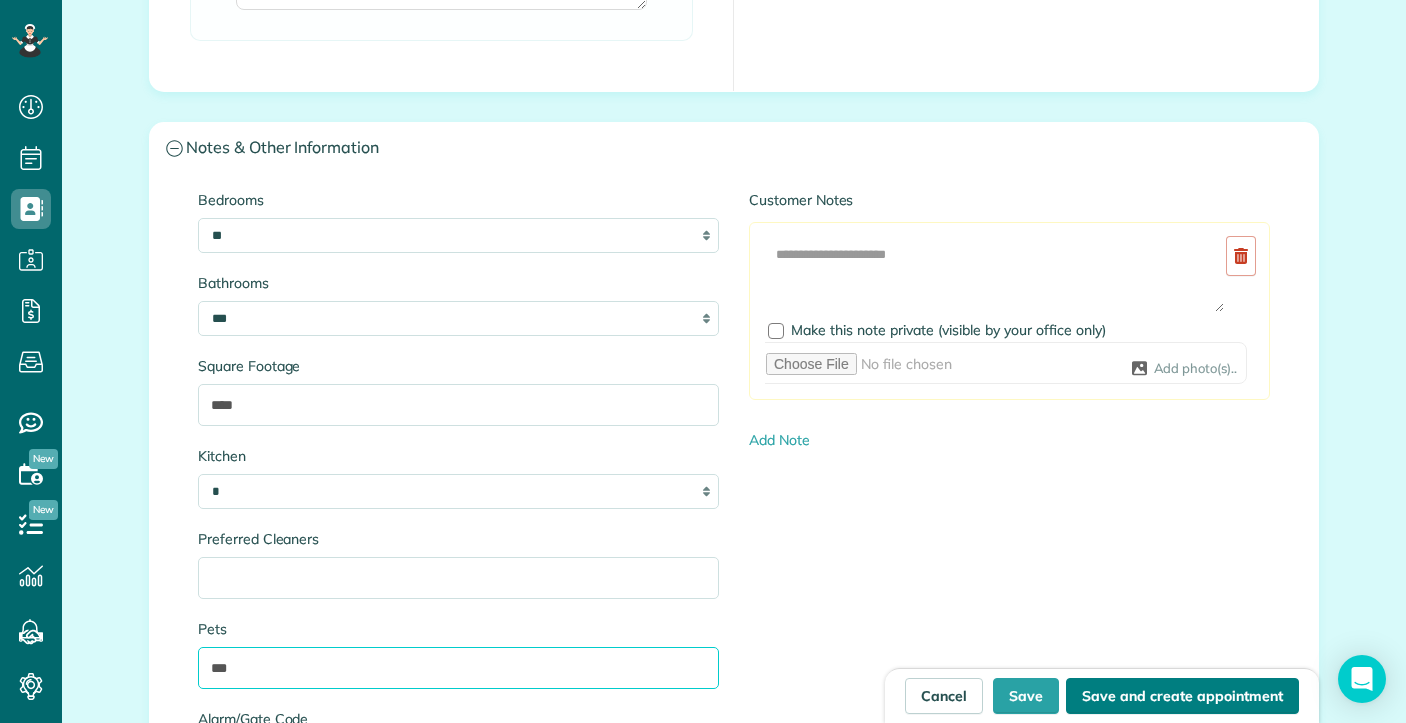 type on "***" 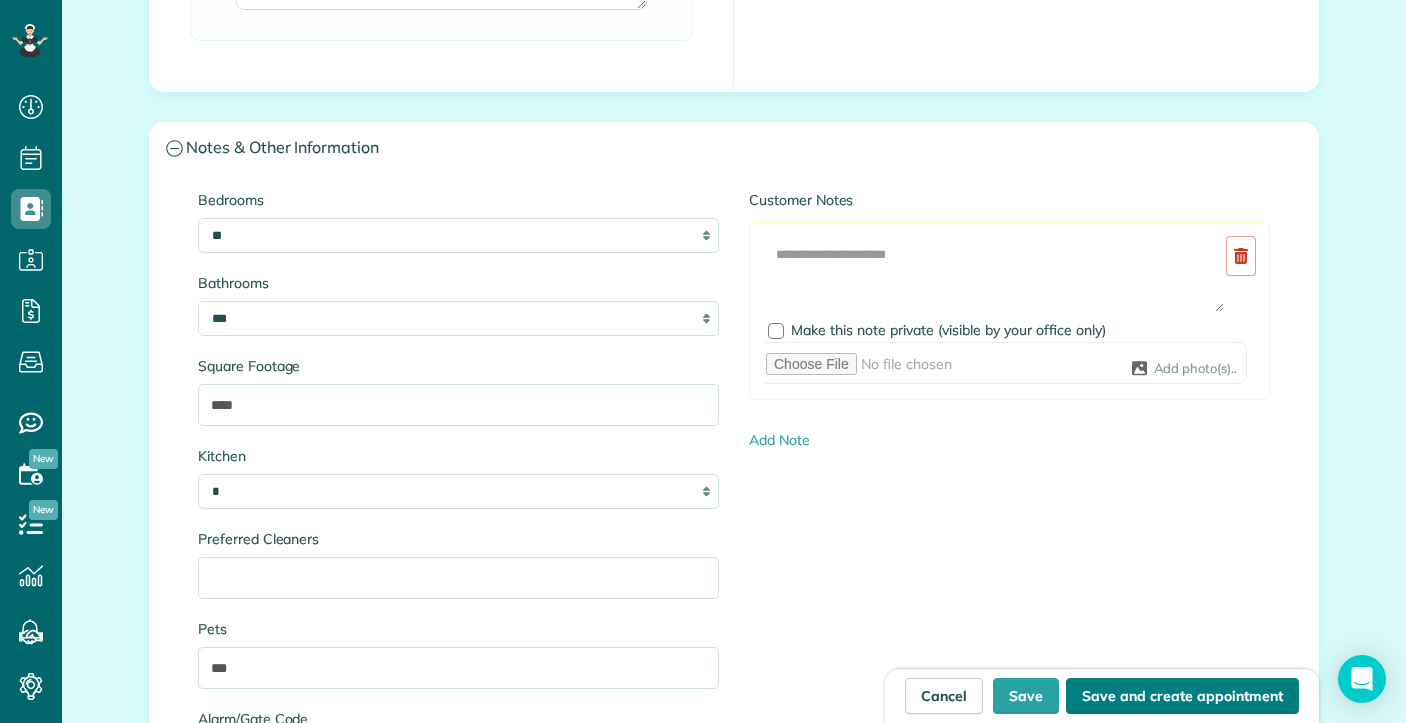 click on "Save and create appointment" at bounding box center (1182, 696) 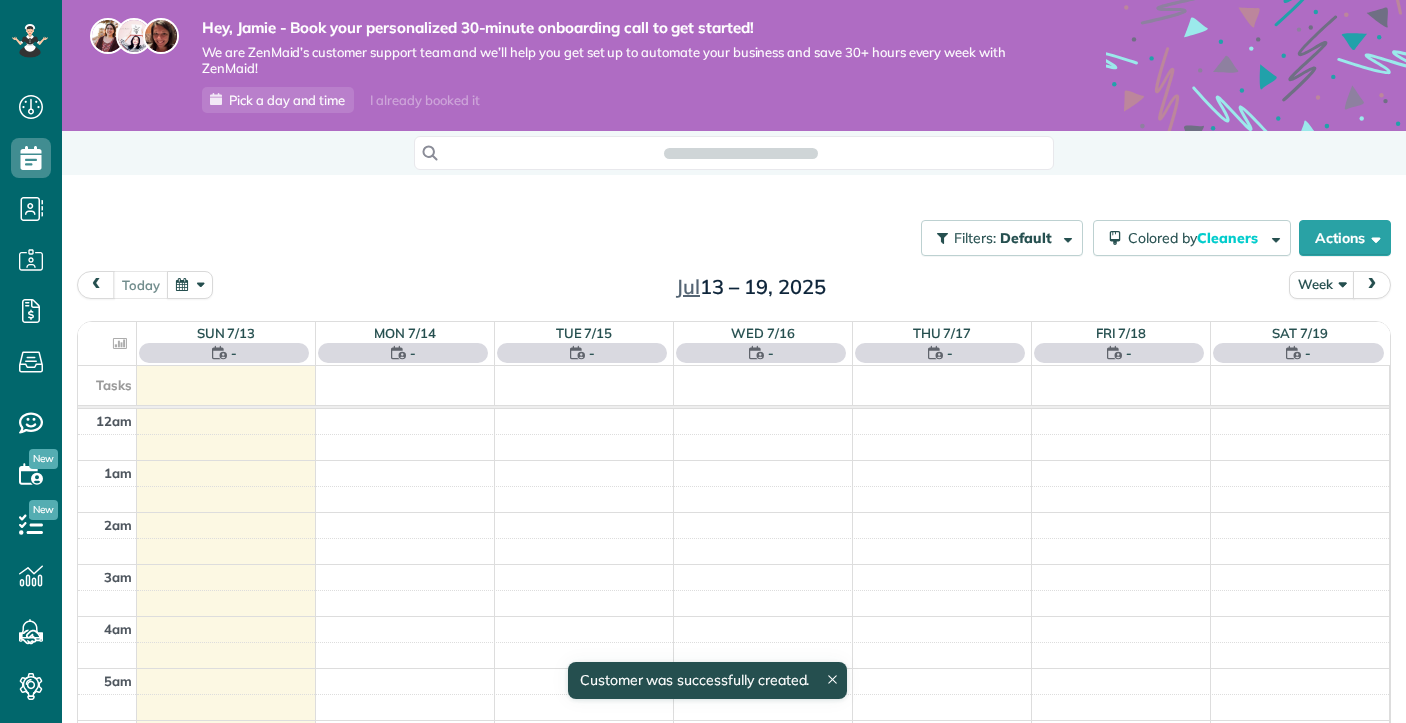 scroll, scrollTop: 0, scrollLeft: 0, axis: both 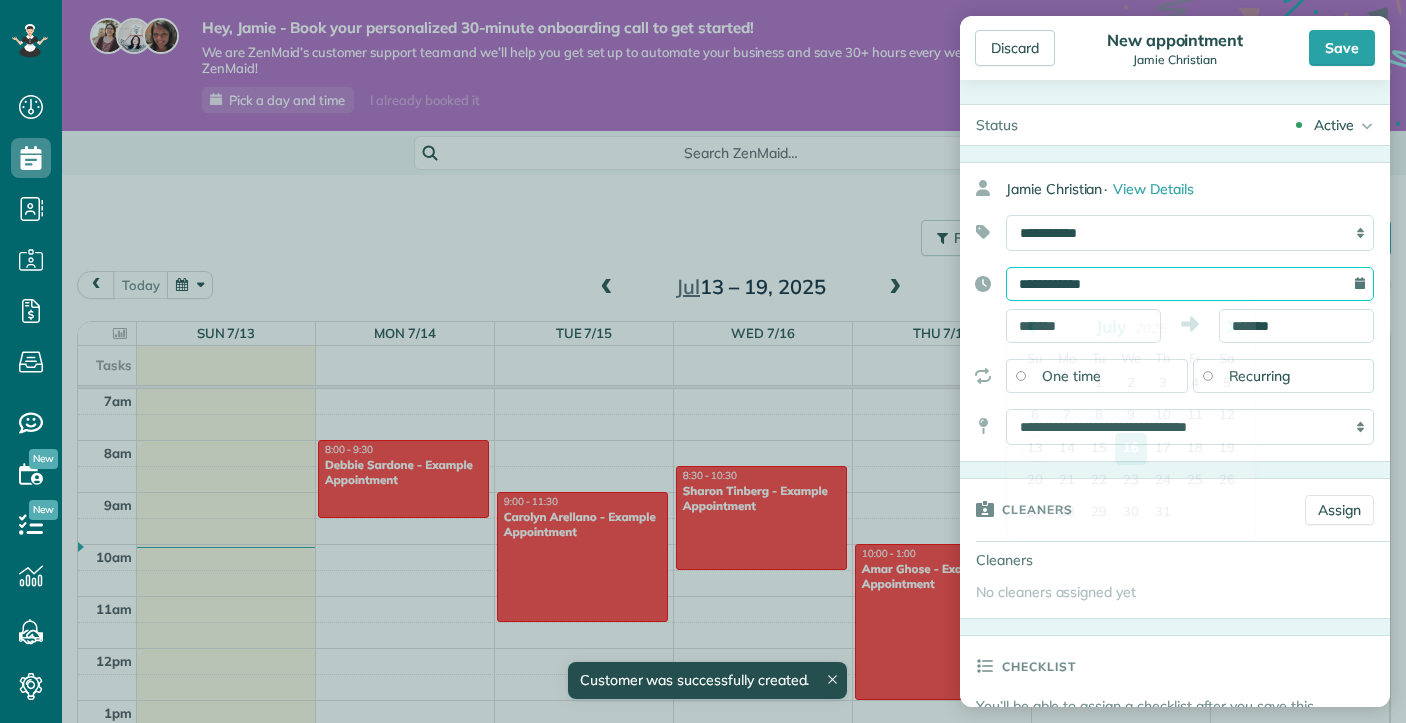 click on "**********" at bounding box center (1190, 284) 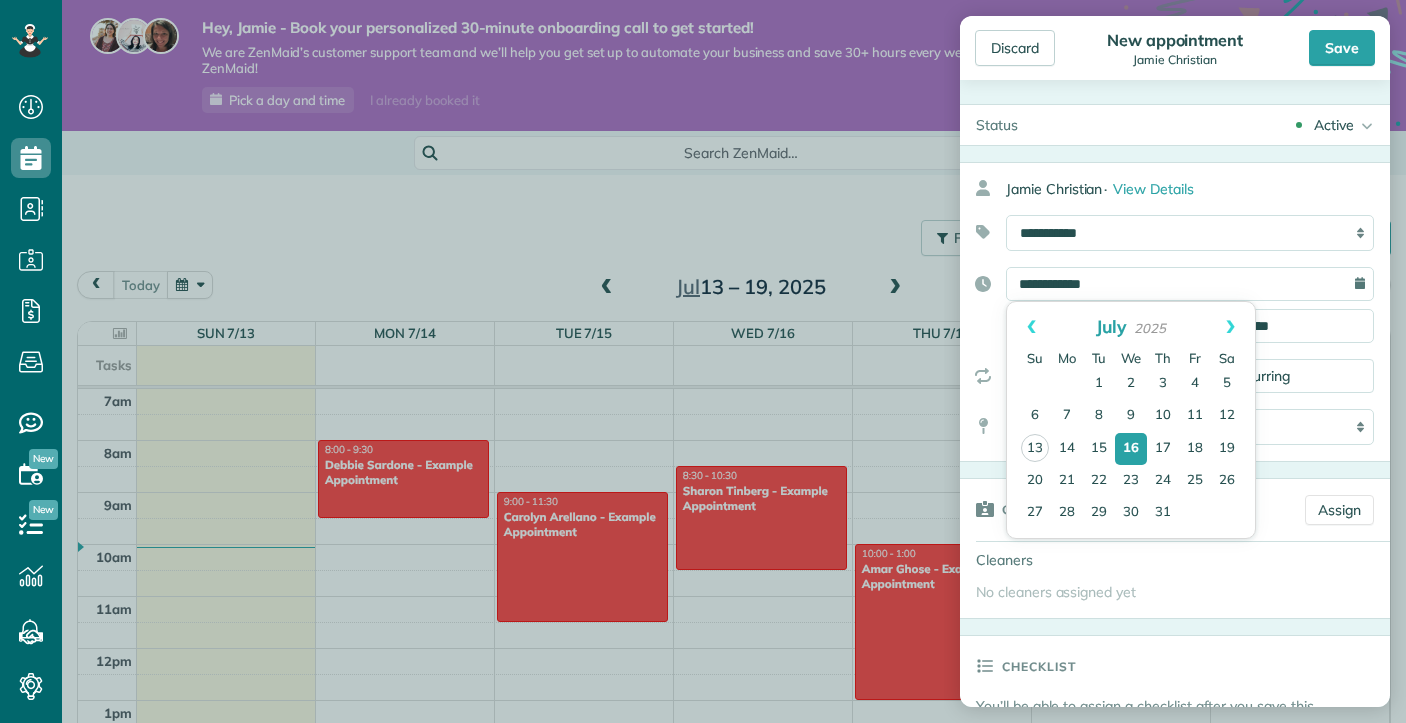 click on "16" at bounding box center (1131, 449) 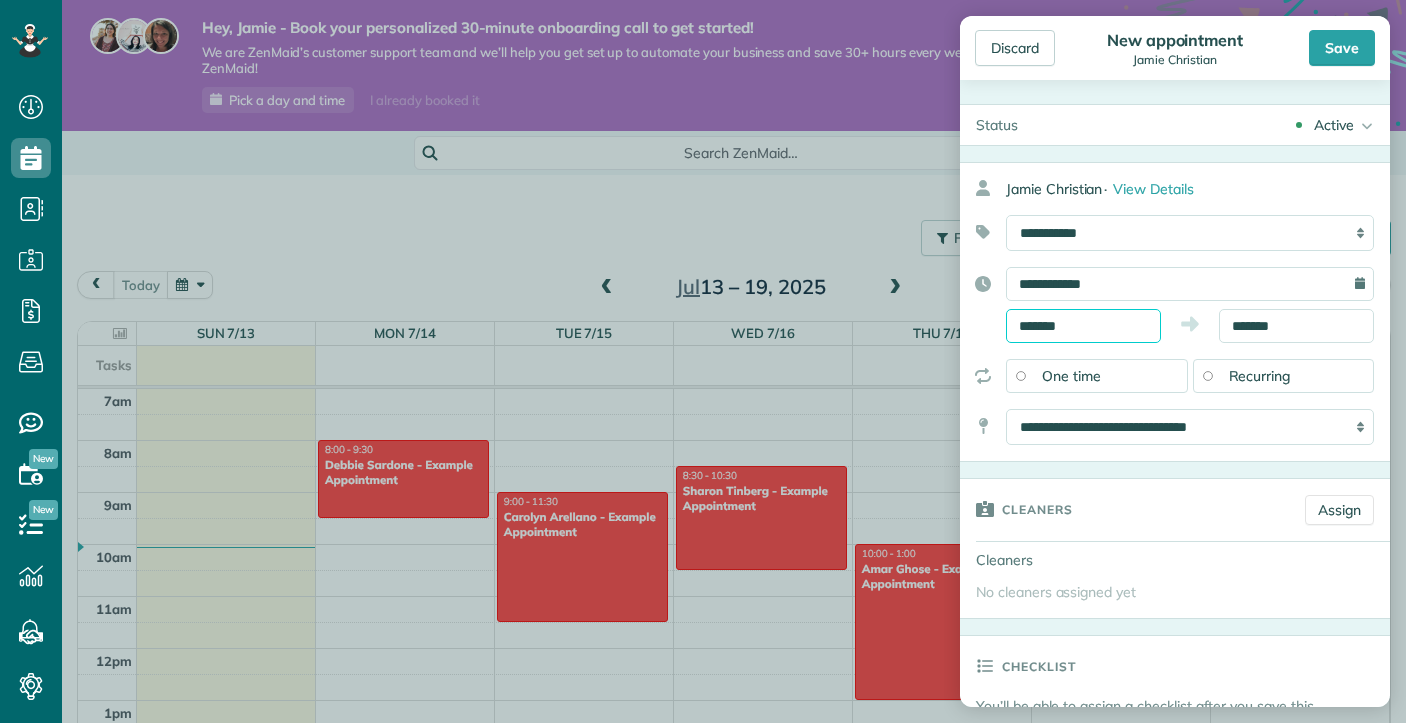 click on "*******" at bounding box center [1083, 326] 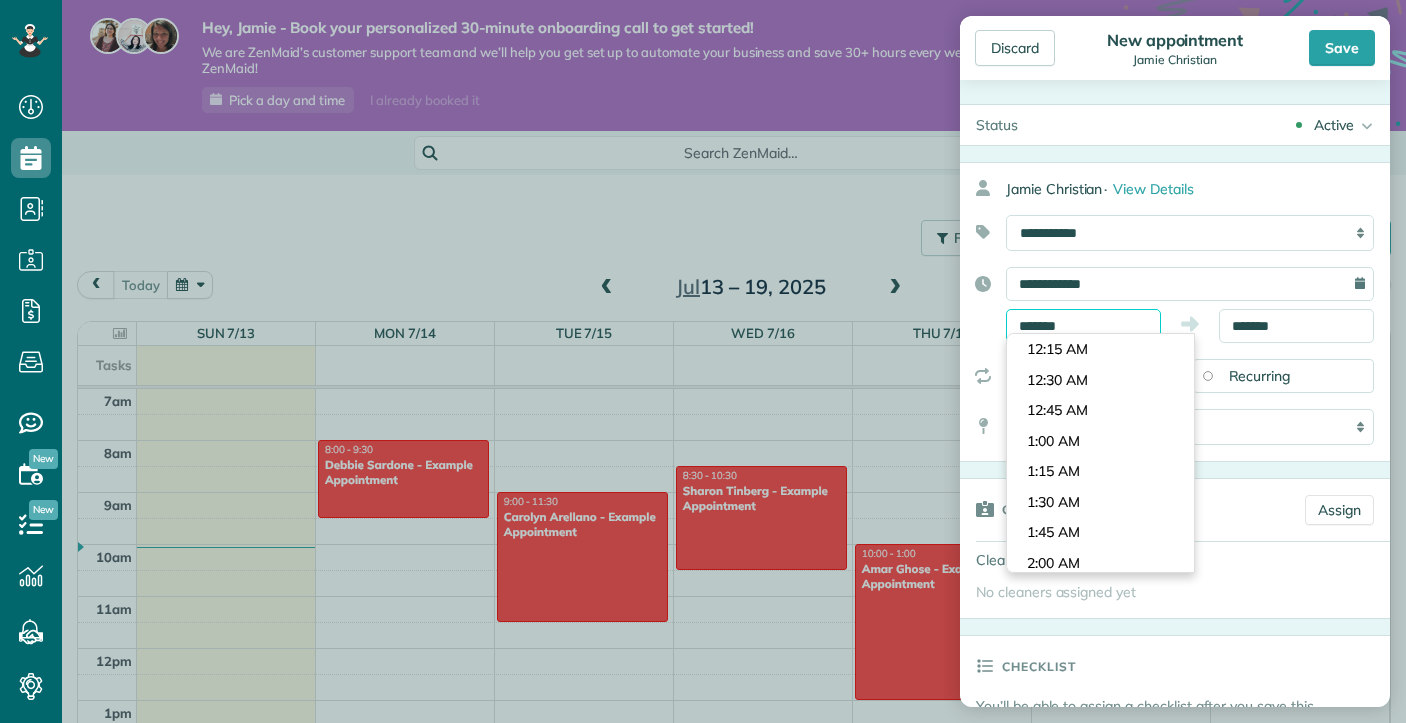 scroll, scrollTop: 870, scrollLeft: 0, axis: vertical 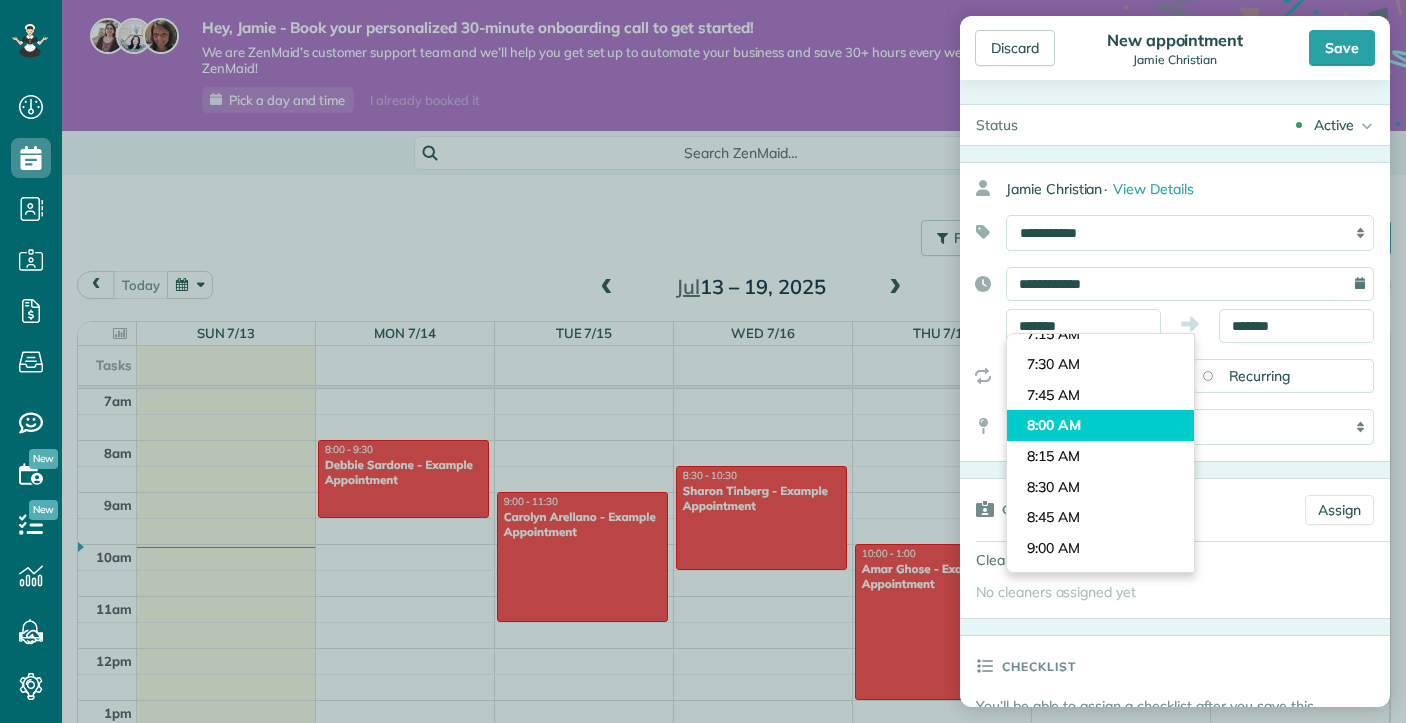 type on "*******" 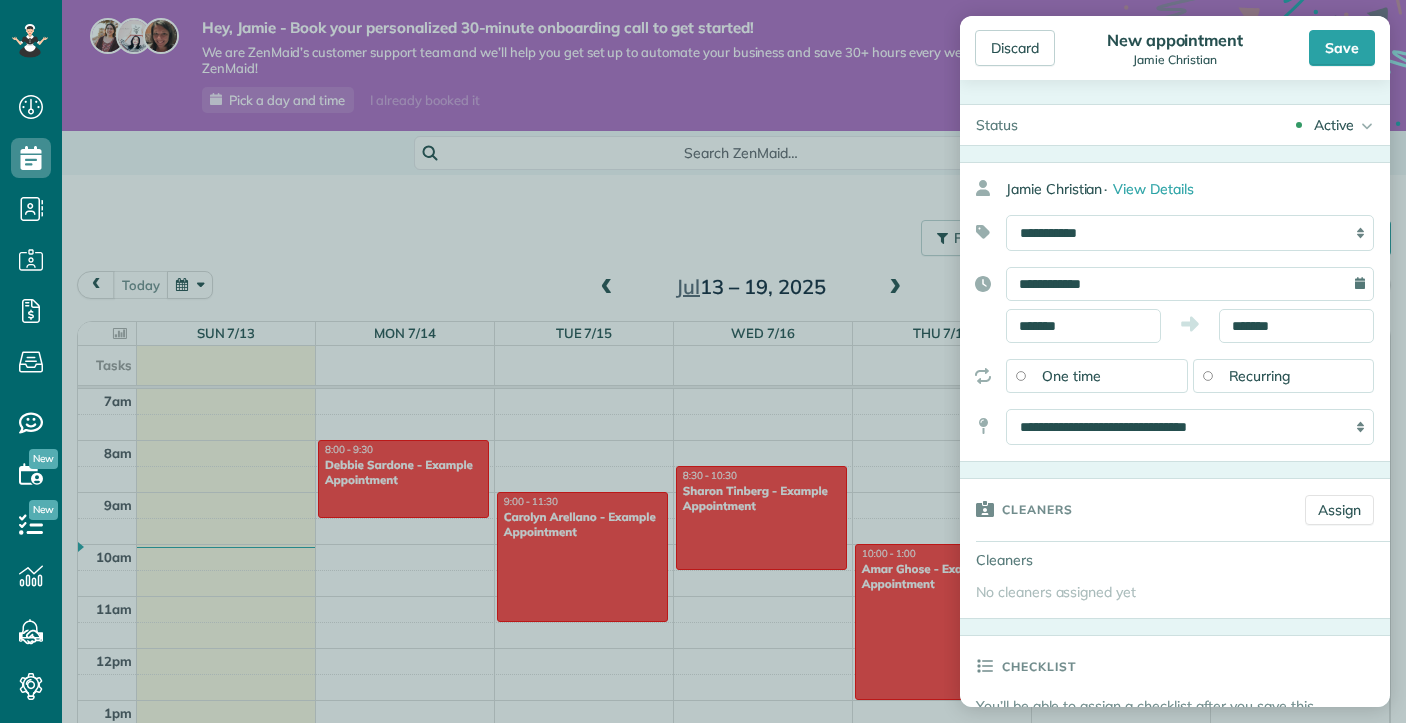 click on "Recurring" at bounding box center (1284, 376) 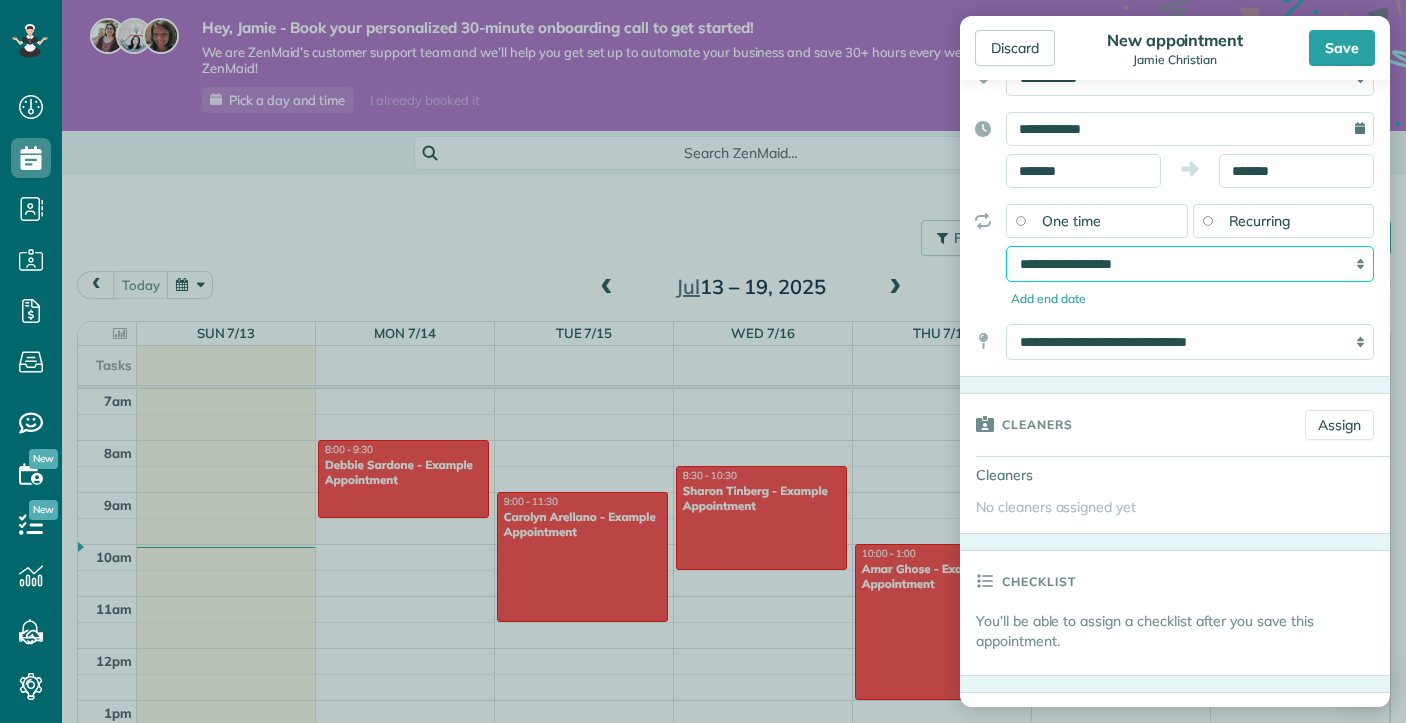 scroll, scrollTop: 162, scrollLeft: 0, axis: vertical 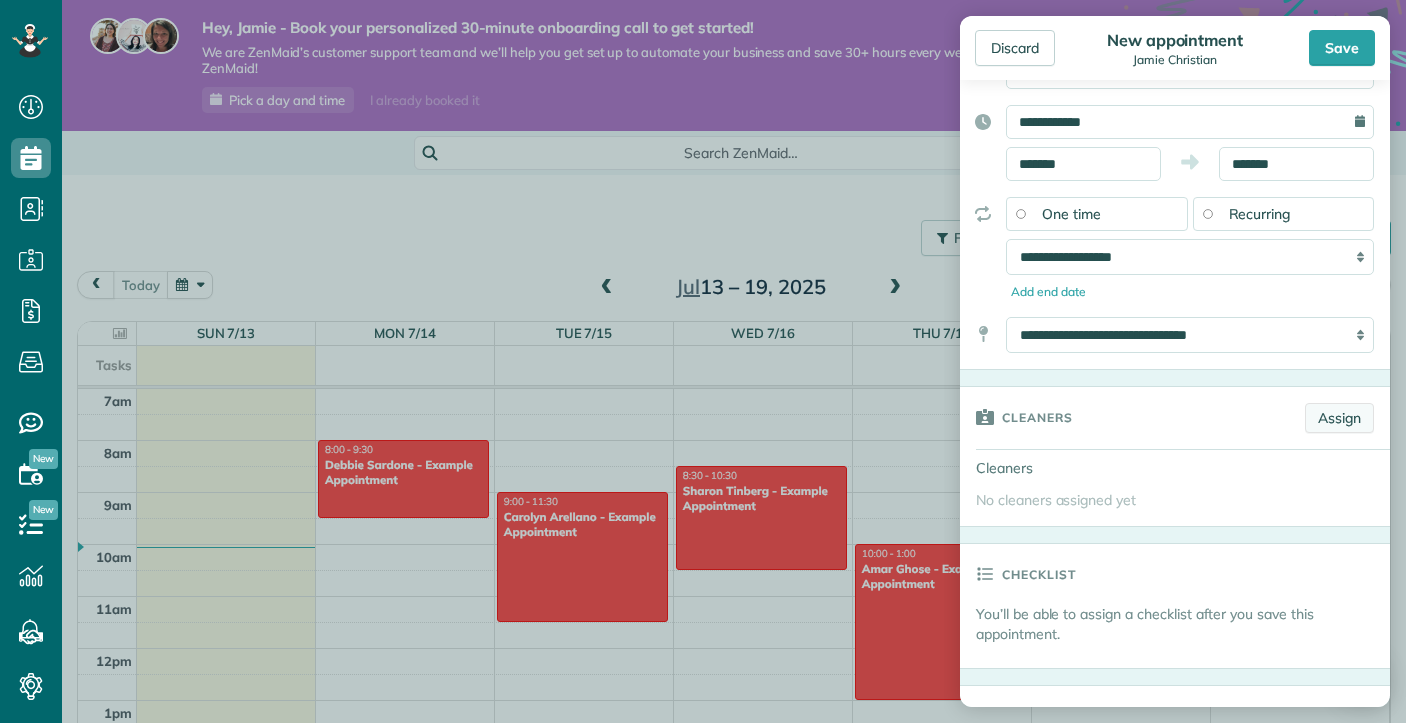 click on "Assign" at bounding box center [1339, 418] 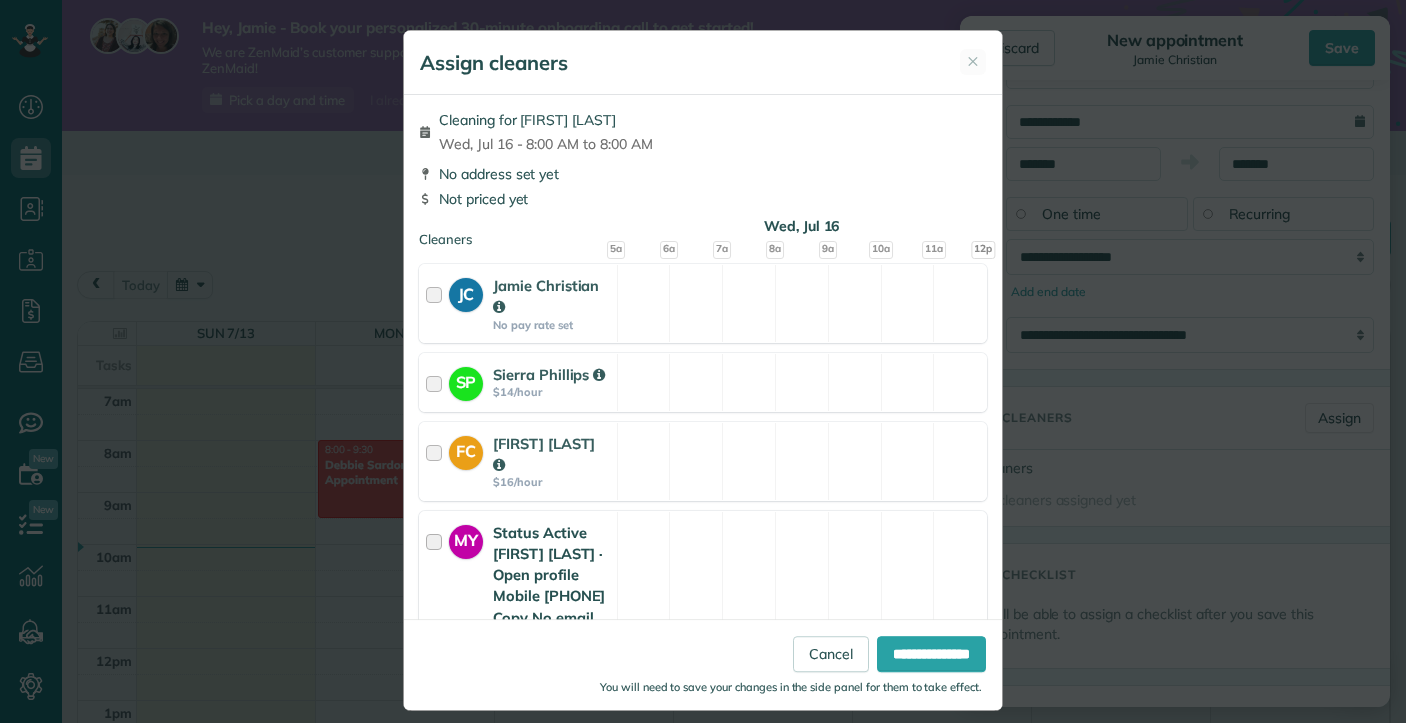 click at bounding box center (437, 1316) 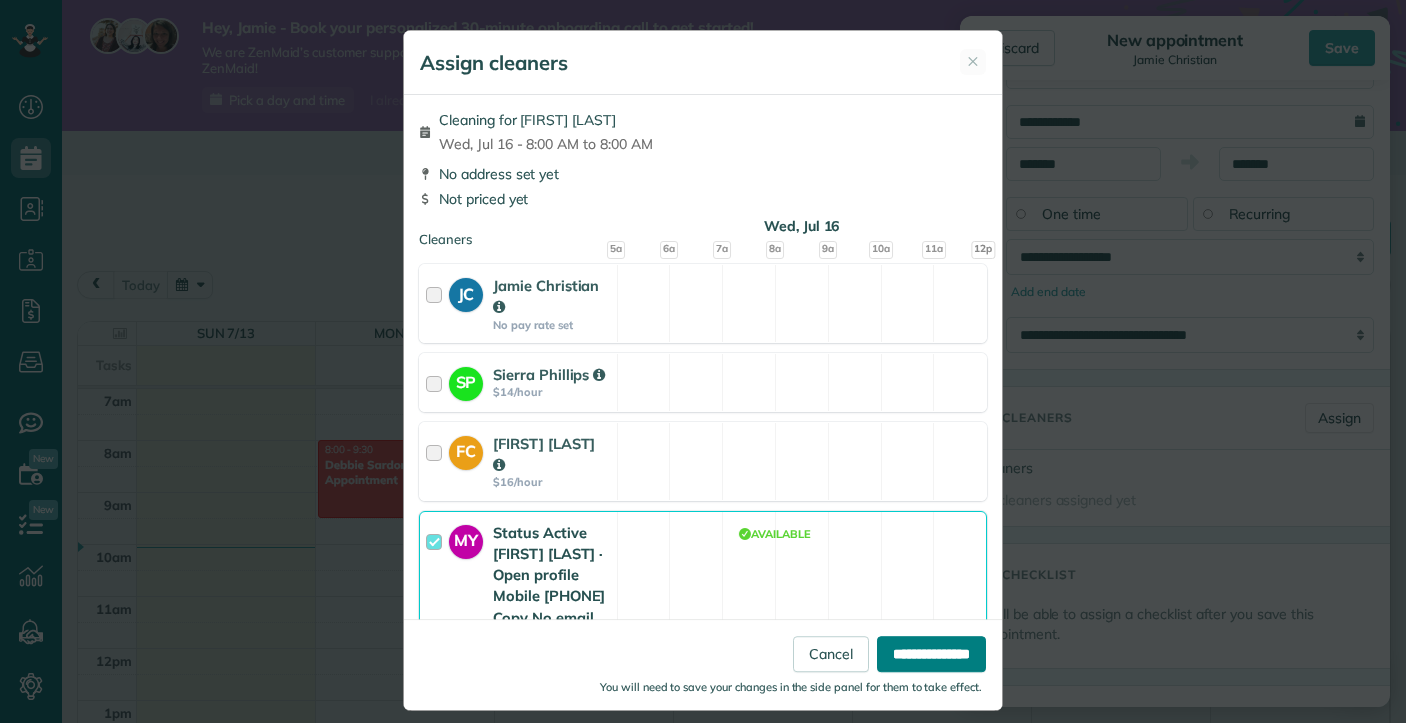 click on "**********" at bounding box center (931, 654) 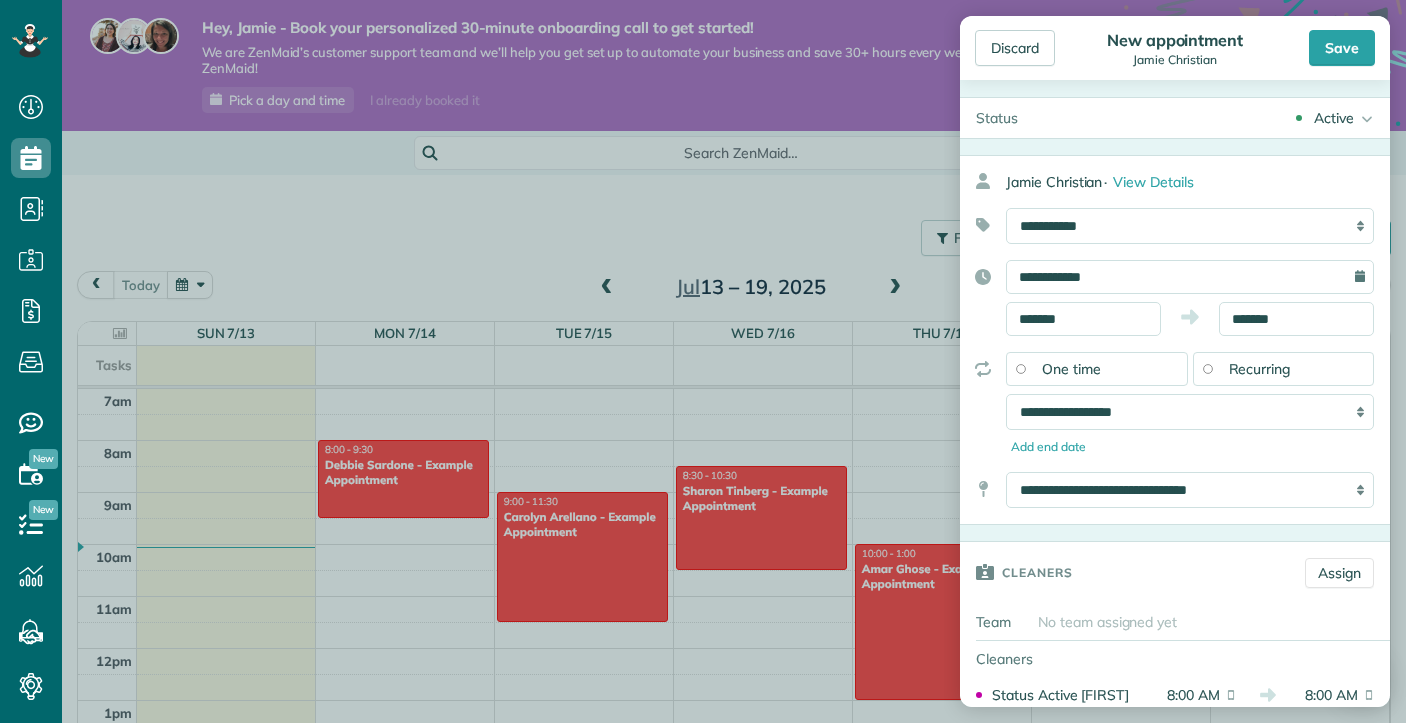 scroll, scrollTop: 6, scrollLeft: 0, axis: vertical 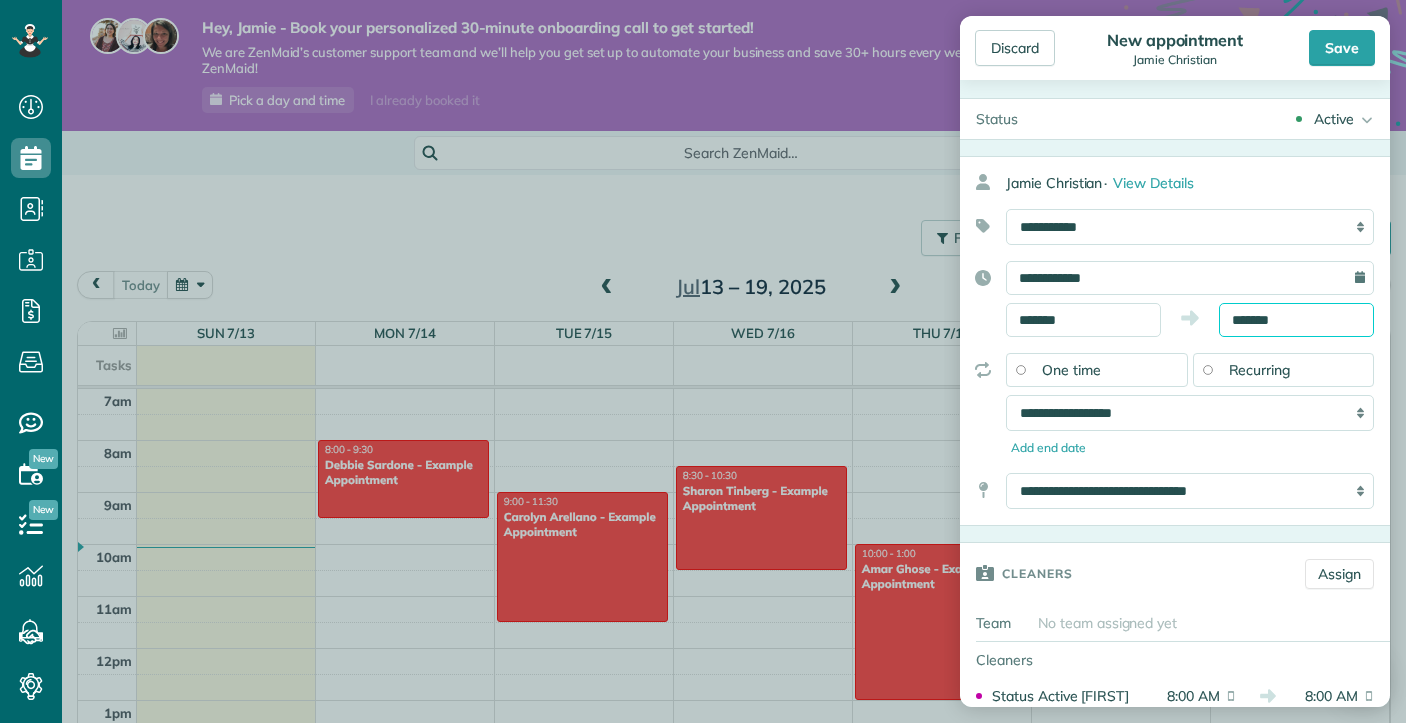 click on "*******" at bounding box center [1296, 320] 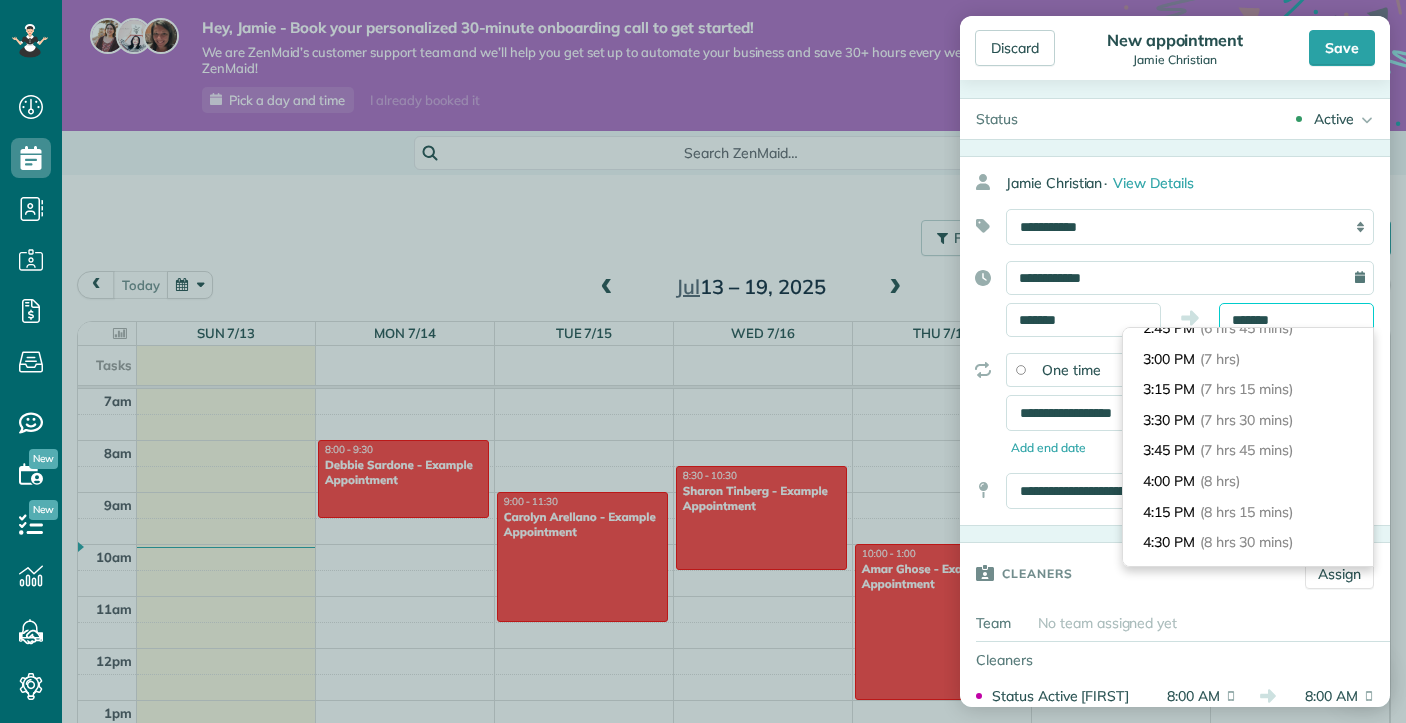 scroll, scrollTop: 844, scrollLeft: 0, axis: vertical 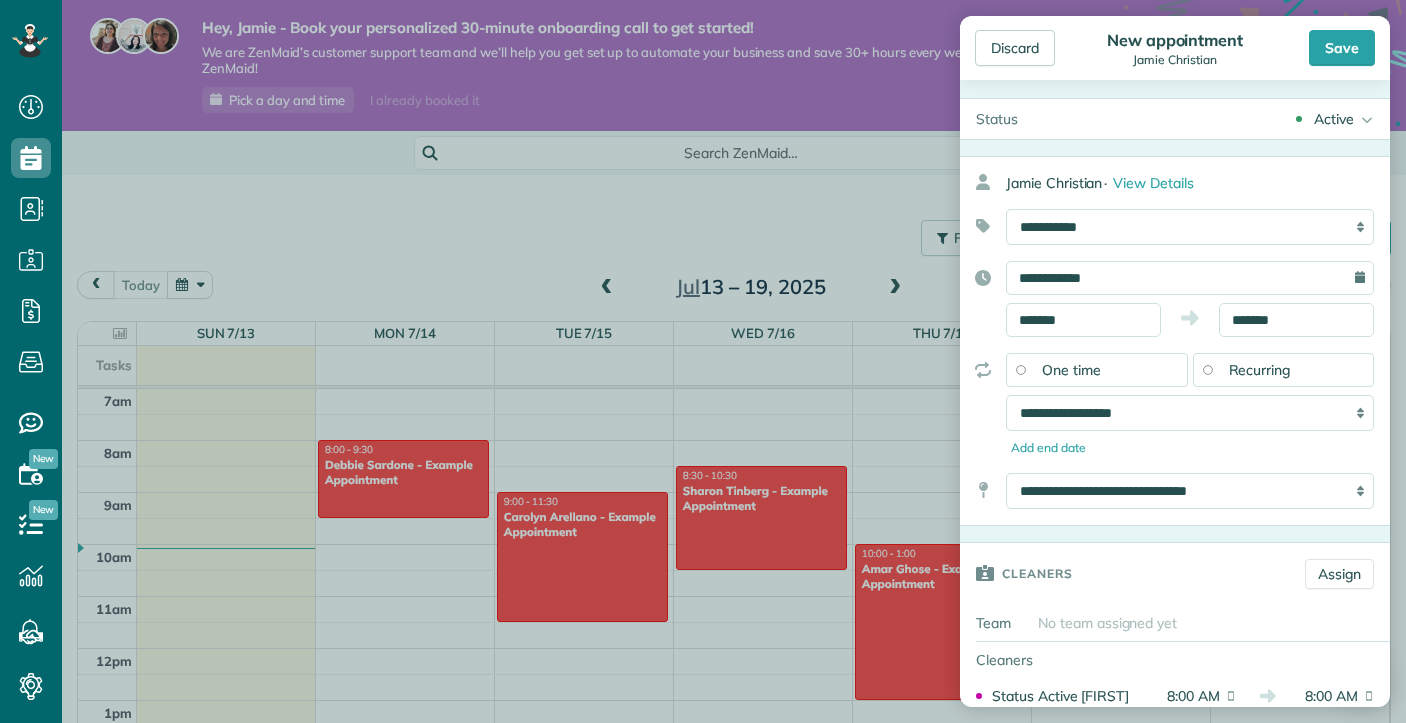 click on "No team assigned yet" at bounding box center (1210, 623) 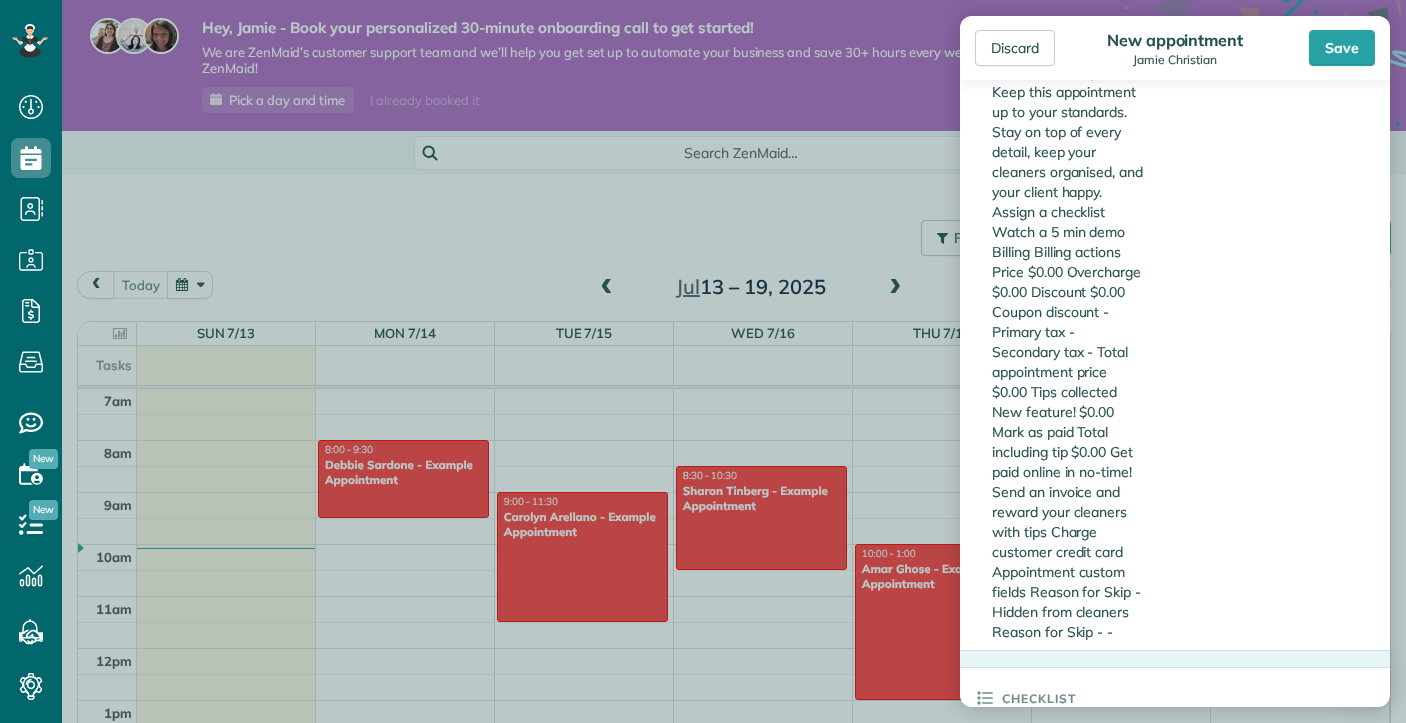 scroll, scrollTop: 1051, scrollLeft: 0, axis: vertical 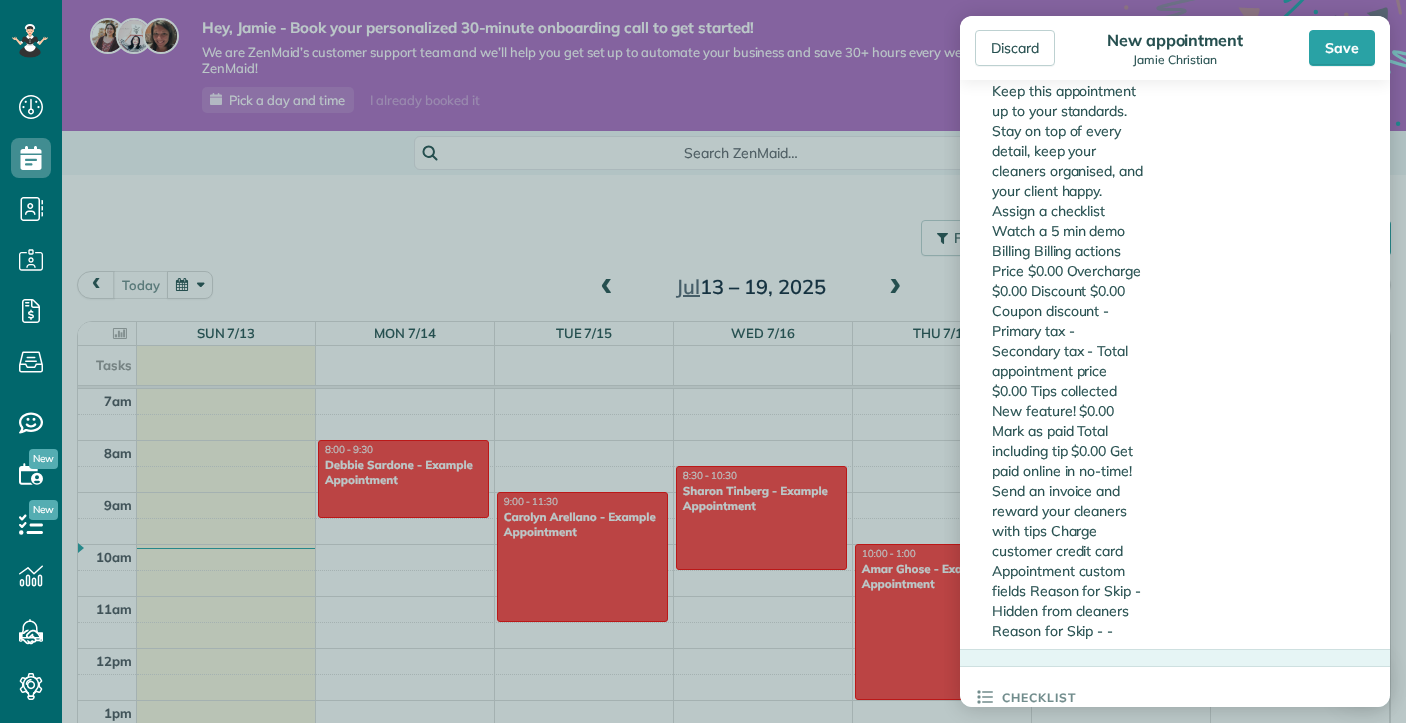 click on "**********" at bounding box center [1160, 1280] 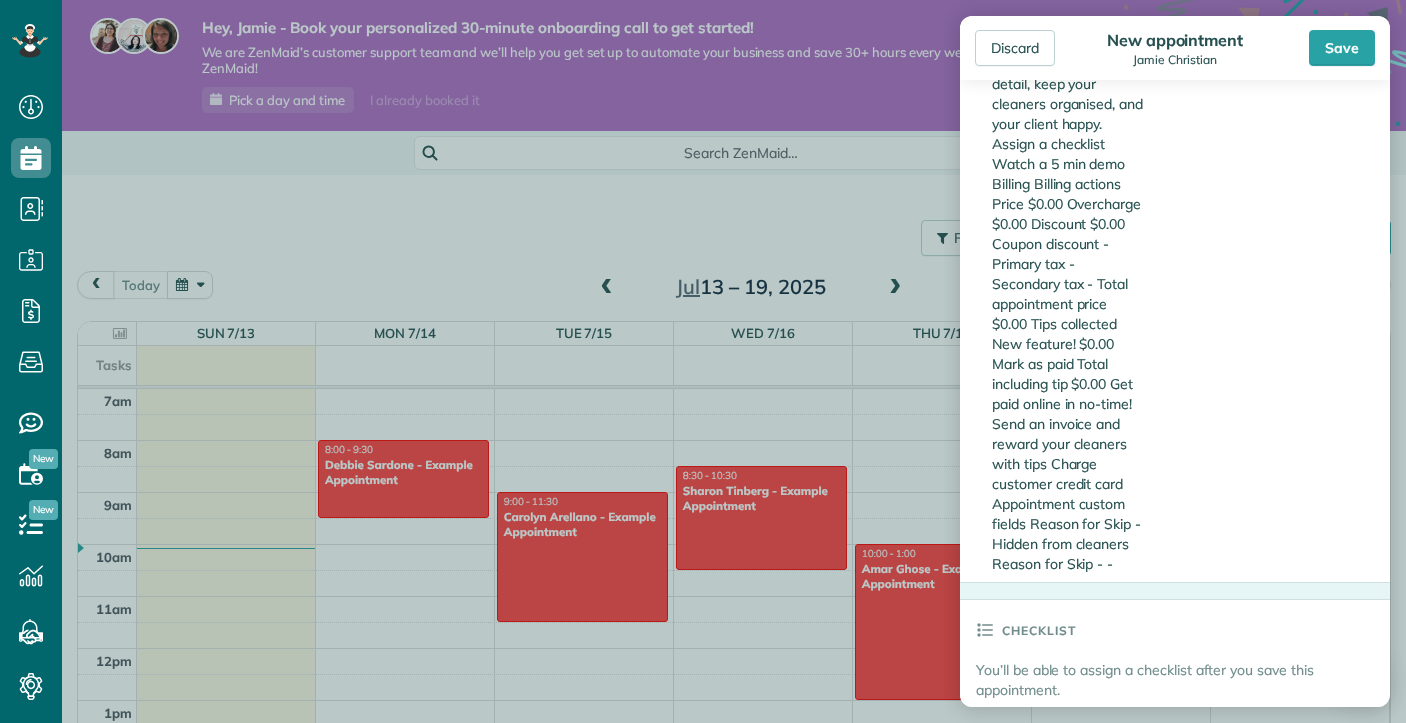 scroll, scrollTop: 1117, scrollLeft: 0, axis: vertical 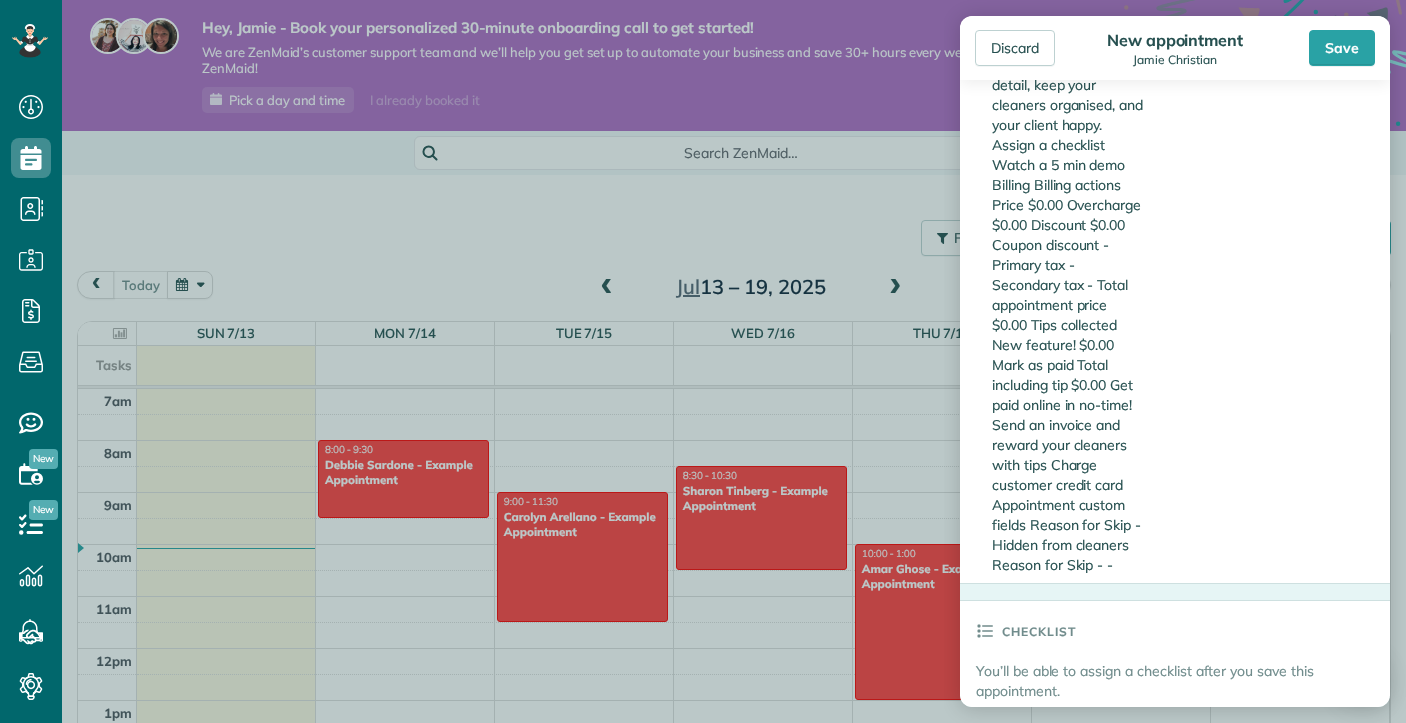 click on "****" at bounding box center (1347, 1647) 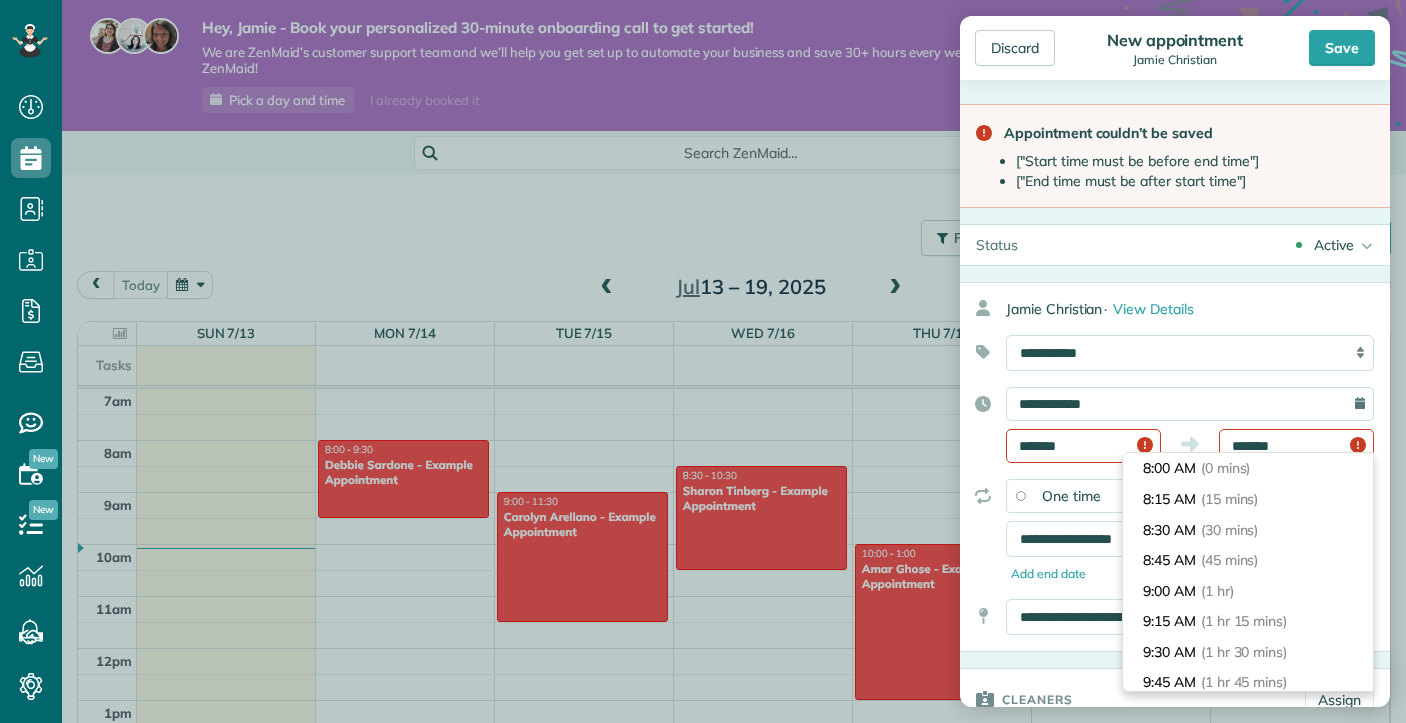 click on "*******" at bounding box center [1296, 446] 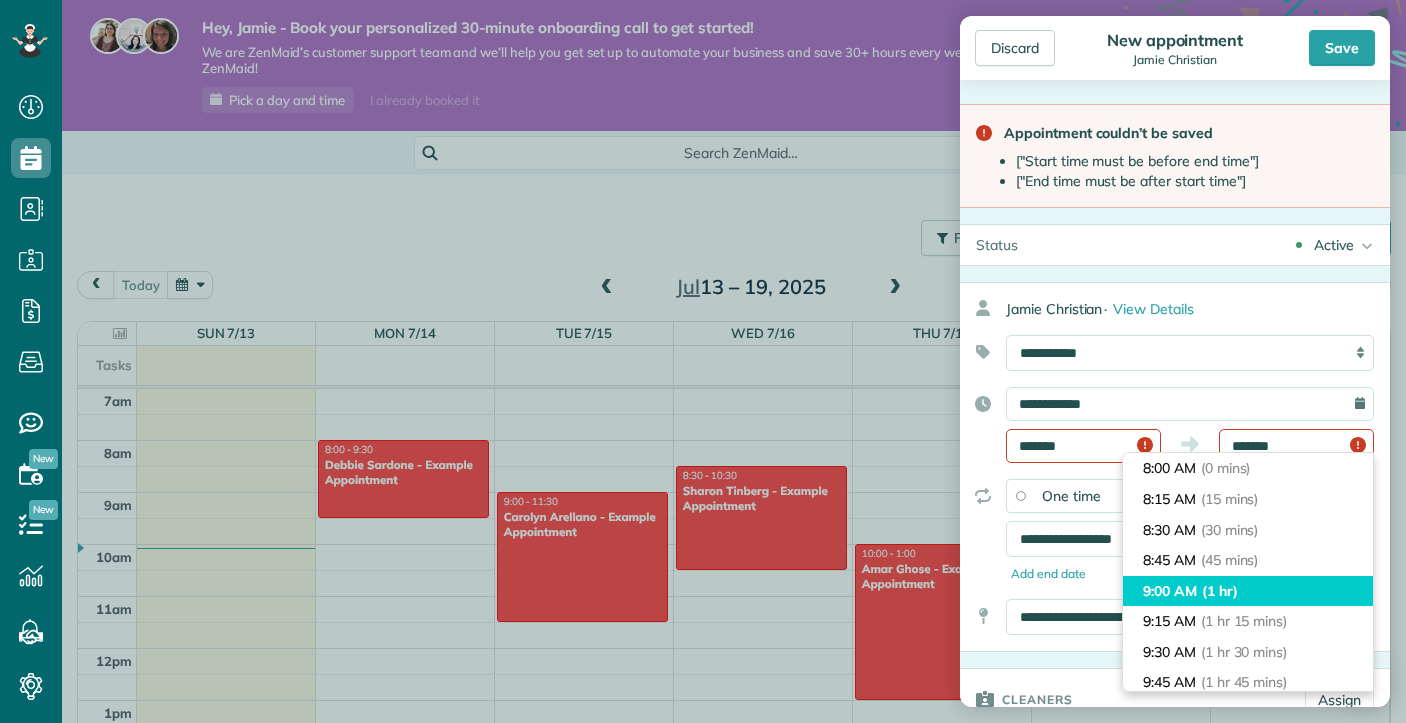 type on "*******" 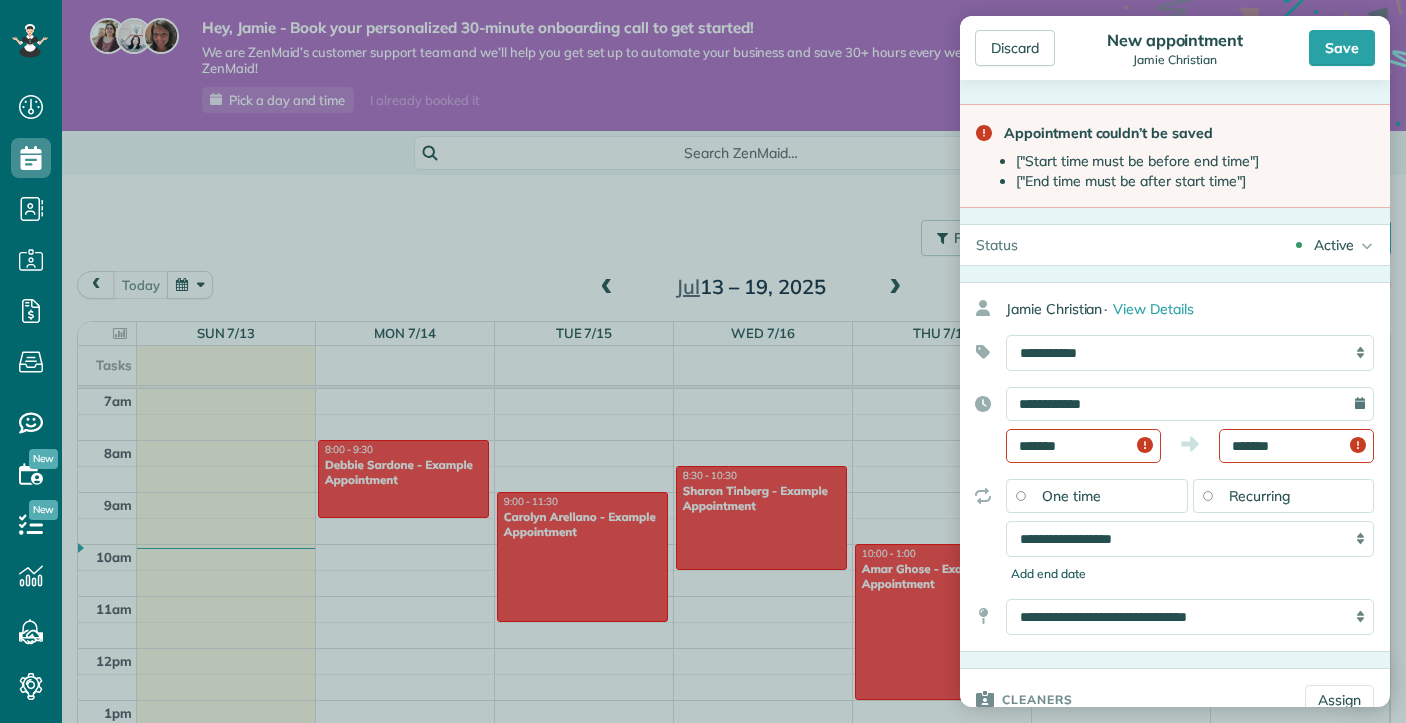 click on "Add end date" at bounding box center [1190, 574] 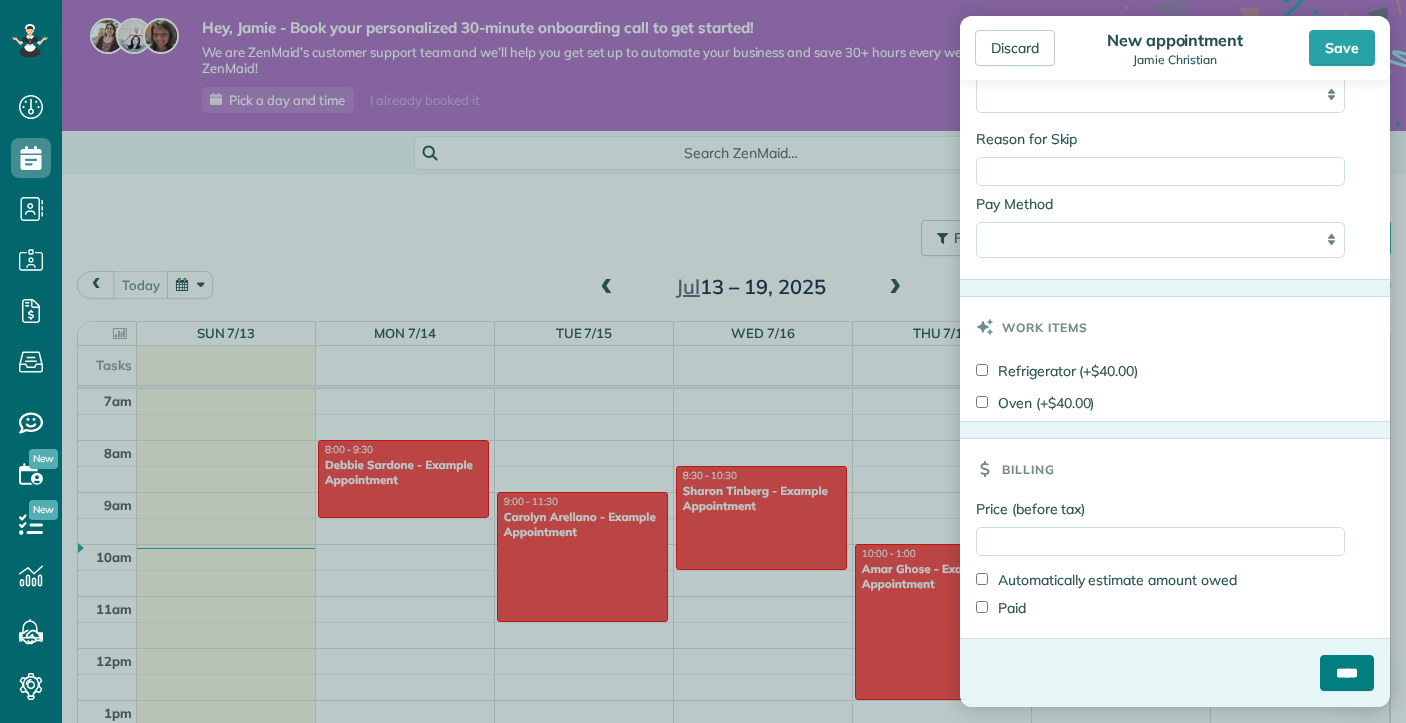 scroll, scrollTop: 1368, scrollLeft: 0, axis: vertical 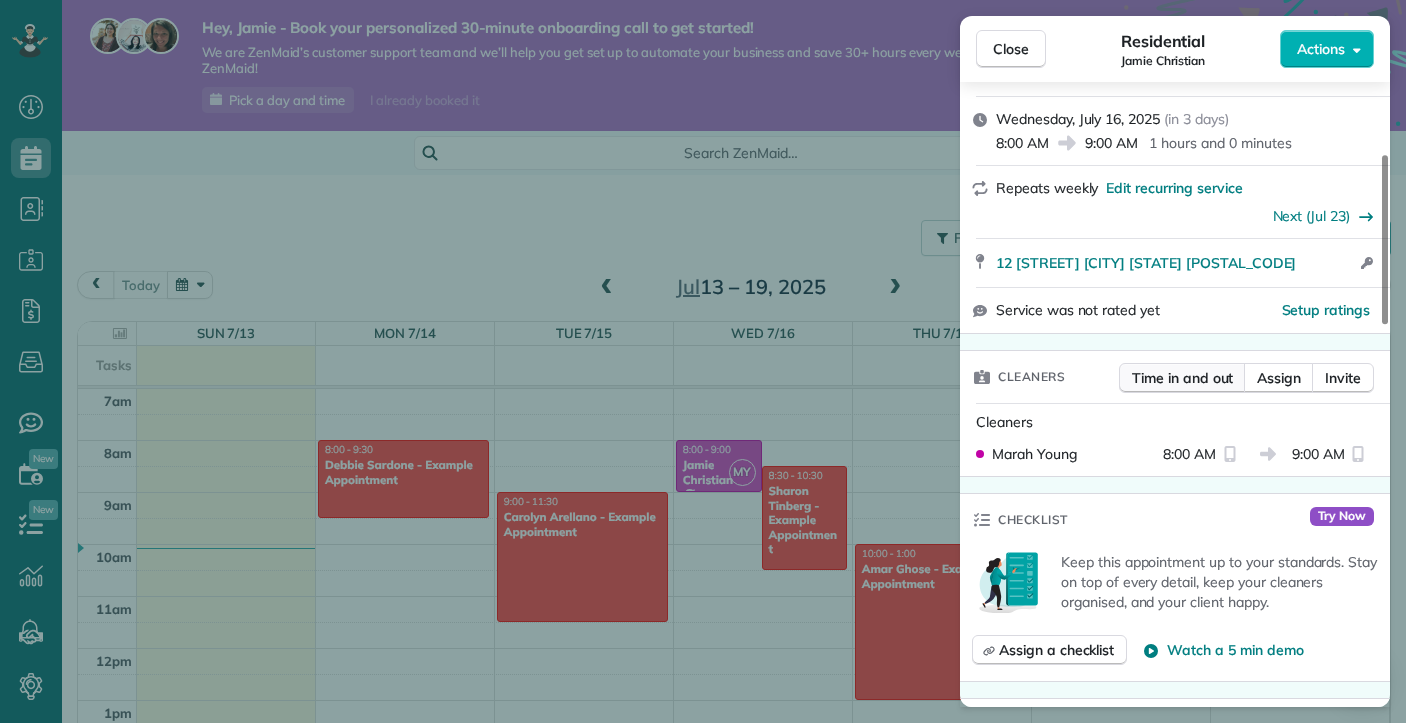 click on "Time in and out" at bounding box center [1182, 378] 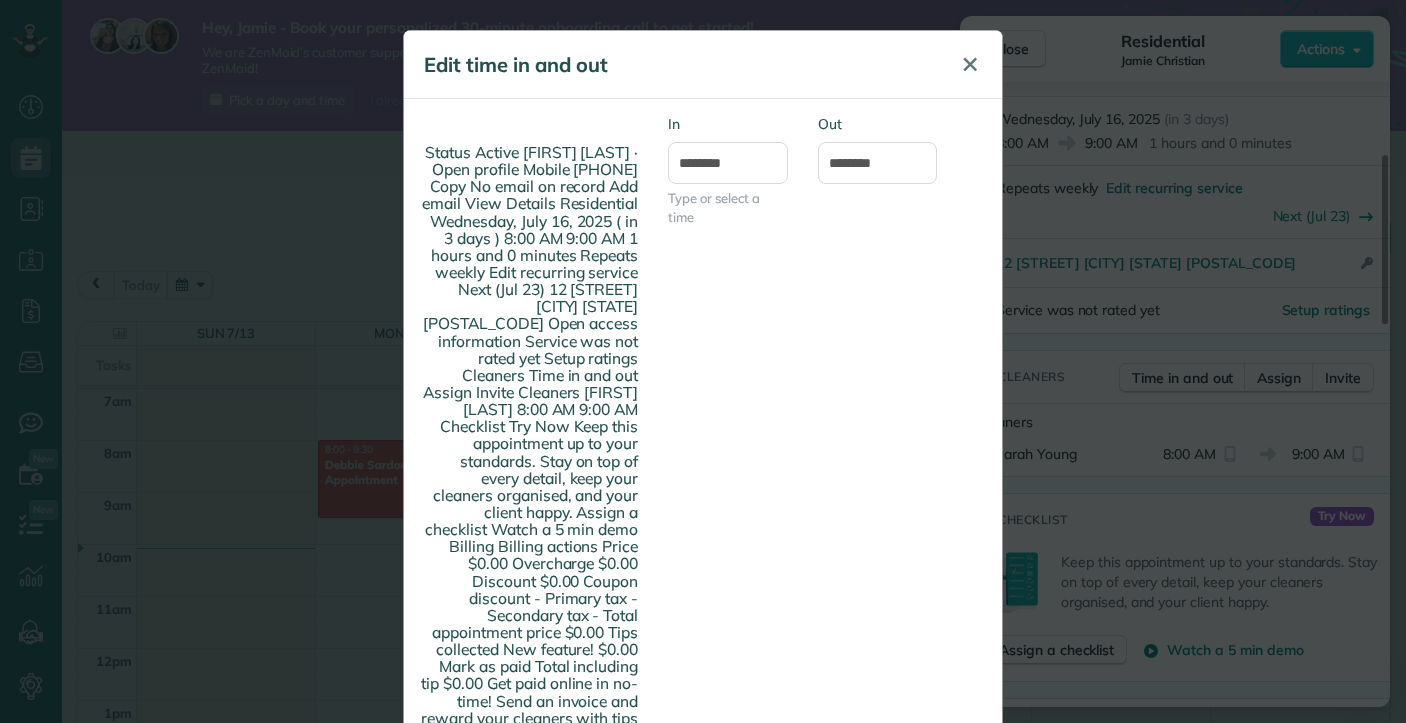 click on "✕" at bounding box center [970, 65] 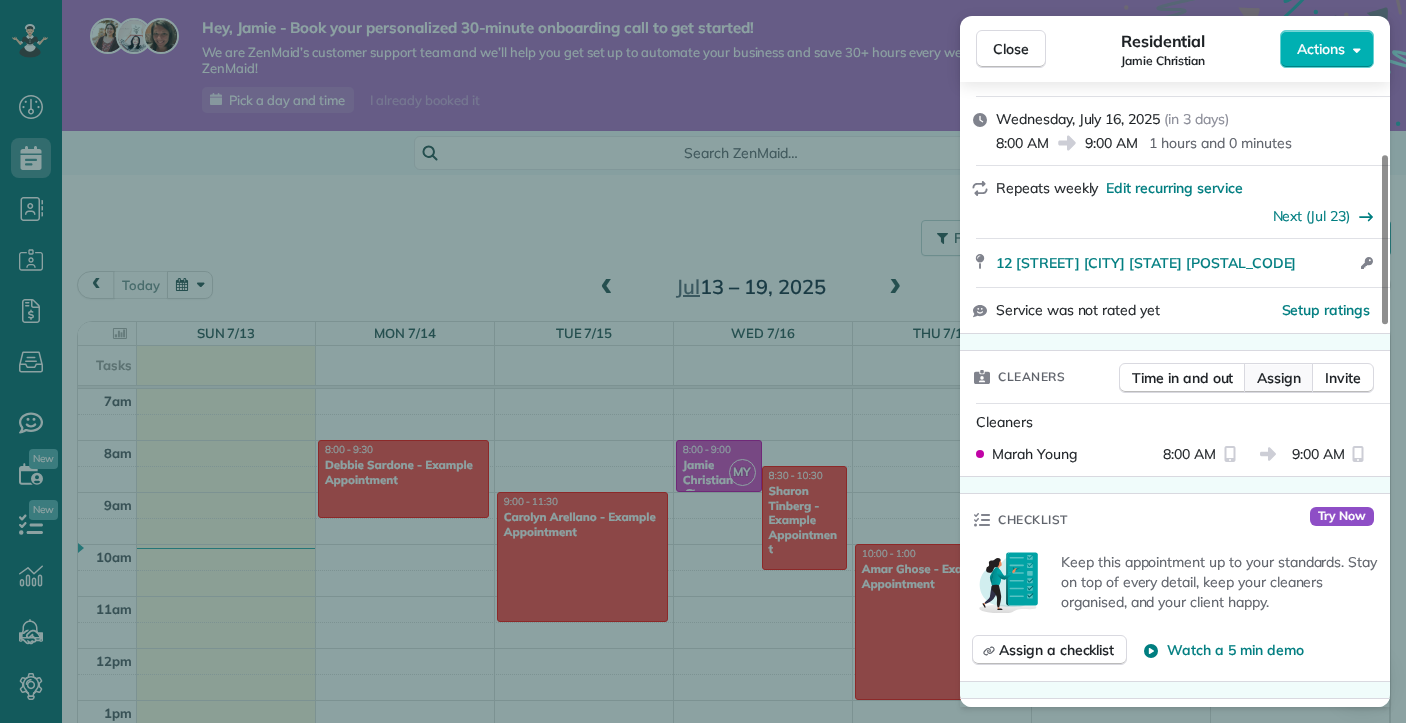 click on "Assign" at bounding box center [1279, 378] 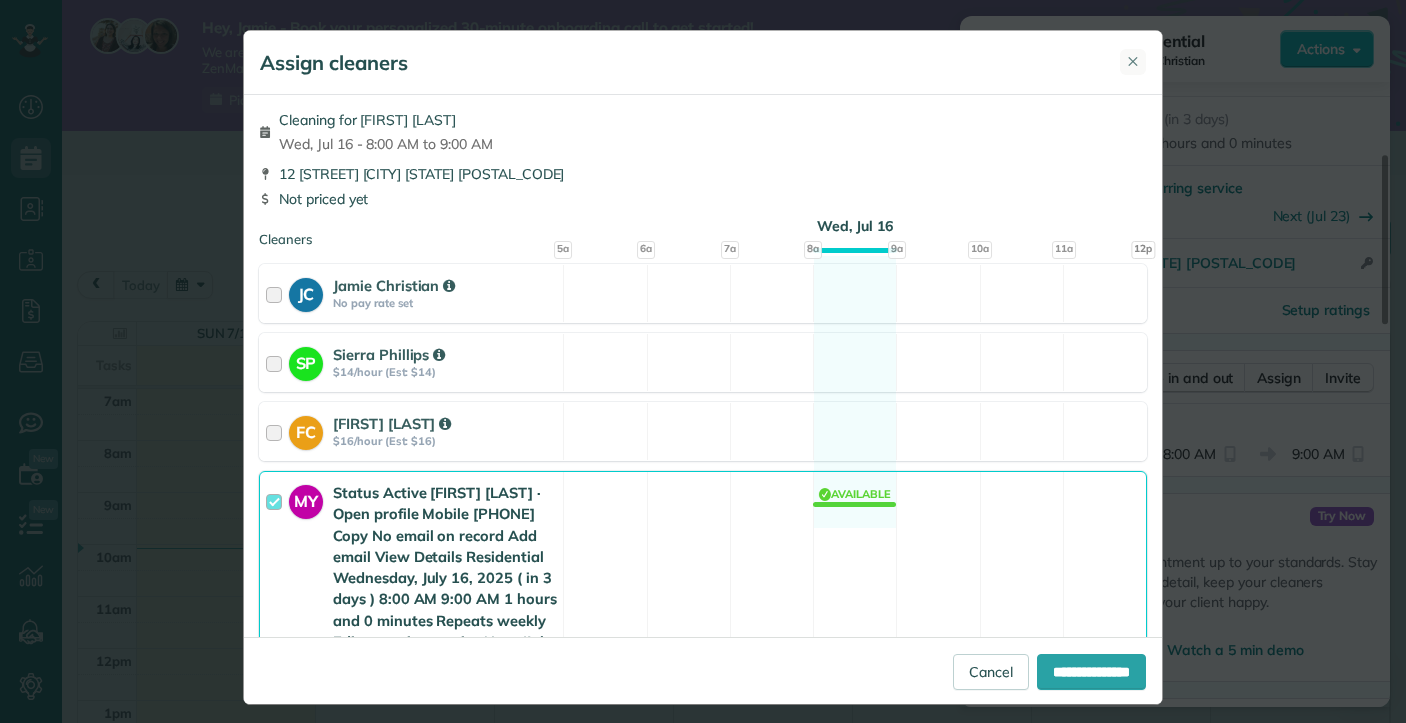 click on "✕" at bounding box center [1133, 61] 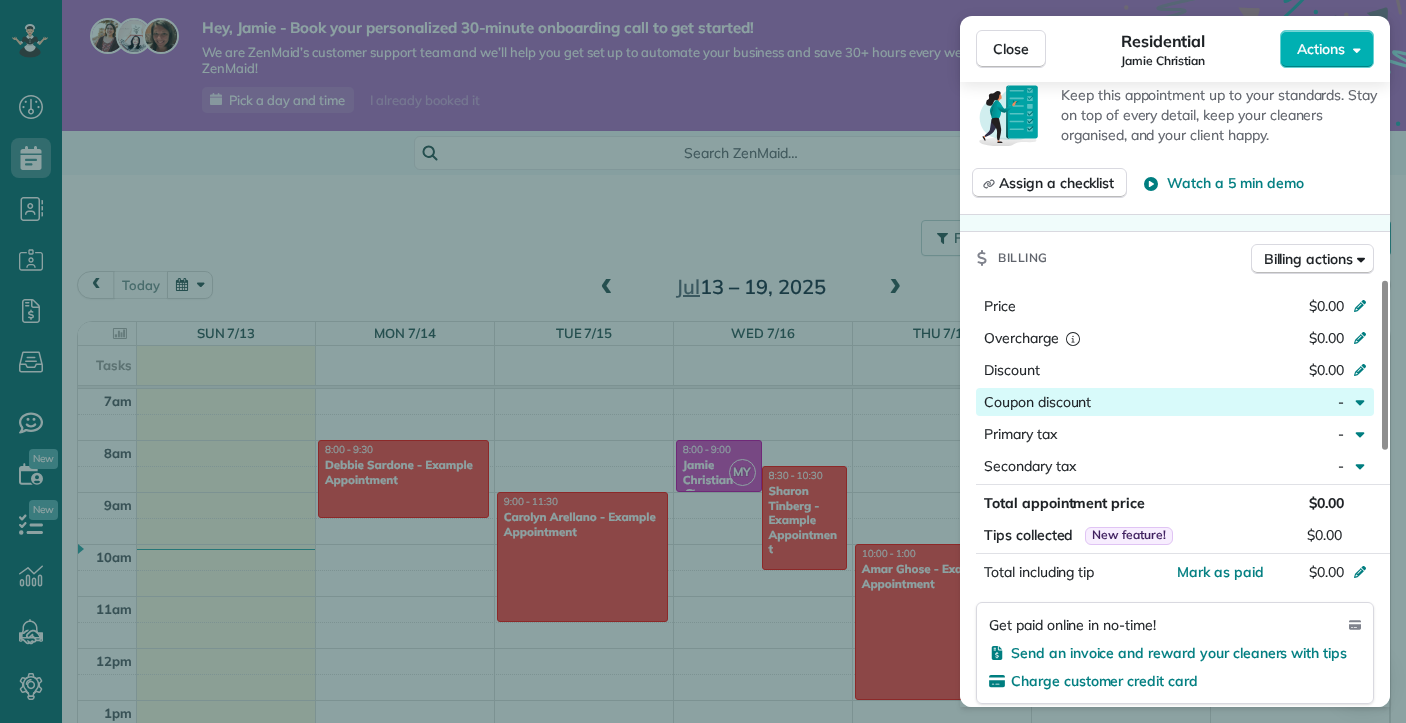 scroll, scrollTop: 733, scrollLeft: 0, axis: vertical 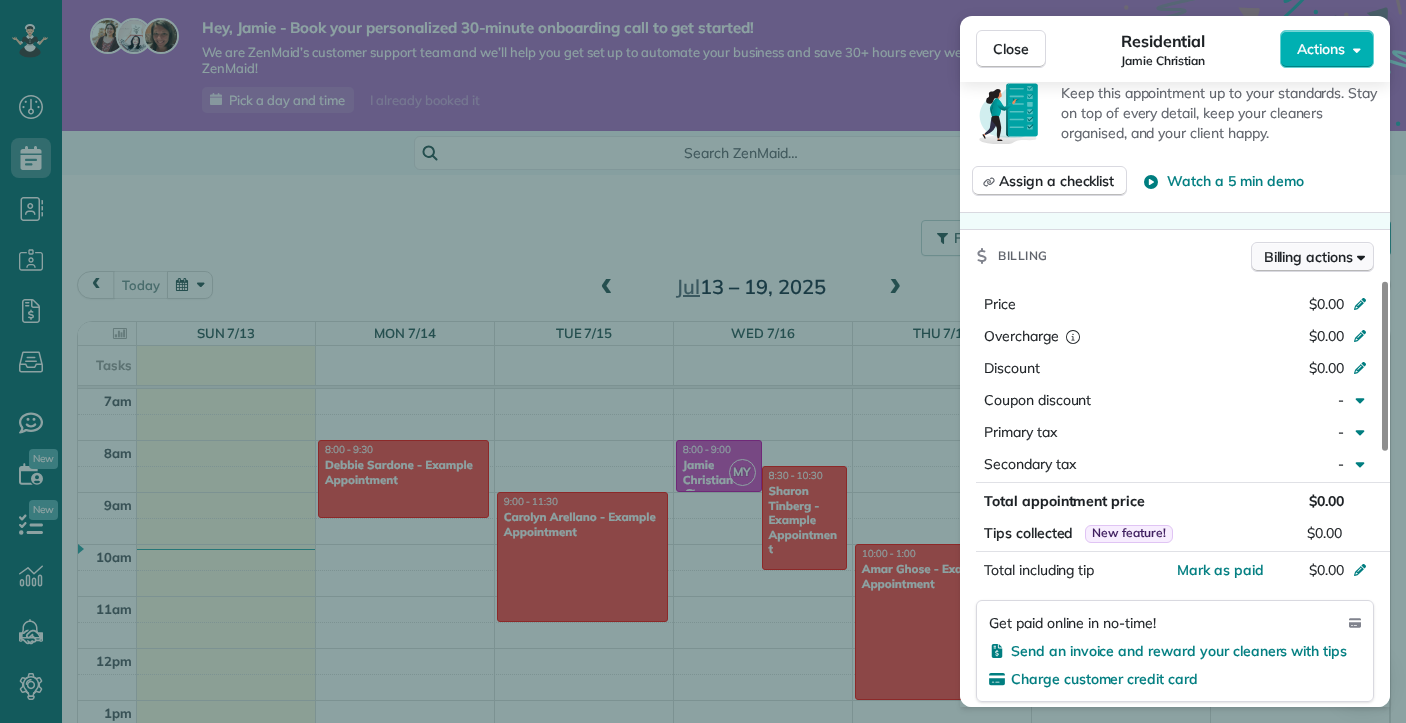 click 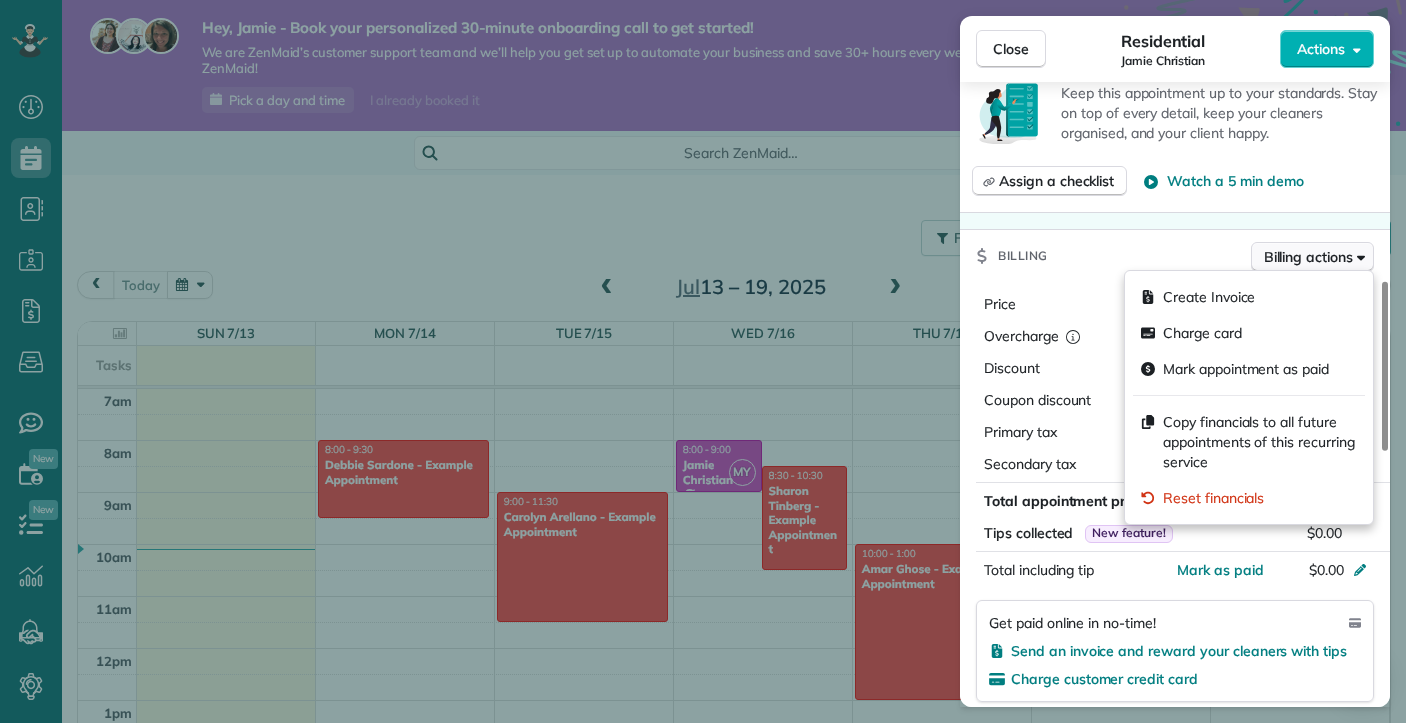 click 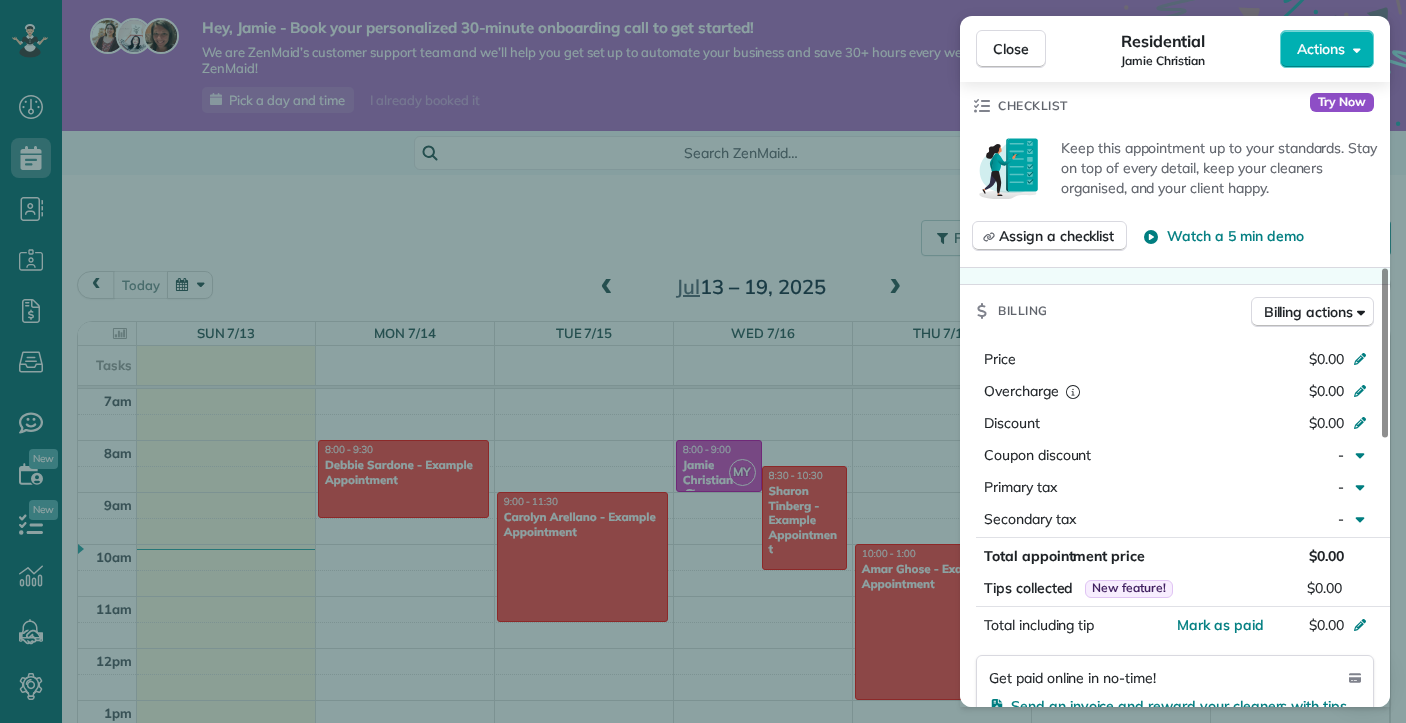 scroll, scrollTop: 676, scrollLeft: 0, axis: vertical 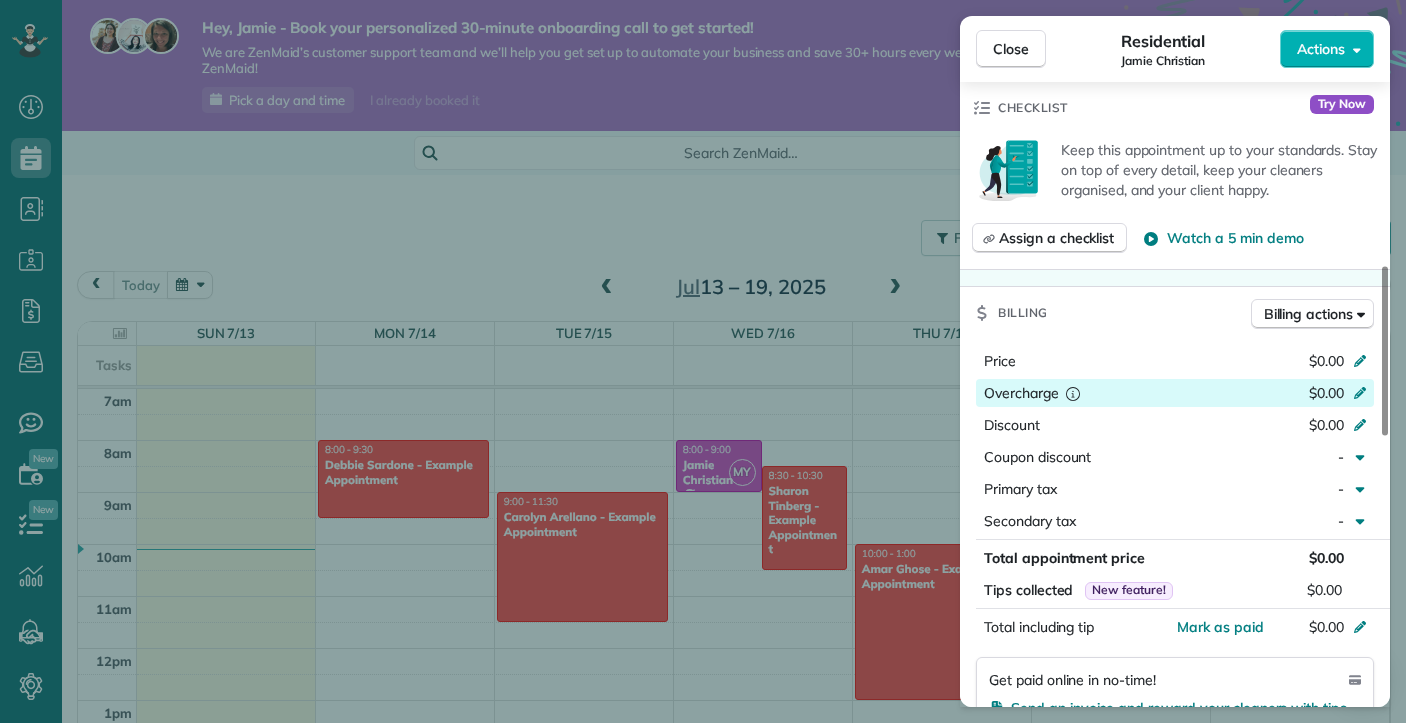 click 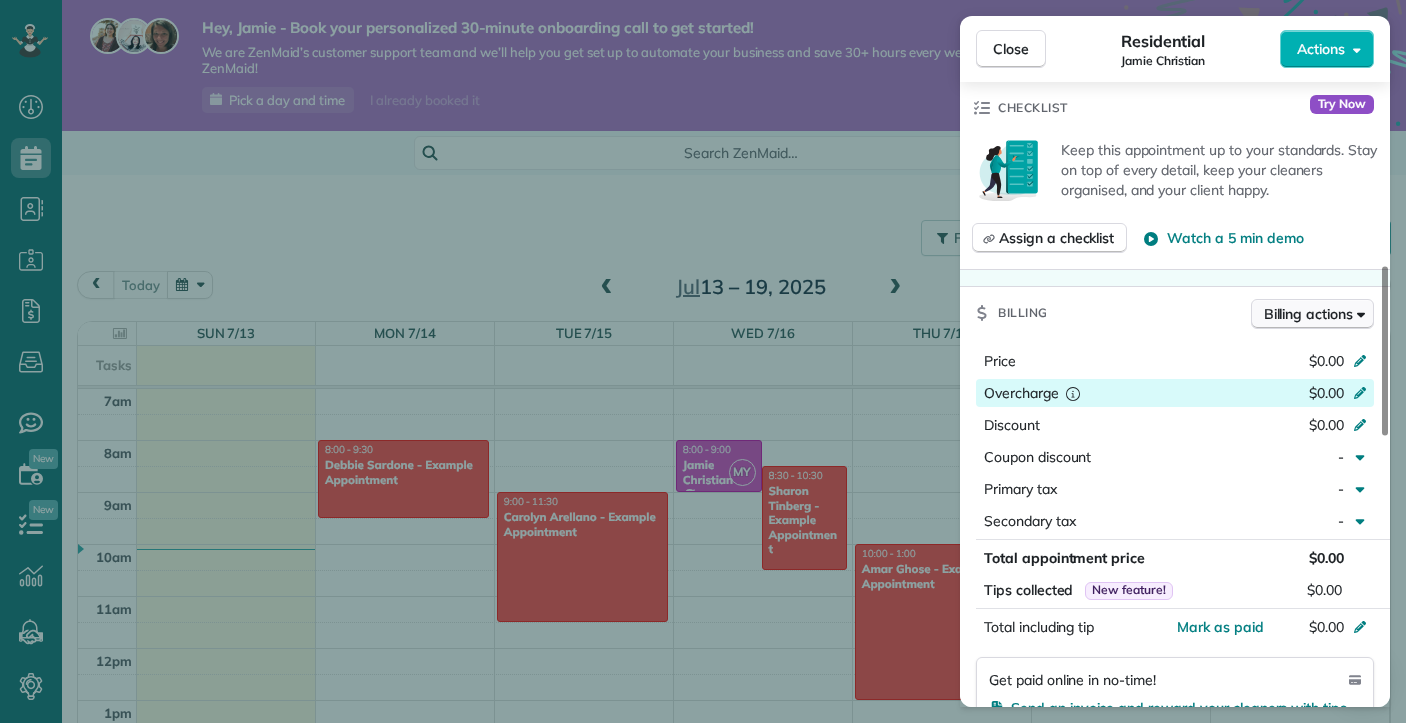 click on "Billing actions" at bounding box center [1312, 314] 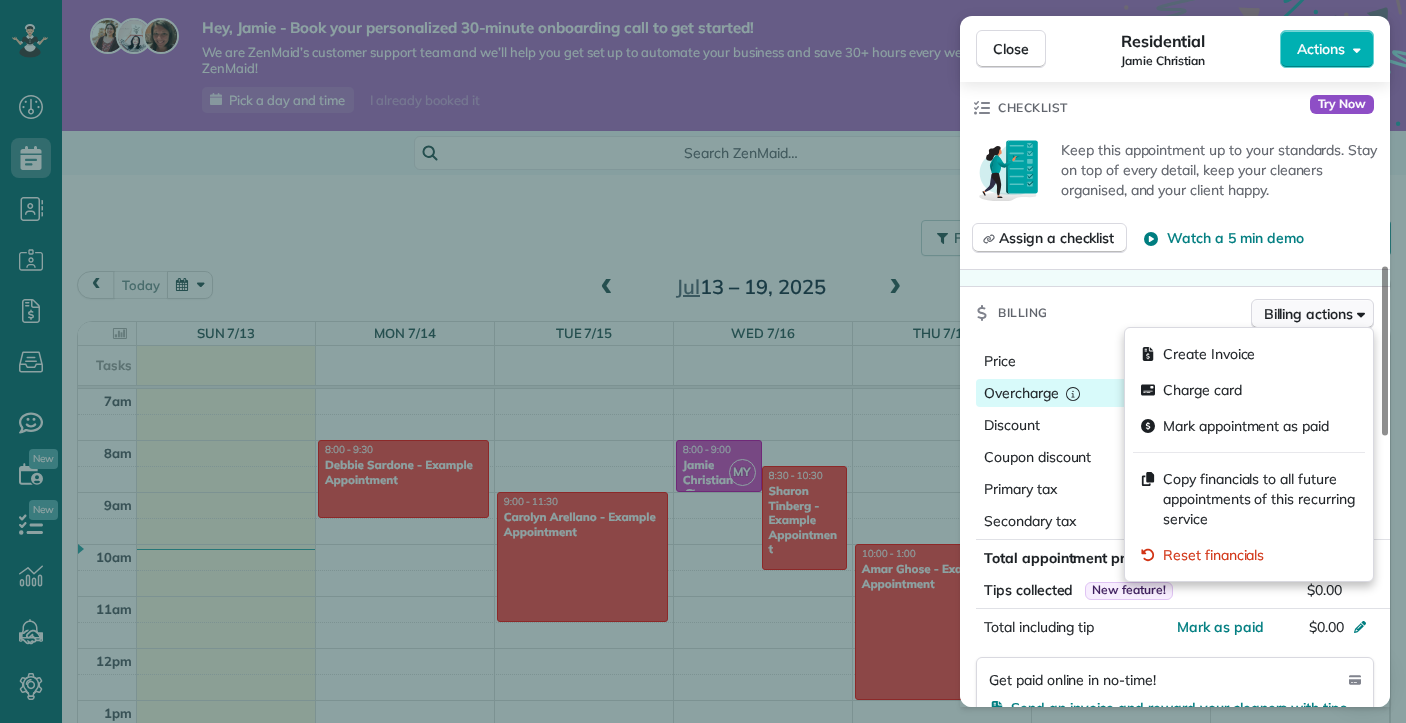 click on "Billing actions" at bounding box center (1312, 314) 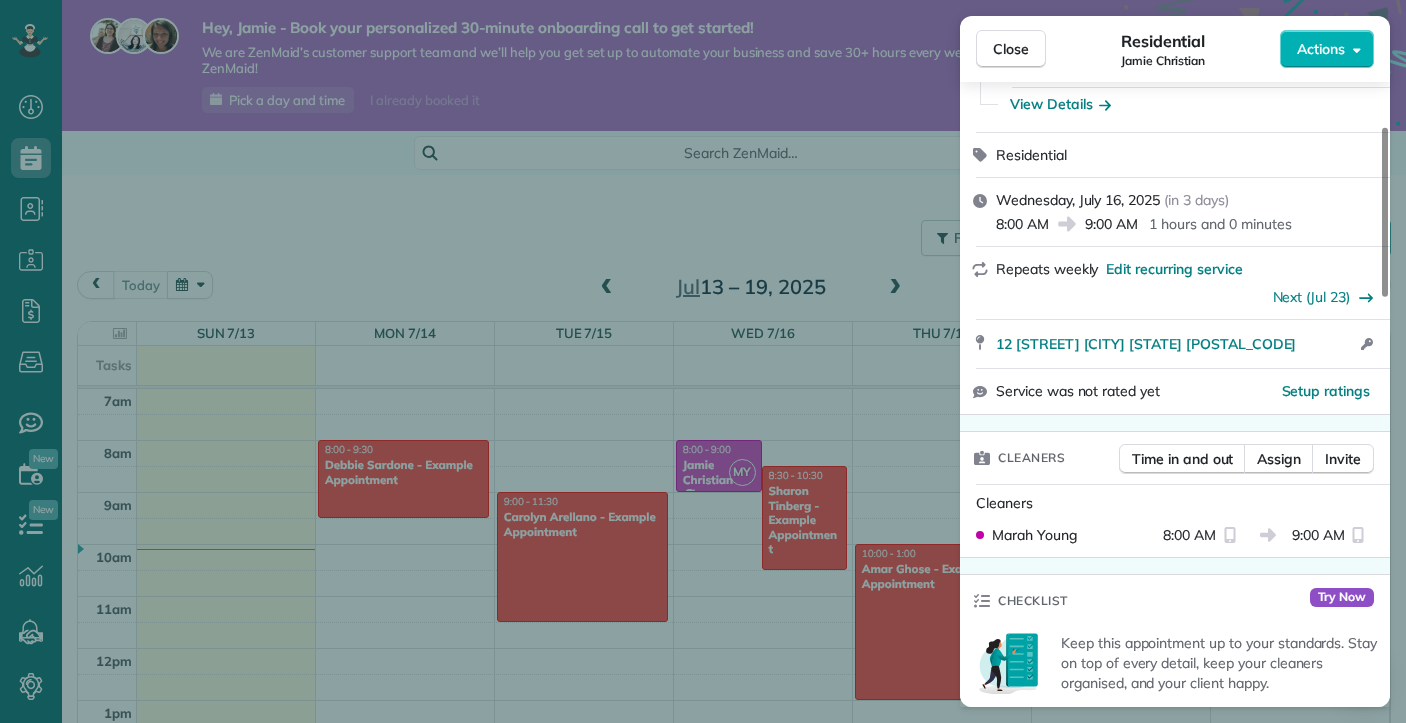 scroll, scrollTop: 188, scrollLeft: 0, axis: vertical 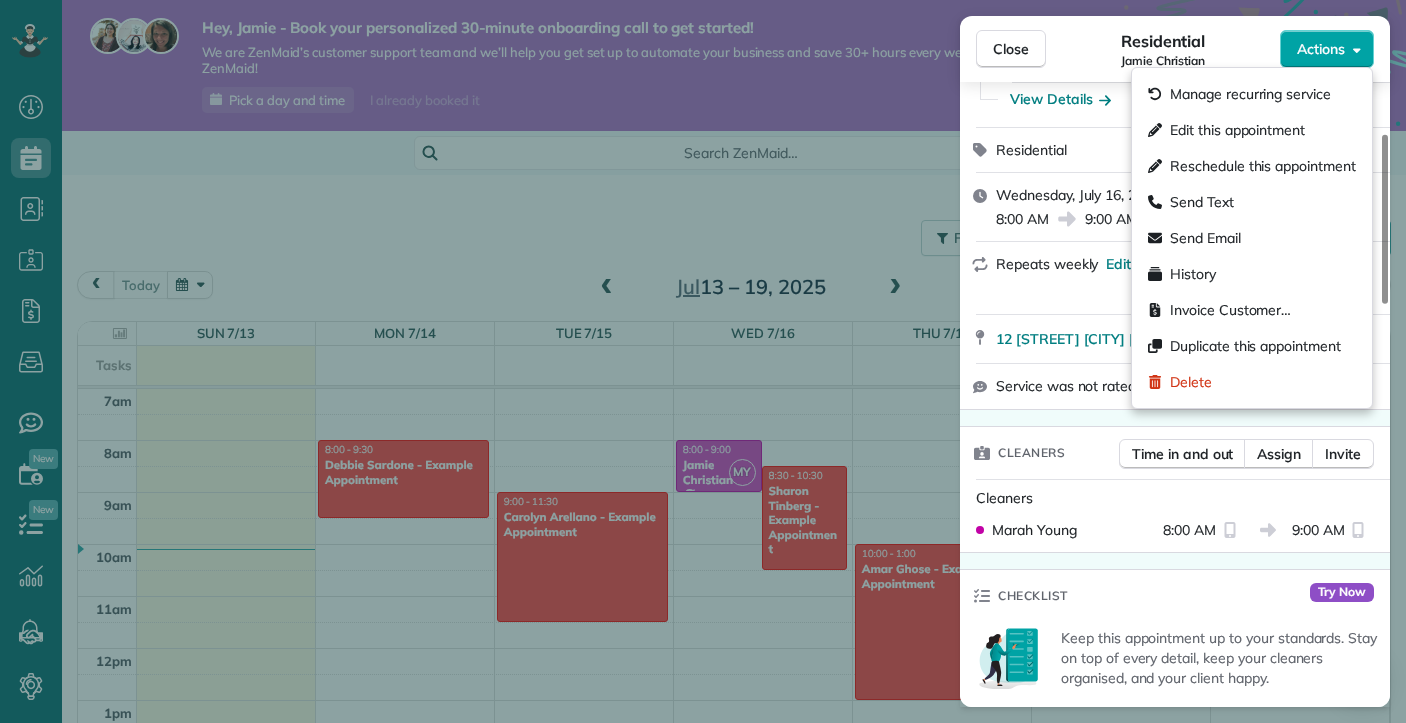 click on "Actions" at bounding box center (1327, 49) 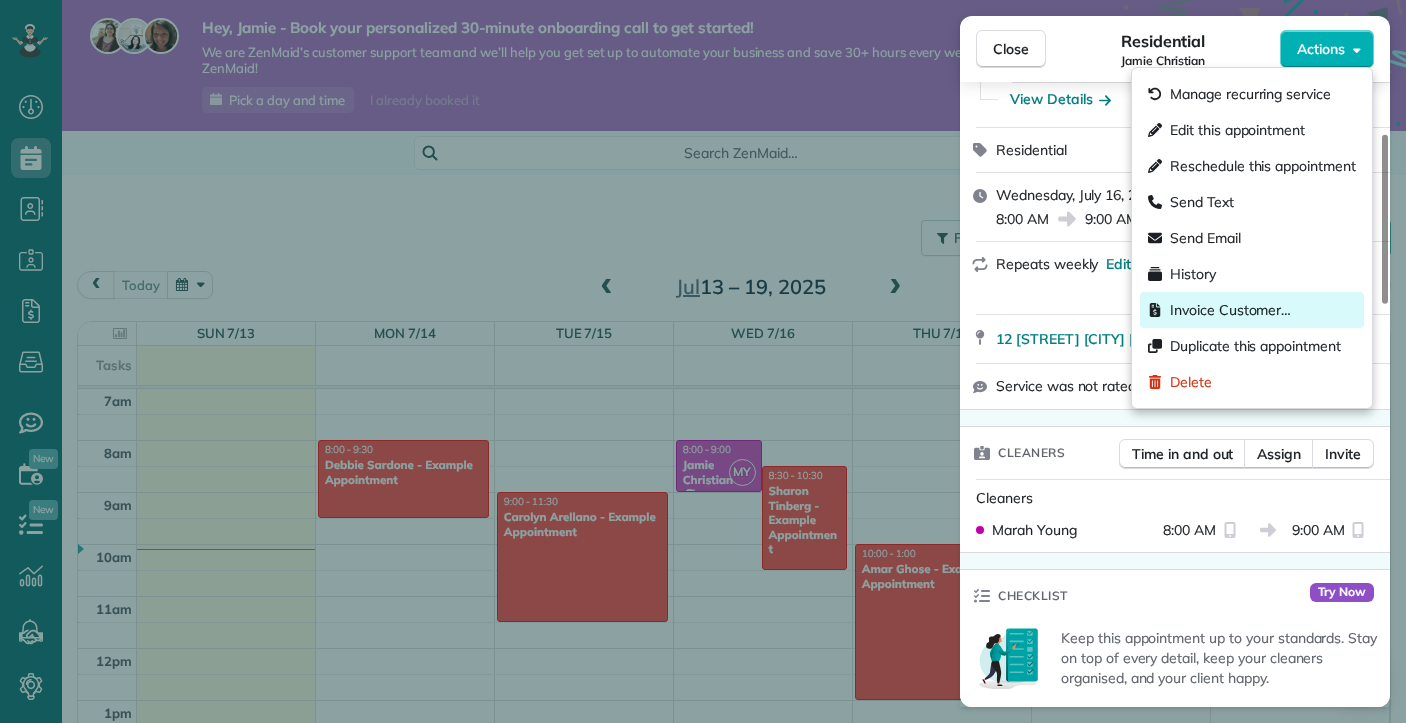 click on "Invoice Customer…" at bounding box center (1230, 310) 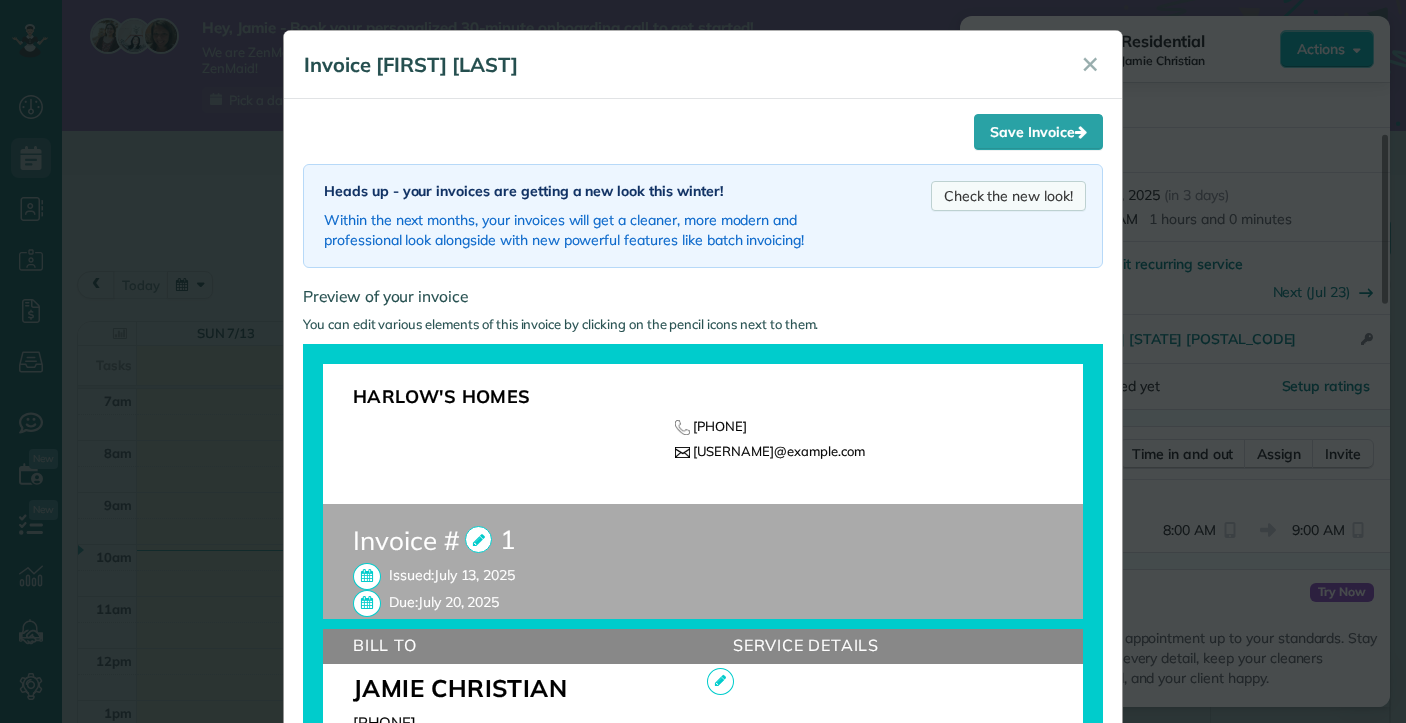 scroll, scrollTop: 0, scrollLeft: 0, axis: both 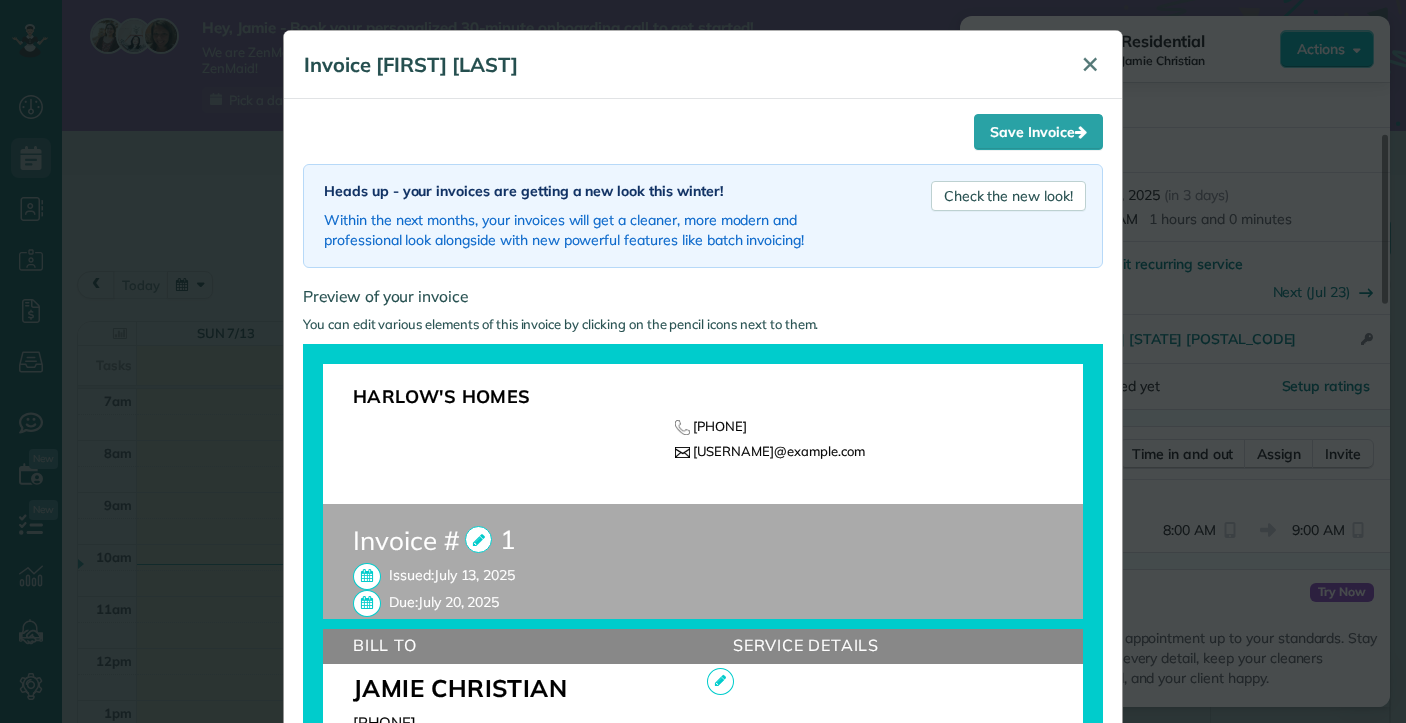 click on "✕" at bounding box center (1090, 64) 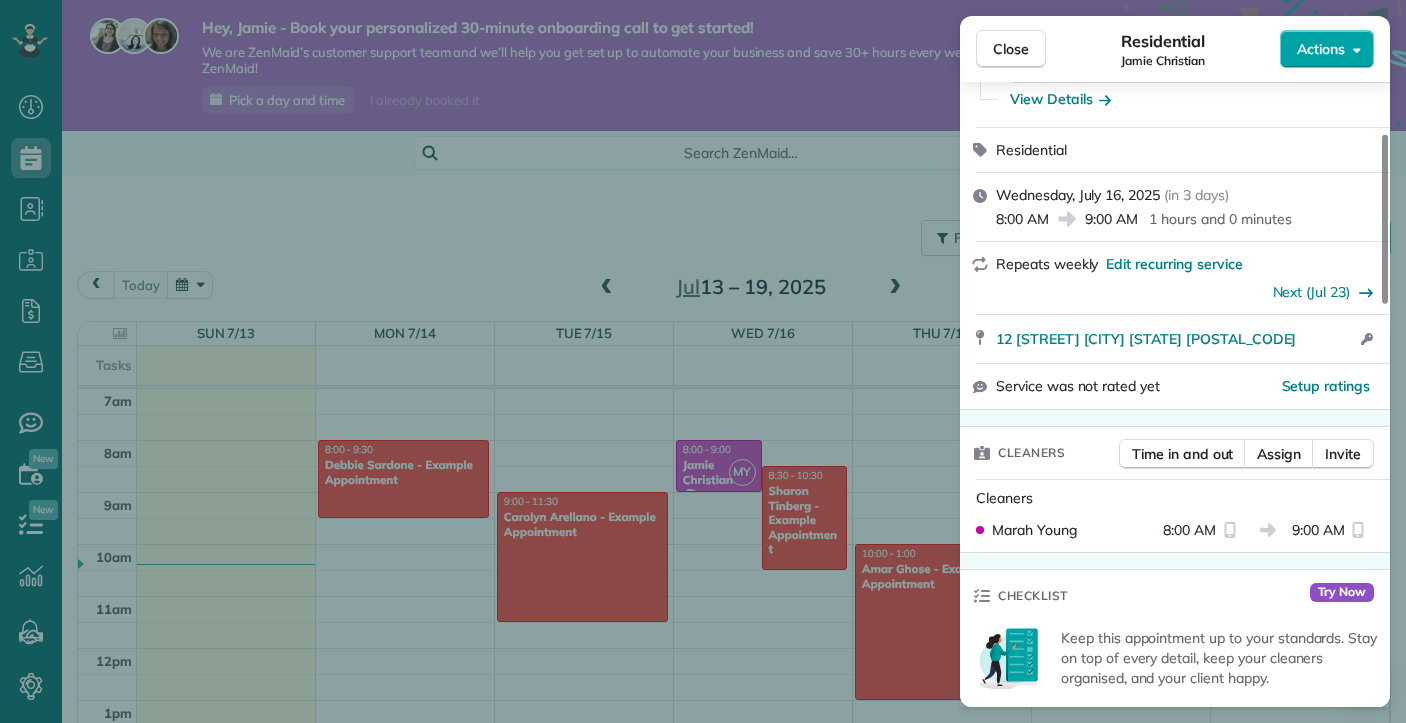 click on "Actions" at bounding box center [1321, 49] 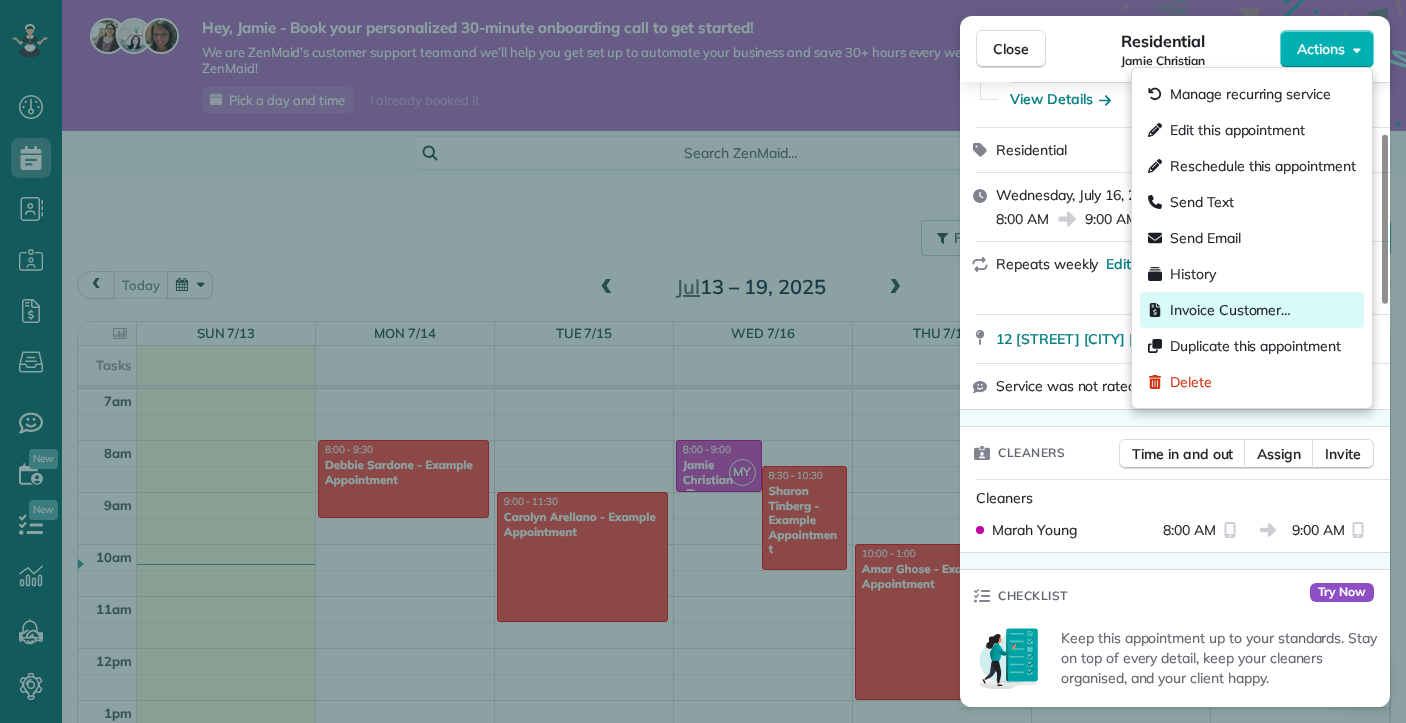 click on "Invoice Customer…" at bounding box center [1252, 310] 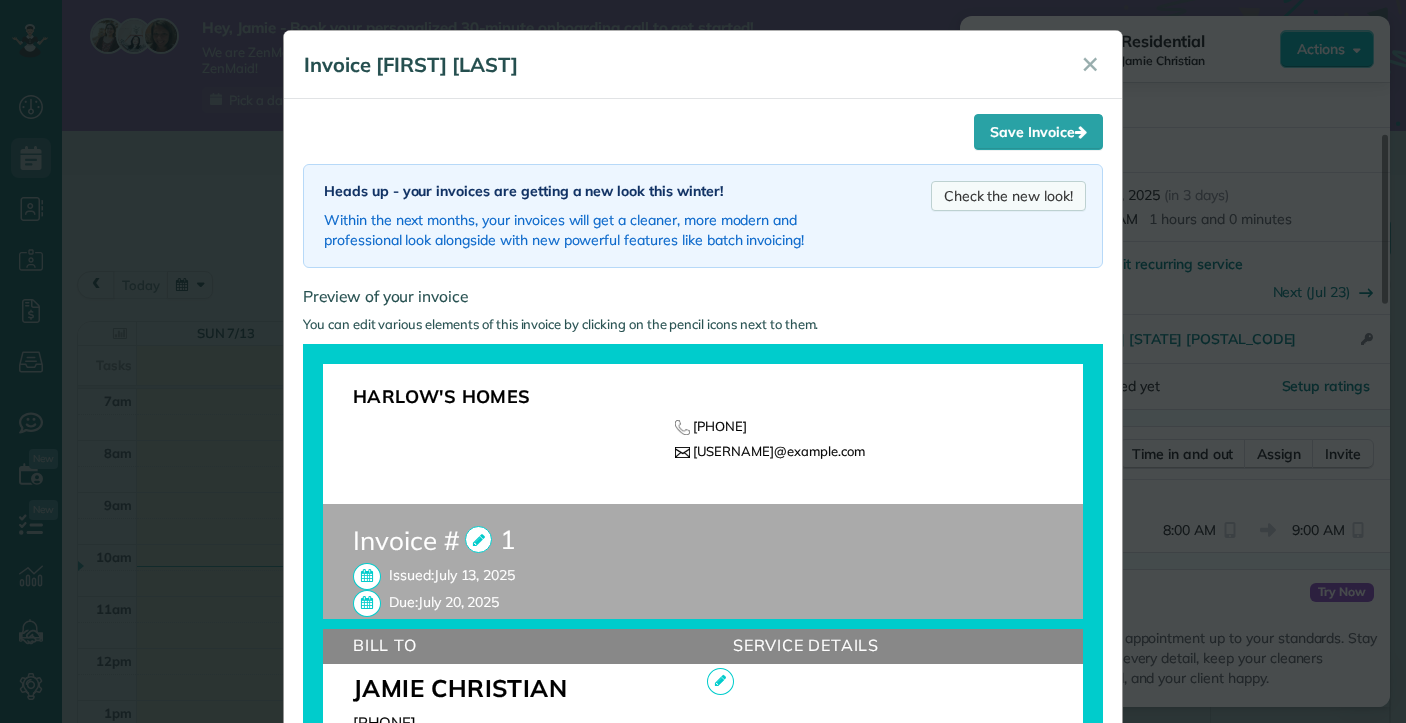 click on "Check the new look!" at bounding box center [1008, 196] 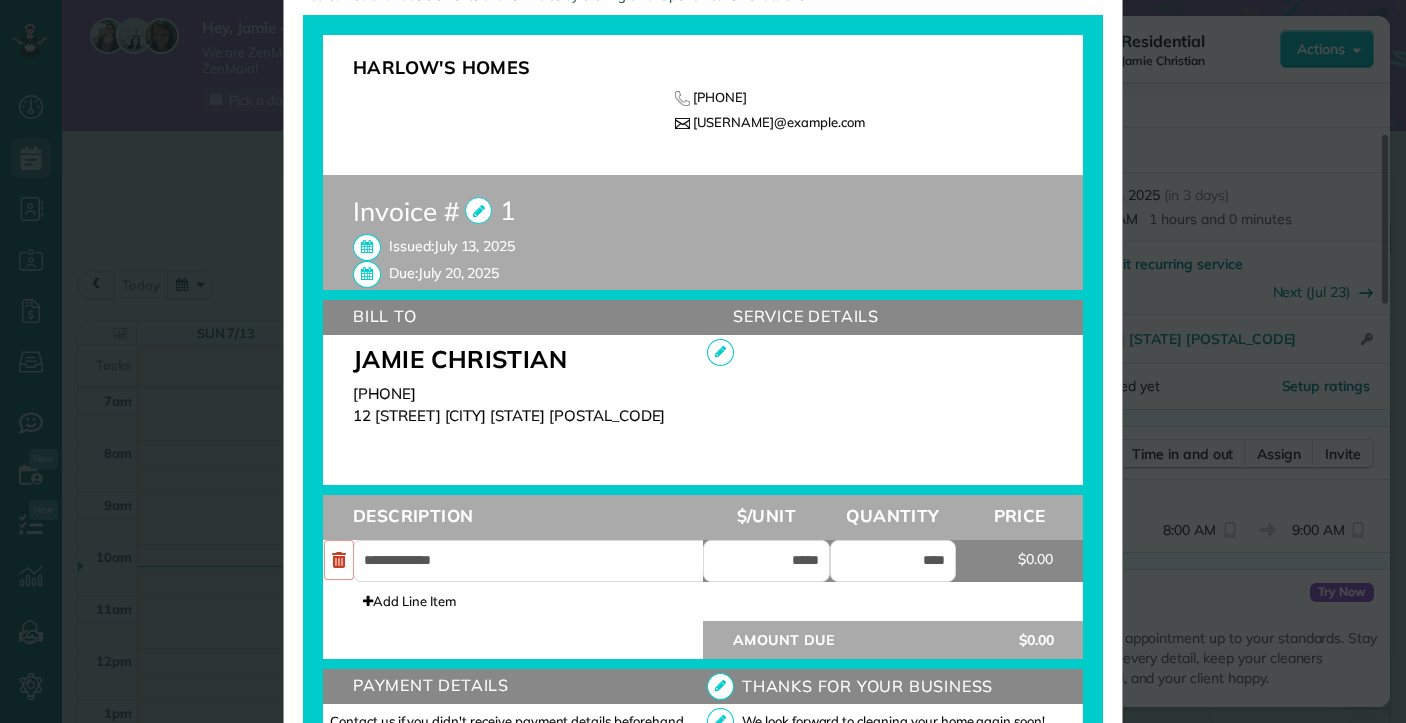 scroll, scrollTop: 352, scrollLeft: 0, axis: vertical 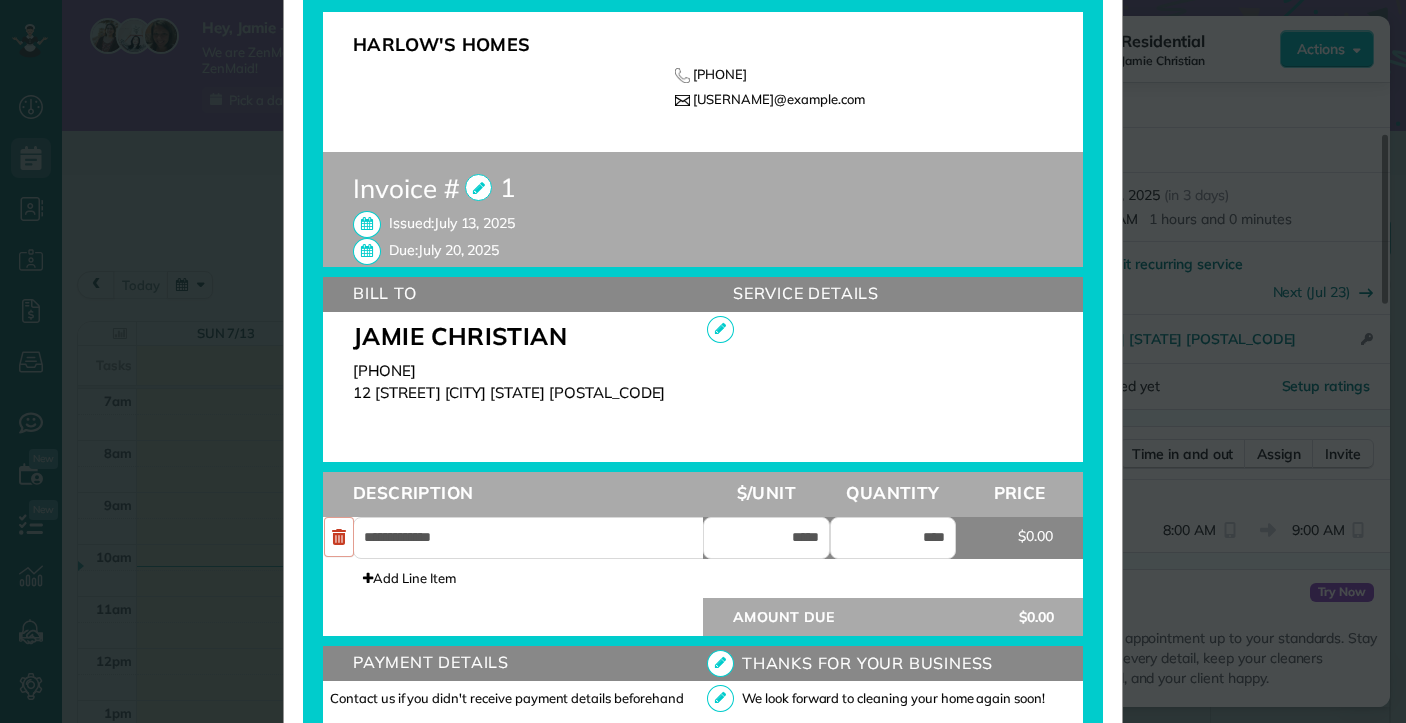 click at bounding box center [367, 224] 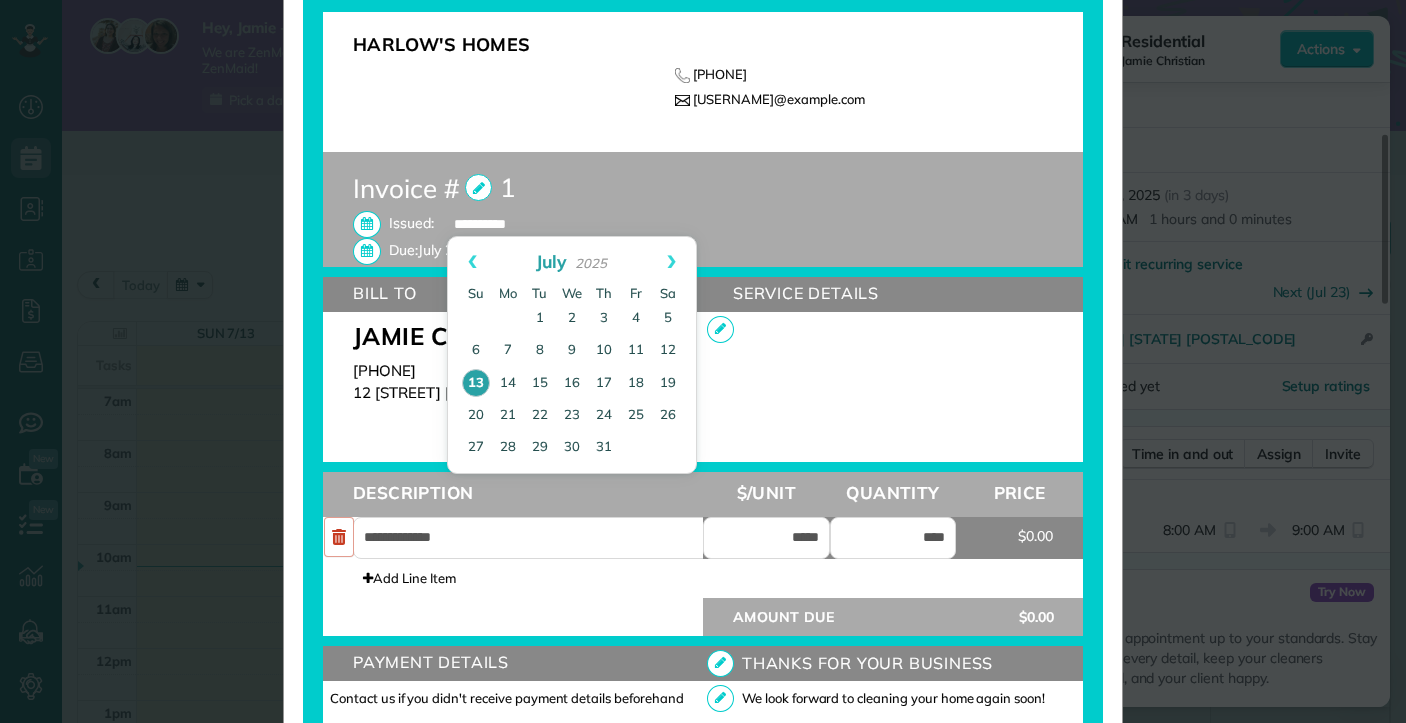 click at bounding box center [367, 224] 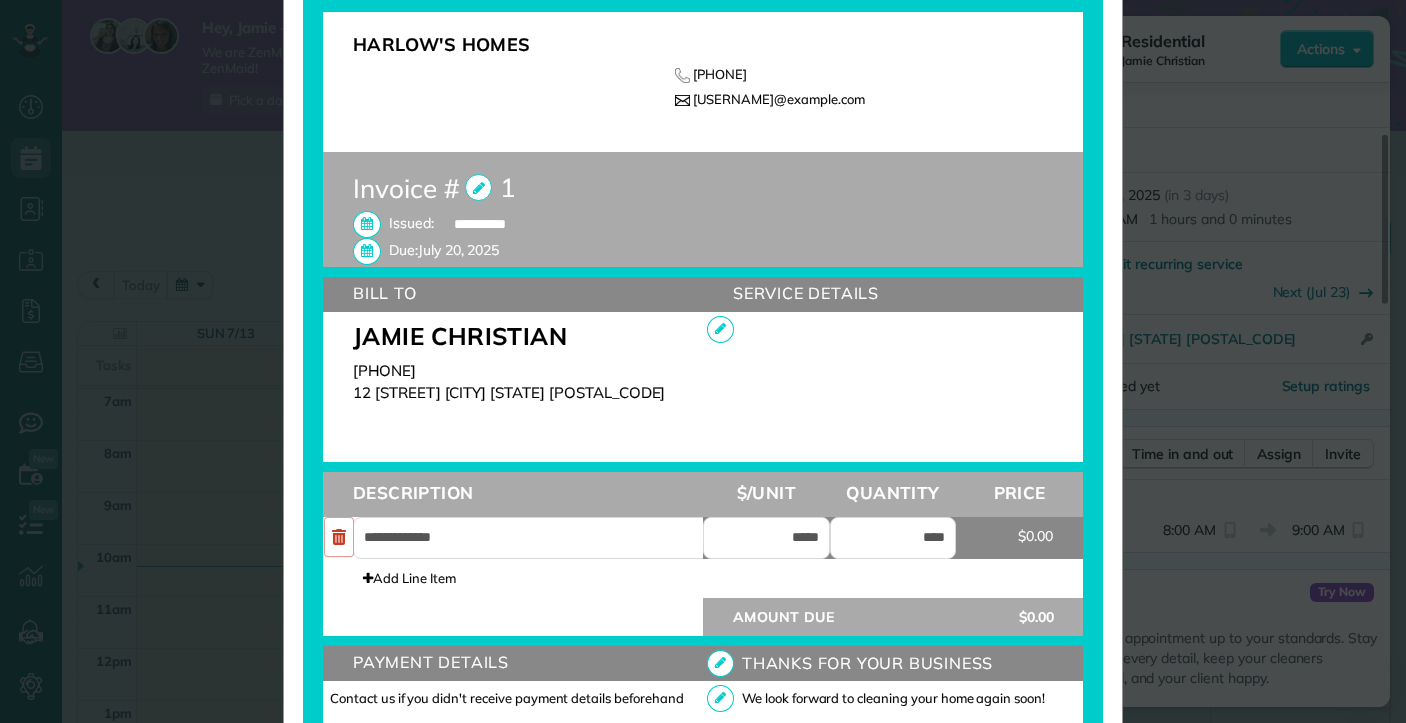 click at bounding box center (720, 329) 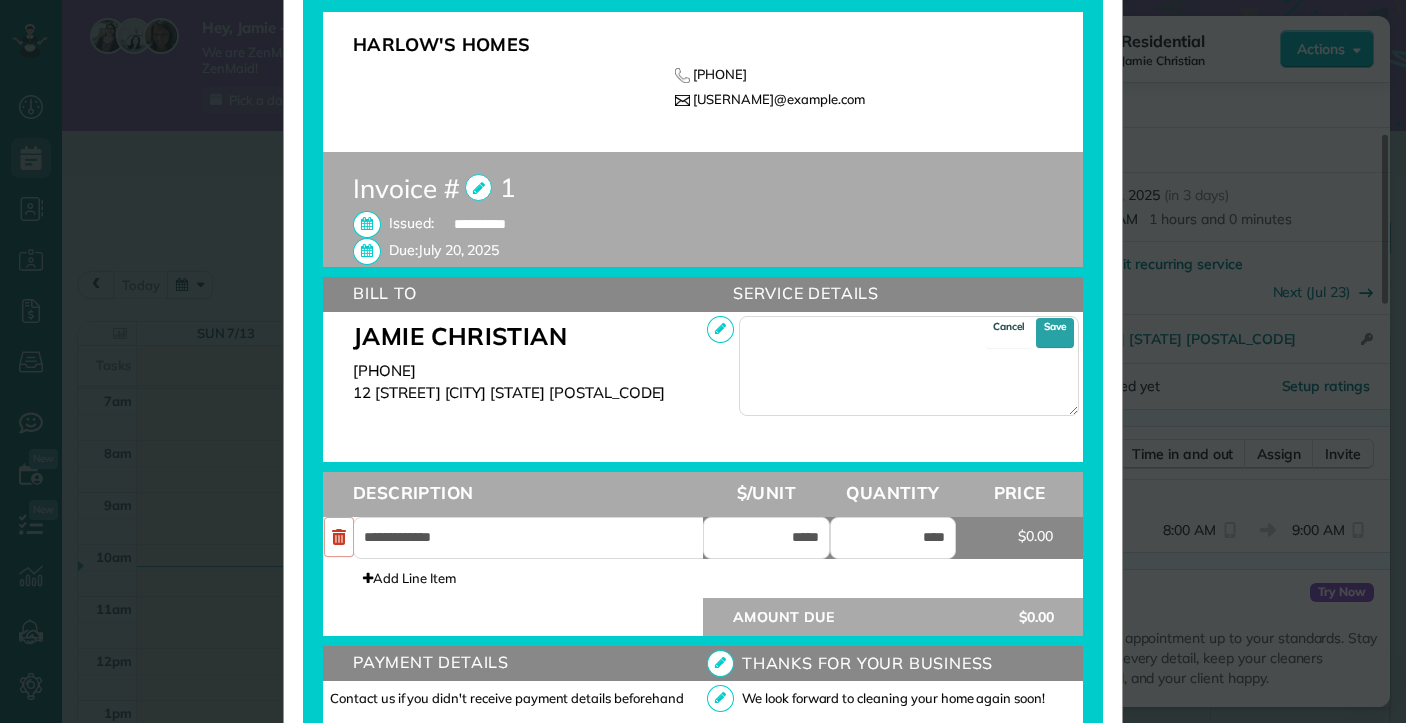 click at bounding box center [720, 329] 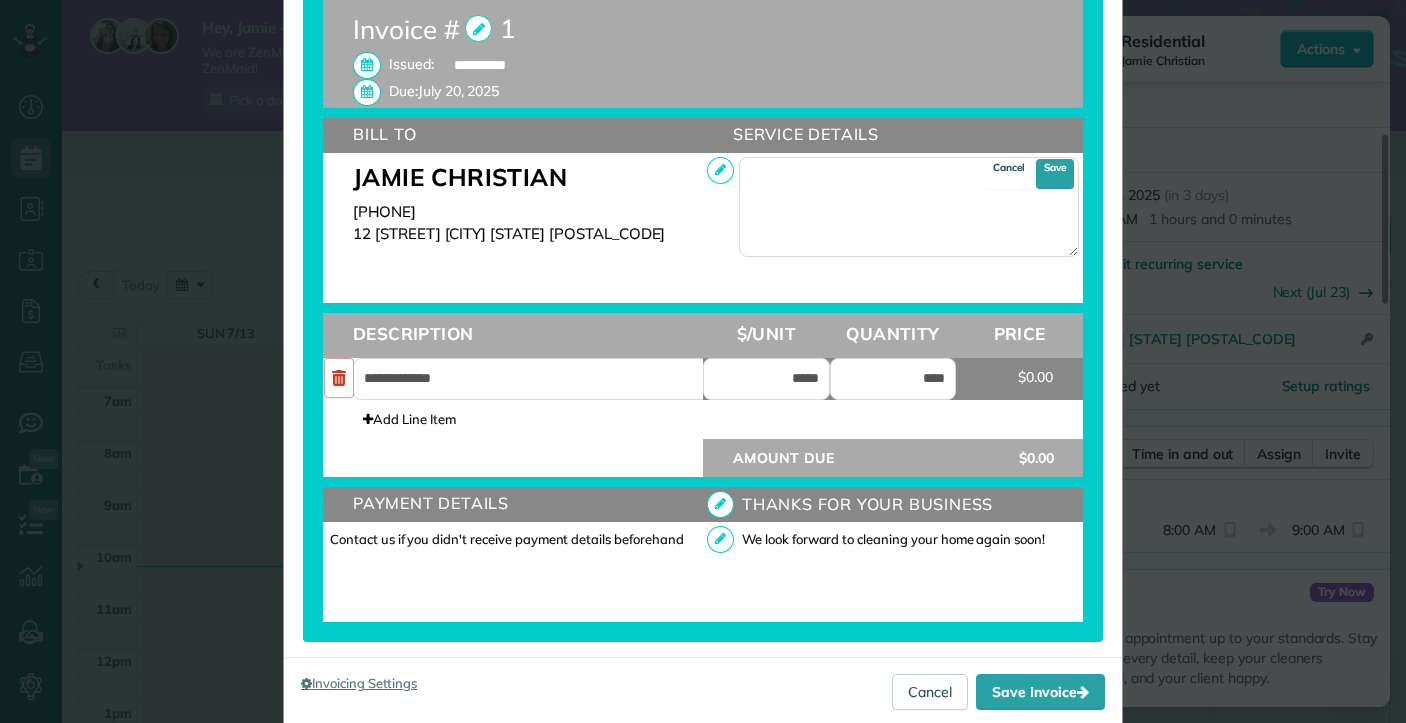 scroll, scrollTop: 514, scrollLeft: 0, axis: vertical 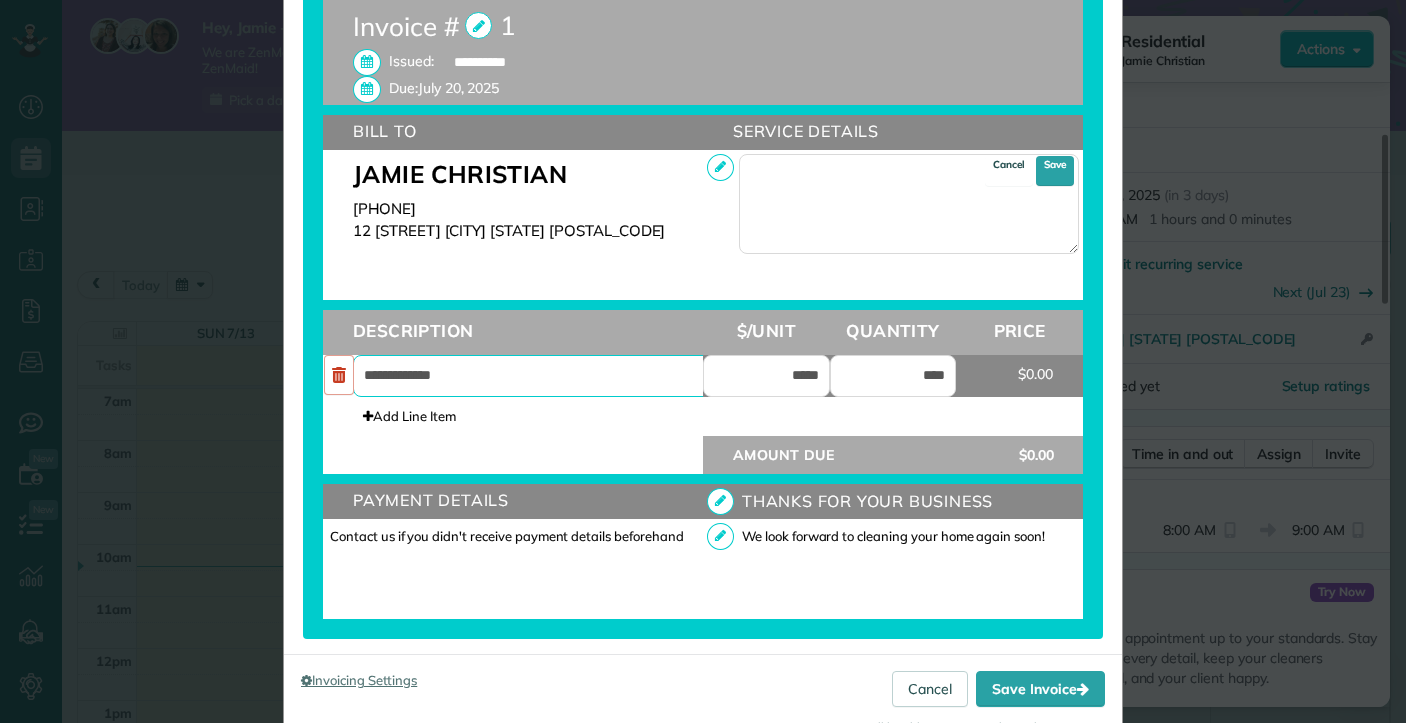 click on "**********" at bounding box center [543, 376] 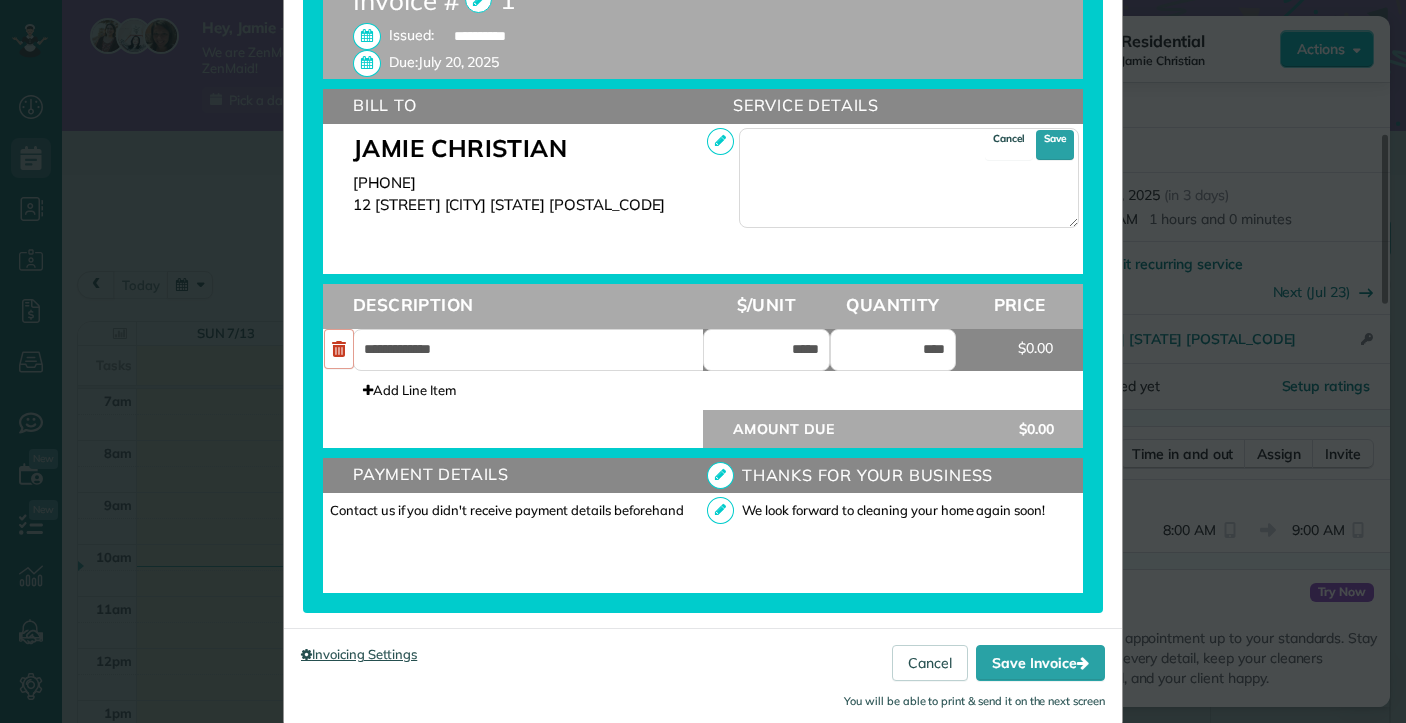 click on "Invoicing Settings" at bounding box center [359, 654] 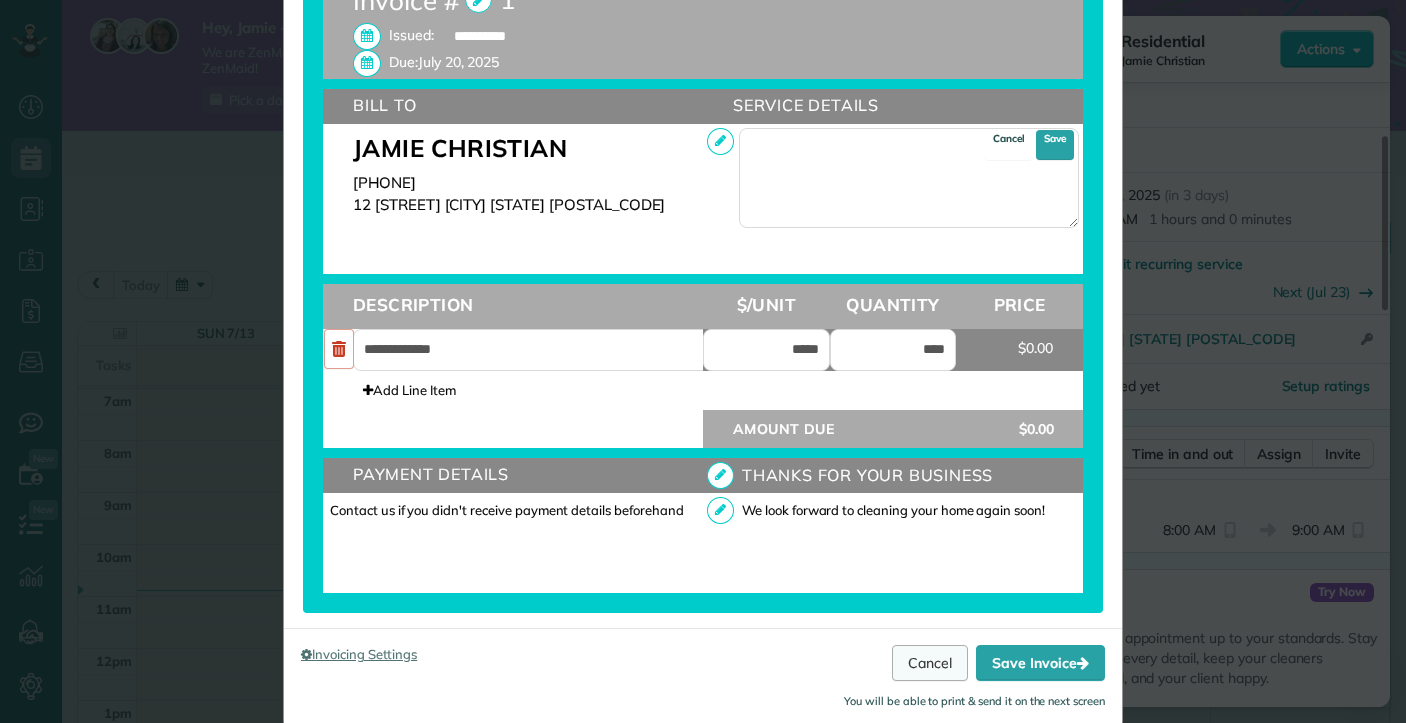 click on "Cancel" at bounding box center [930, 663] 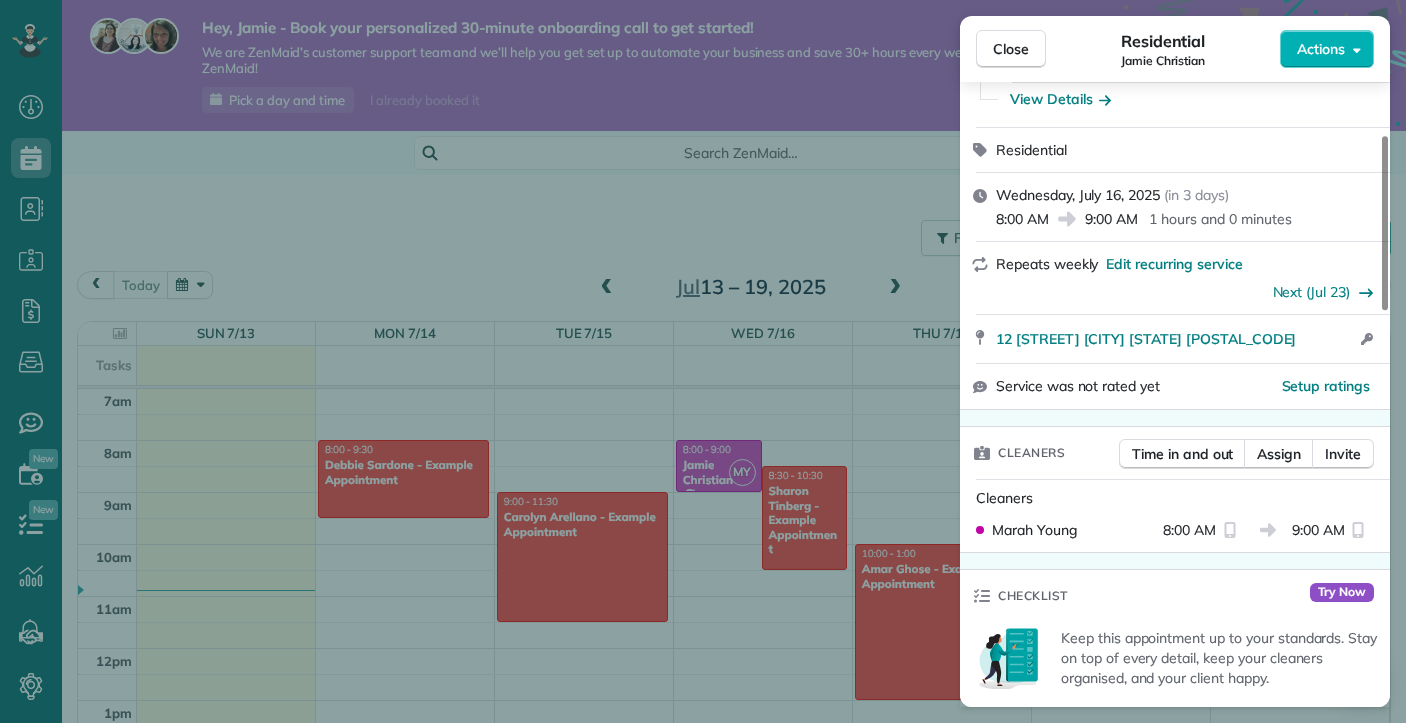 click on "Close Residential Jamie Christian Actions Status Active Jamie Christian · Open profile Mobile (304) 633-4562 Copy No email on record Add email View Details Residential Wednesday, July 16, 2025 ( in 3 days ) 8:00 AM 9:00 AM 1 hours and 0 minutes Repeats weekly Edit recurring service Next (Jul 23) 12 Abby Ln Barboursville WV 25504 Open access information Service was not rated yet Setup ratings Cleaners Time in and out Assign Invite Cleaners Marah   Young 8:00 AM 9:00 AM Checklist Try Now Keep this appointment up to your standards. Stay on top of every detail, keep your cleaners organised, and your client happy. Assign a checklist Watch a 5 min demo Billing Billing actions Price $0.00 Overcharge $0.00 Discount $0.00 Coupon discount - Total appointment price $0.00 Tips collected New feature! $0.00 Mark as paid Total including tip $0.00 Get paid online in no-time! Send an invoice and reward your cleaners with tips Charge customer credit card Appointment custom fields Reason for Skip - Hidden from cleaners - - - 0" at bounding box center [703, 361] 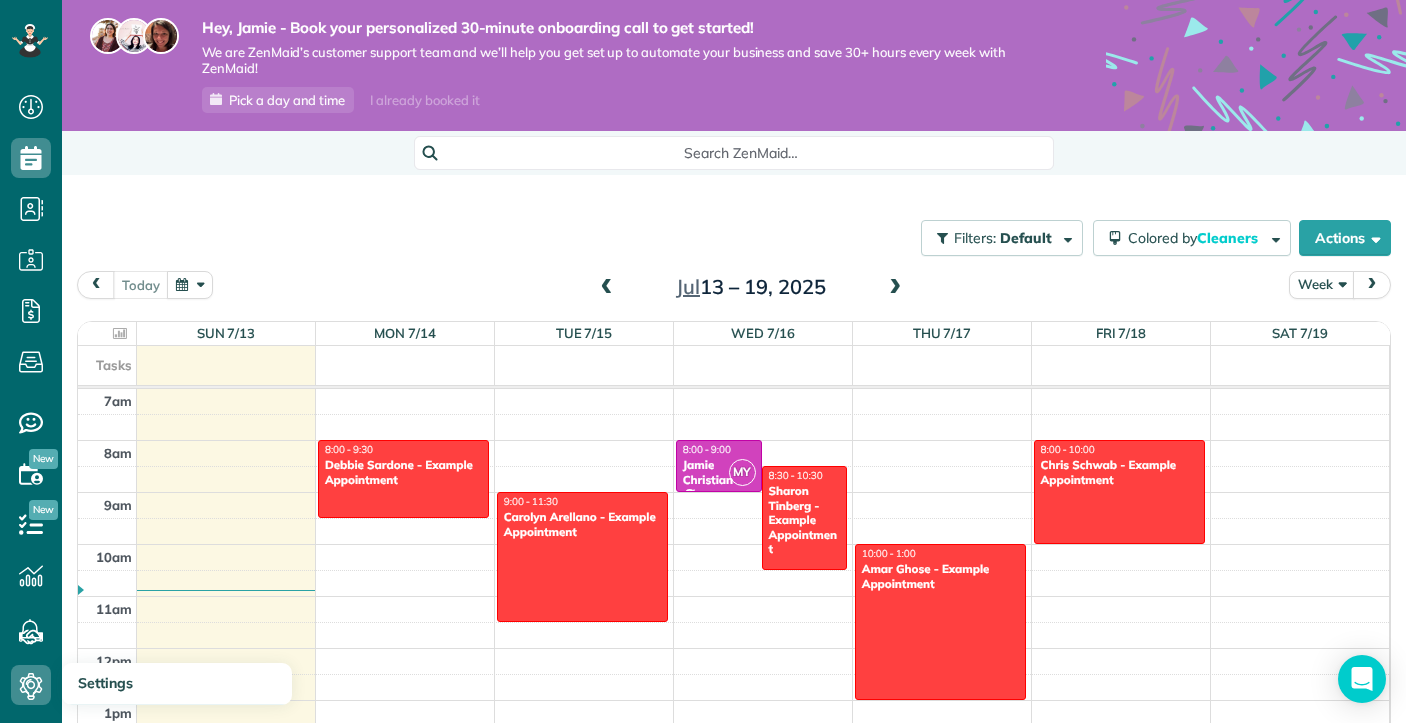click 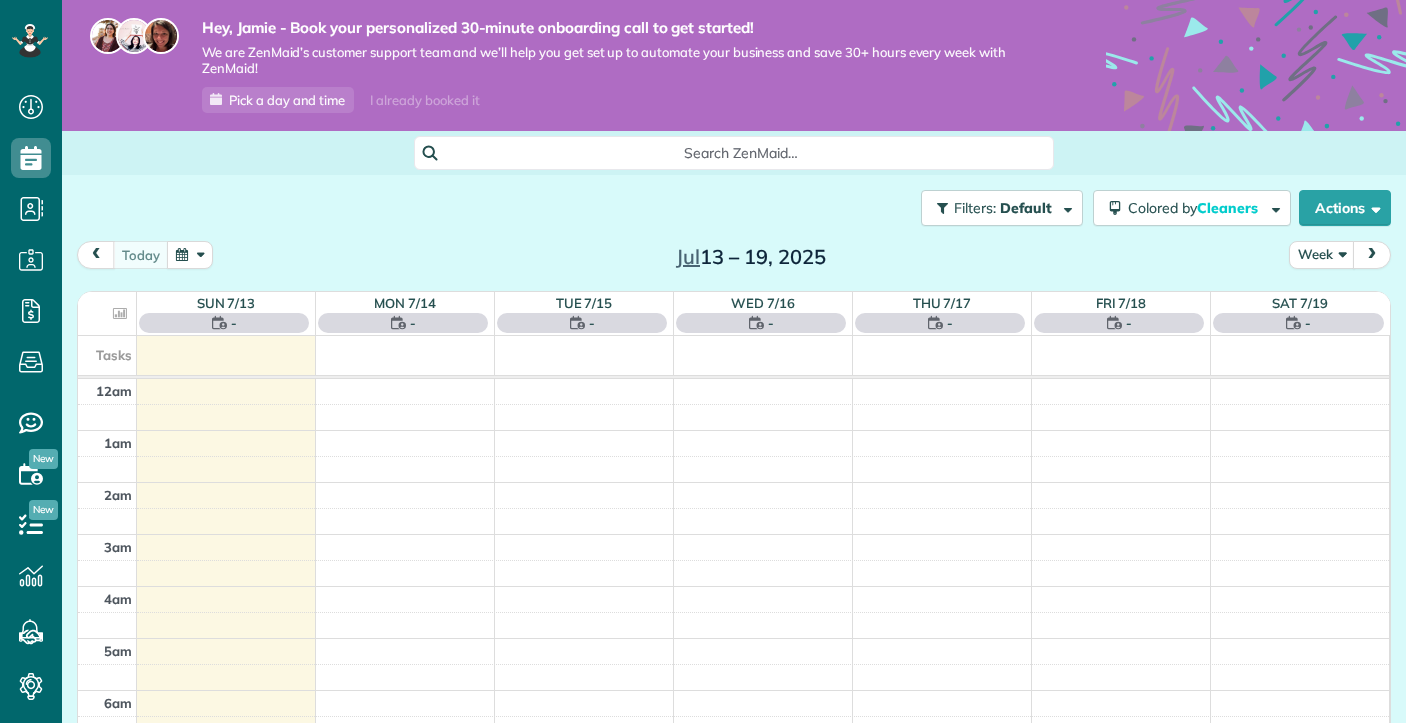 scroll, scrollTop: 0, scrollLeft: 0, axis: both 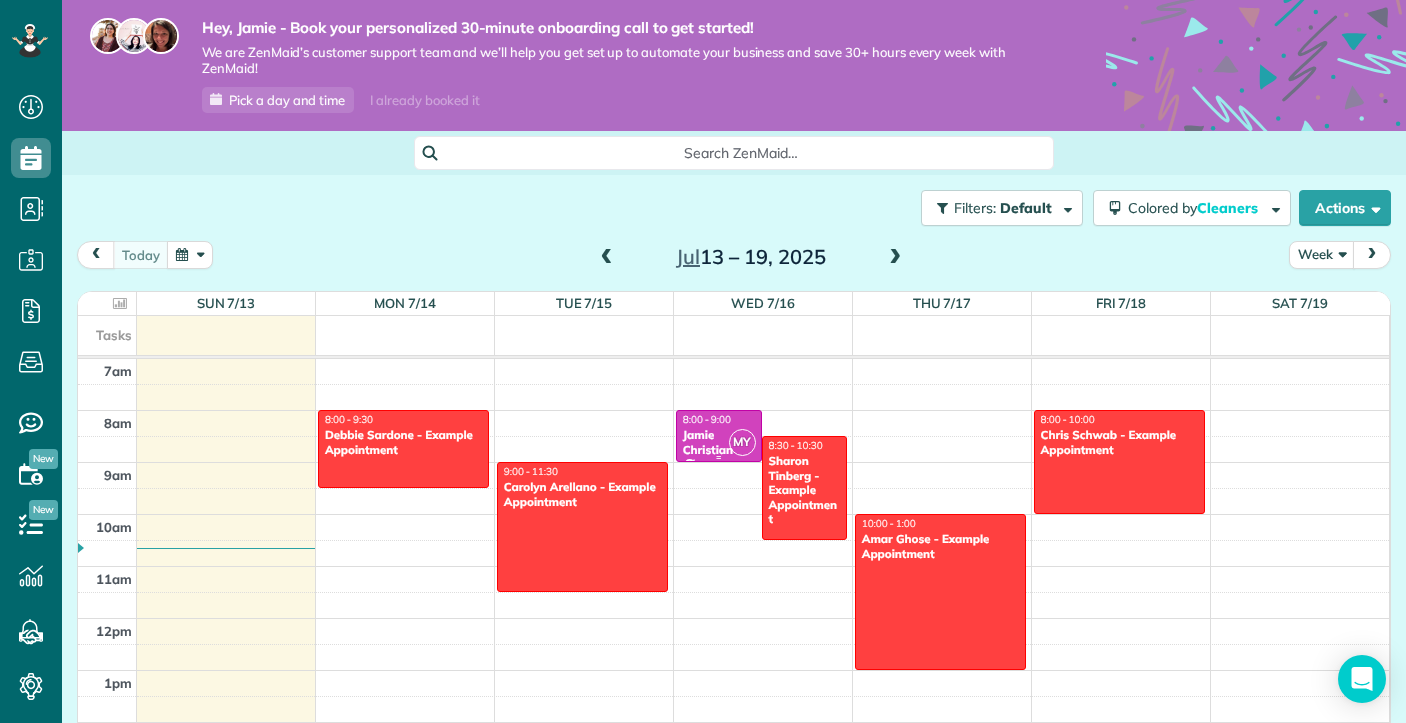 click on "Jamie Christian" at bounding box center (719, 442) 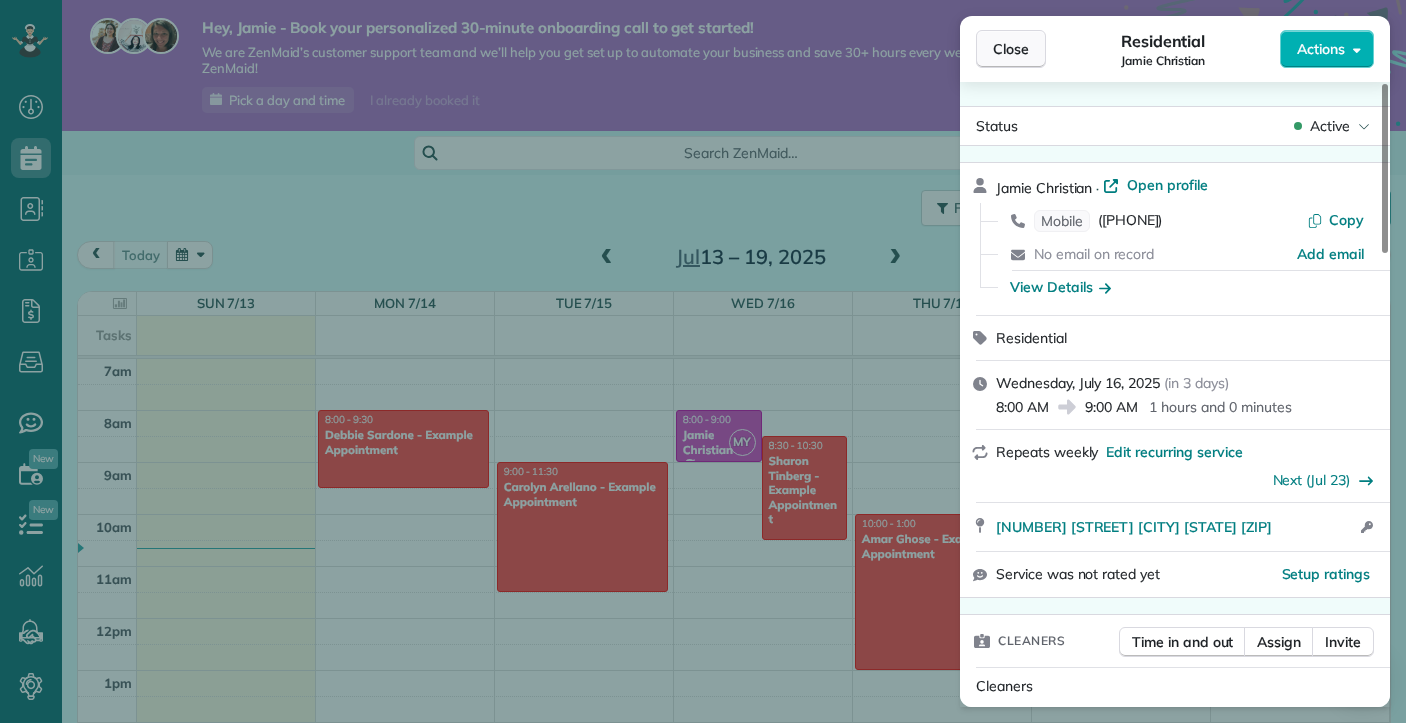 click on "Close" at bounding box center [1011, 49] 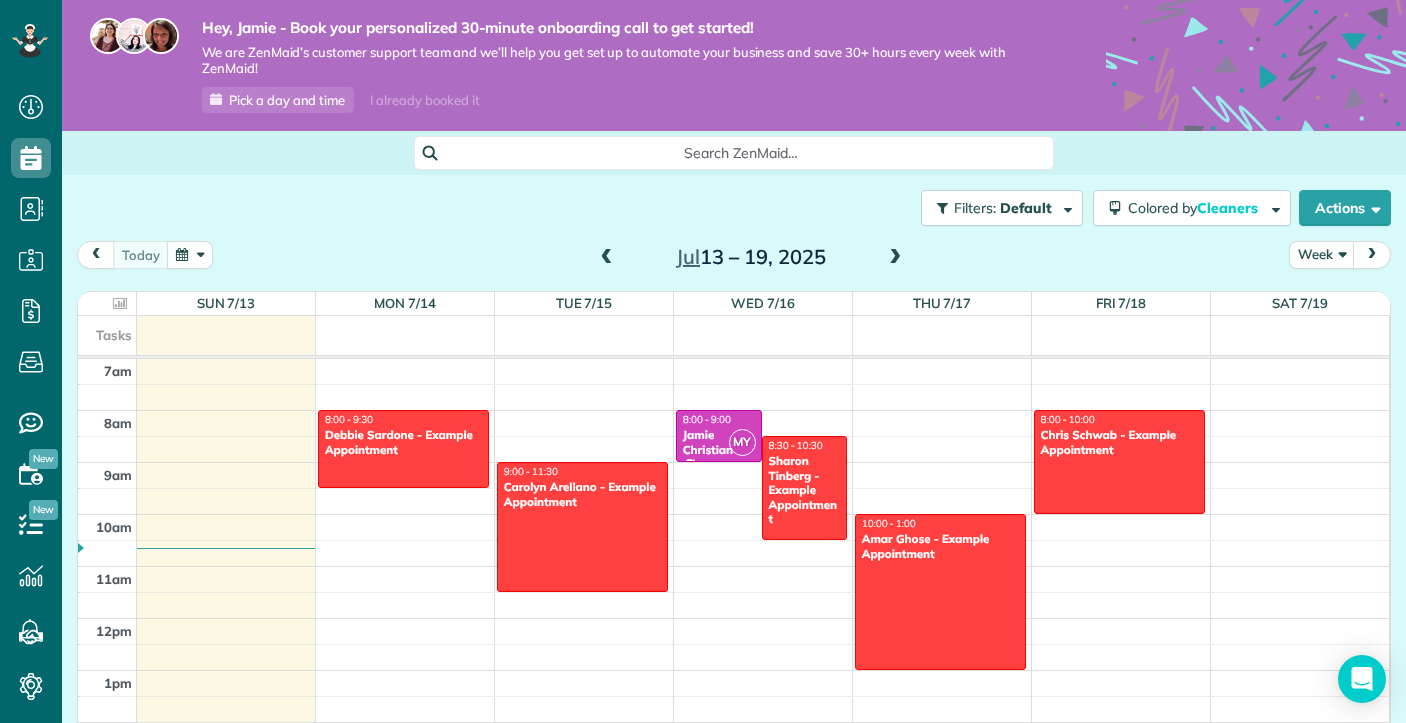 click on "12am 1am 2am 3am 4am 5am 6am 7am 8am 9am 10am 11am 12pm 1pm 2pm 3pm 4pm 5pm 6pm 7pm 8pm 9pm 10pm 11pm 8:00 - 9:30 [FIRST] [LAST] - Example Appointment [NUMBER] [STREET] [CITY], [STATE] [ZIP] 9:00 - 11:30 [FIRST] [LAST] - Example Appointment [NUMBER] [STREET] [CITY], [STATE] [ZIP] [STATE] 8:00 - 9:00 [FIRST] [LAST] ([PHONE]) [NUMBER] [STREET] [CITY], [STATE] [ZIP] 8:30 - 10:30 [FIRST] [LAST] - Example Appointment [NUMBER] [STREET] [CITY], [STATE] [ZIP] 10:00 - 1:00 [FIRST] [LAST] - Example Appointment [NUMBER] [STREET] [CITY], [STATE] [ZIP] 8:00 - 10:00 [FIRST] [LAST] - Example Appointment [NUMBER] [STREET] [CITY], [STATE] [ZIP]" at bounding box center [733, 618] 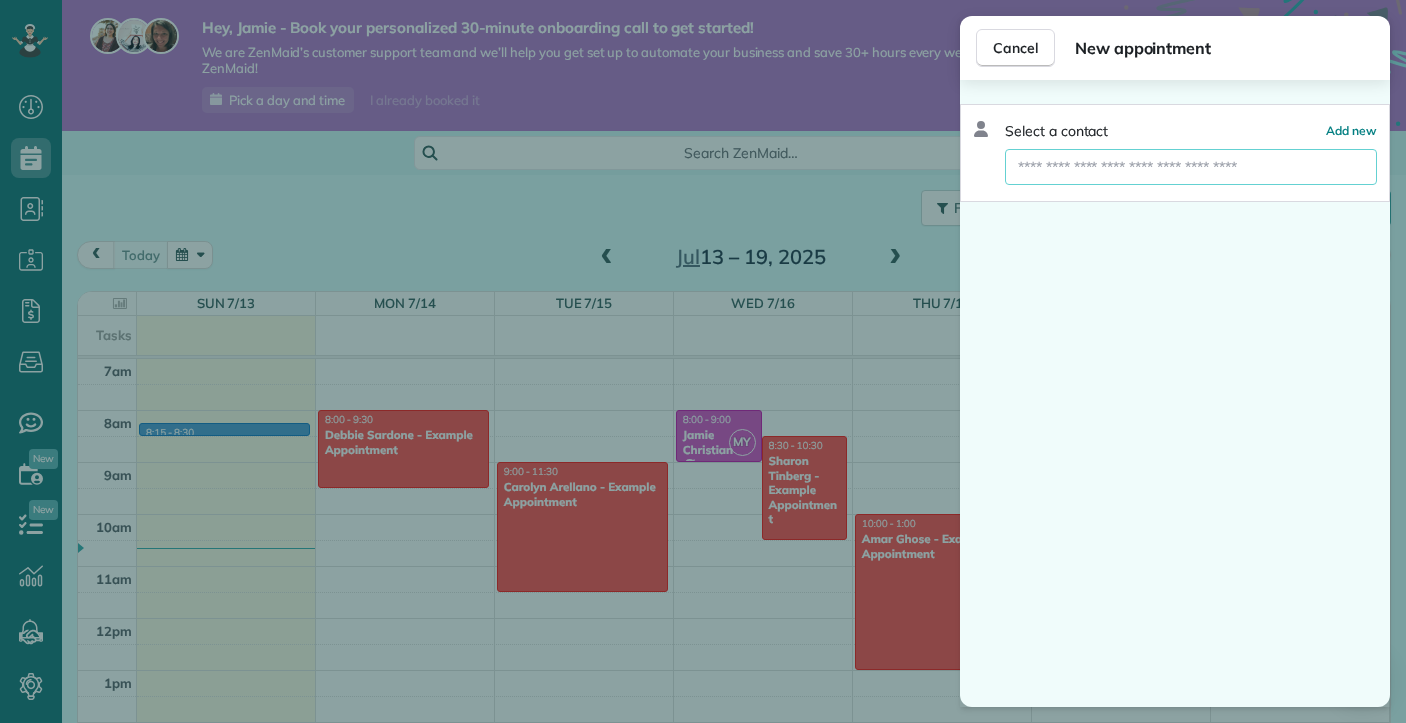 click at bounding box center [1191, 167] 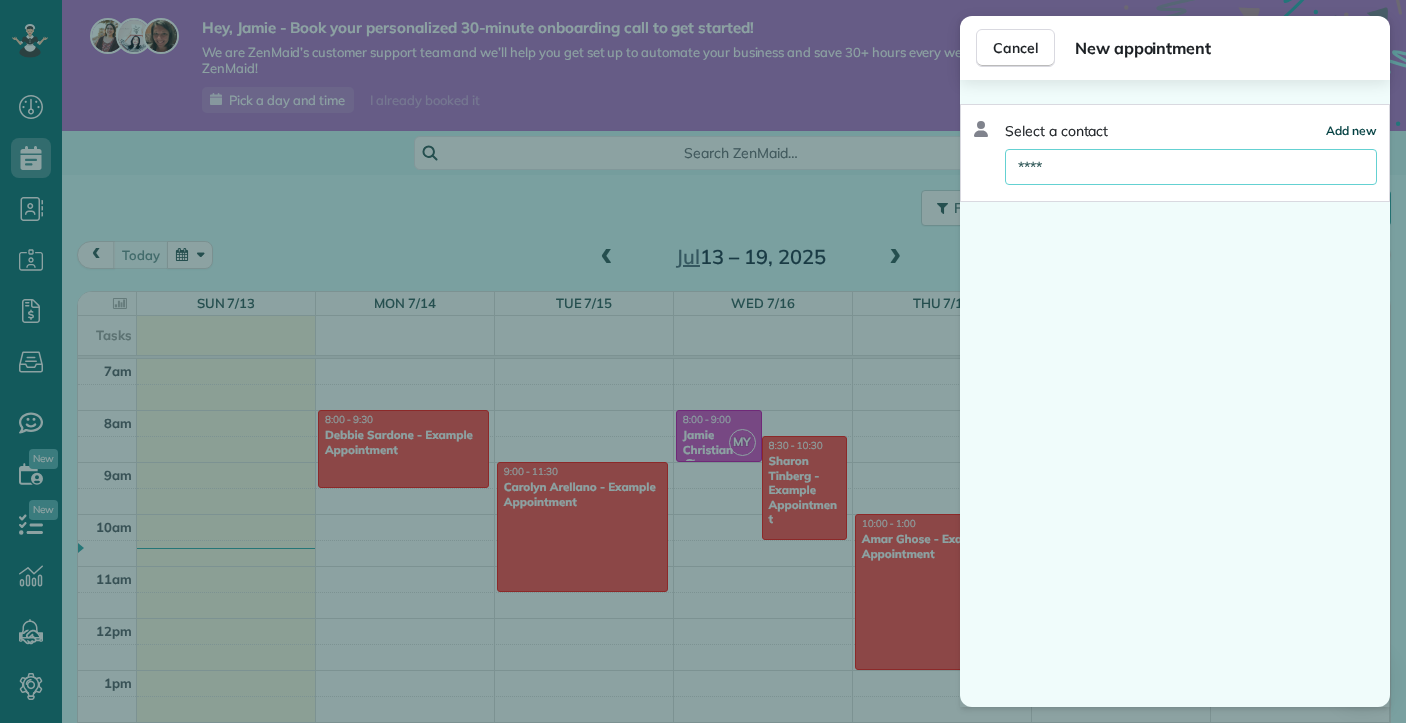 type on "****" 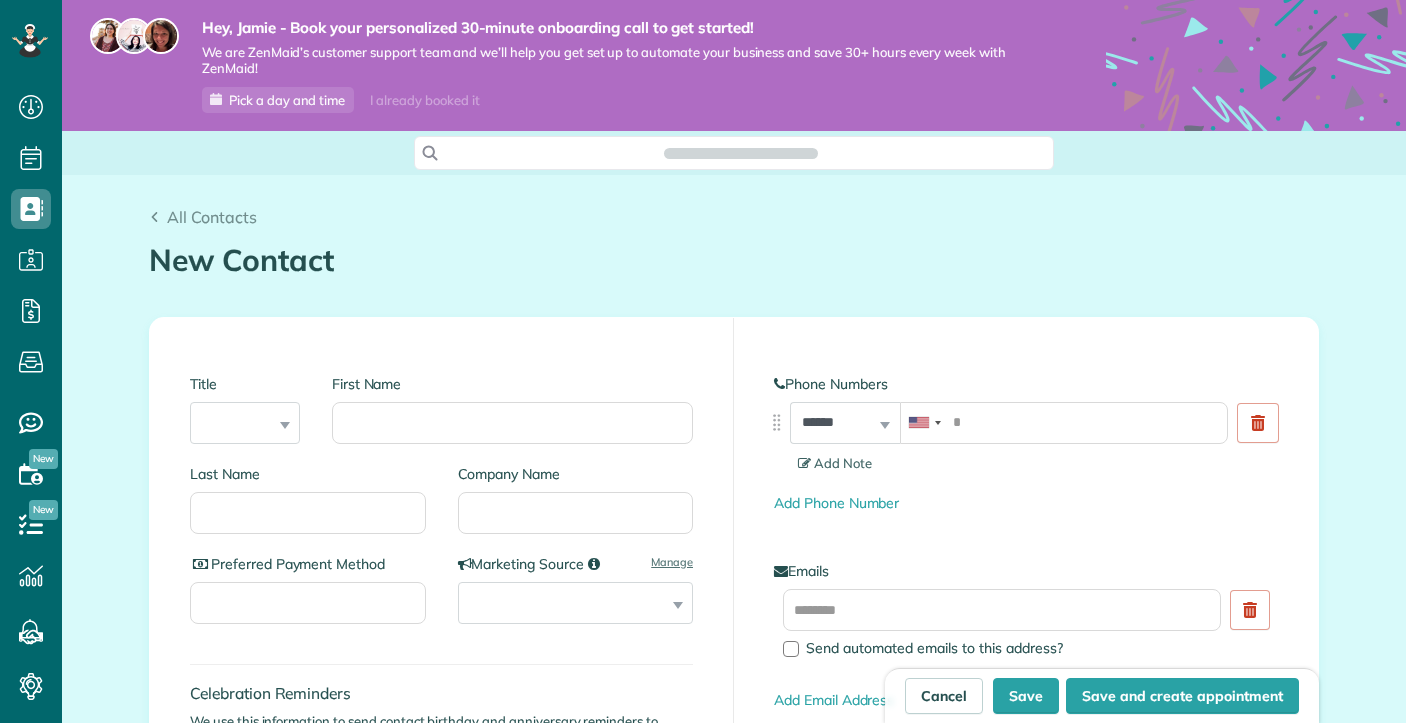 scroll, scrollTop: 0, scrollLeft: 0, axis: both 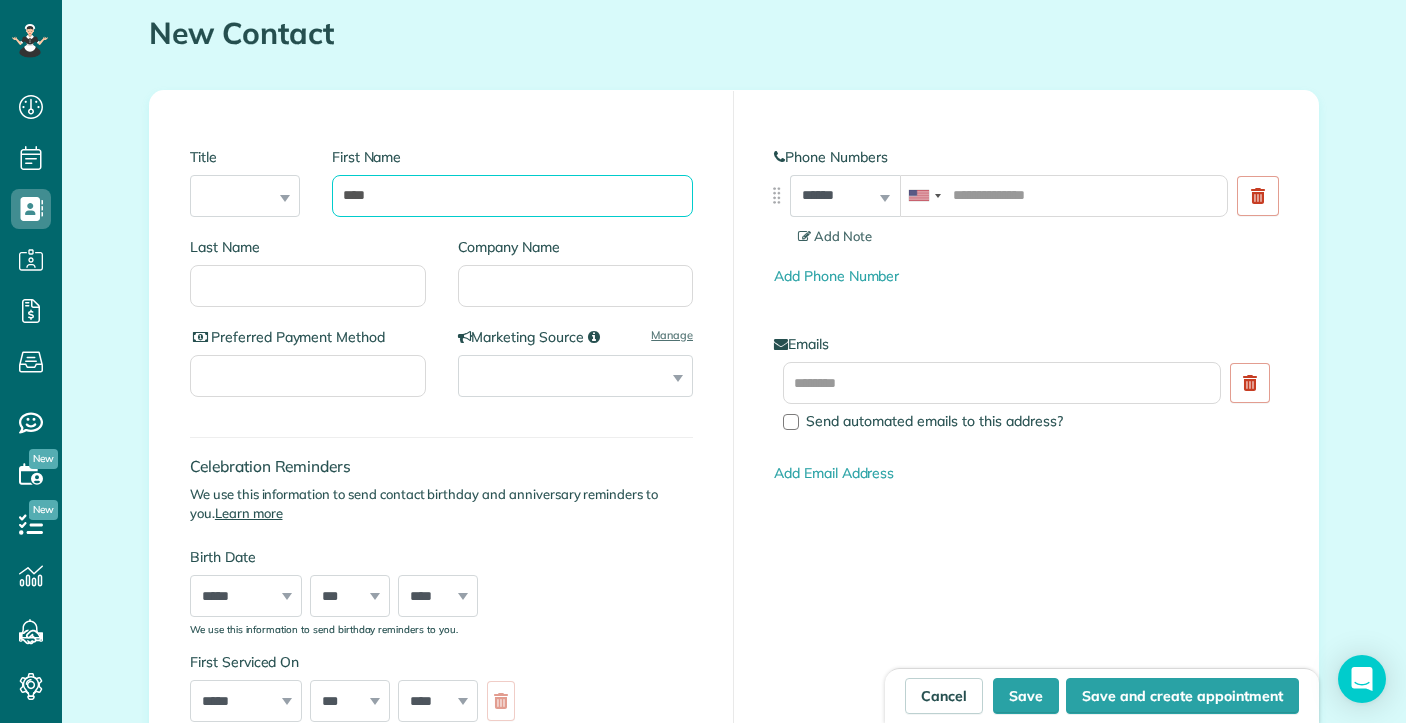 type on "****" 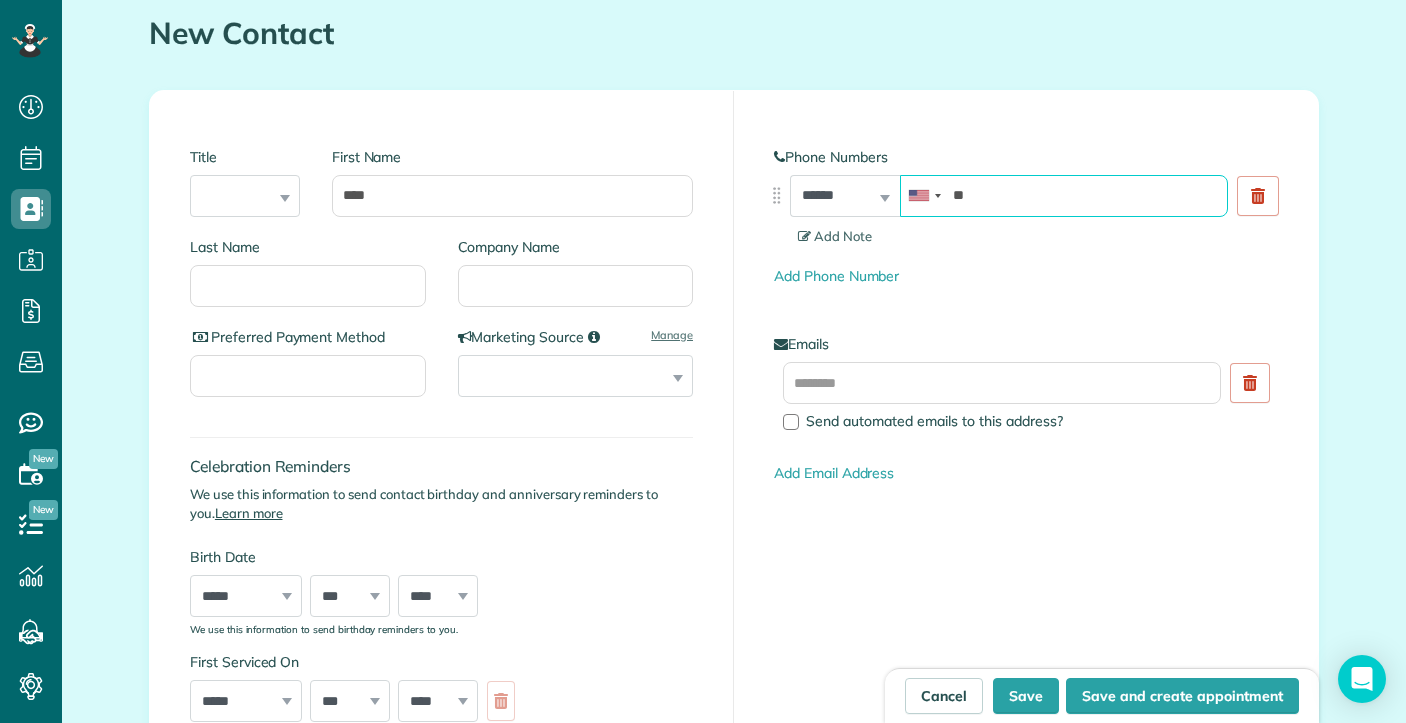 type on "*" 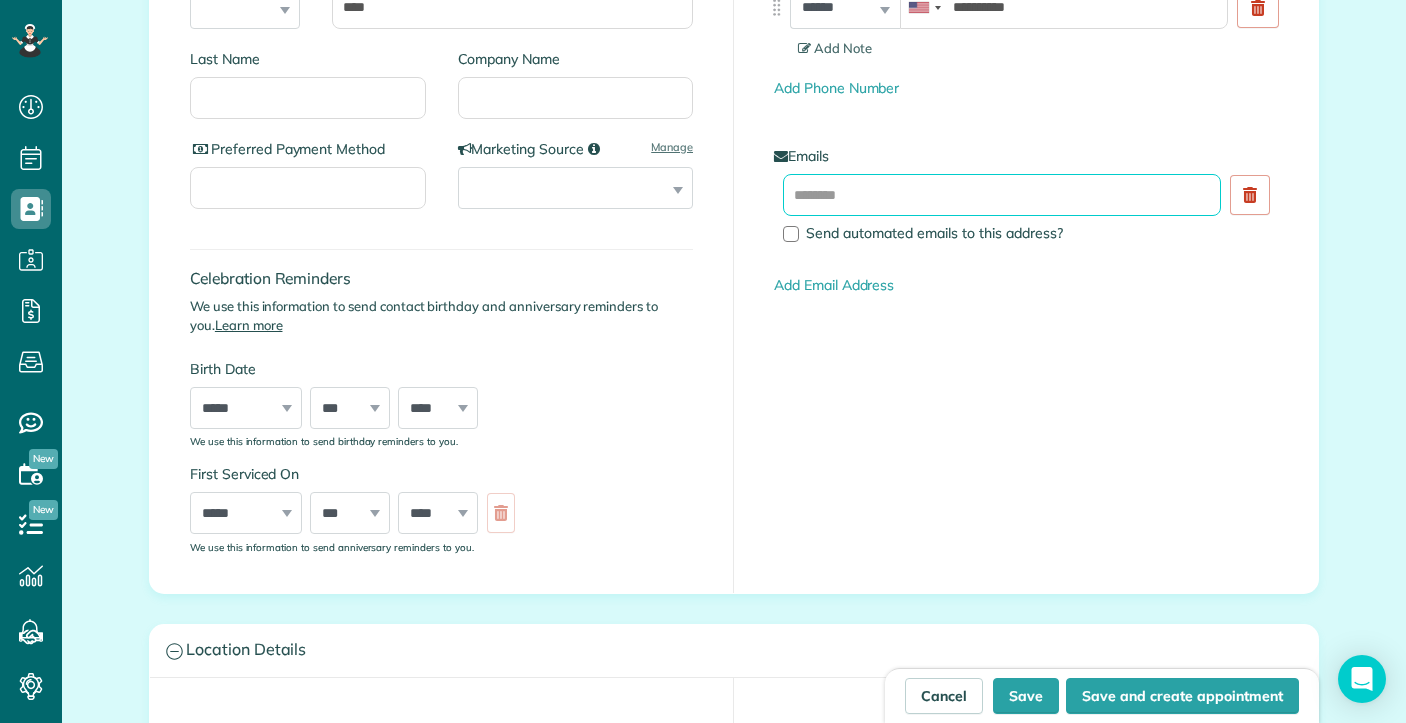 scroll, scrollTop: 355, scrollLeft: 0, axis: vertical 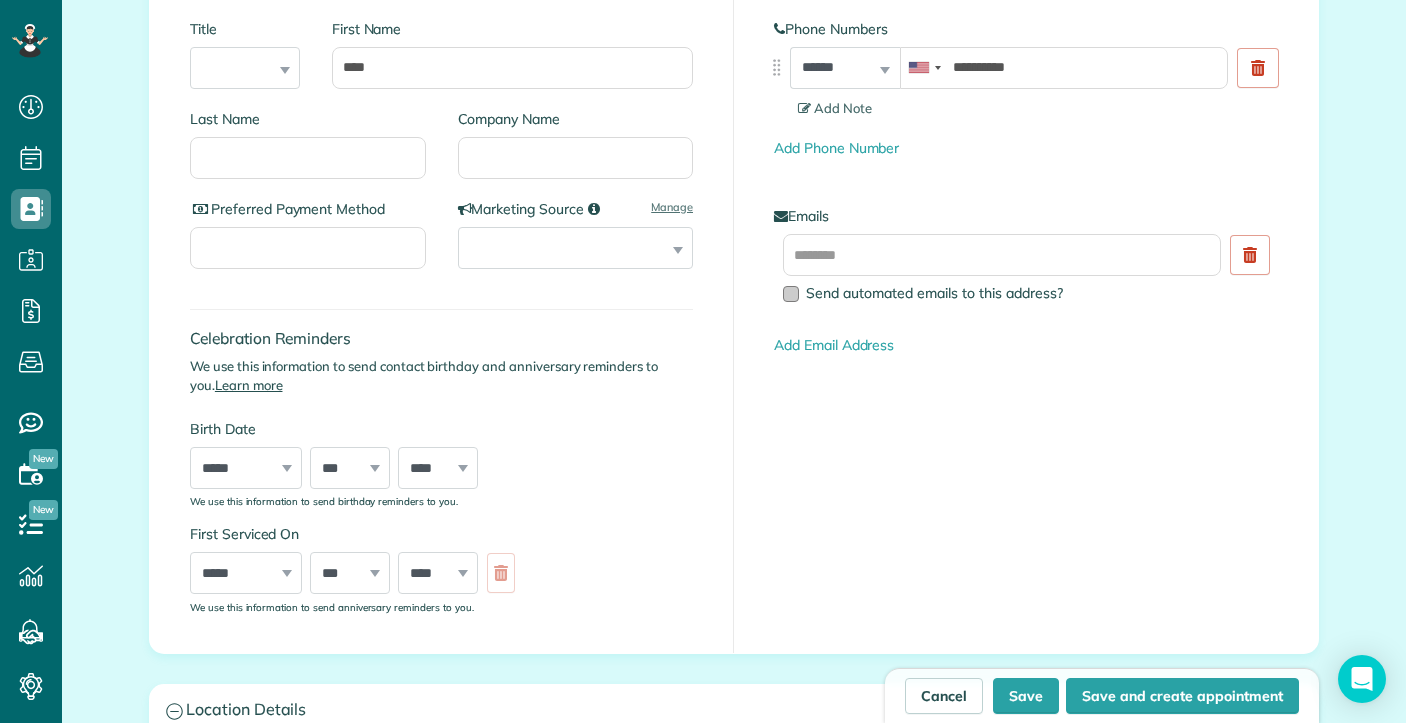 click at bounding box center [791, 294] 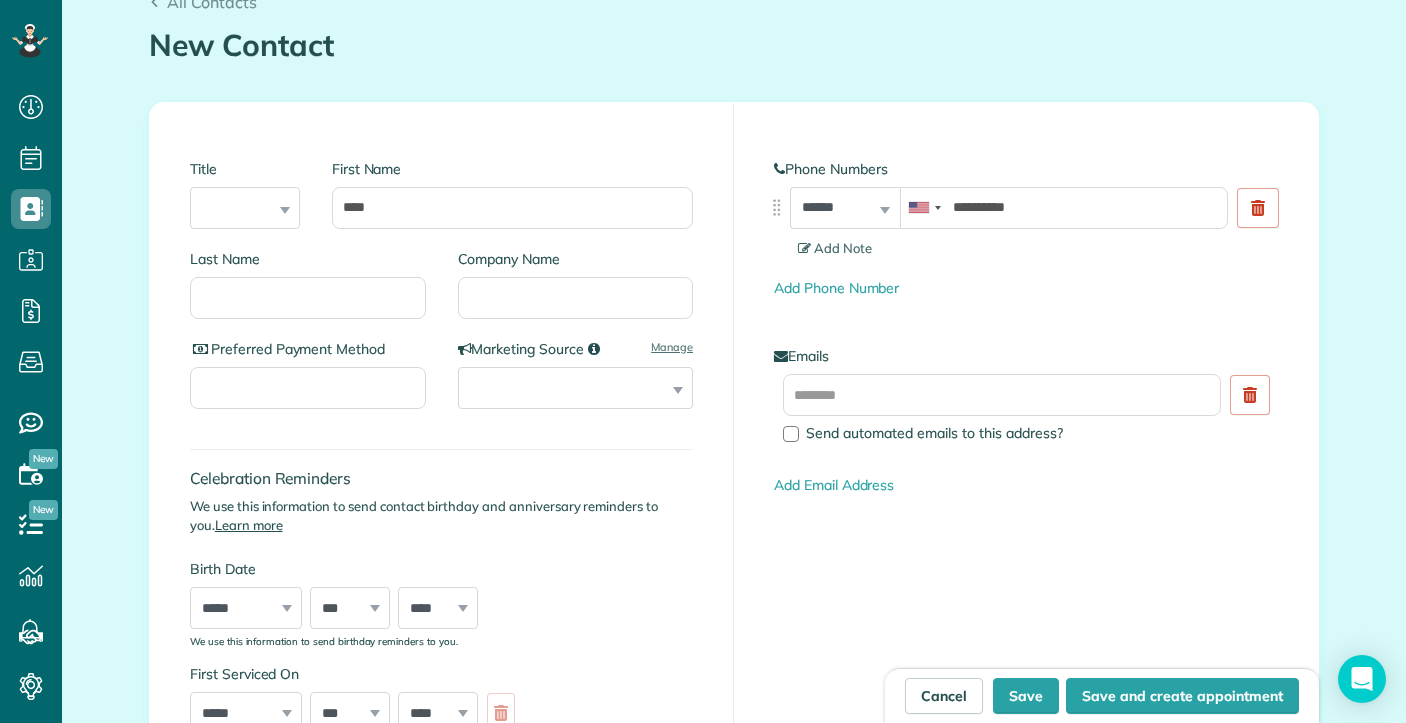 scroll, scrollTop: 216, scrollLeft: 0, axis: vertical 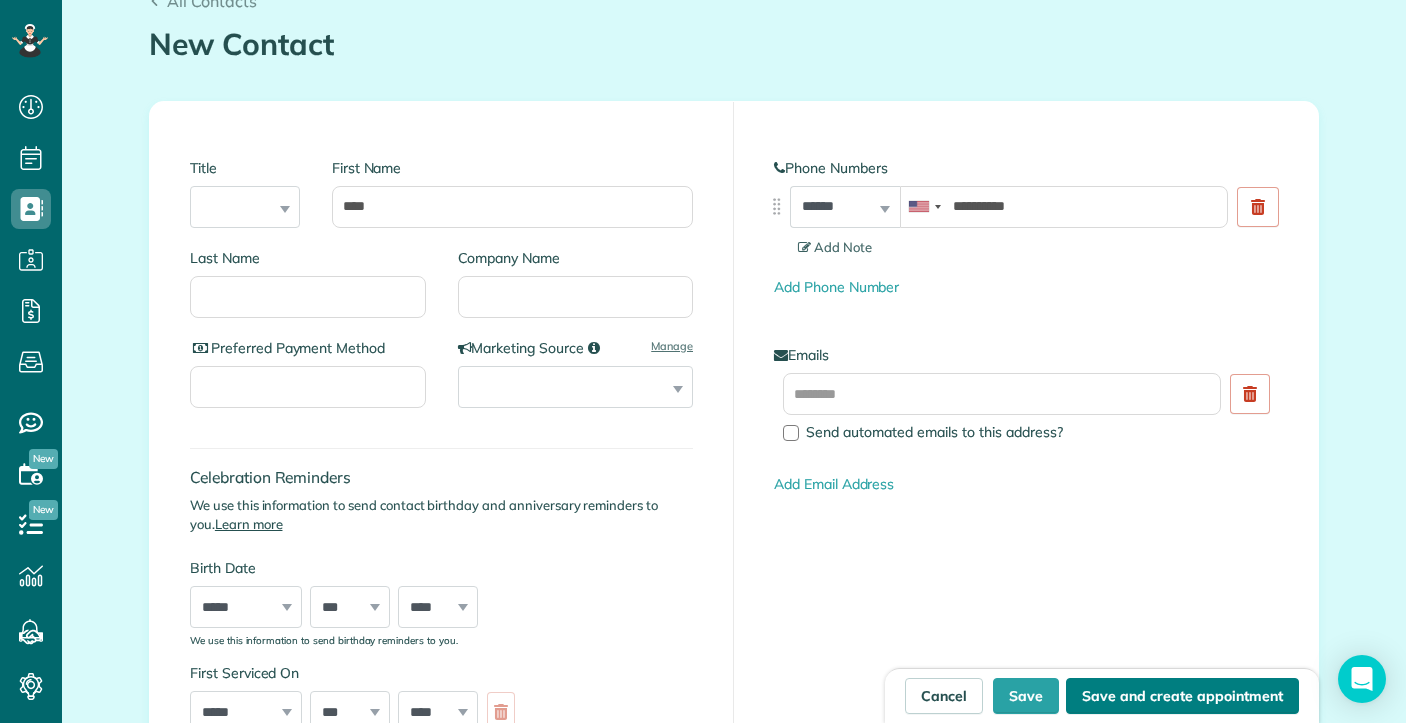 click on "Save and create appointment" at bounding box center (1182, 696) 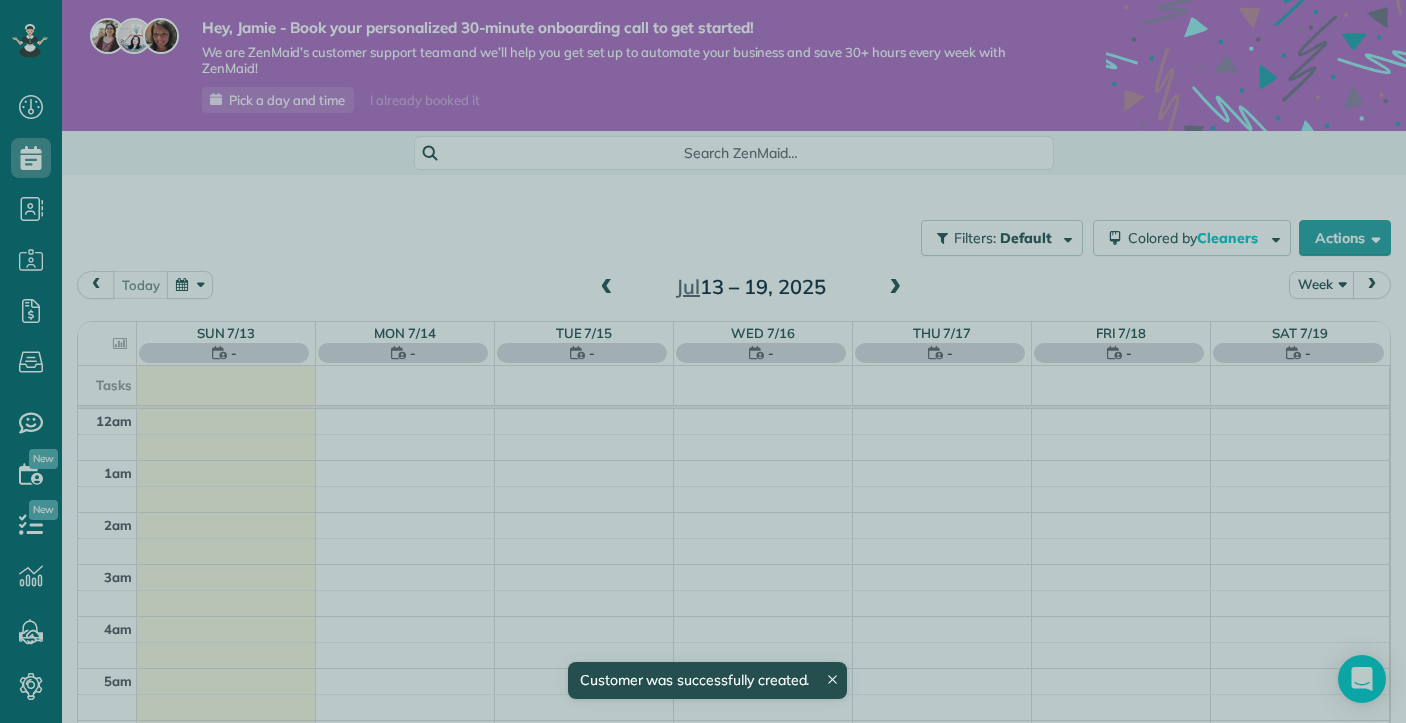 scroll, scrollTop: 0, scrollLeft: 0, axis: both 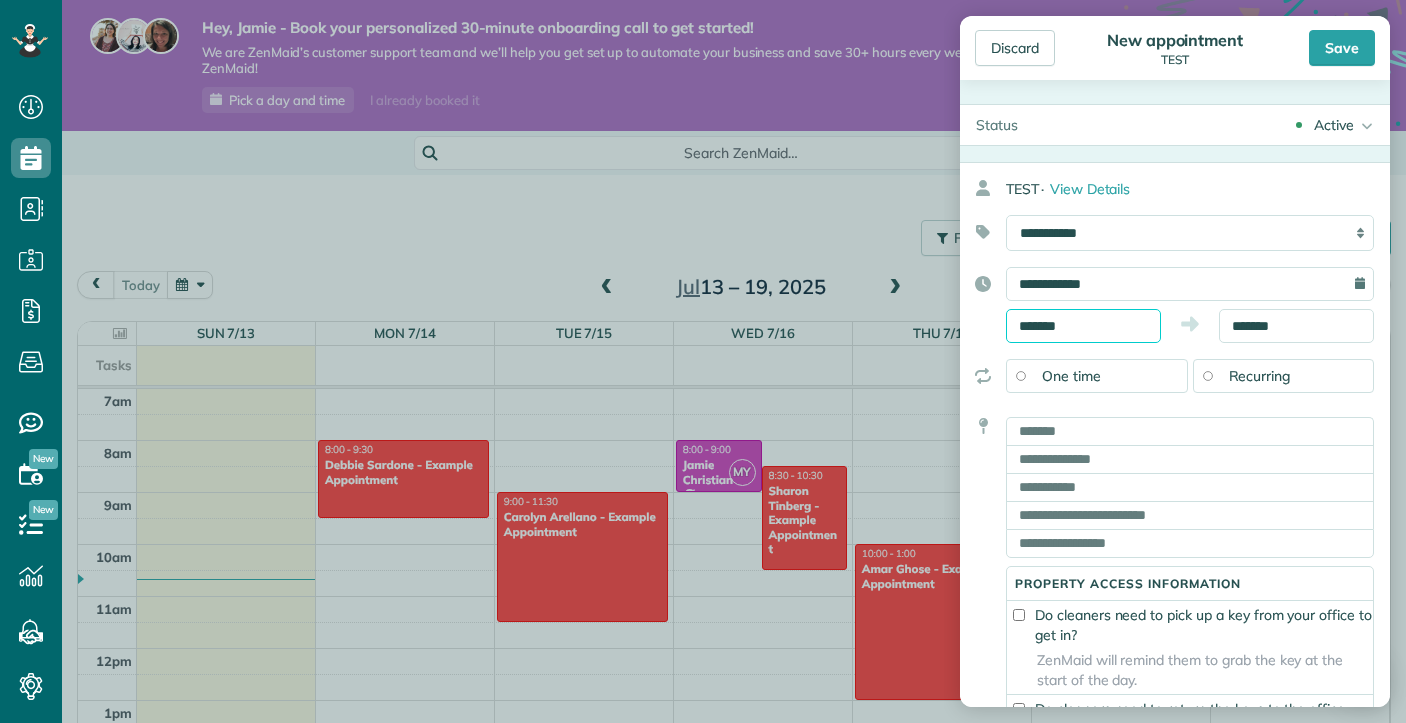 click on "*******" at bounding box center (1083, 326) 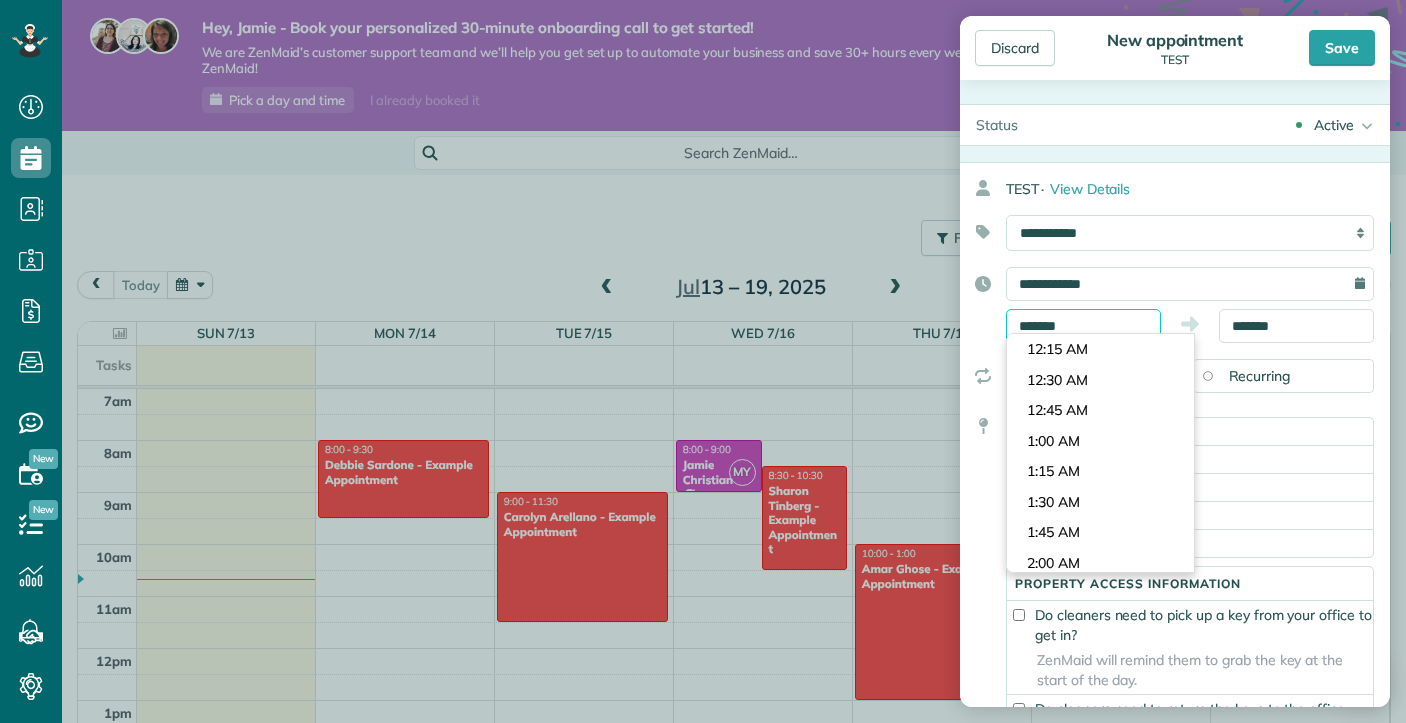 scroll, scrollTop: 930, scrollLeft: 0, axis: vertical 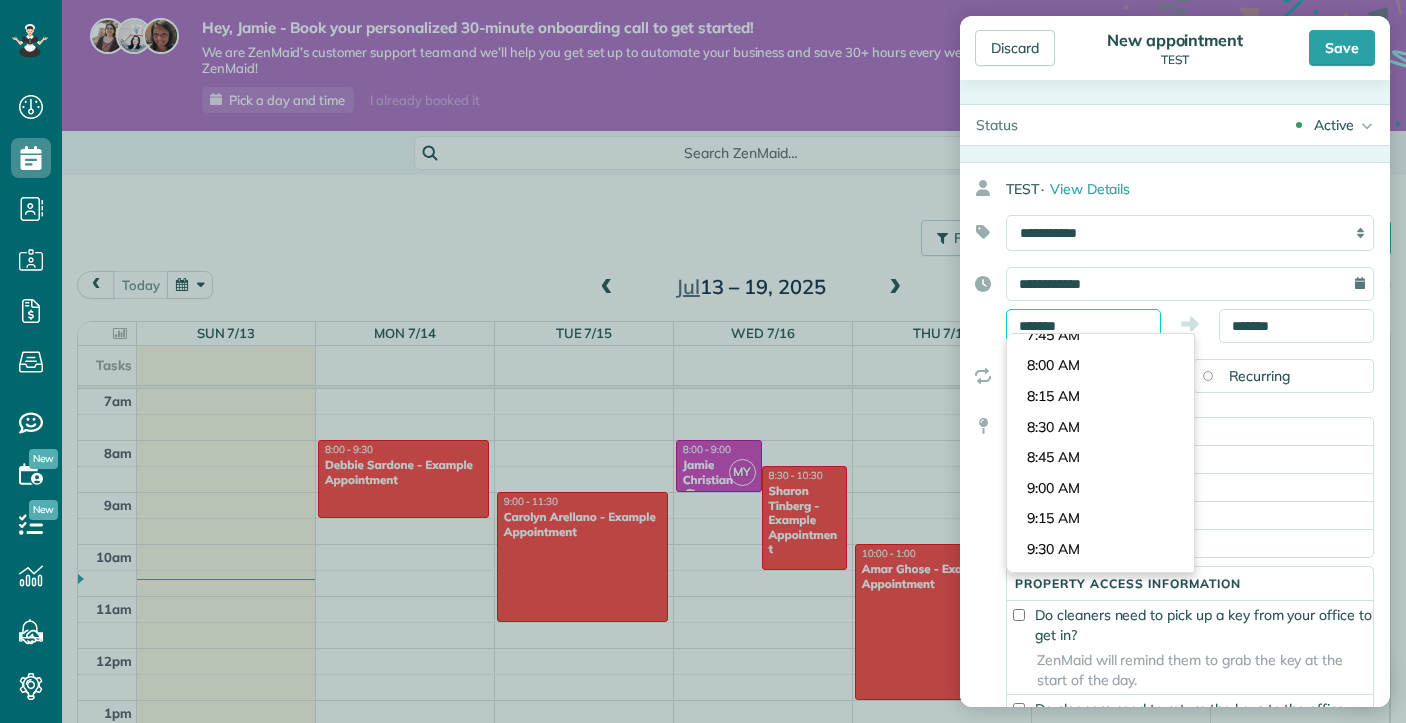 click on "*******" at bounding box center [1083, 326] 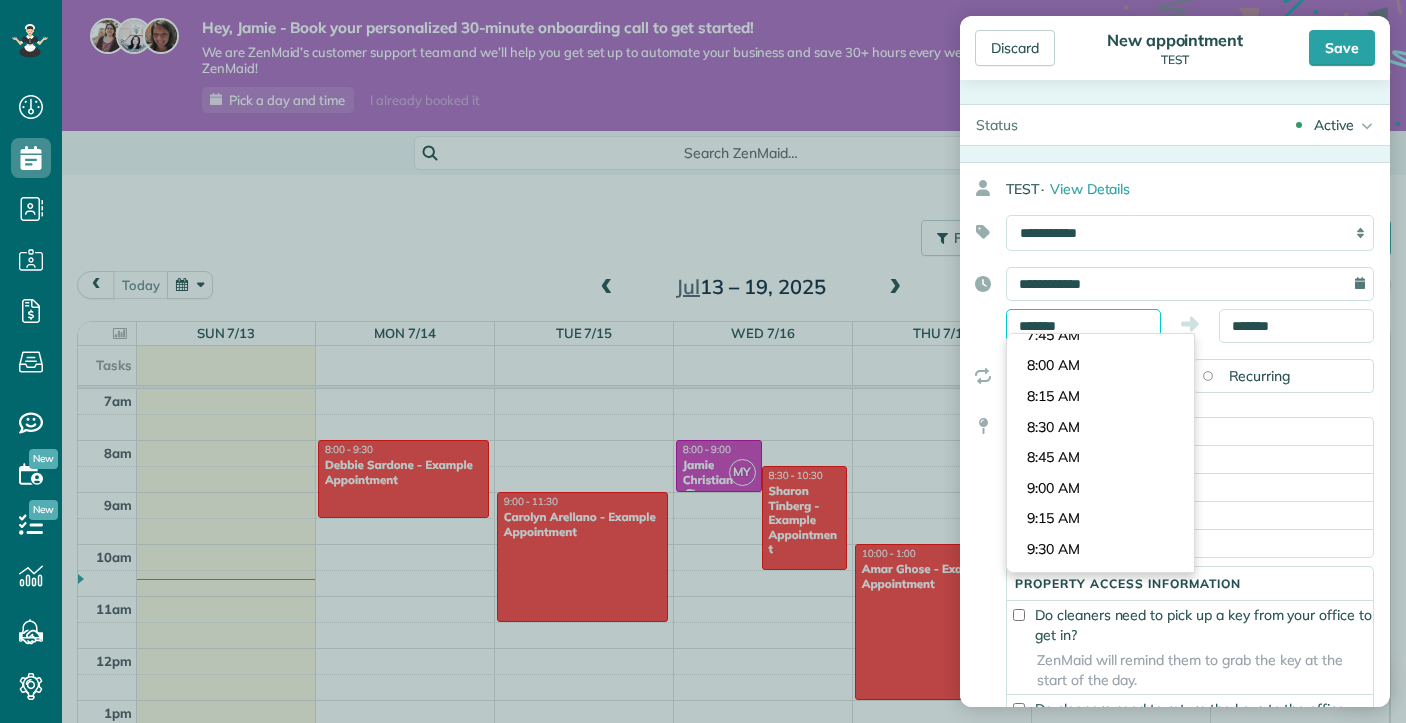 drag, startPoint x: 1078, startPoint y: 322, endPoint x: 955, endPoint y: 322, distance: 123 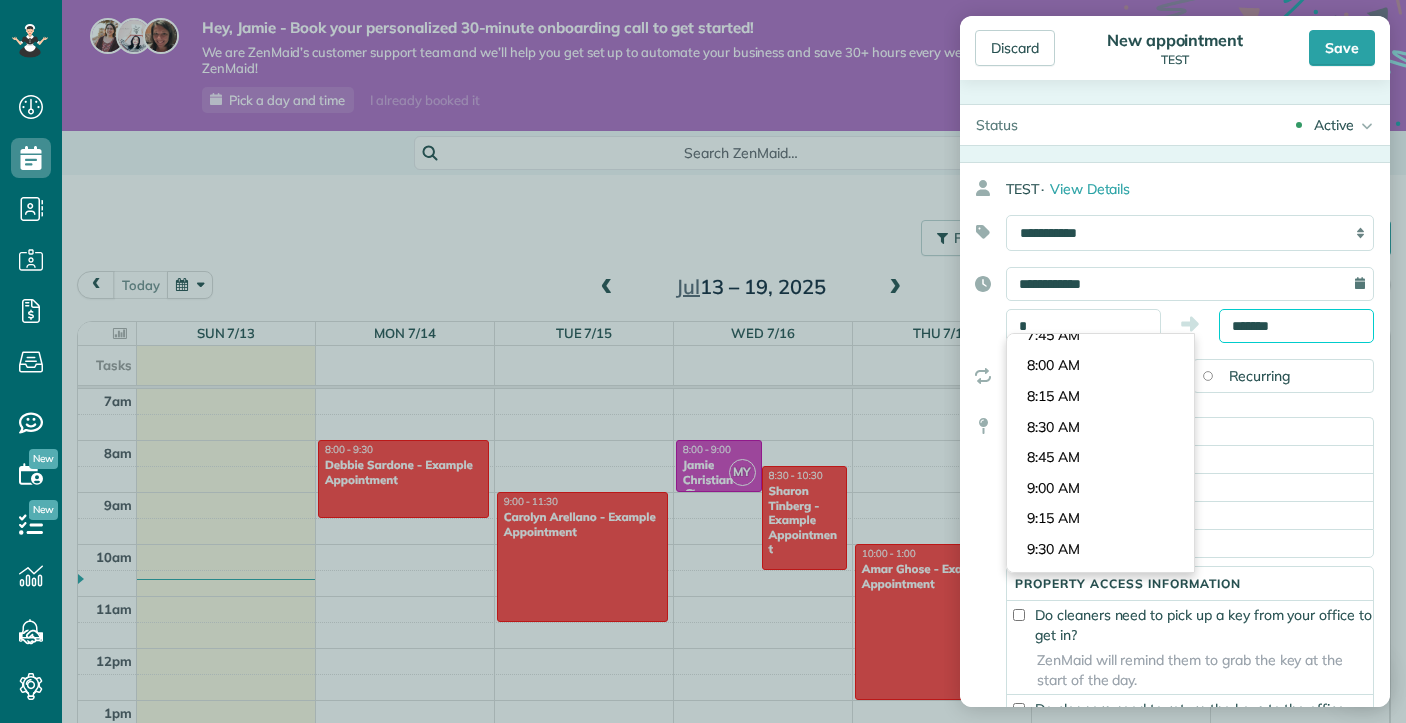 type on "*******" 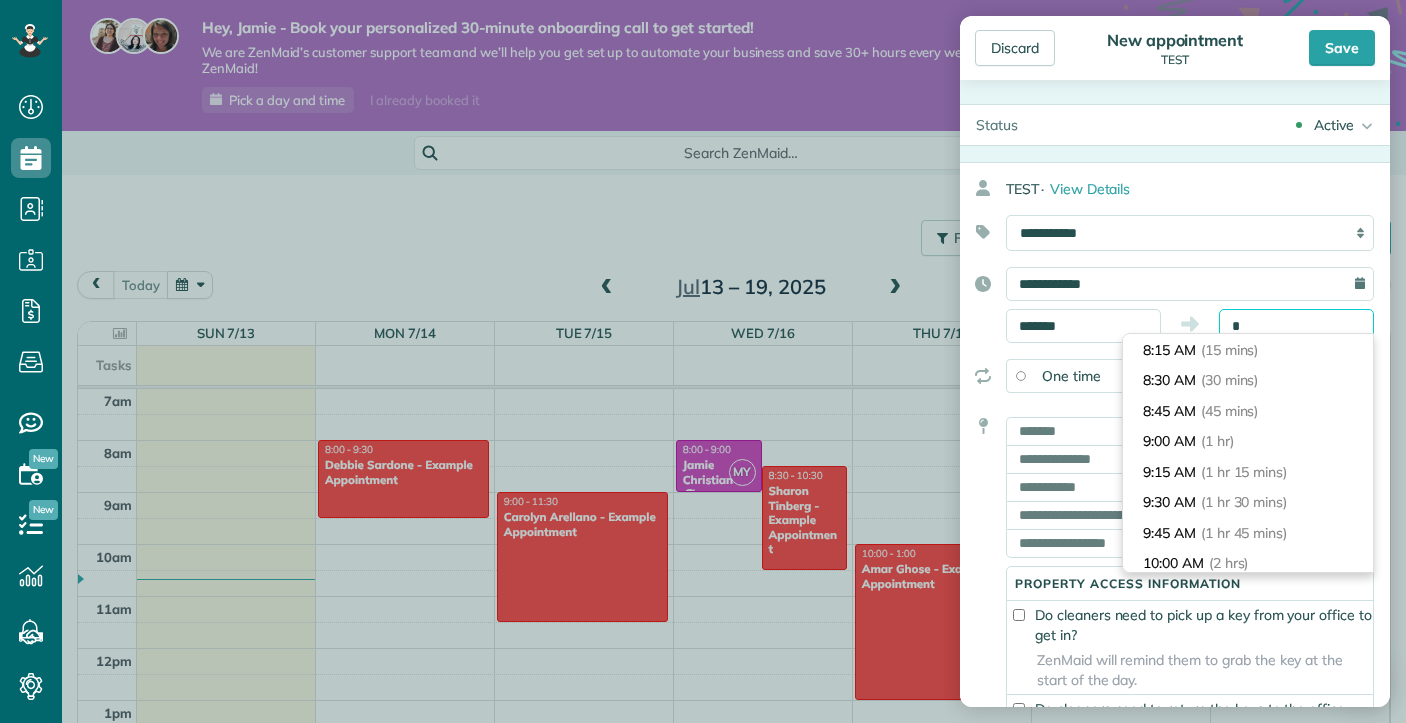 scroll, scrollTop: 930, scrollLeft: 0, axis: vertical 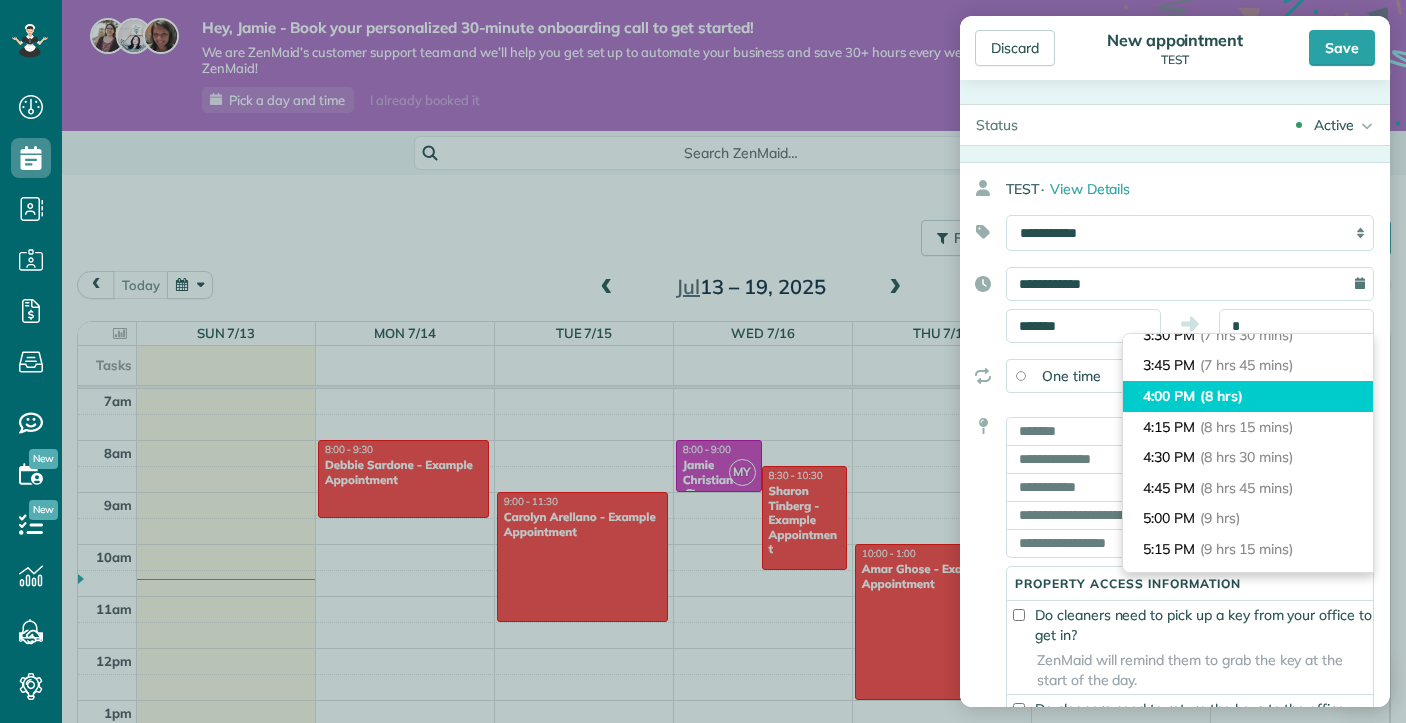 type on "*******" 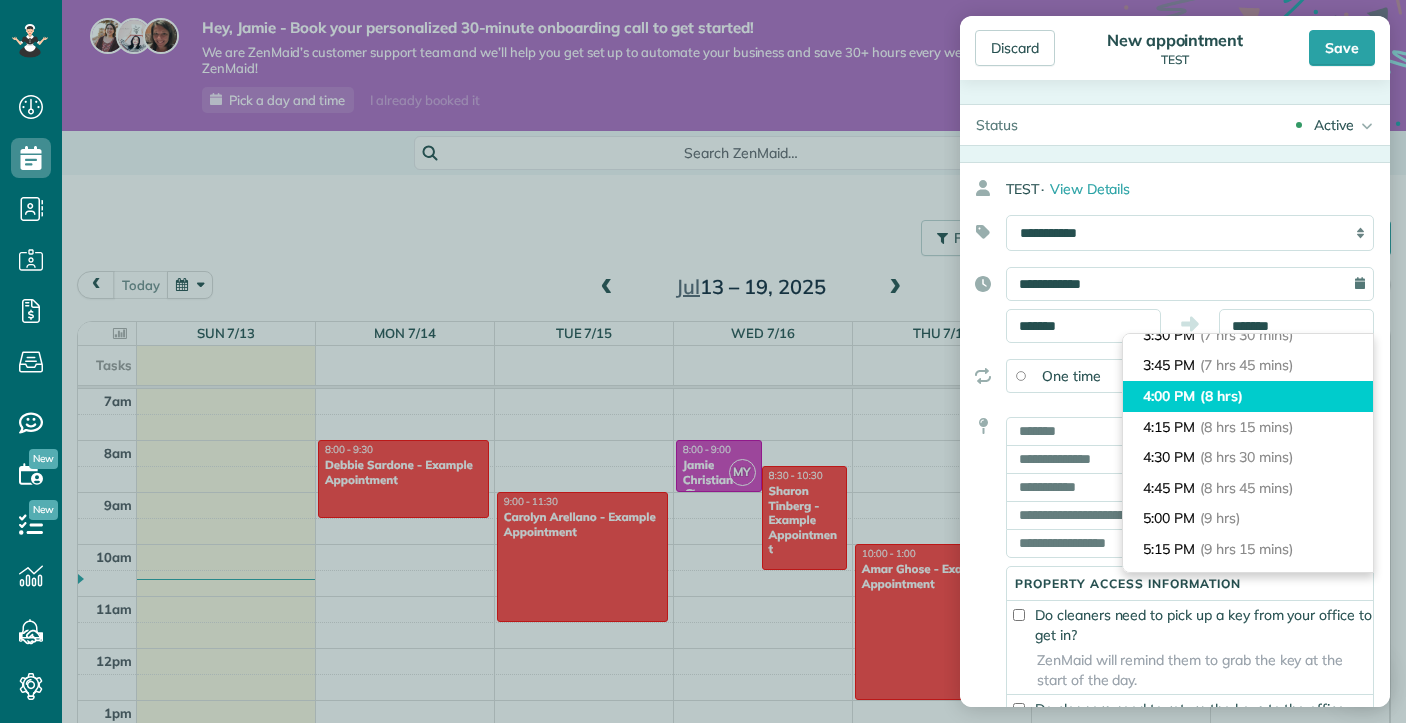 click on "4:00 PM  (8 hrs)" at bounding box center [1248, 396] 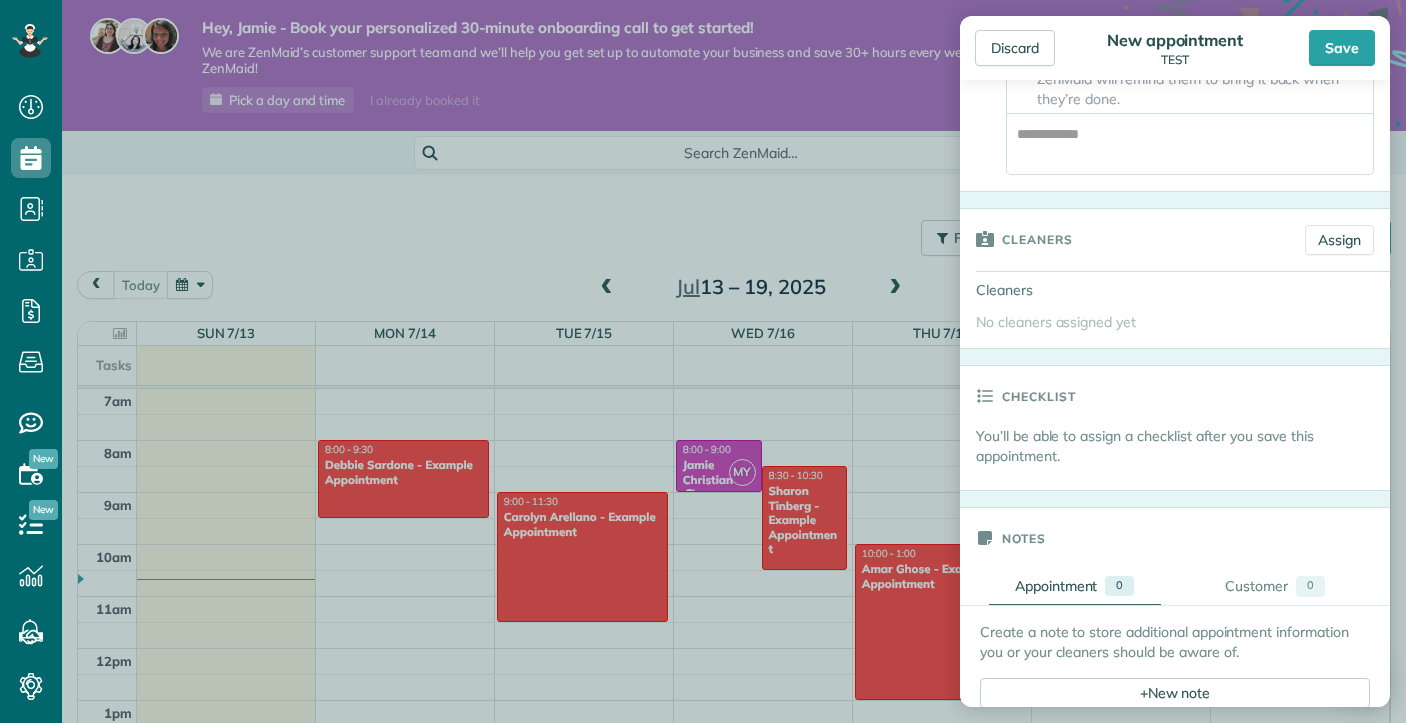 scroll, scrollTop: 681, scrollLeft: 0, axis: vertical 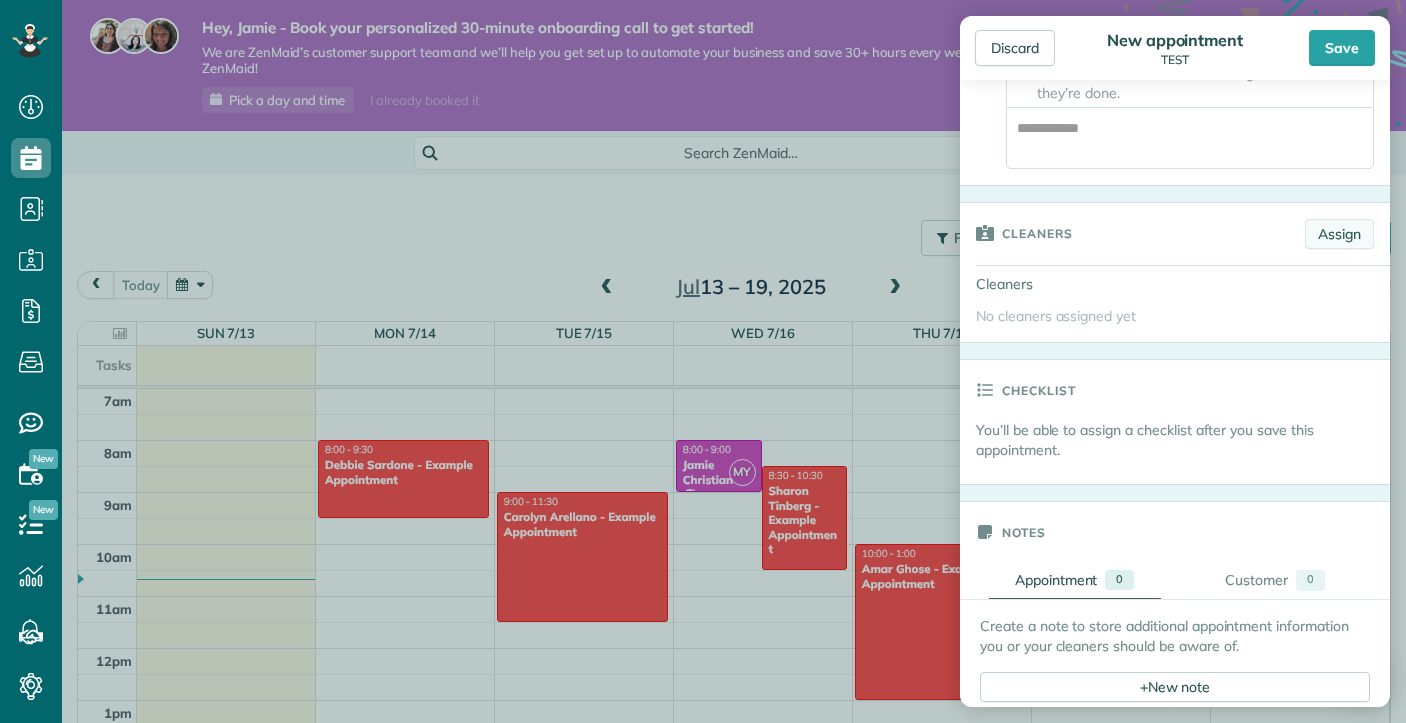 click on "Assign" at bounding box center [1339, 234] 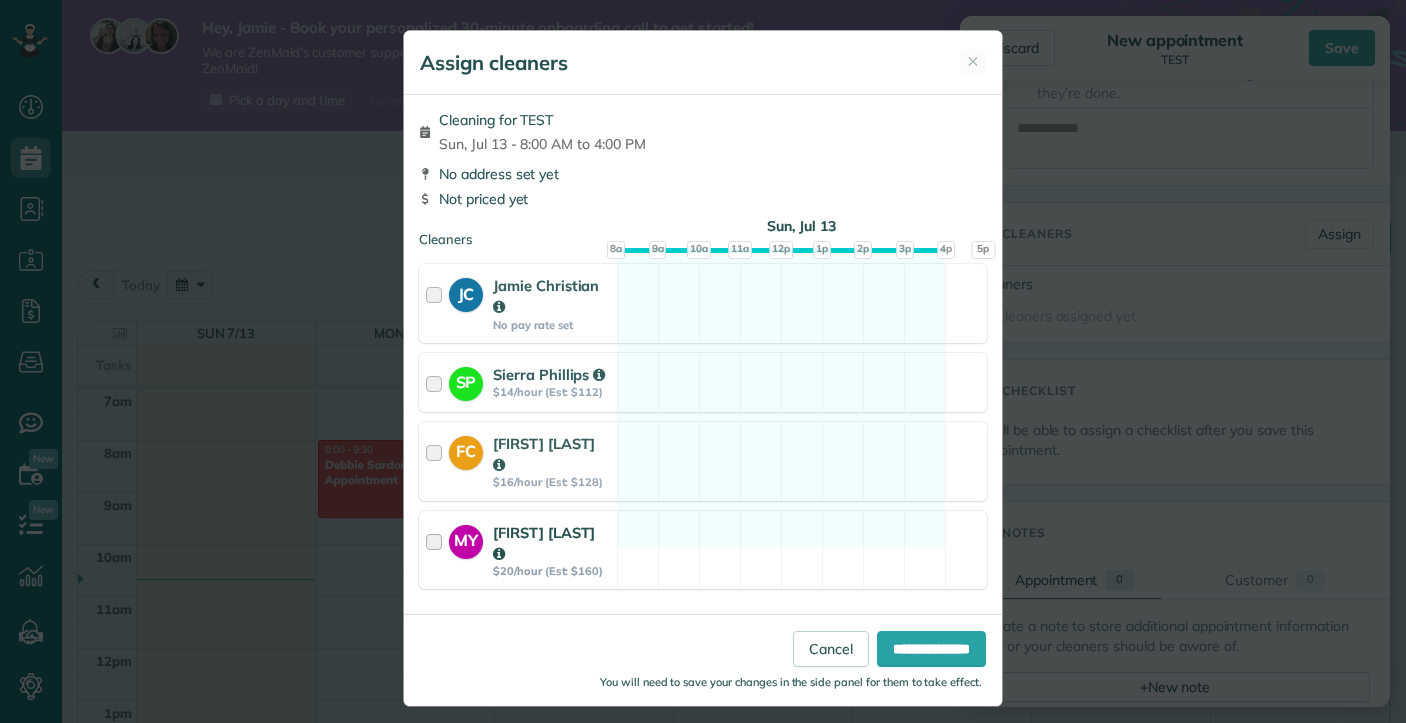 click at bounding box center (437, 550) 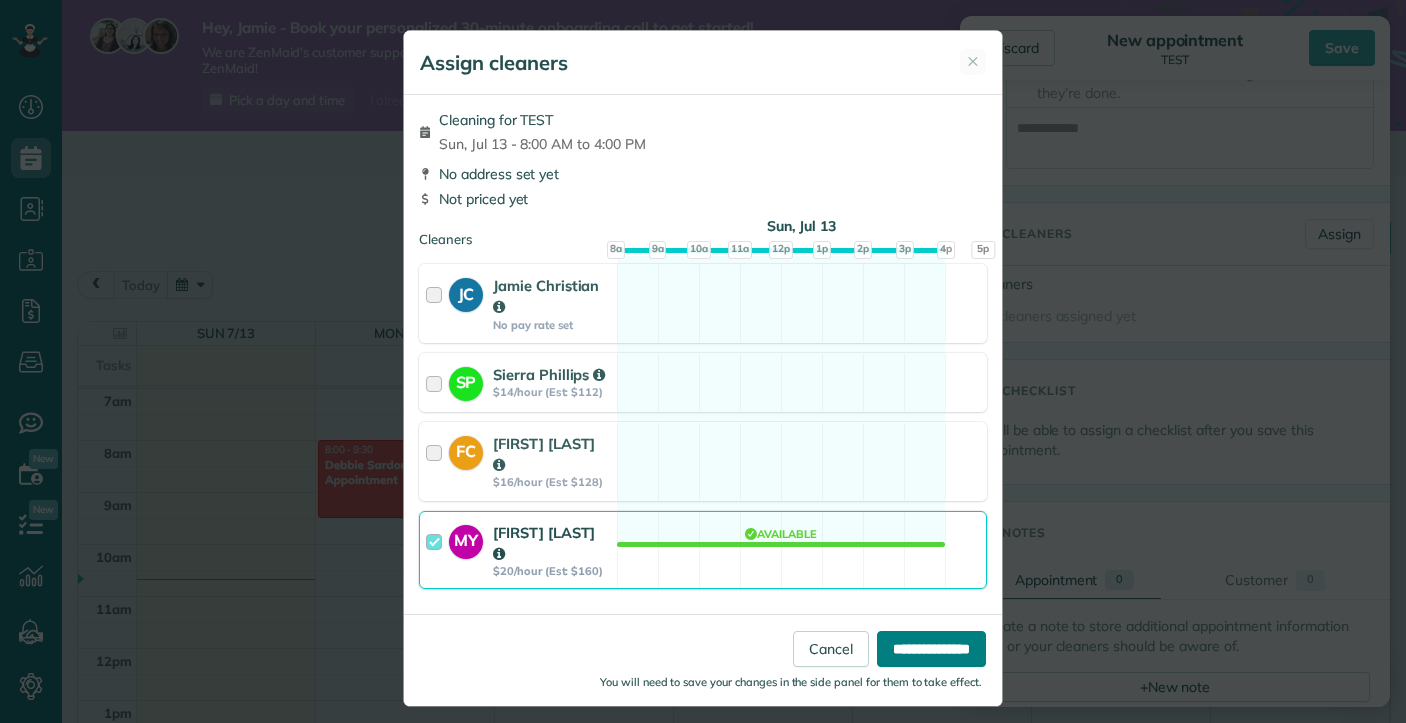click on "**********" at bounding box center (931, 649) 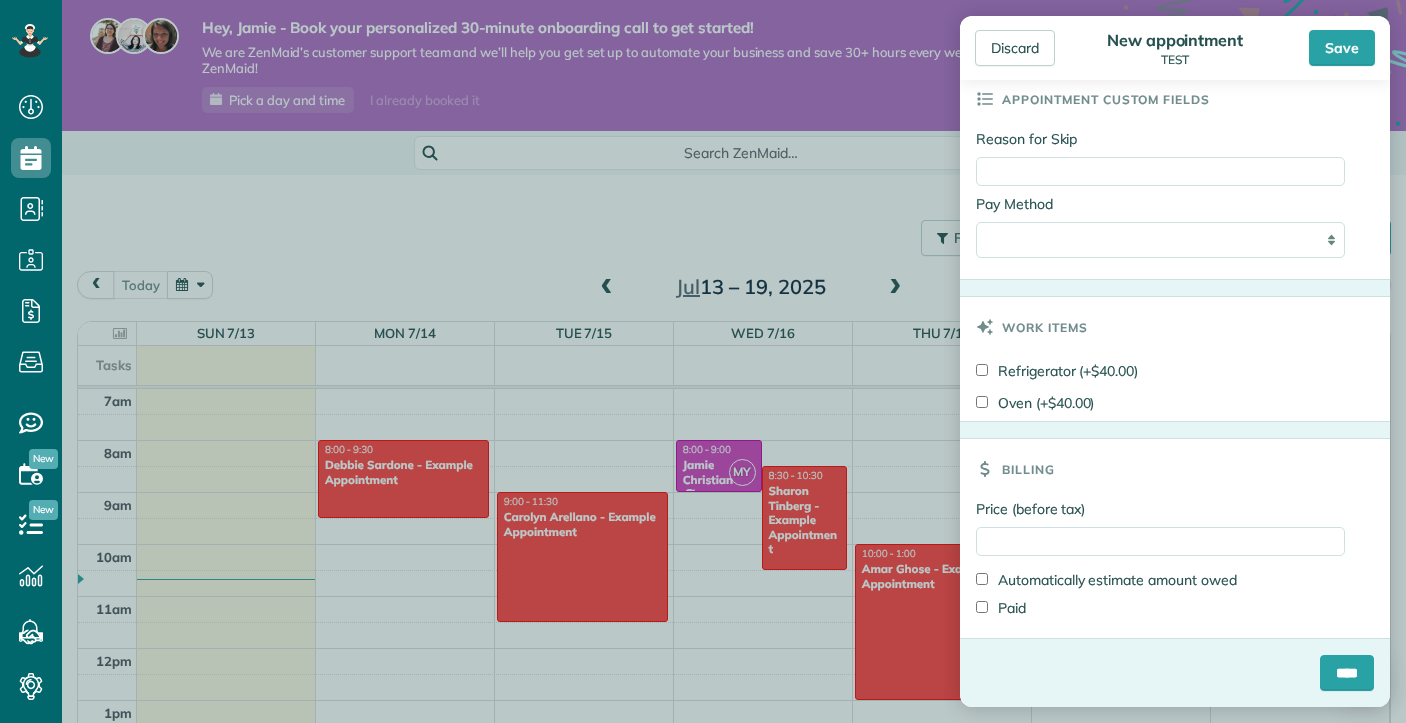scroll, scrollTop: 1467, scrollLeft: 0, axis: vertical 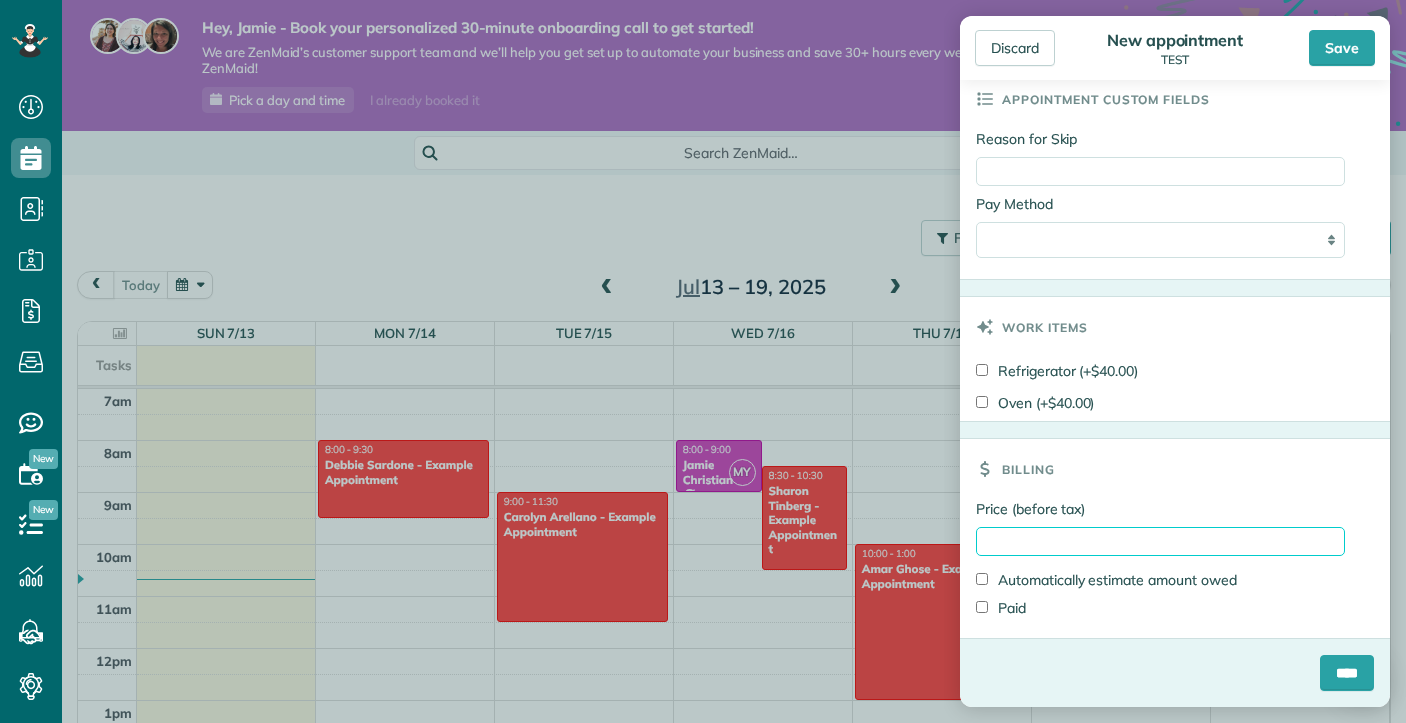 click on "Price (before tax)" at bounding box center [1160, 541] 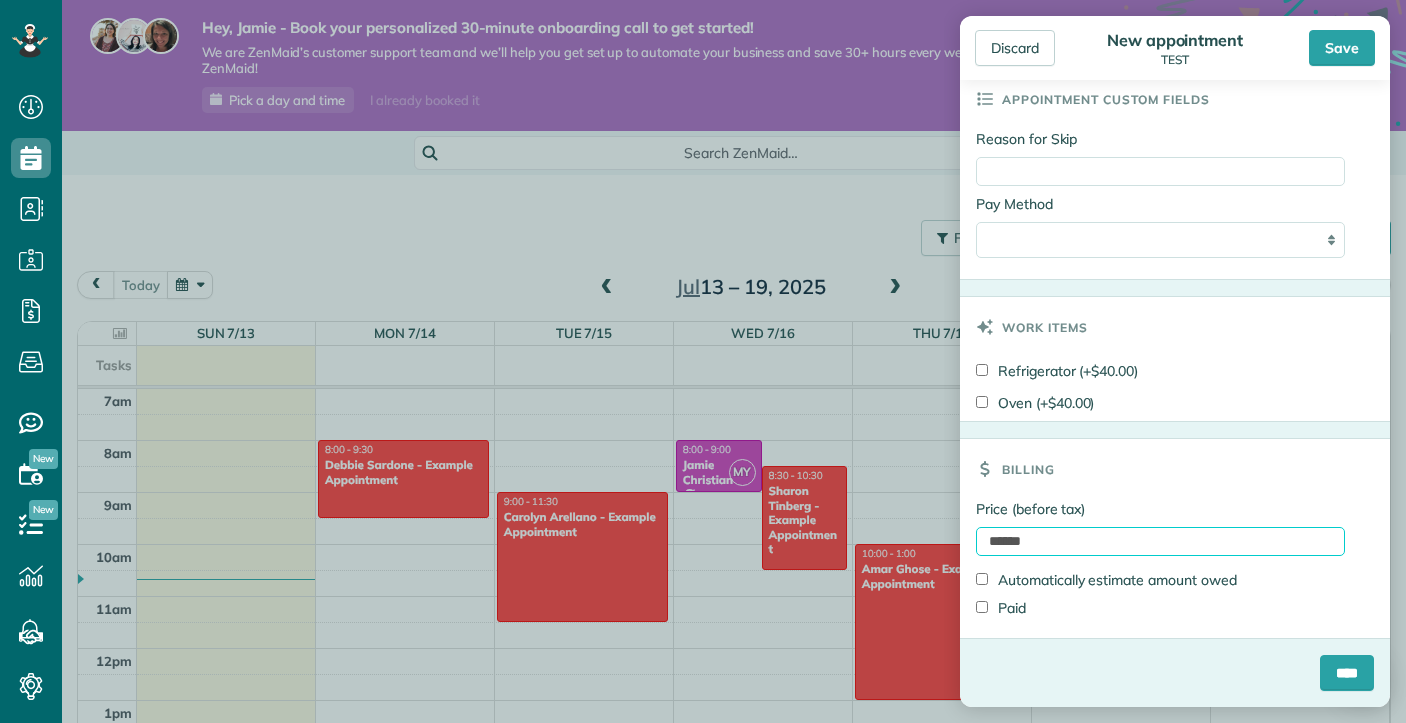 click on "******" at bounding box center [1160, 541] 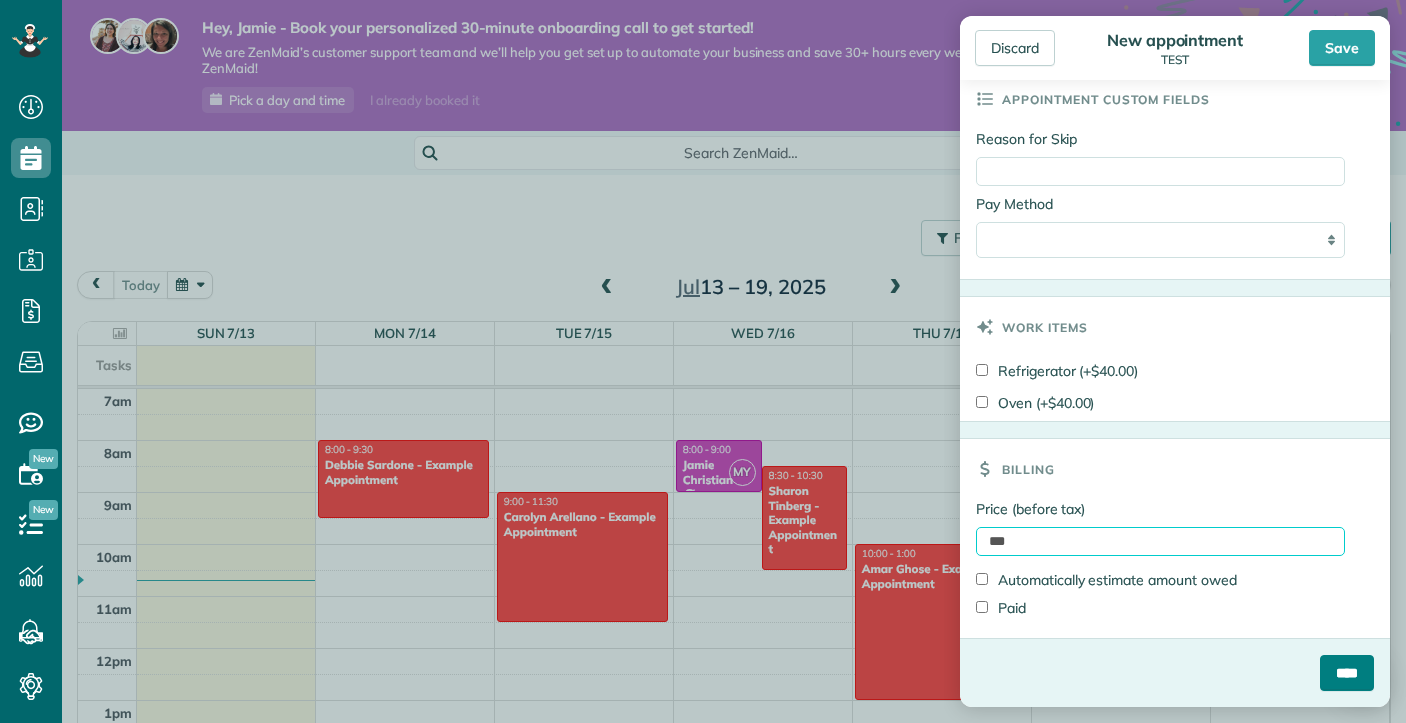 type on "***" 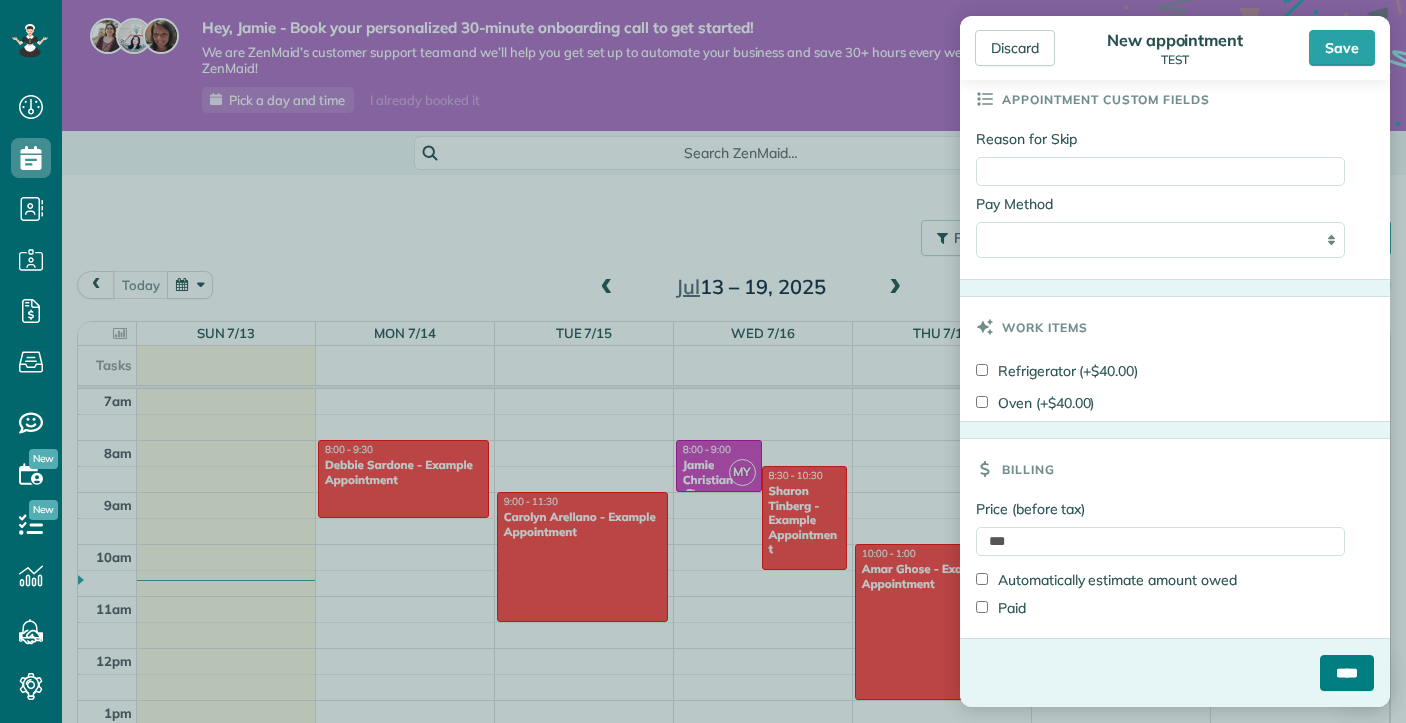 click on "****" at bounding box center (1347, 673) 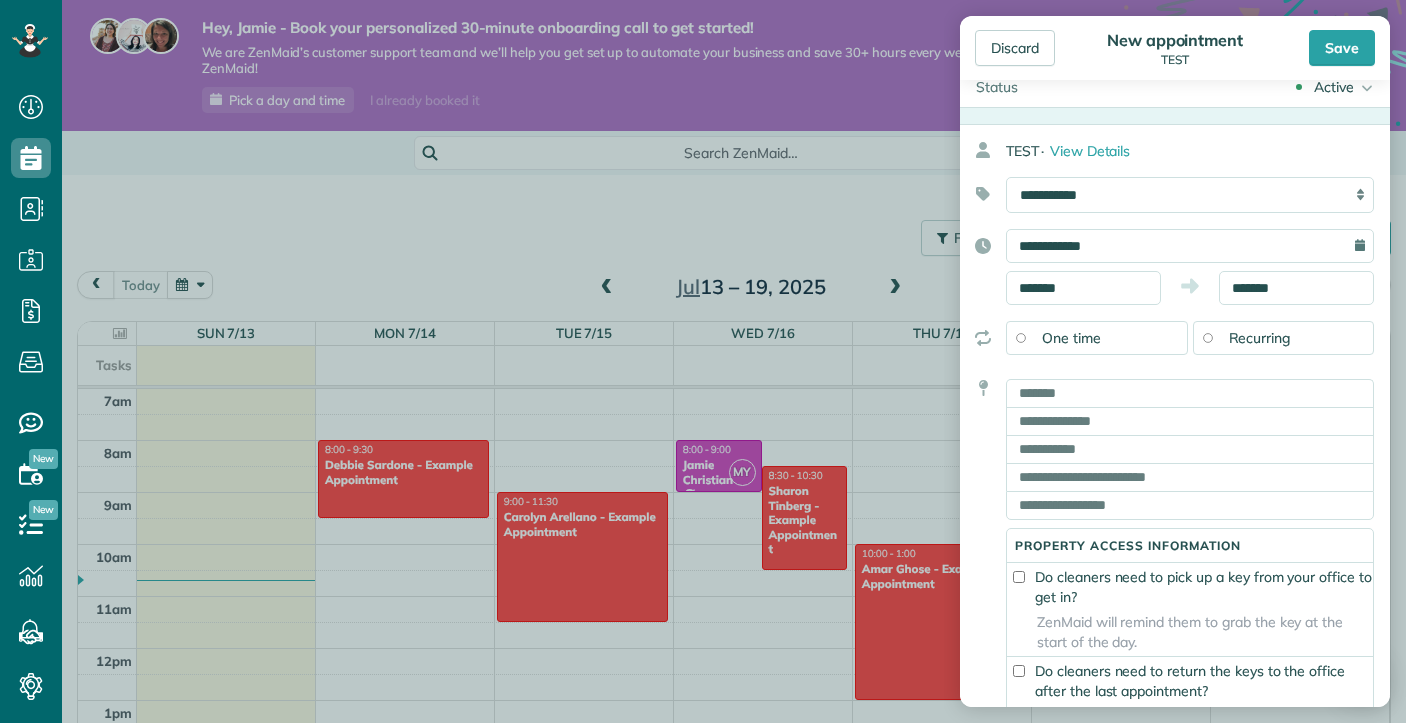 scroll, scrollTop: 223, scrollLeft: 0, axis: vertical 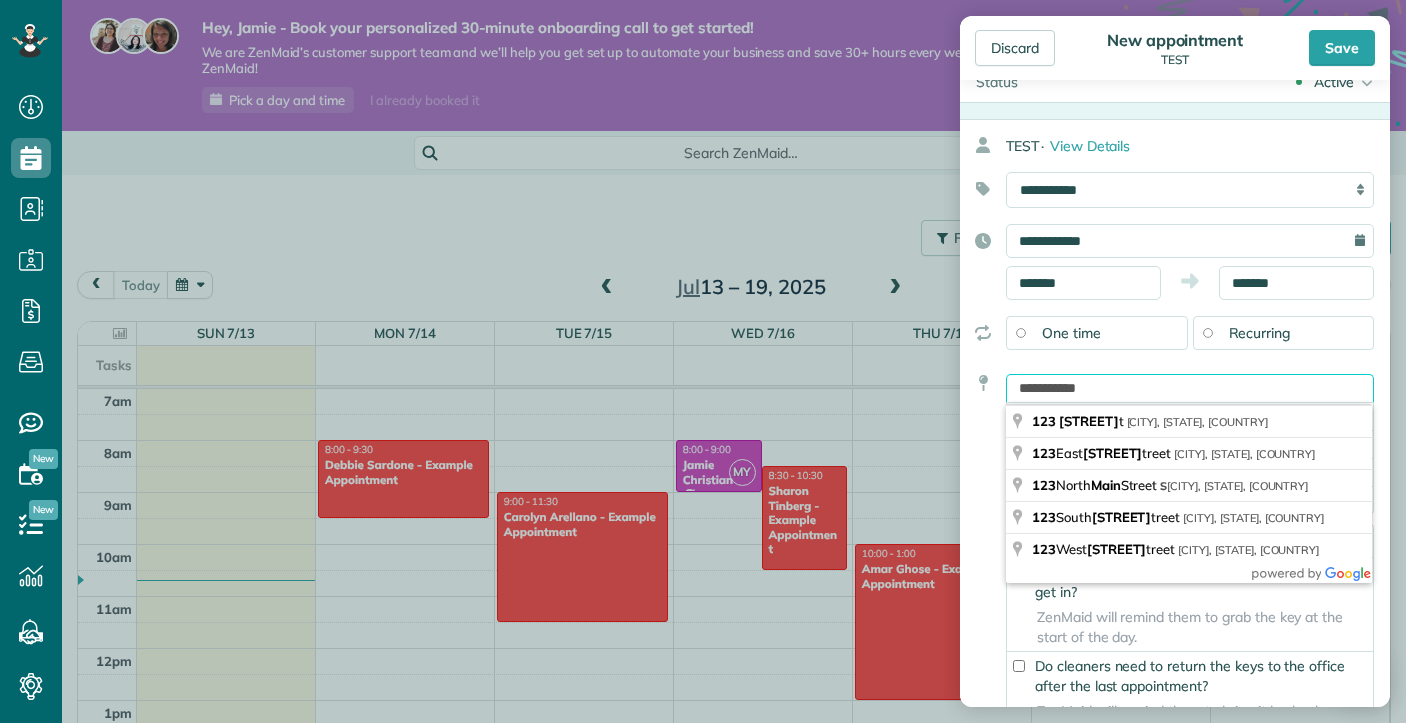 type on "**********" 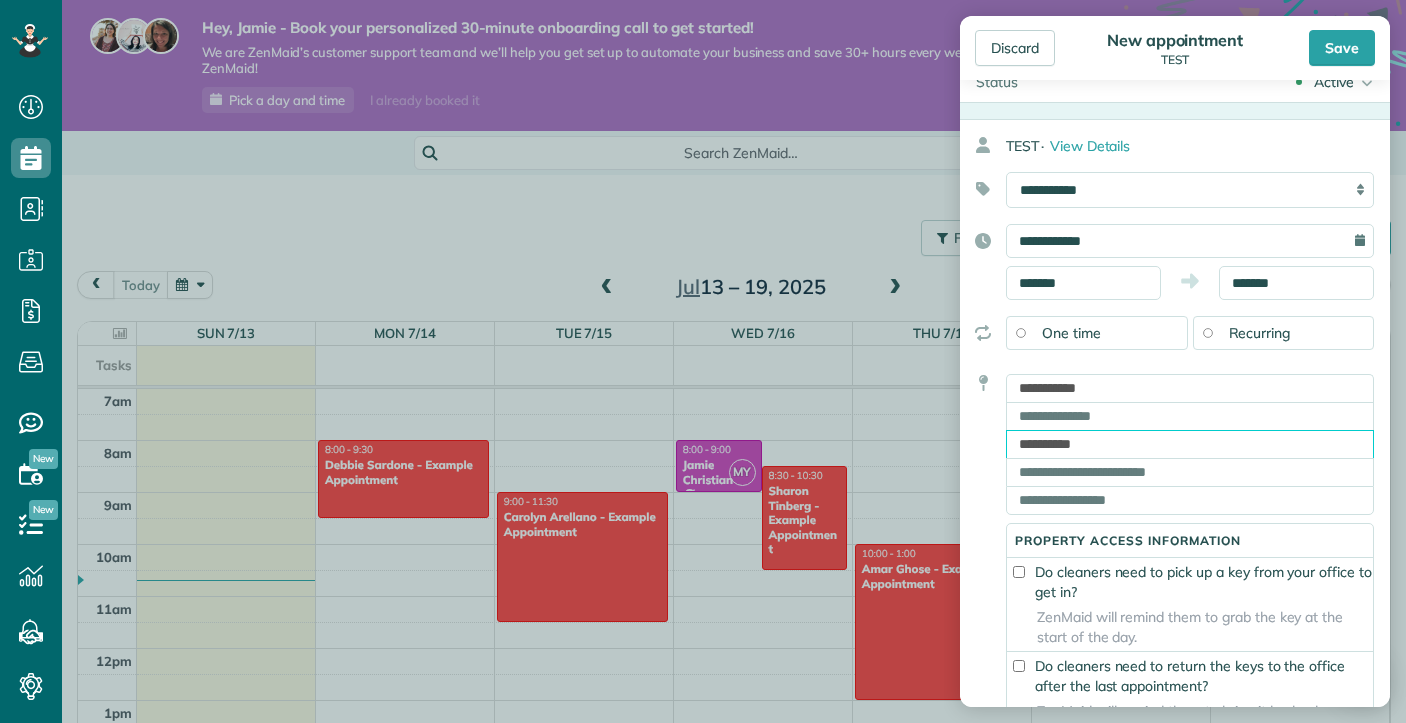 type on "**********" 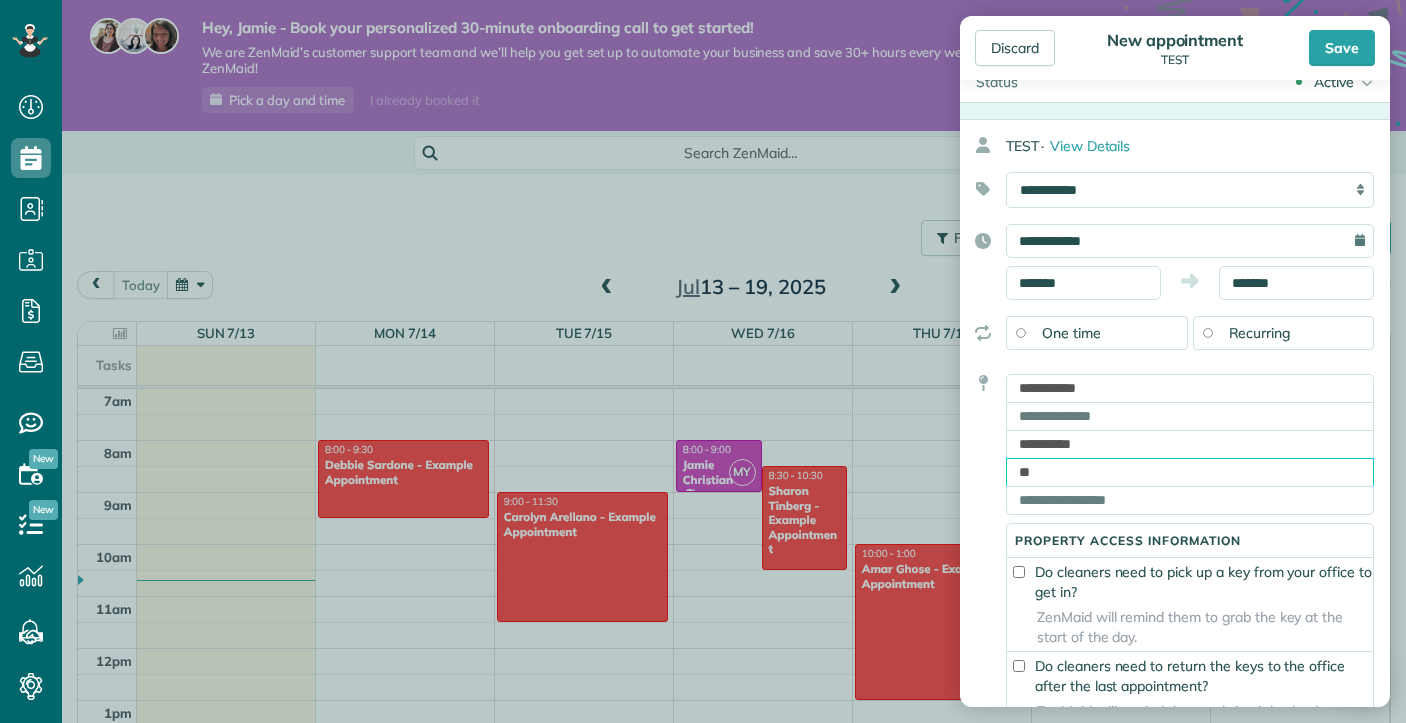 type on "**" 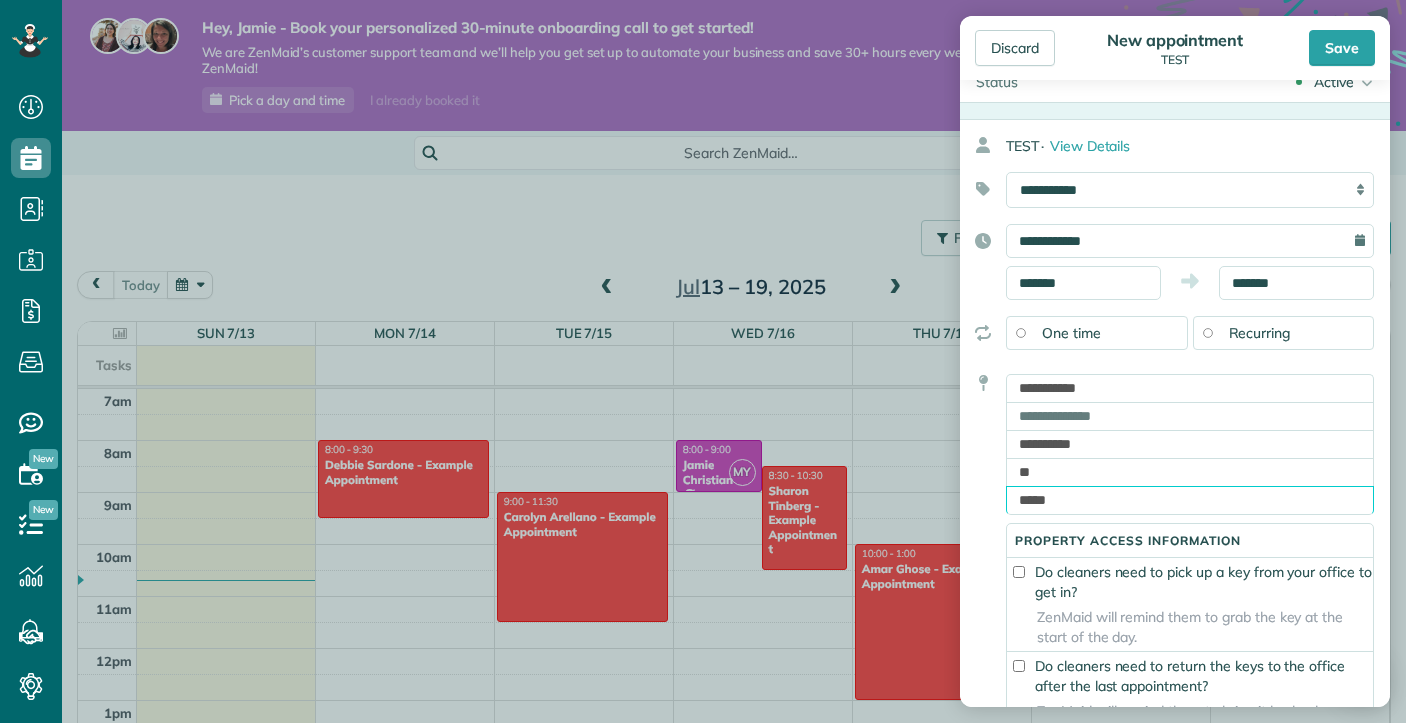 type on "*****" 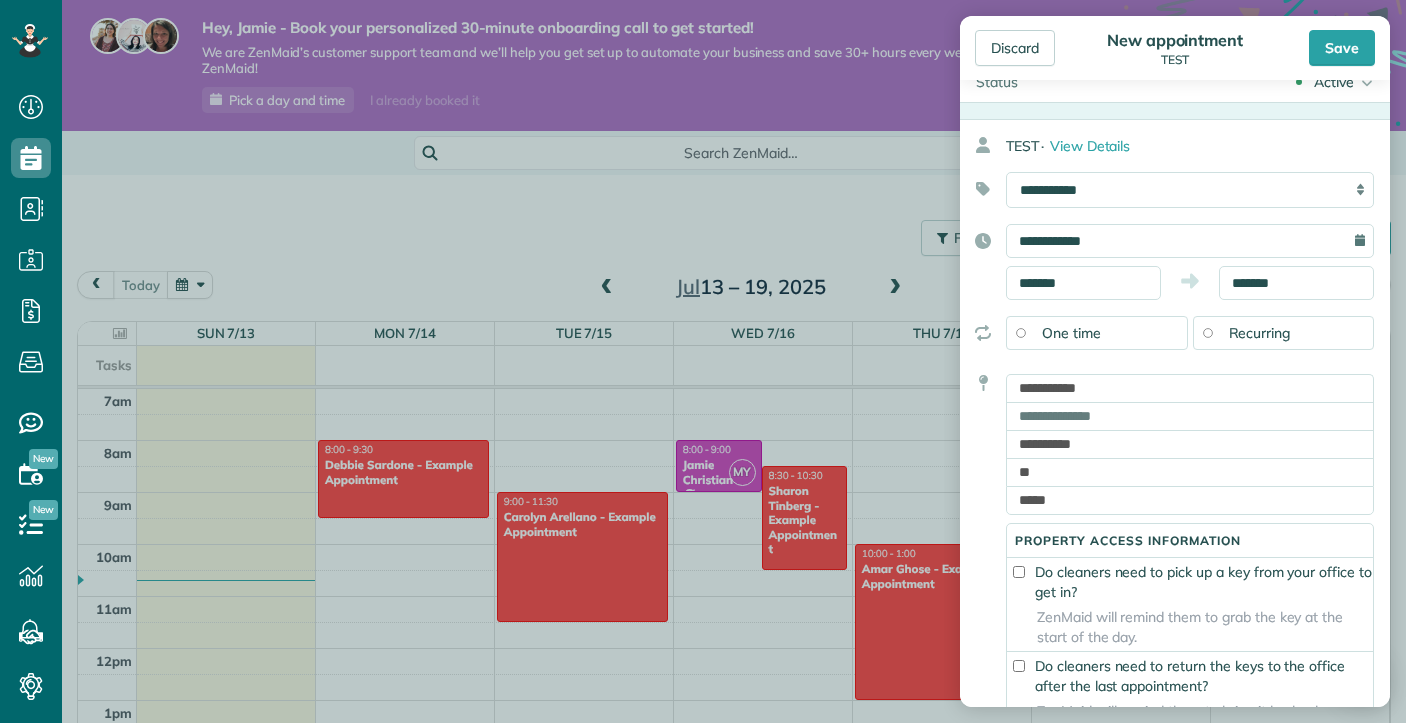 scroll, scrollTop: 610, scrollLeft: 0, axis: vertical 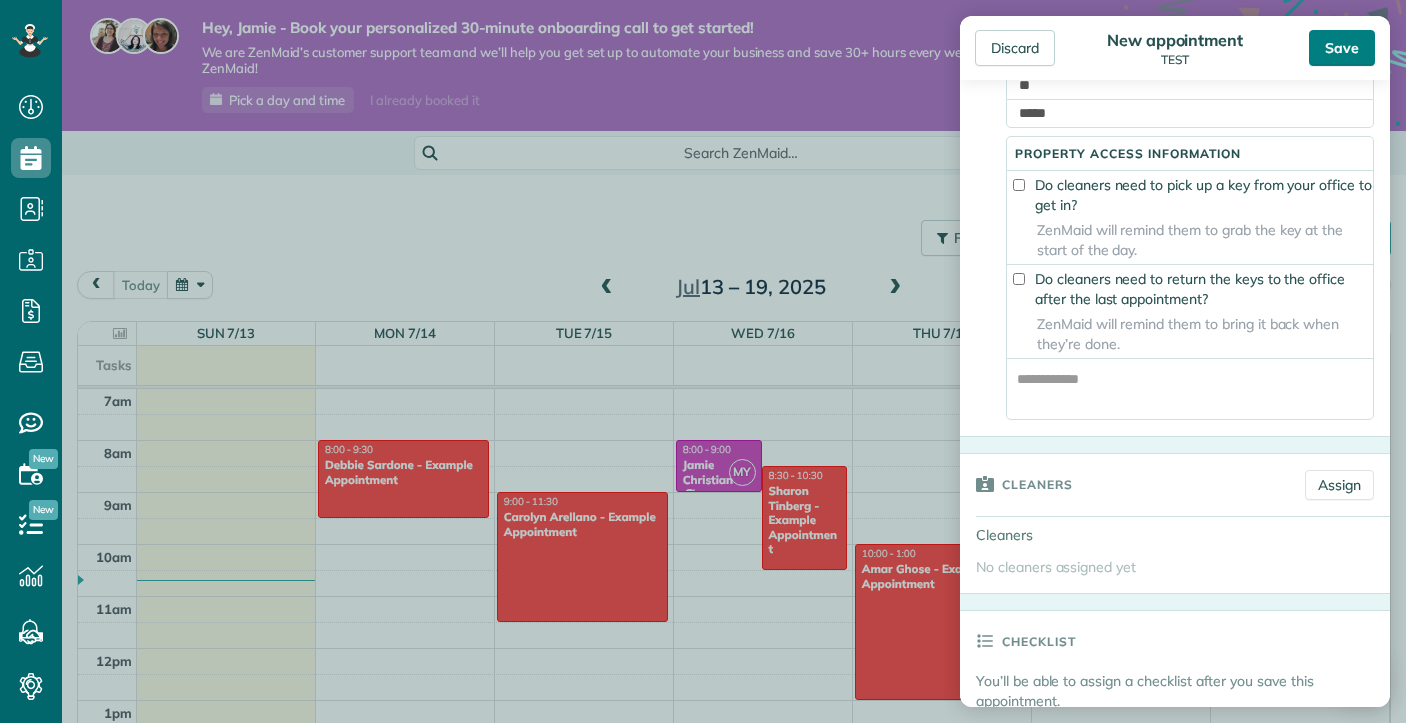click on "Save" at bounding box center [1342, 48] 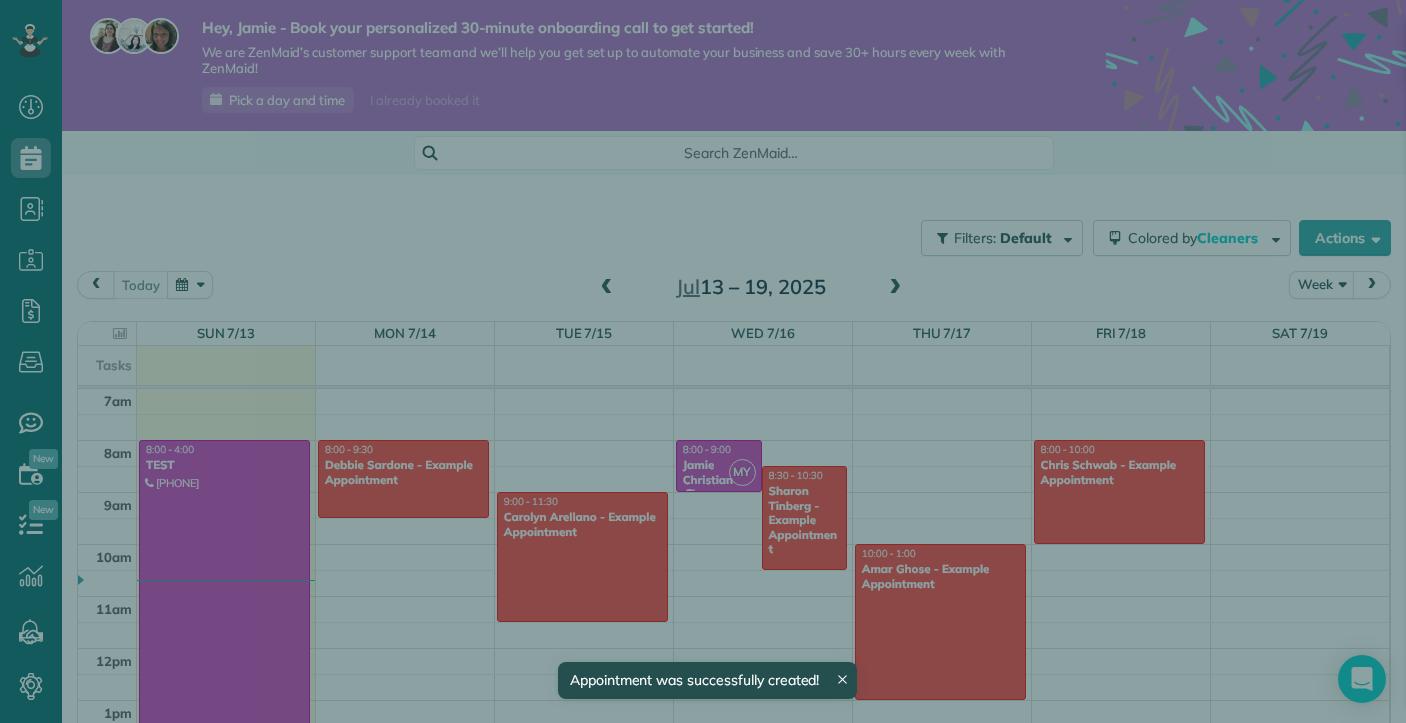 scroll, scrollTop: 364, scrollLeft: 0, axis: vertical 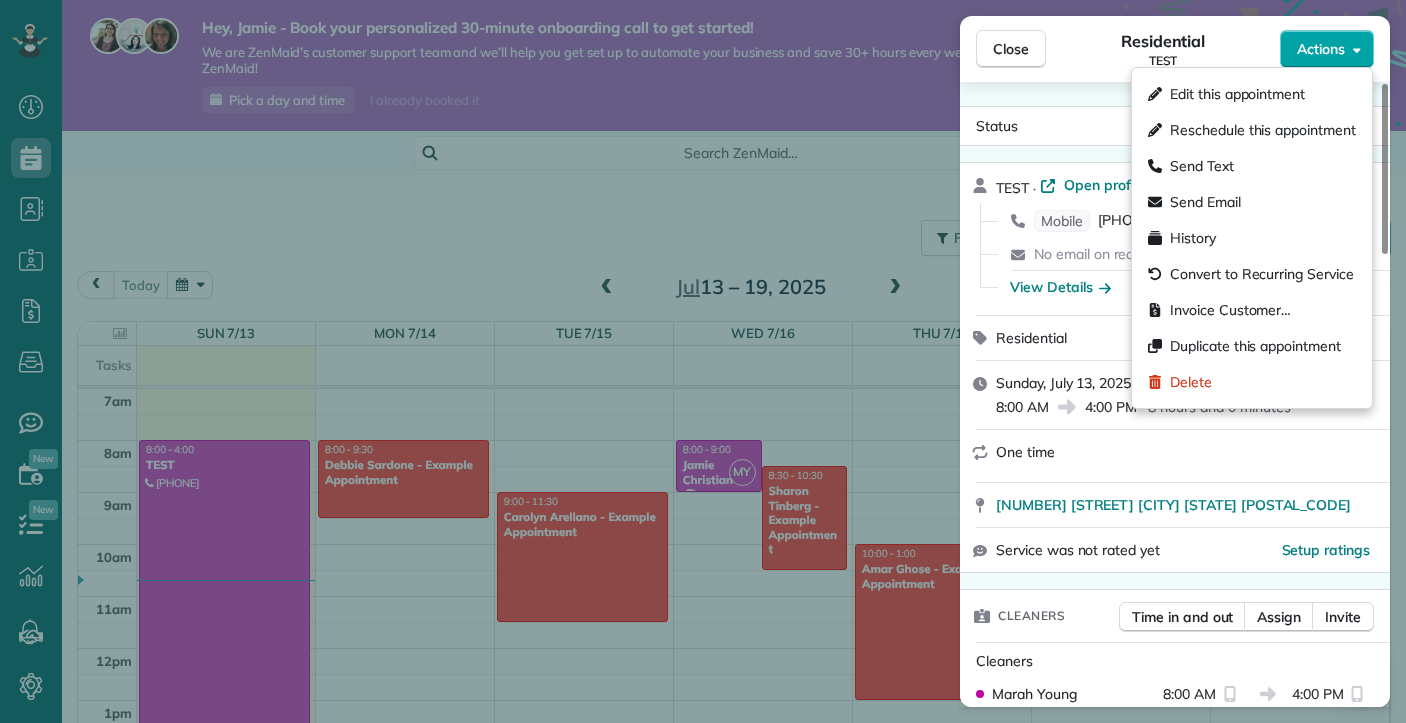 click 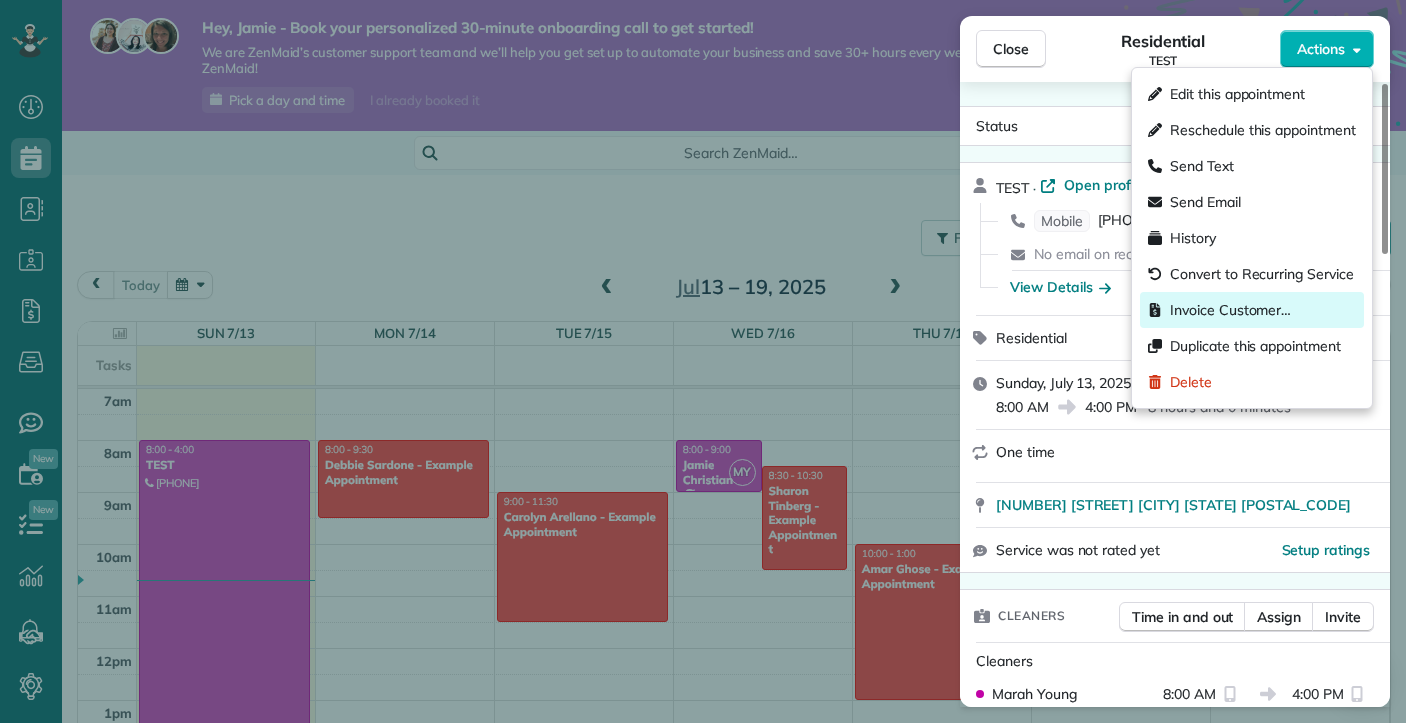 click on "Invoice Customer…" at bounding box center (1230, 310) 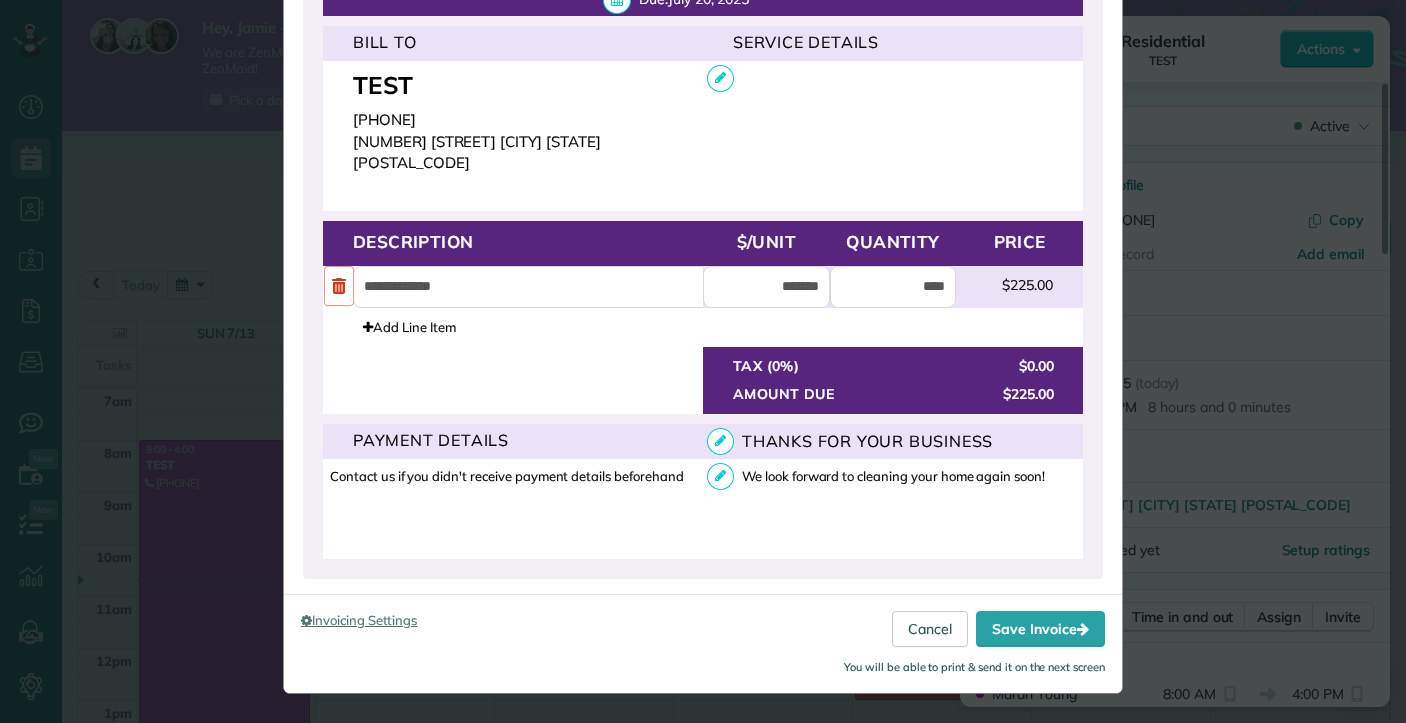 scroll, scrollTop: 601, scrollLeft: 0, axis: vertical 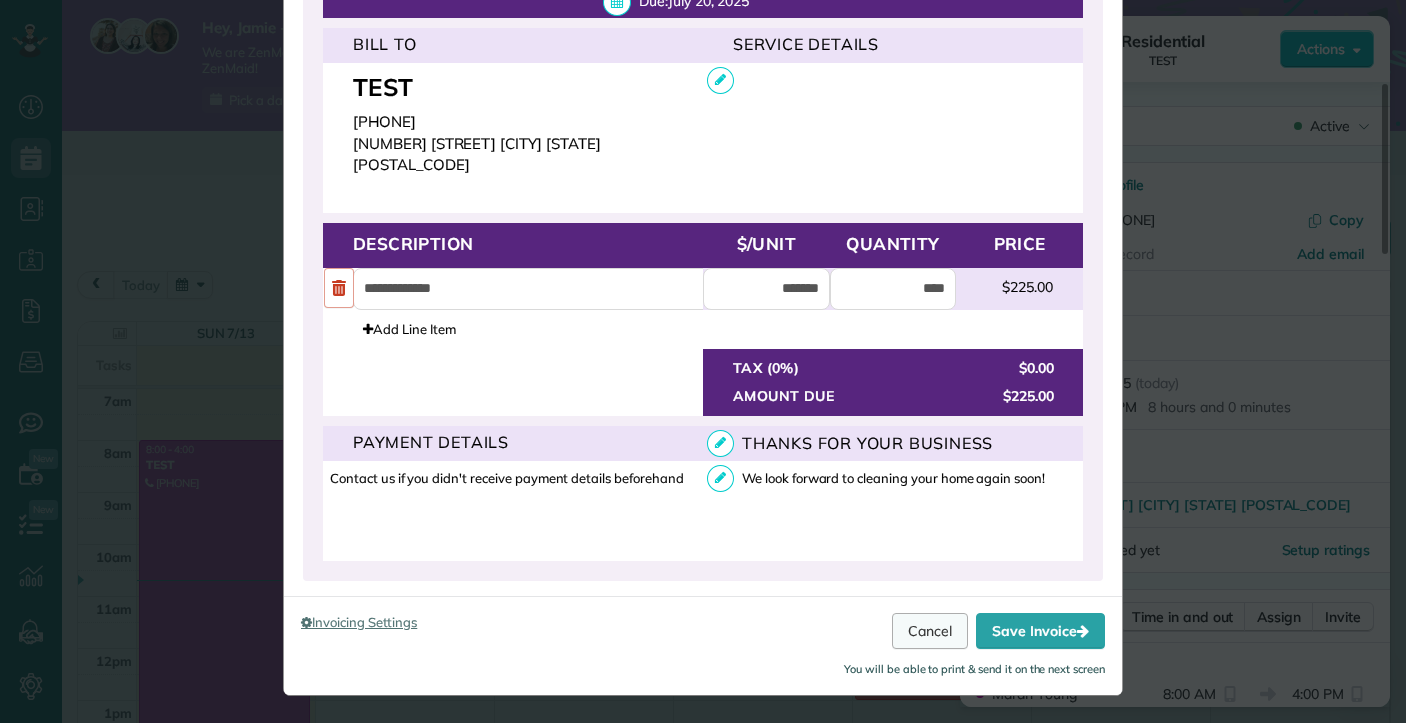 click on "Cancel" at bounding box center [930, 631] 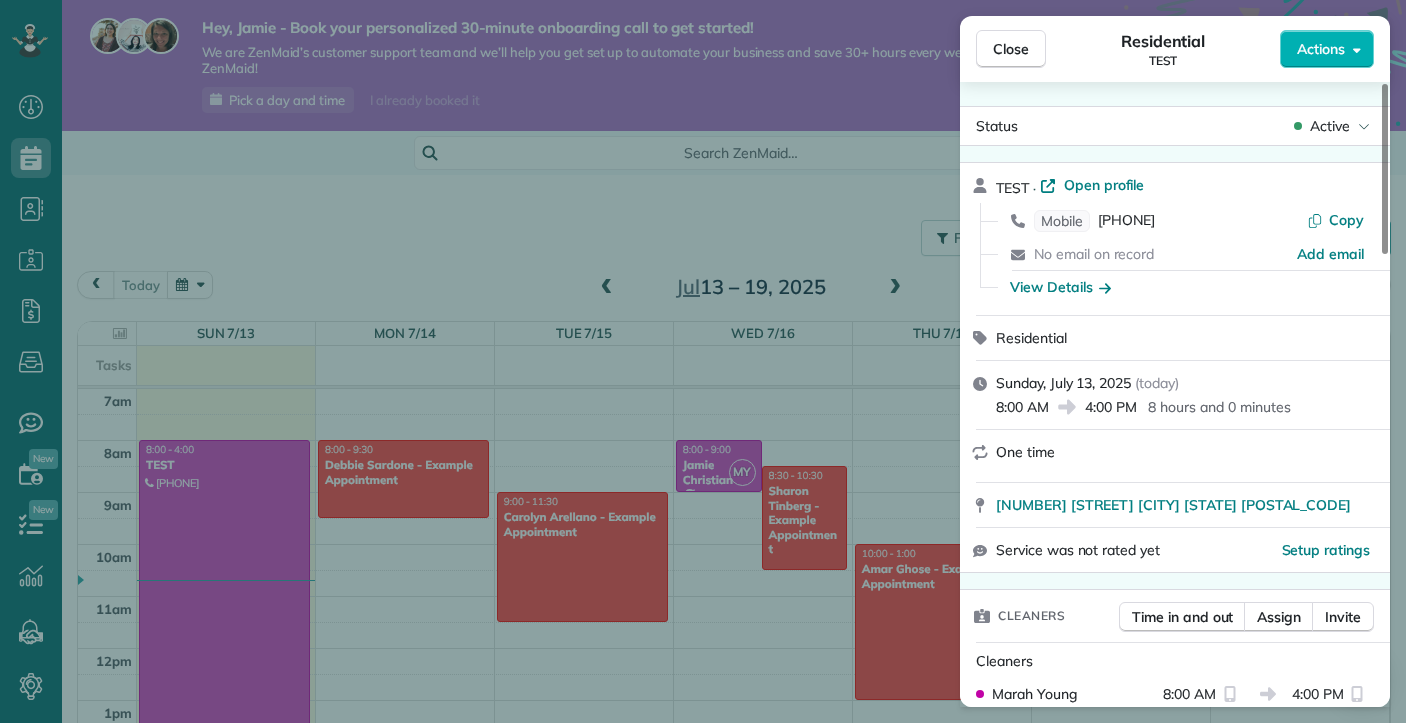 click on "Close Residential TEST Actions Status Active TEST · Open profile Mobile (304) 633-4562 Copy No email on record Add email View Details Residential Sunday, July 13, 2025 ( today ) 8:00 AM 4:00 PM 8 hours and 0 minutes One time 123 Main St Everywhere WV 25504 Service was not rated yet Setup ratings Cleaners Time in and out Assign Invite Cleaners Marah   Young 8:00 AM 4:00 PM Checklist Try Now Keep this appointment up to your standards. Stay on top of every detail, keep your cleaners organised, and your client happy. Assign a checklist Watch a 5 min demo Billing Billing actions Price $225.00 Overcharge $0.00 Discount $0.00 Coupon discount - Primary tax - Secondary tax - Total appointment price $225.00 Tips collected New feature! $0.00 Unpaid Mark as paid Total including tip $225.00 Get paid online in no-time! Send an invoice and reward your cleaners with tips Charge customer credit card Appointment custom fields Reason for Skip - Hidden from cleaners Reason for Skip - Hidden from cleaners Pay Method - Pay Method" at bounding box center [703, 361] 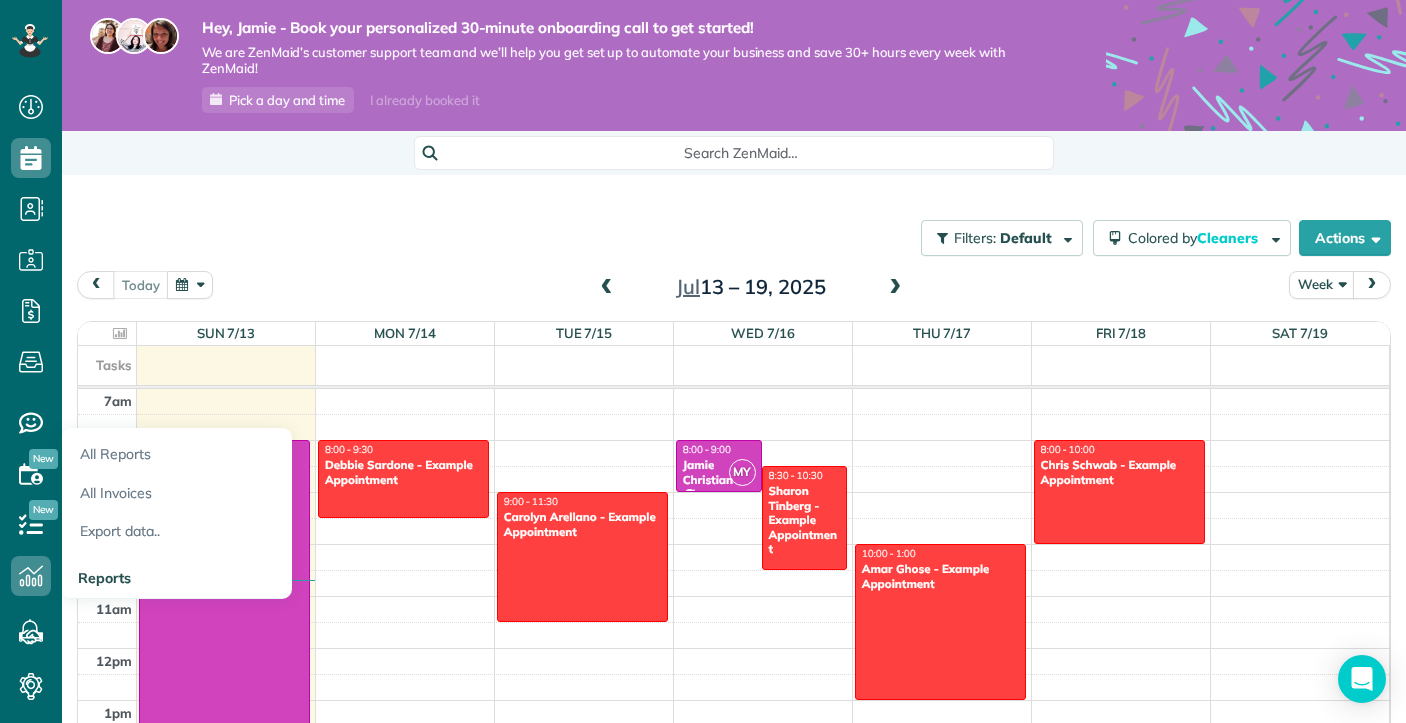 click 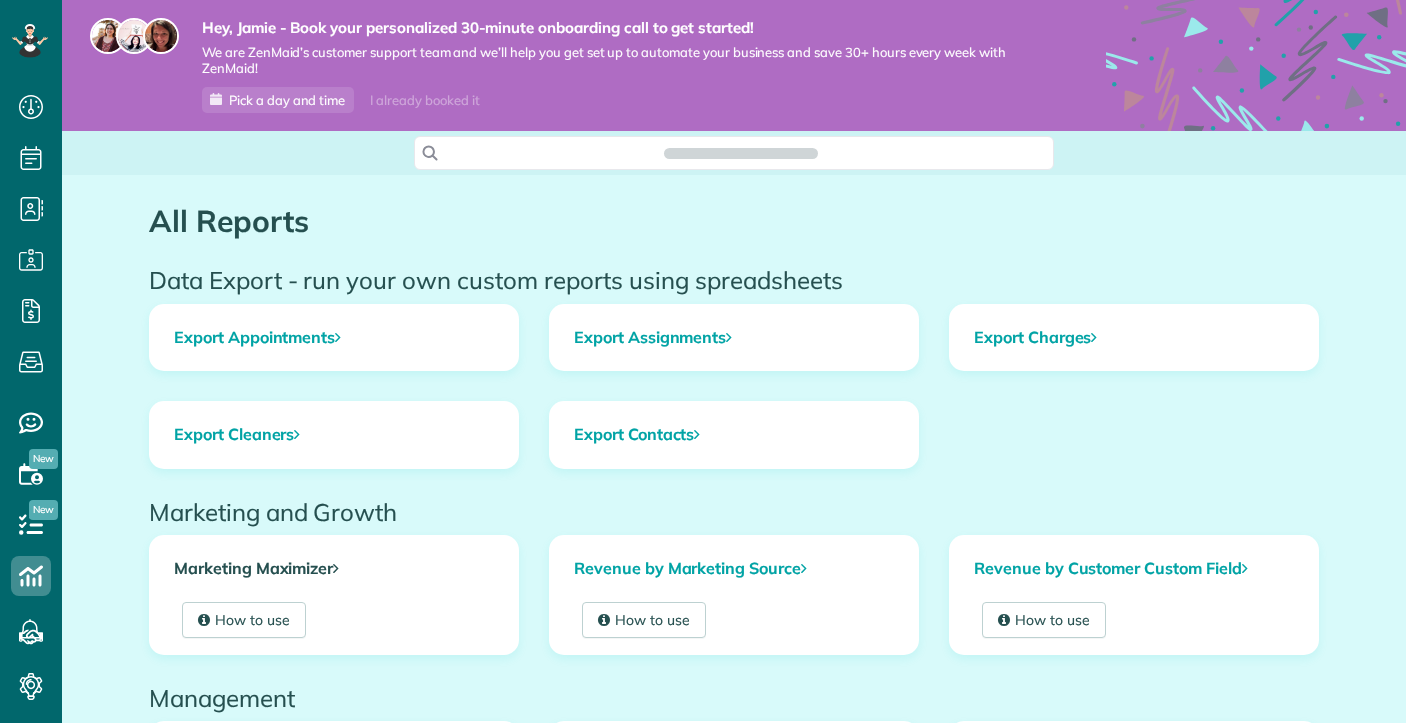 scroll, scrollTop: 0, scrollLeft: 0, axis: both 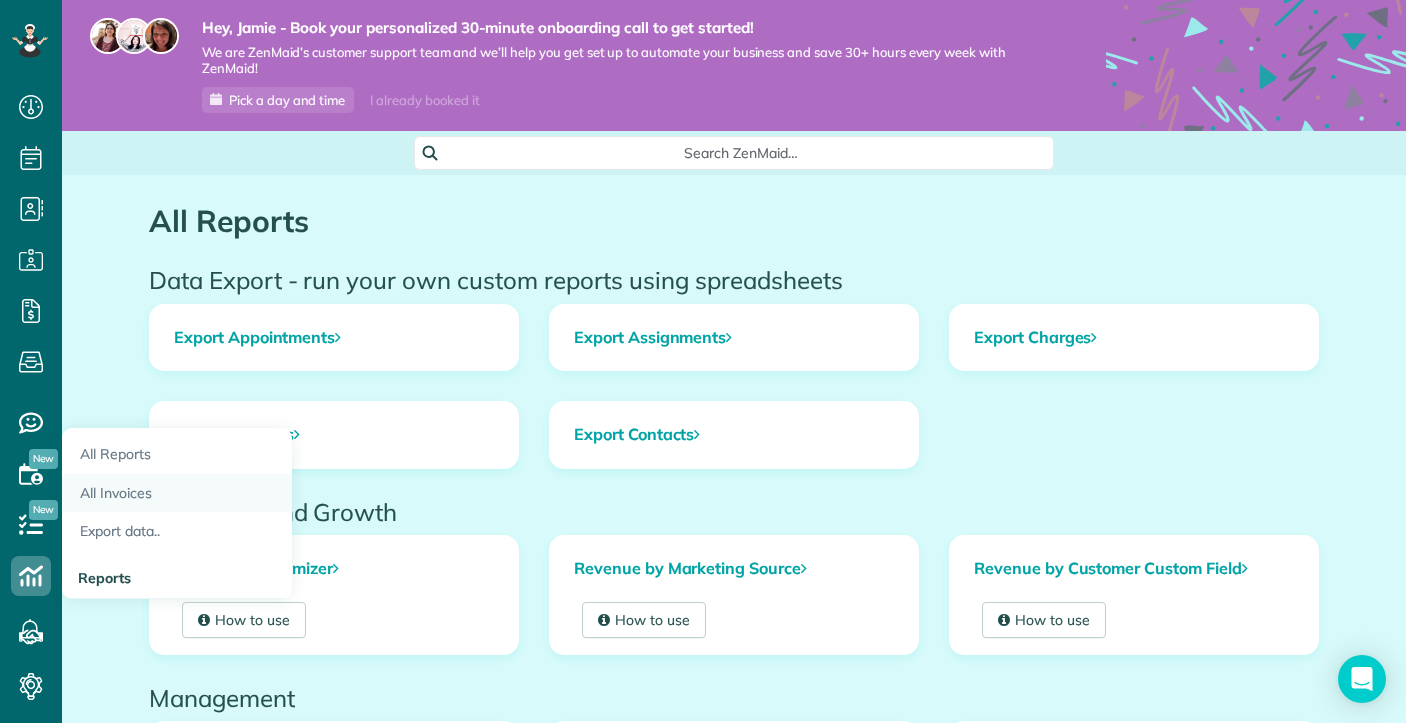 click on "All Invoices" at bounding box center [177, 493] 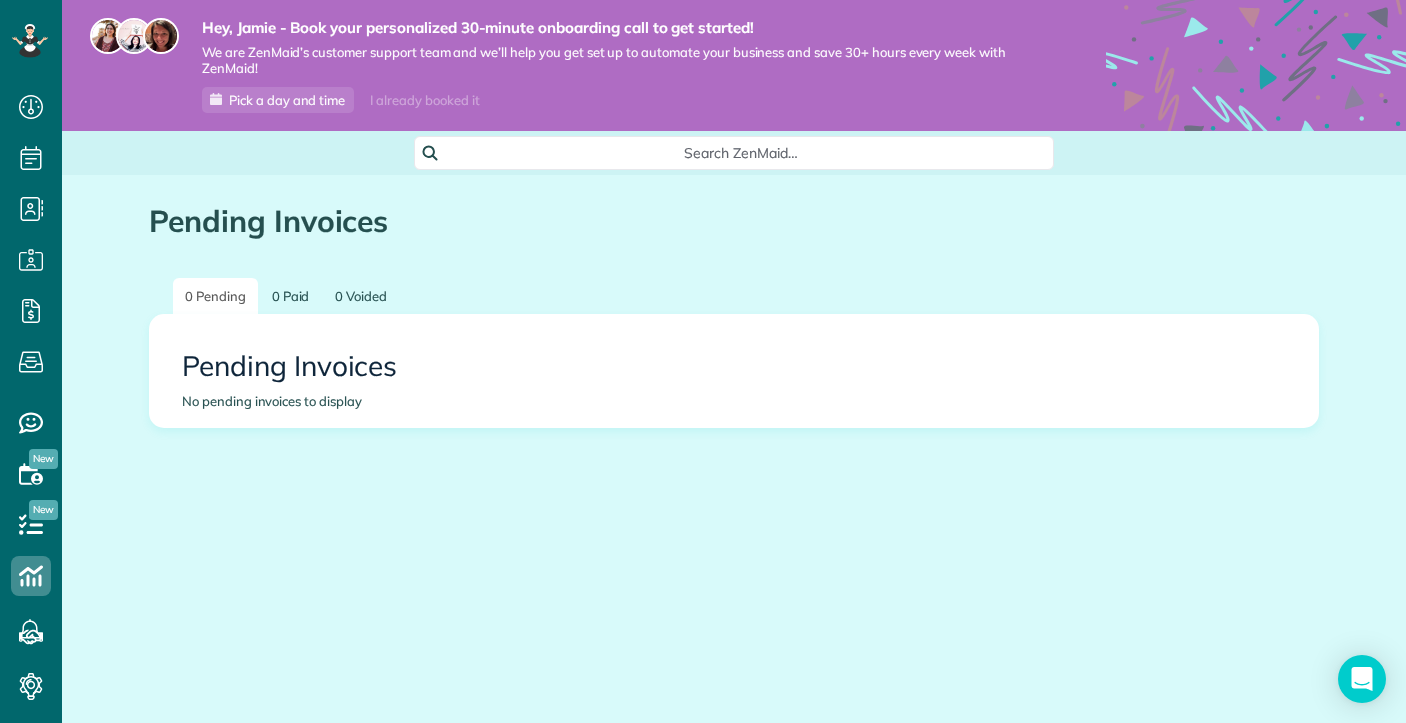 scroll, scrollTop: 0, scrollLeft: 0, axis: both 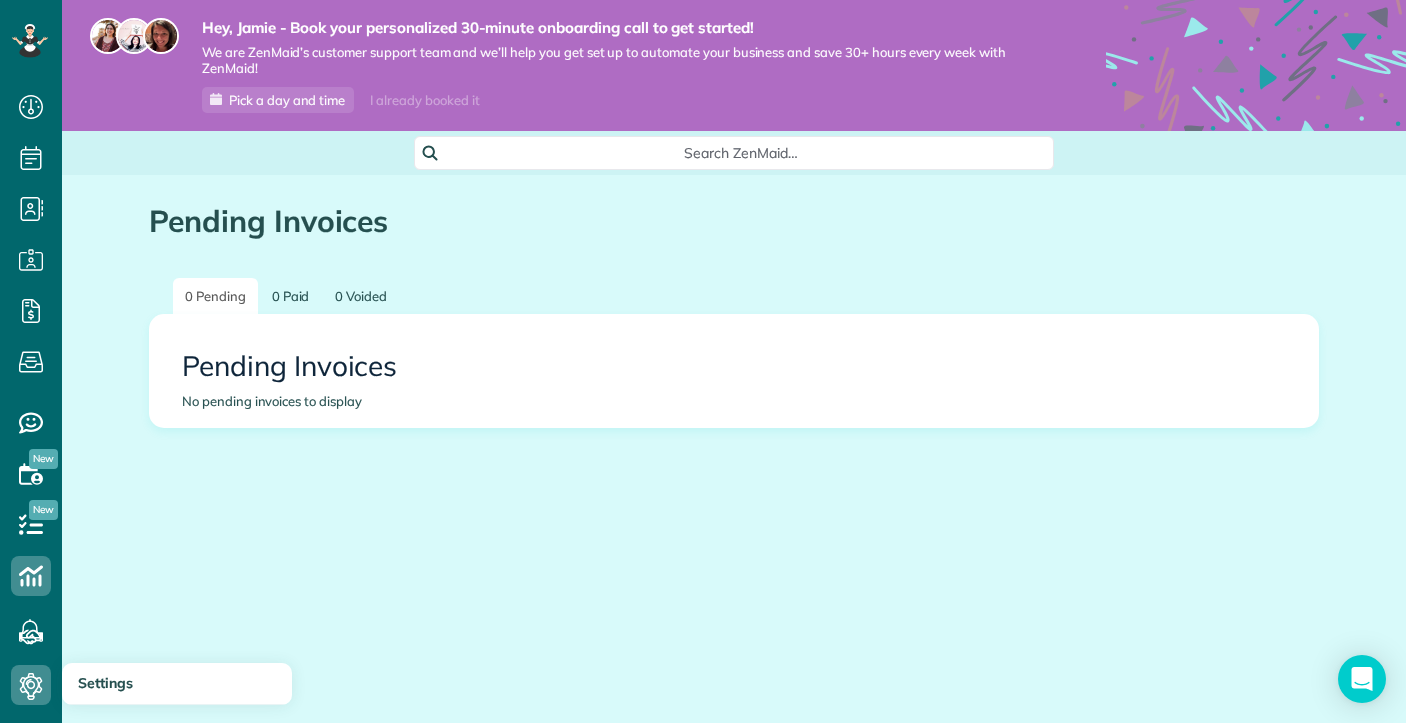 click 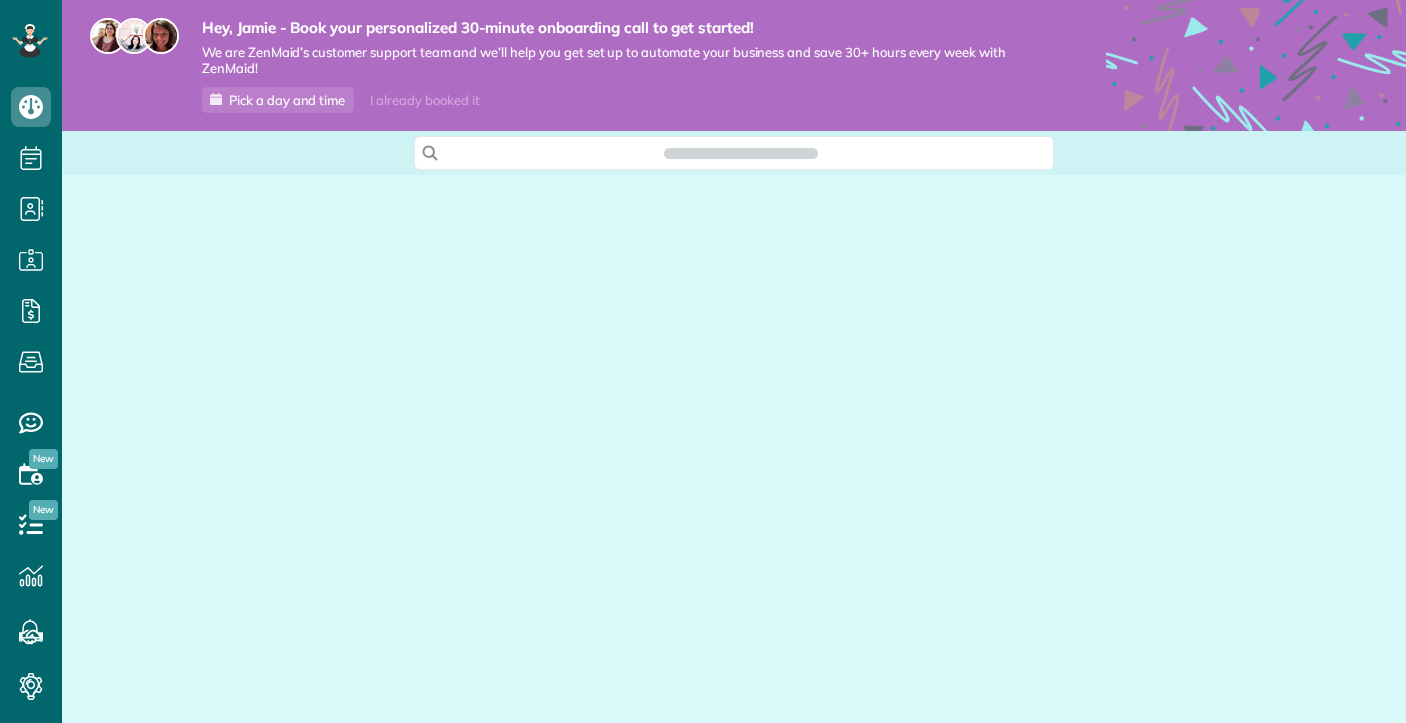 scroll, scrollTop: 0, scrollLeft: 0, axis: both 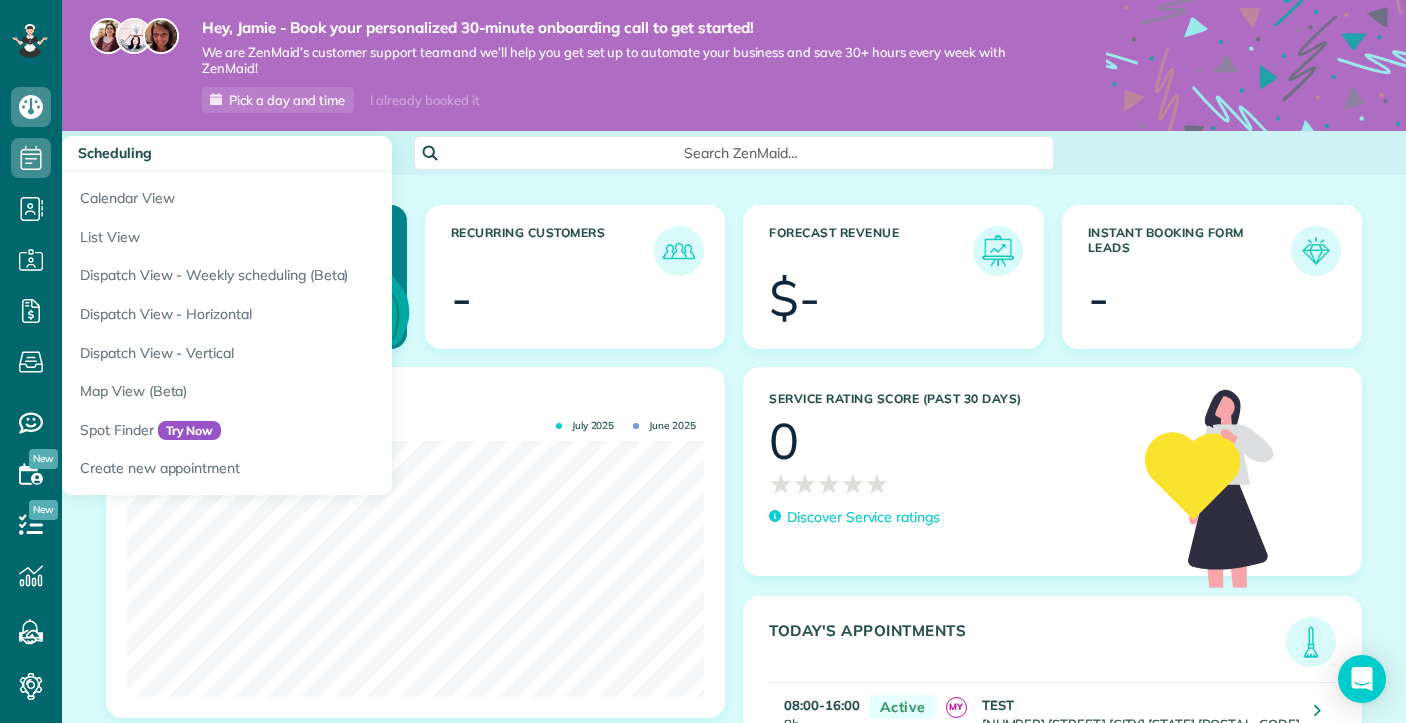 click 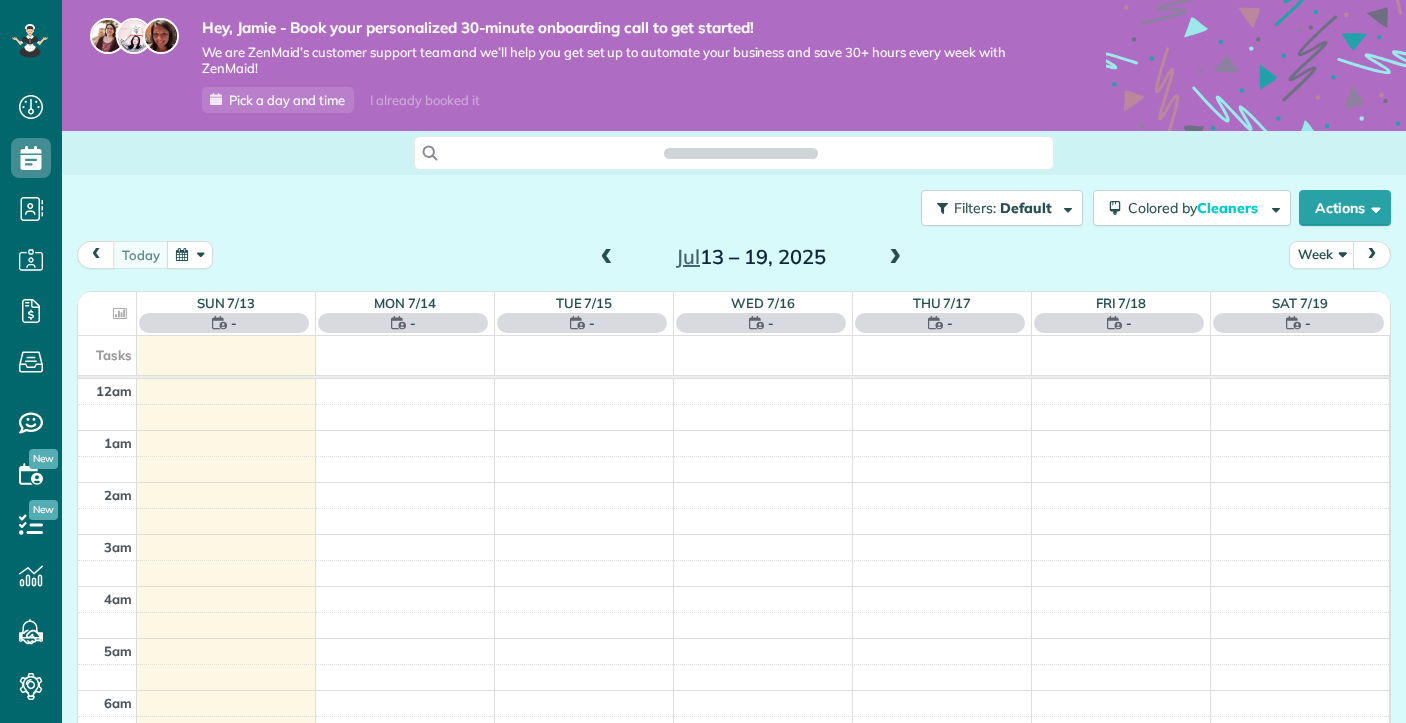 scroll, scrollTop: 0, scrollLeft: 0, axis: both 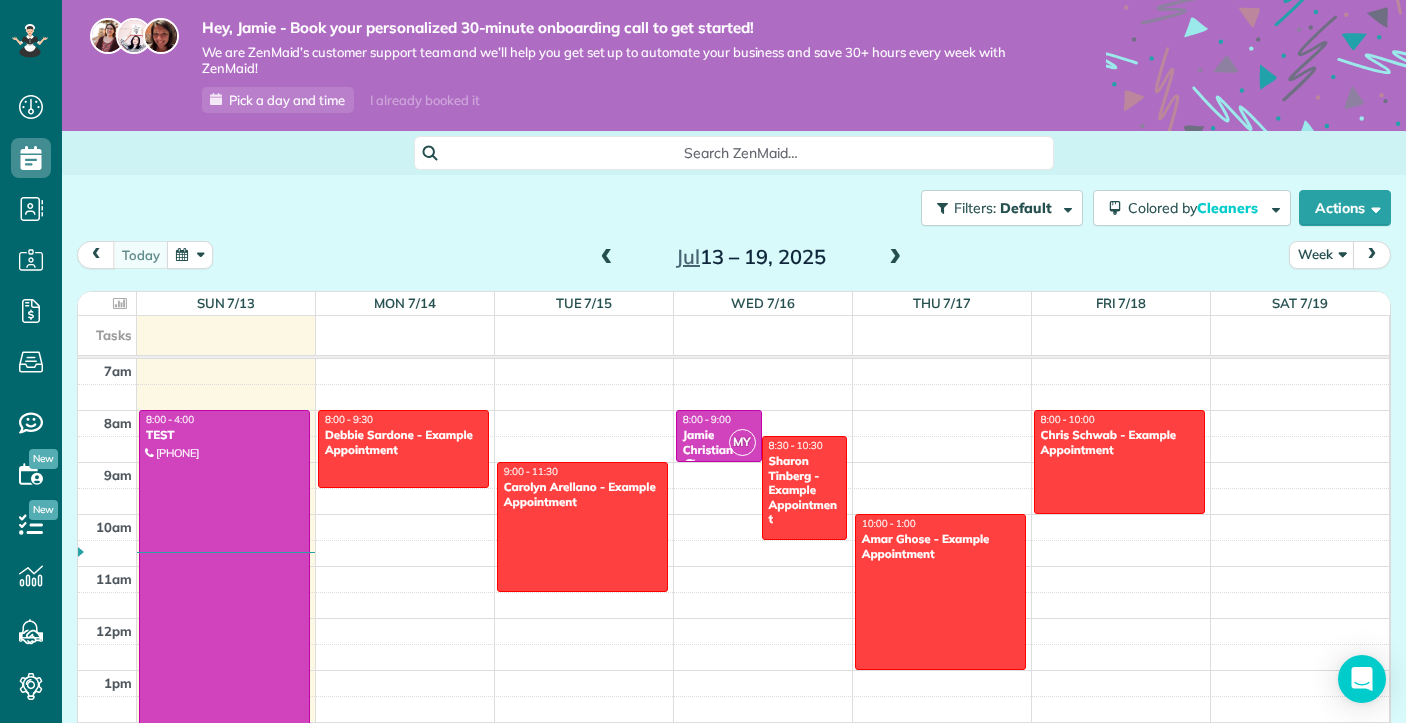 click at bounding box center [224, 618] 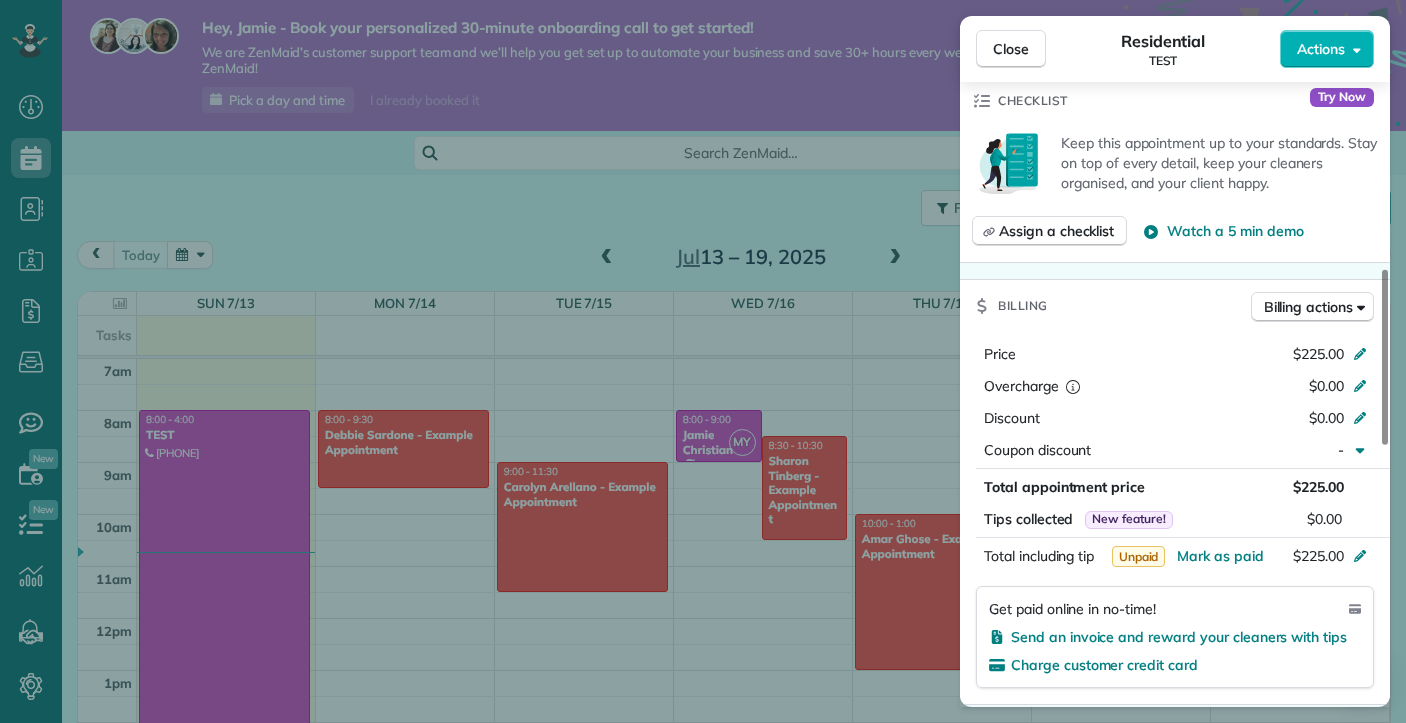 scroll, scrollTop: 651, scrollLeft: 0, axis: vertical 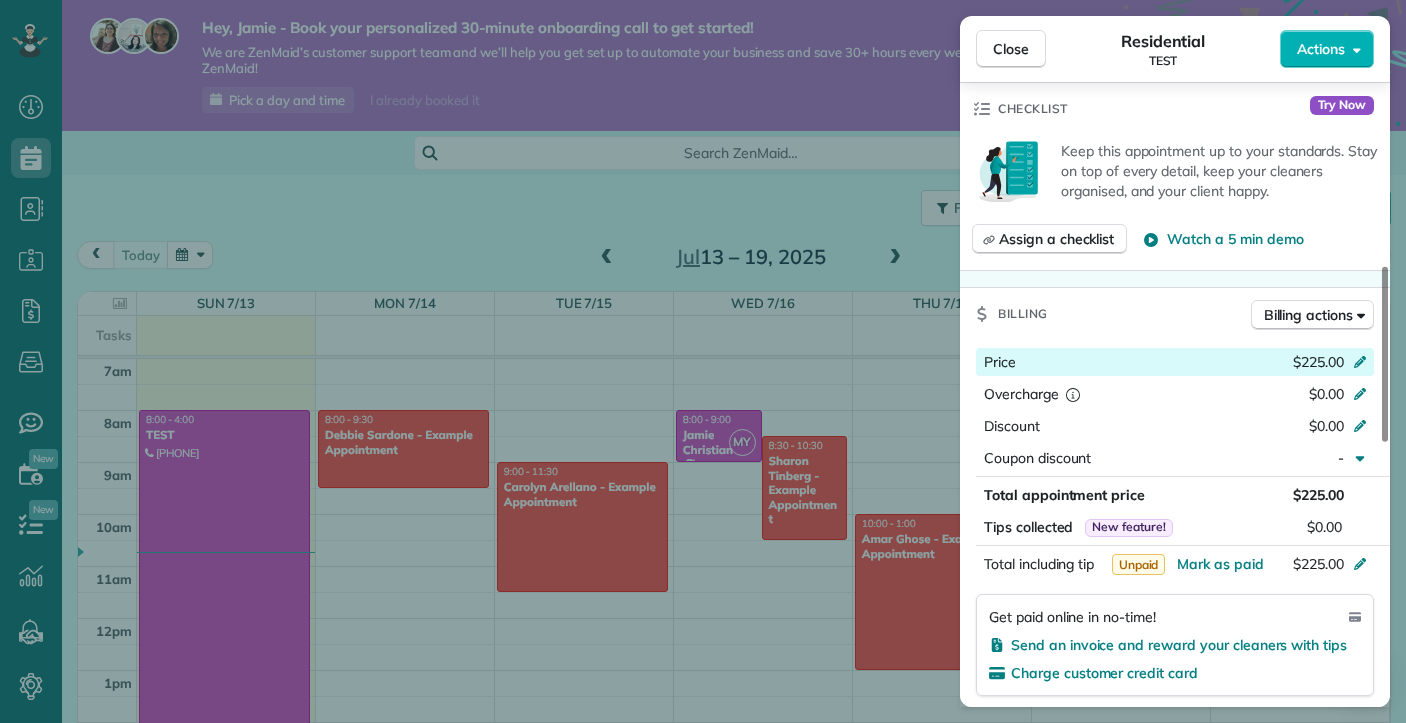 click 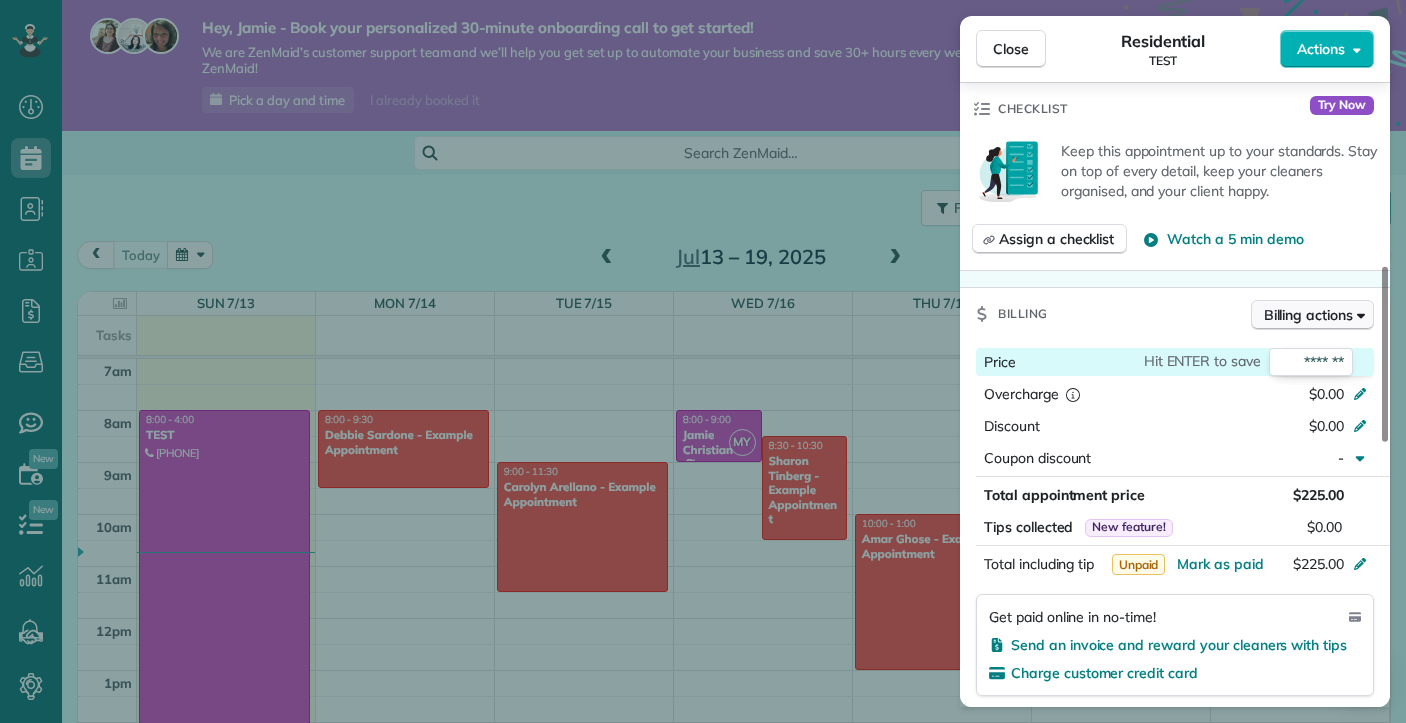 click on "Billing actions" at bounding box center (1308, 315) 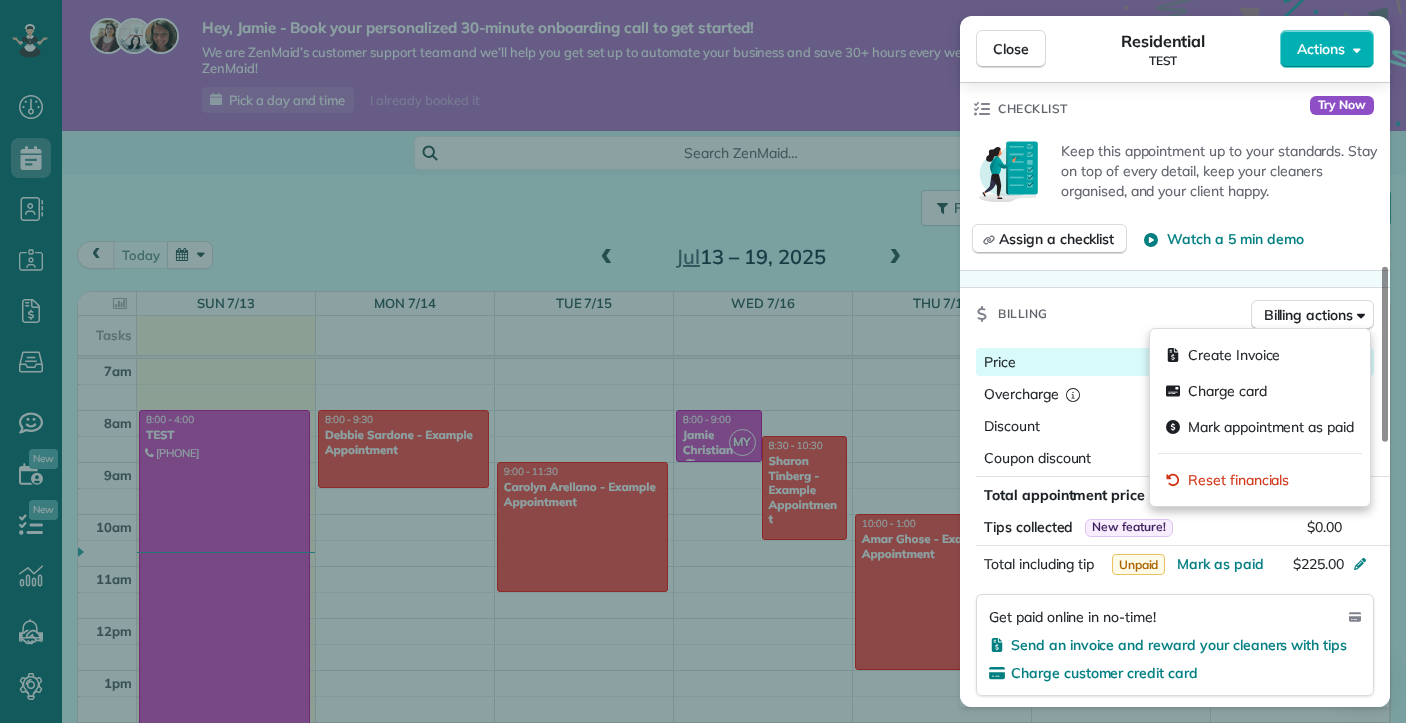 click on "Billing Billing actions" at bounding box center (1175, 314) 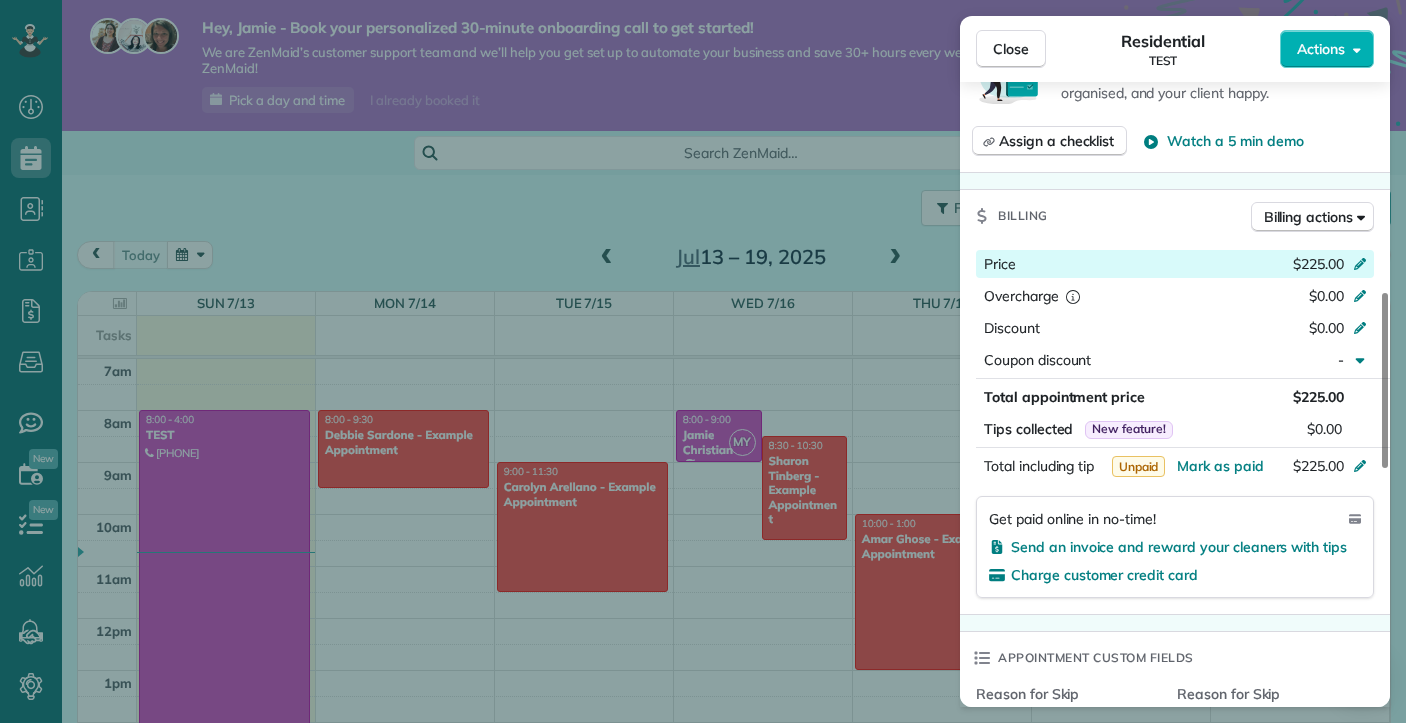 scroll, scrollTop: 759, scrollLeft: 0, axis: vertical 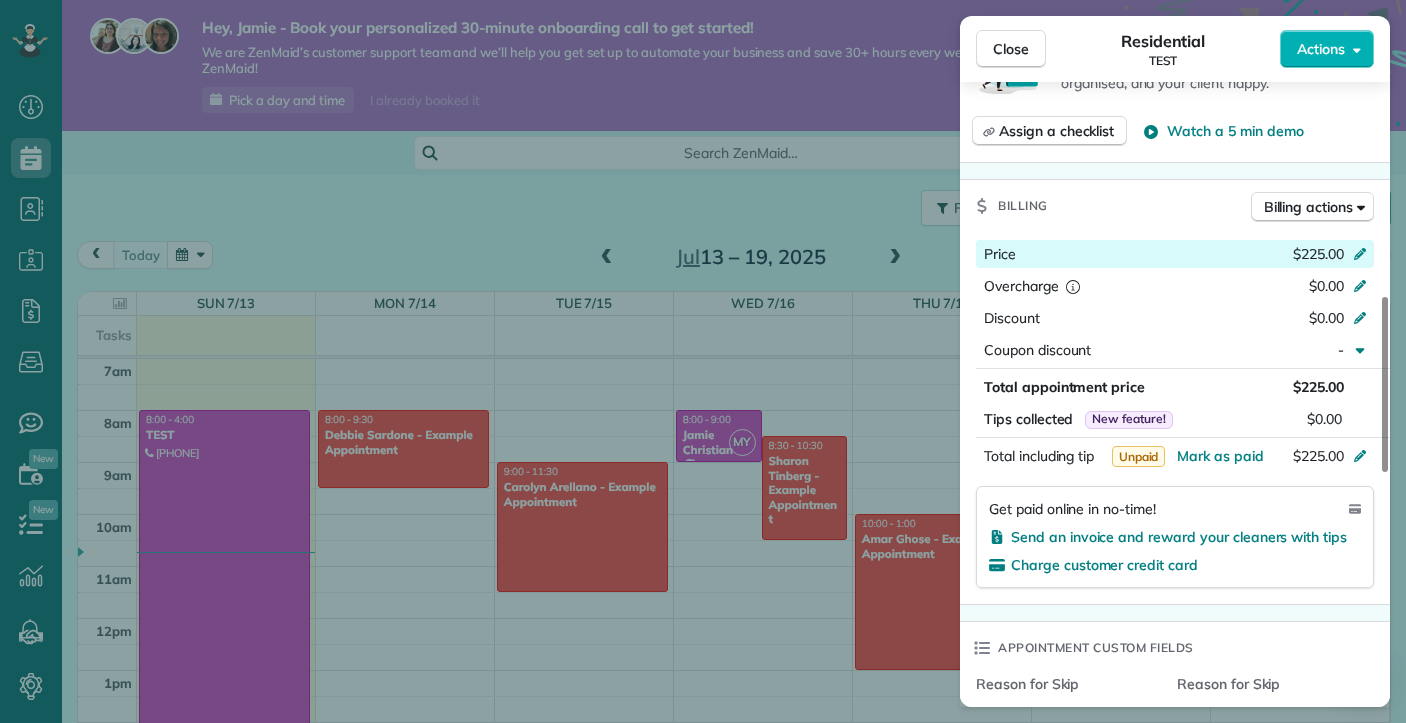 click 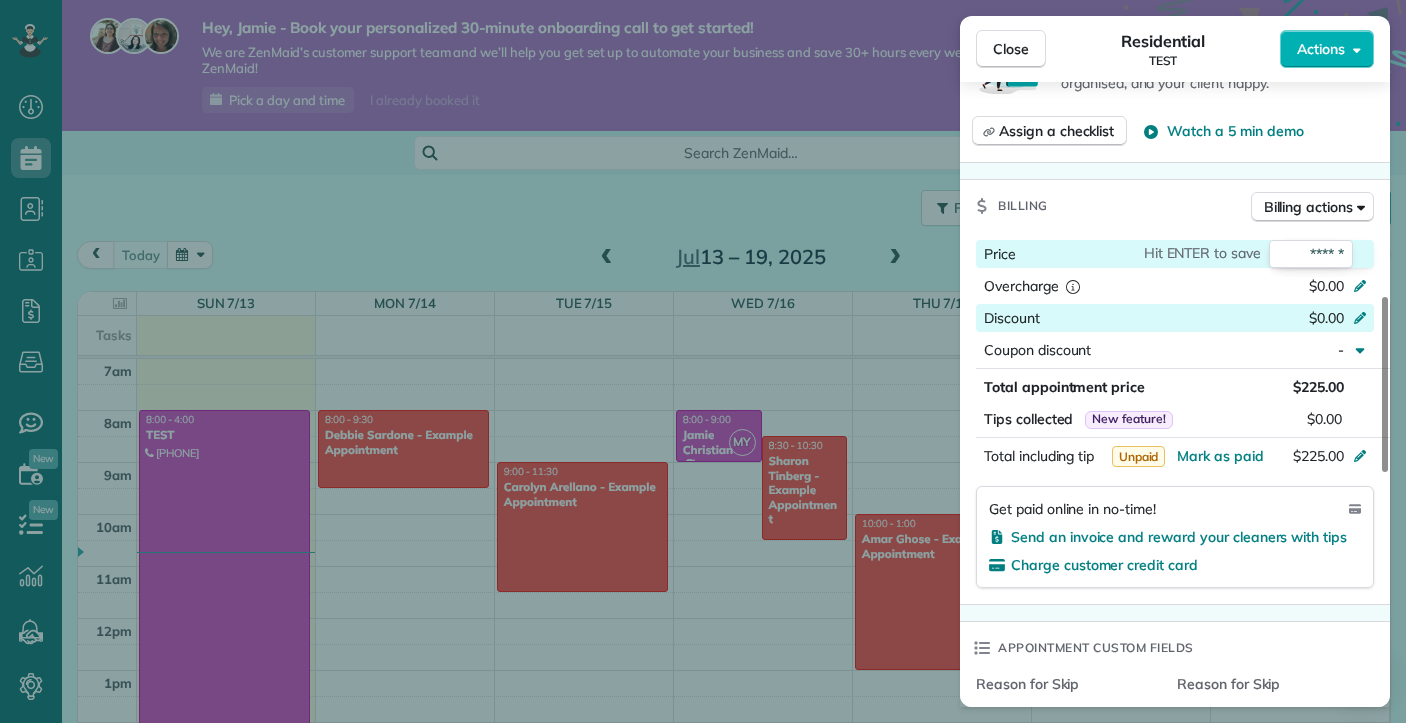 type on "******" 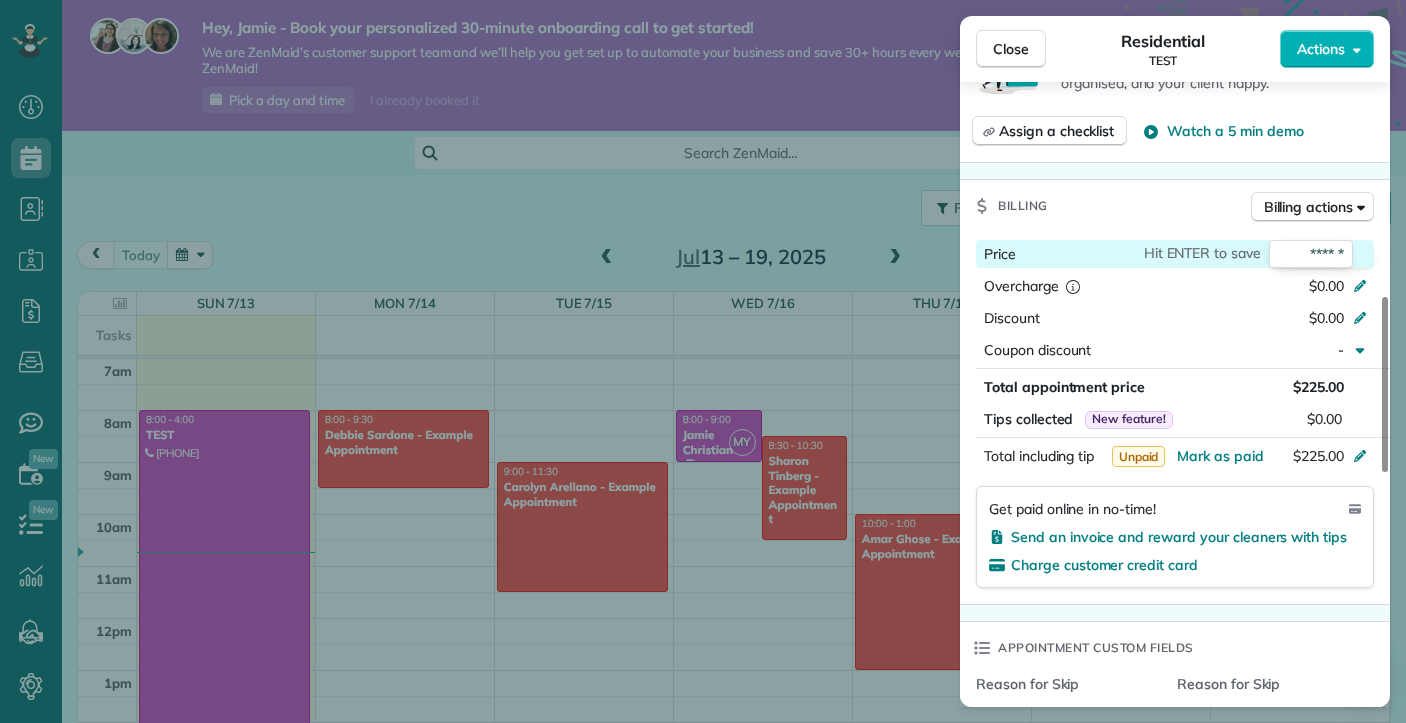 click on "Price Hit ENTER to save ****** Overcharge $0.00 Discount $0.00 Coupon discount - Total appointment price $225.00 Tips collected New feature! $0.00 Unpaid Mark as paid Total including tip $225.00 Get paid online in no-time! Send an invoice and reward your cleaners with tips Charge customer credit card" at bounding box center [1175, 418] 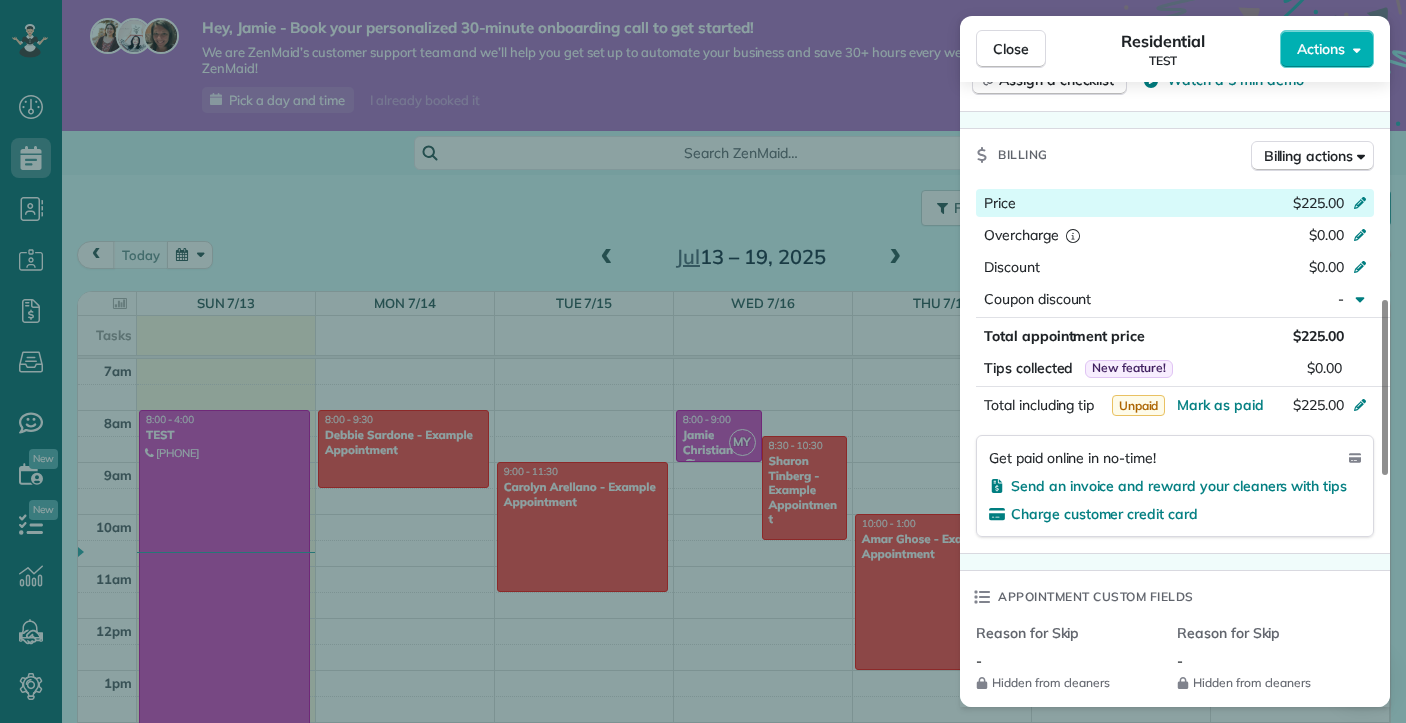 scroll, scrollTop: 750, scrollLeft: 0, axis: vertical 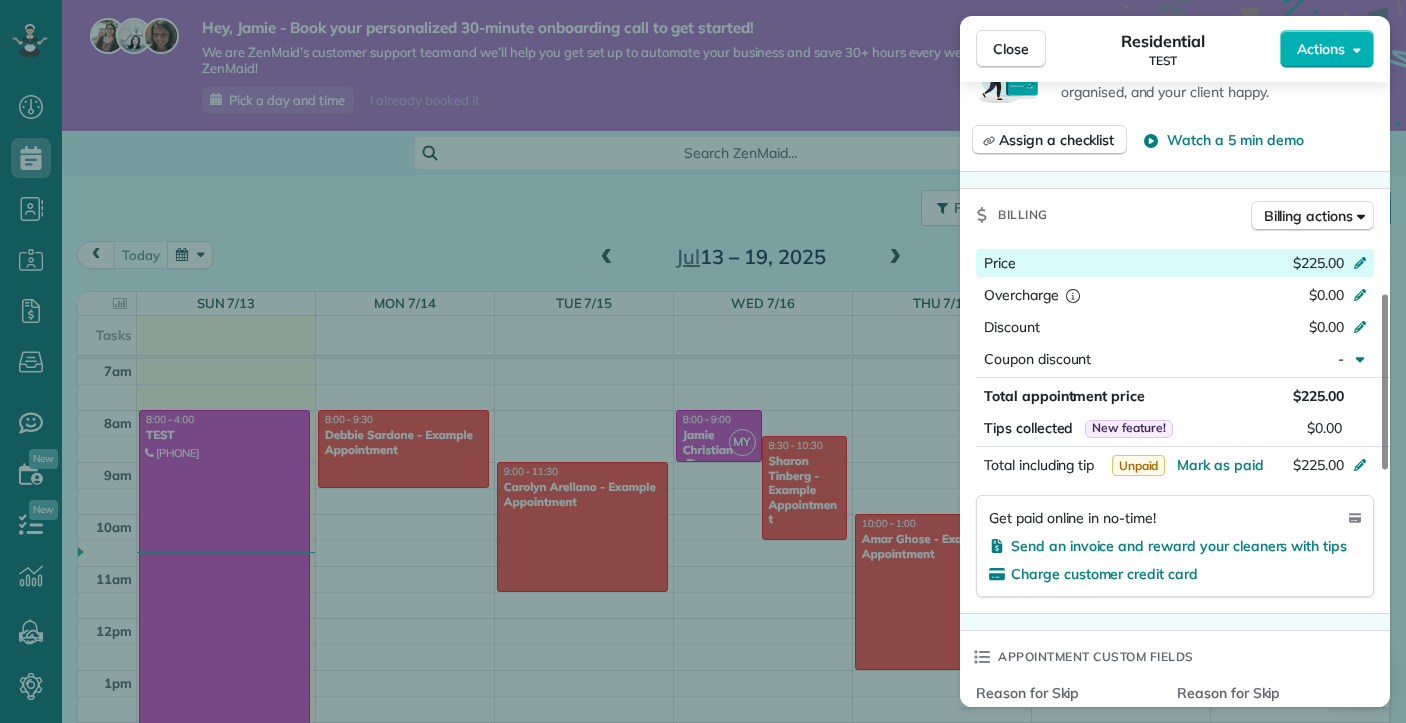click 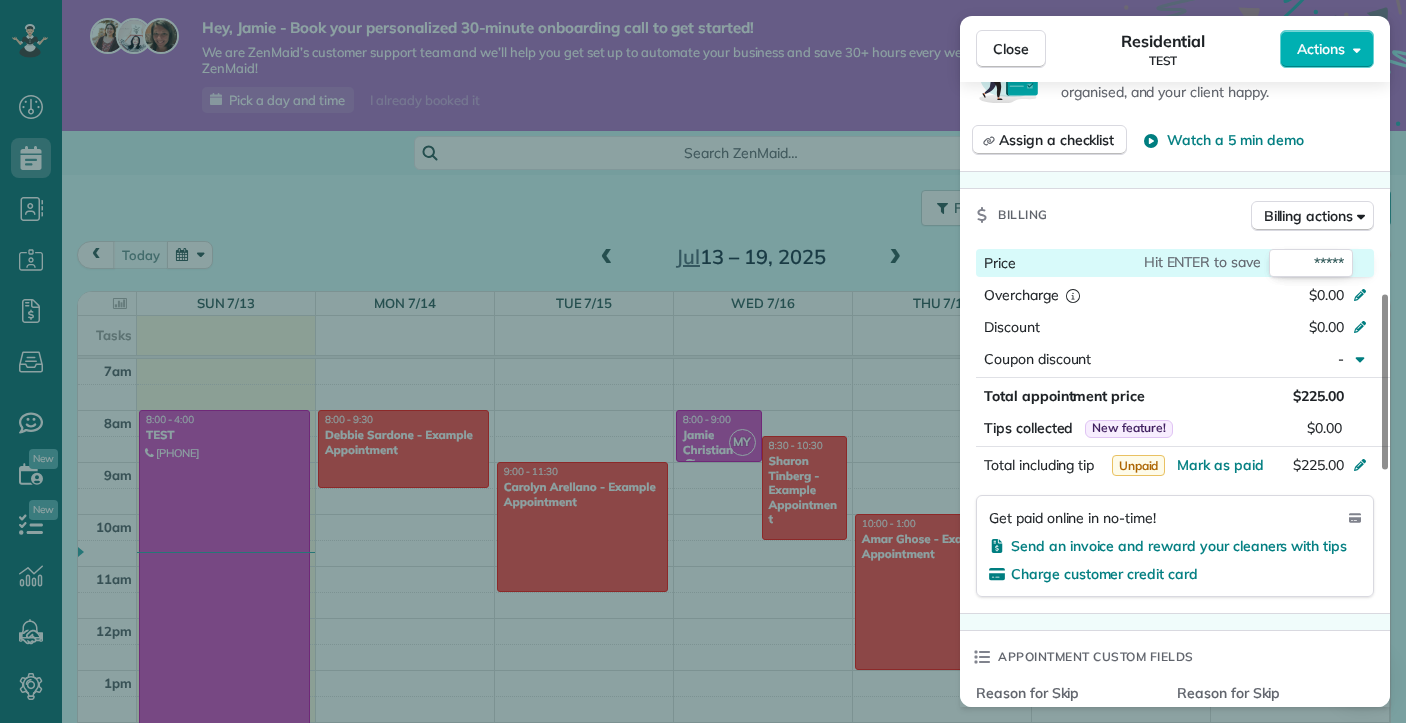 type on "******" 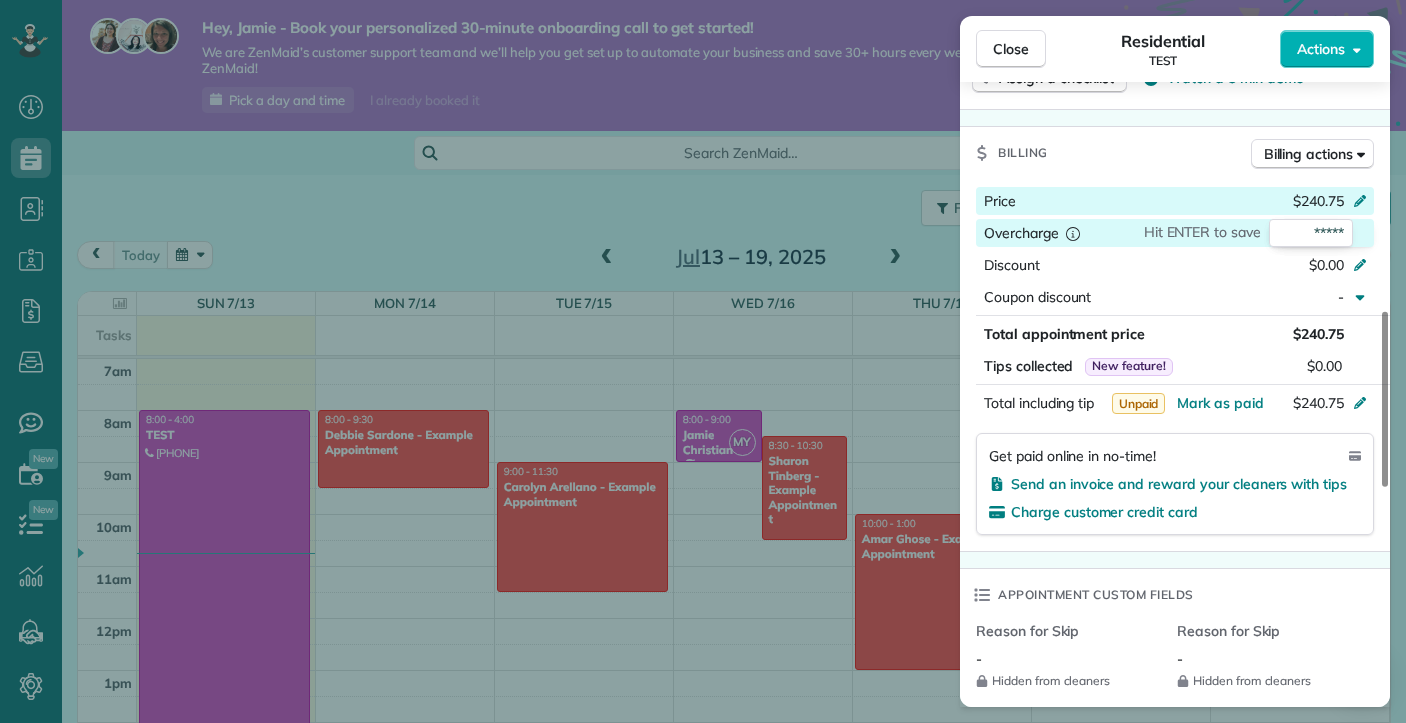 scroll, scrollTop: 803, scrollLeft: 0, axis: vertical 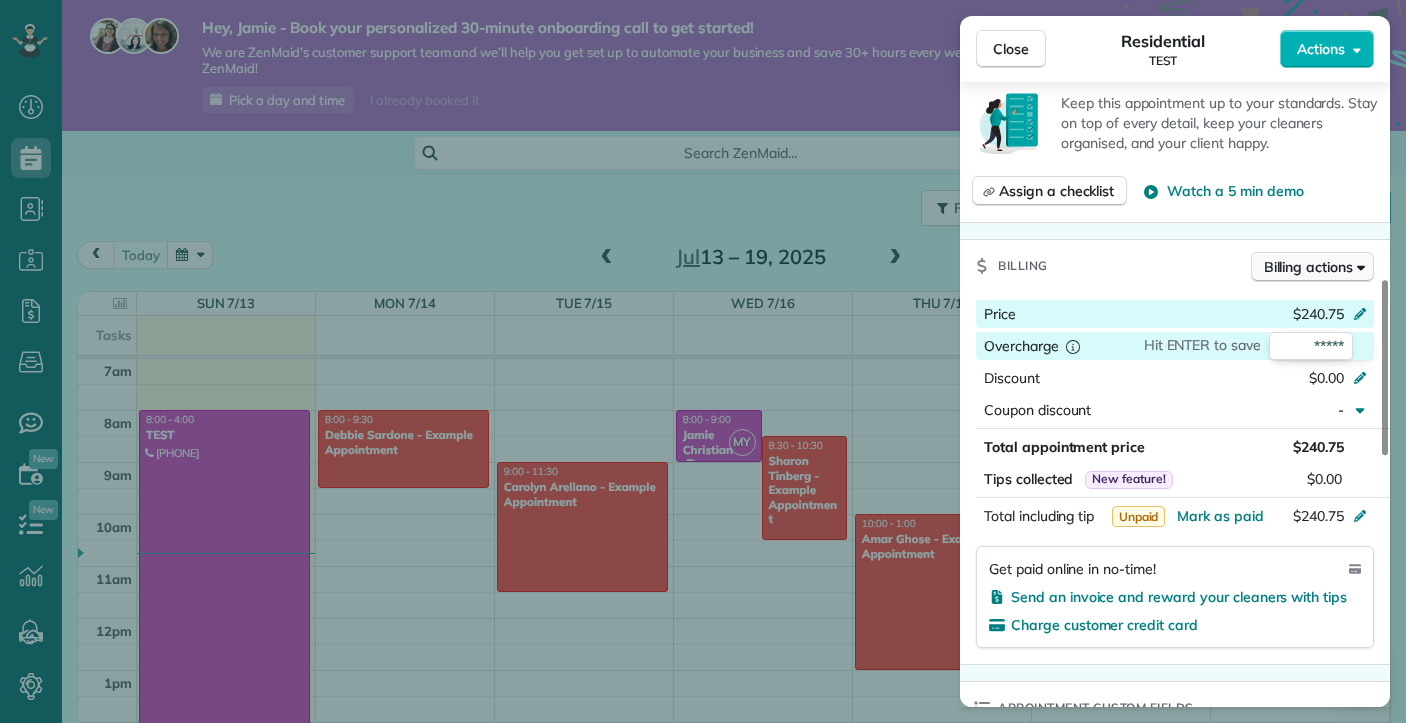 click on "Billing actions" at bounding box center [1308, 267] 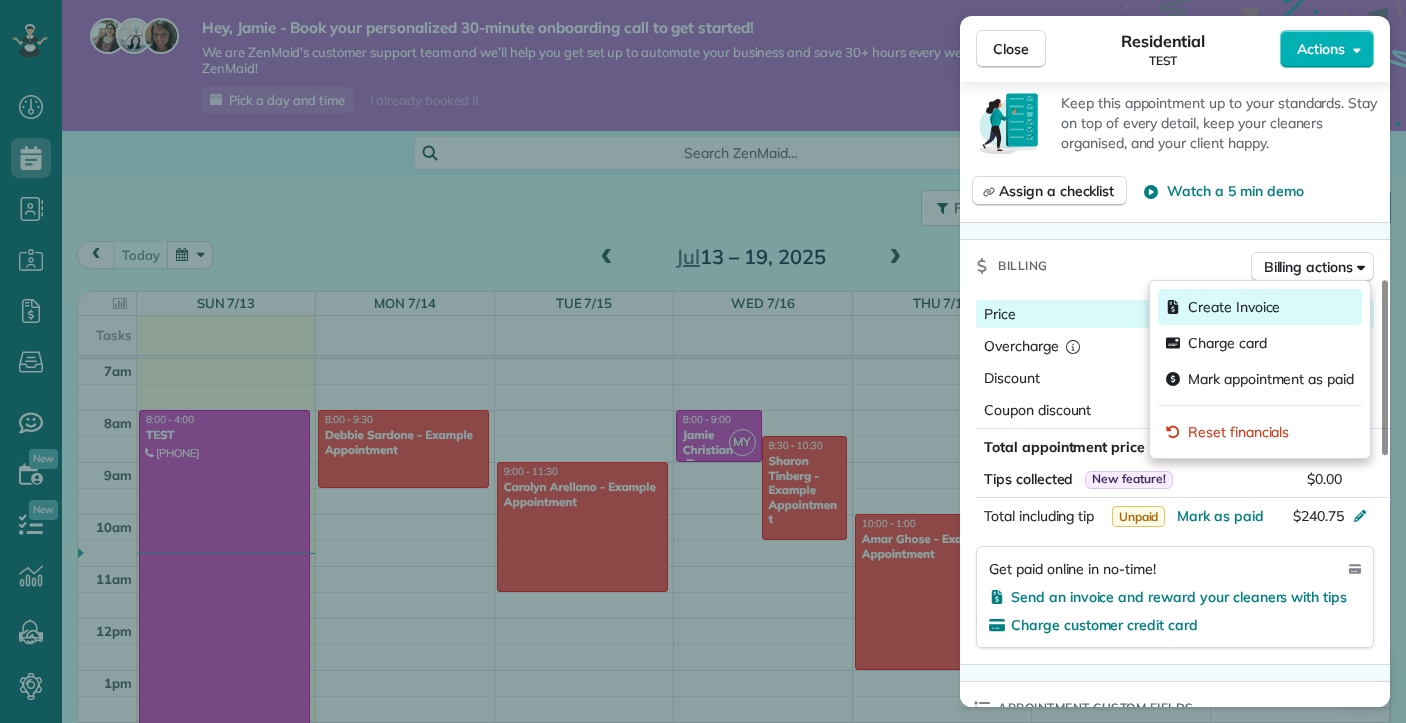 click on "Create Invoice" at bounding box center [1234, 307] 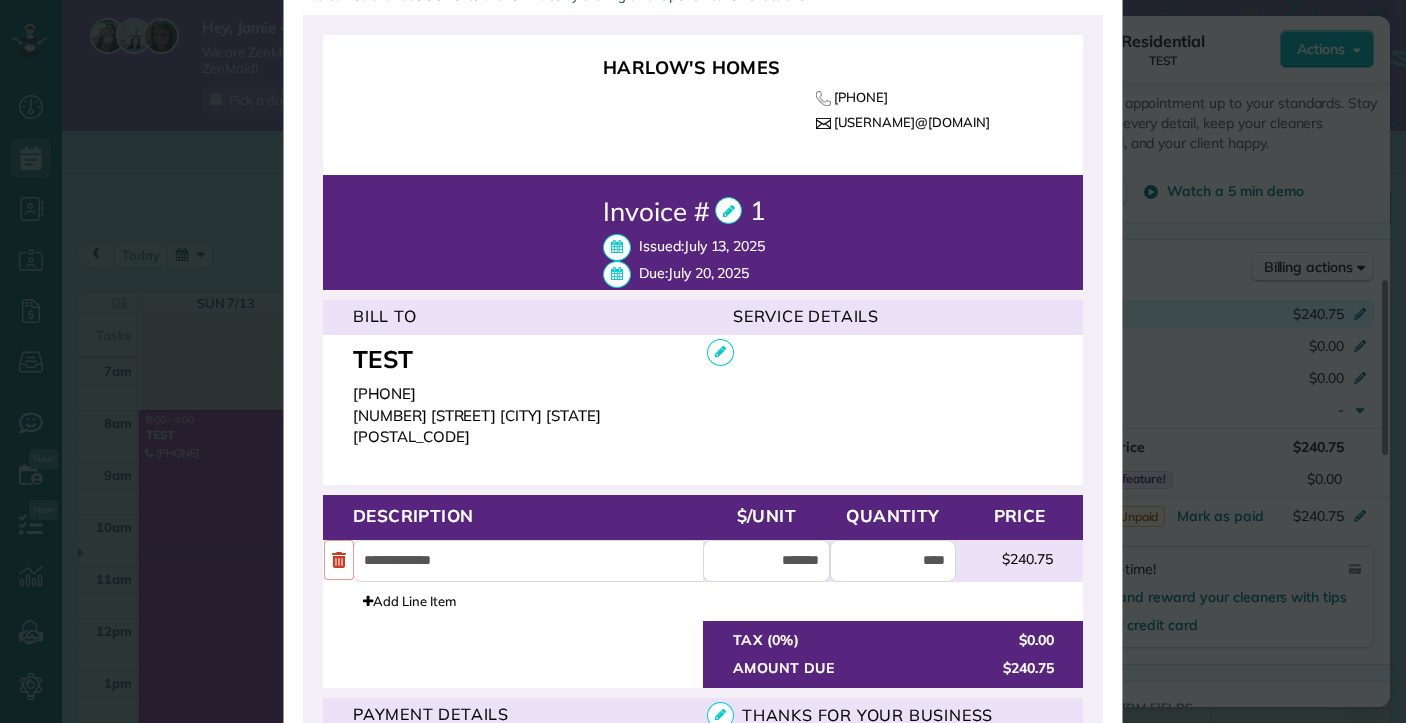 scroll, scrollTop: 341, scrollLeft: 0, axis: vertical 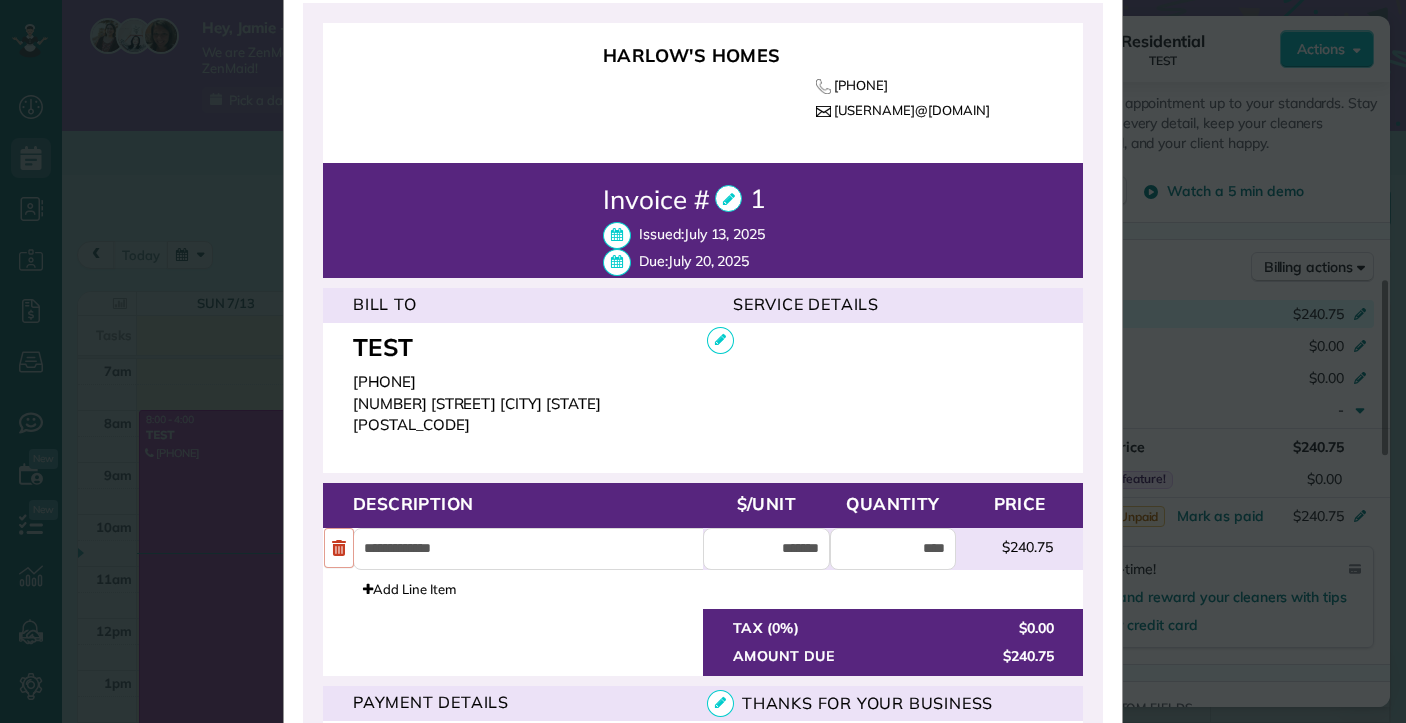 click at bounding box center (728, 198) 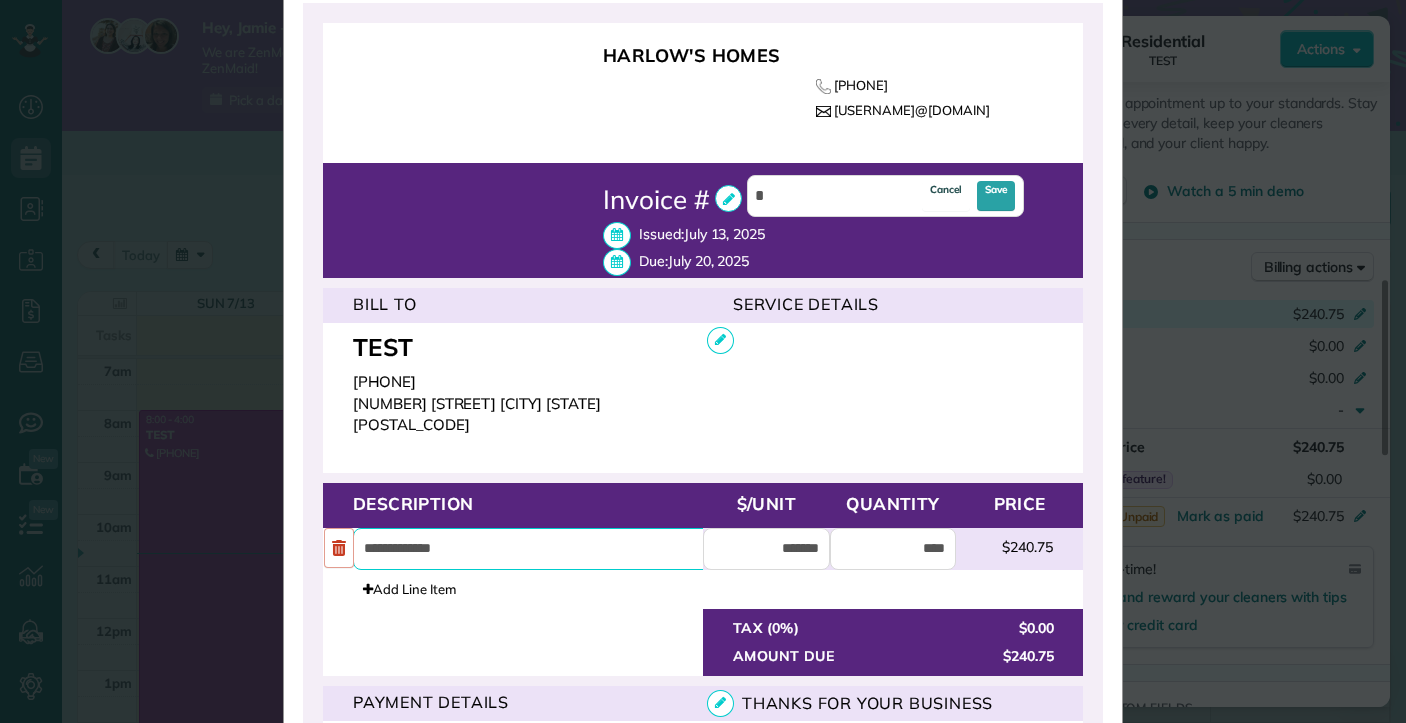 click on "**********" at bounding box center (543, 549) 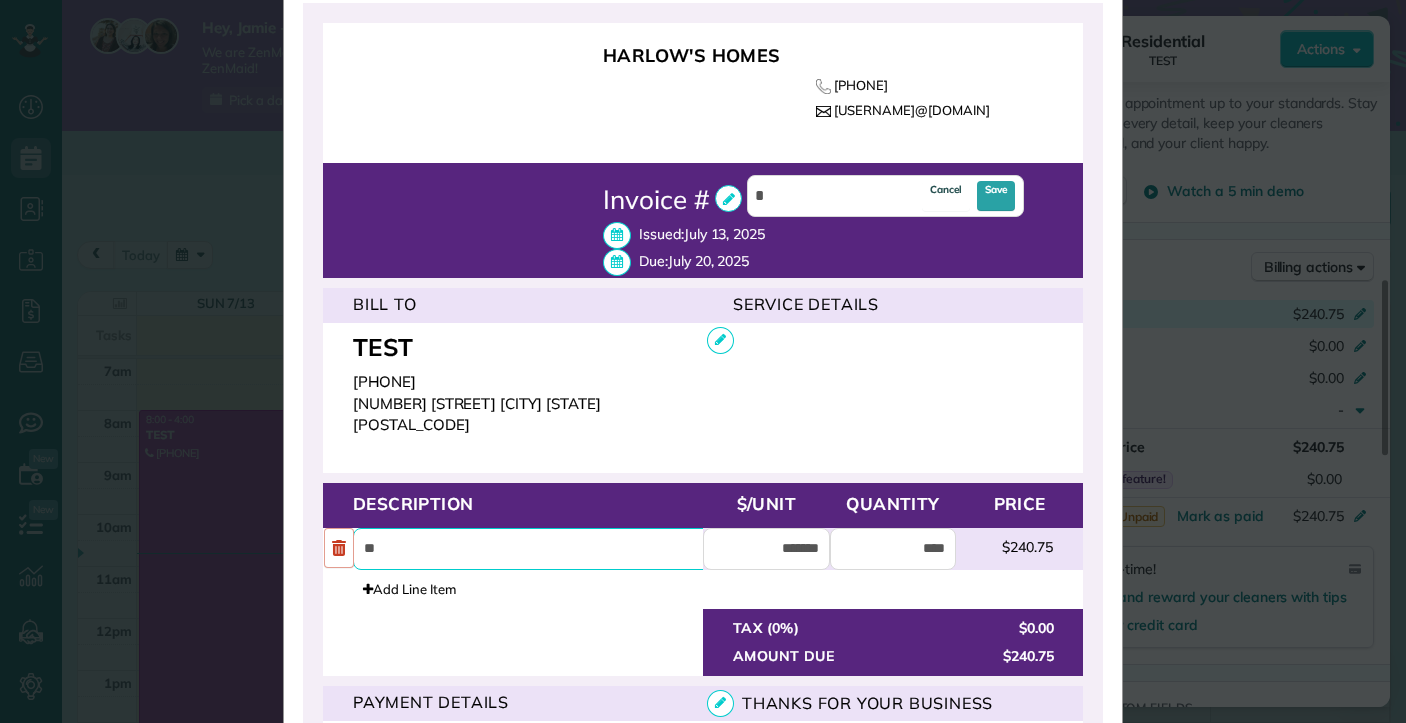 type on "*" 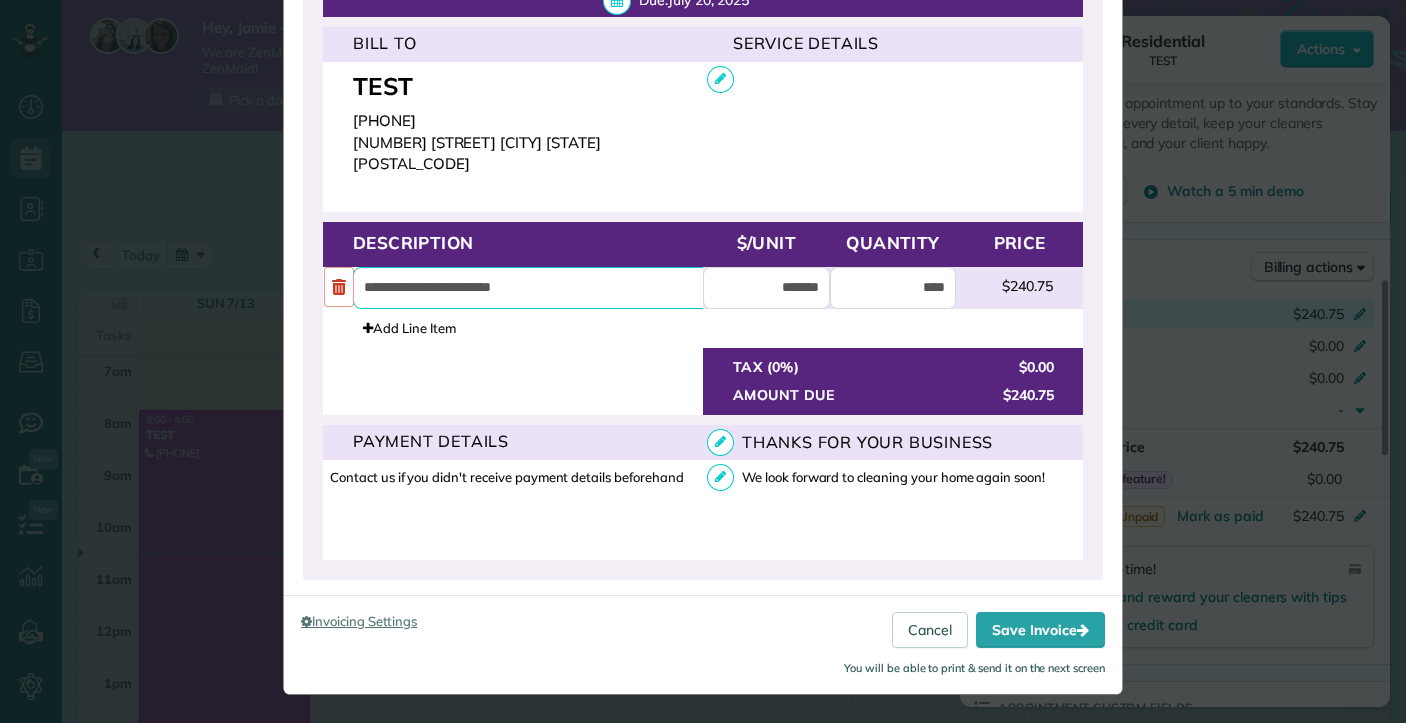 scroll, scrollTop: 601, scrollLeft: 0, axis: vertical 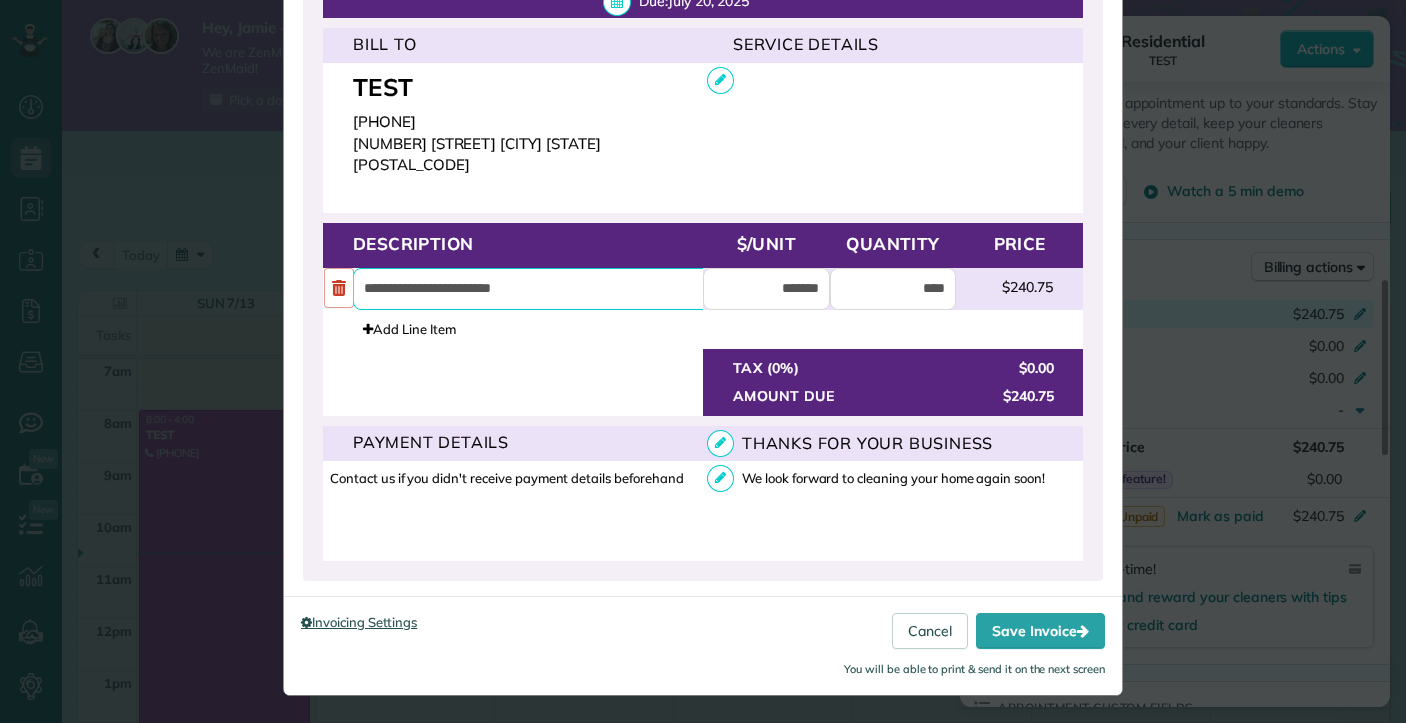 type on "**********" 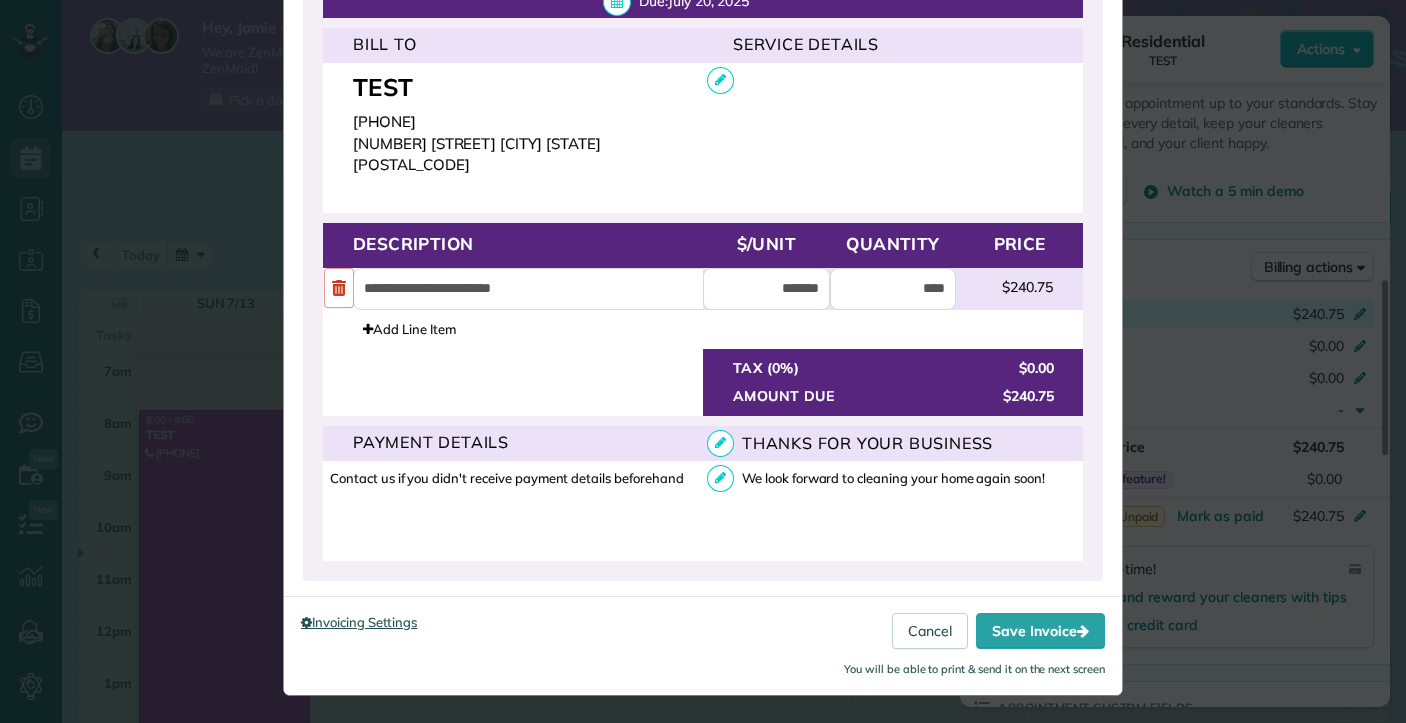 click on "Invoicing Settings" at bounding box center (359, 622) 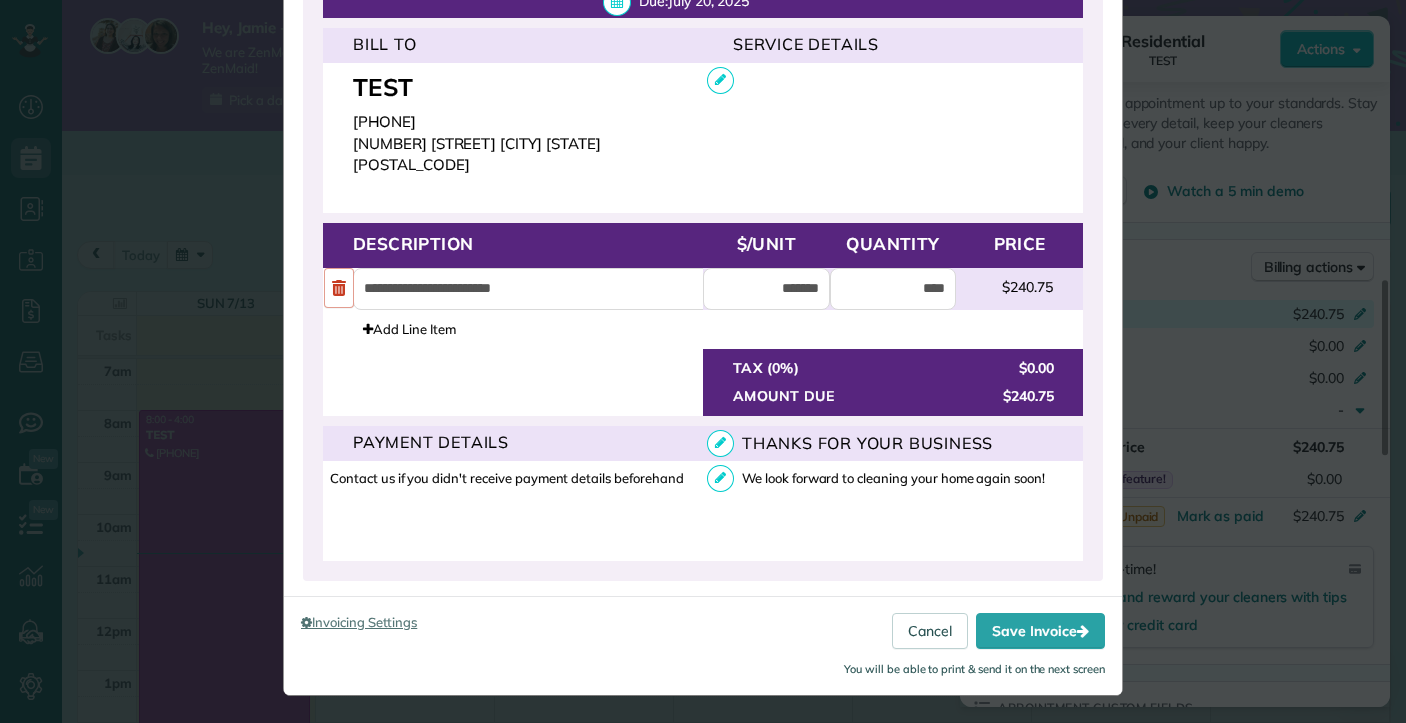 click on "Cancel
Save Invoice
You will be able to print & send it on the next screen" at bounding box center (974, 645) 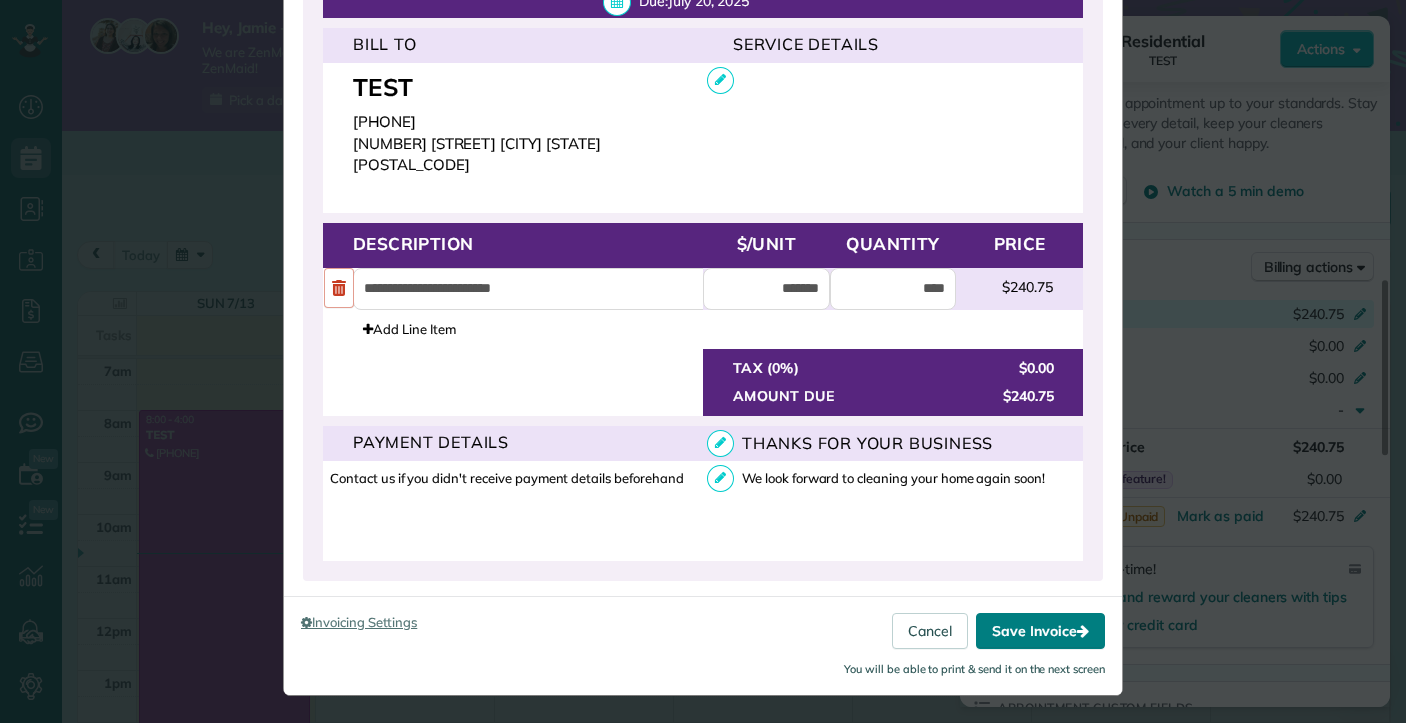 click on "Save Invoice" at bounding box center [1040, 631] 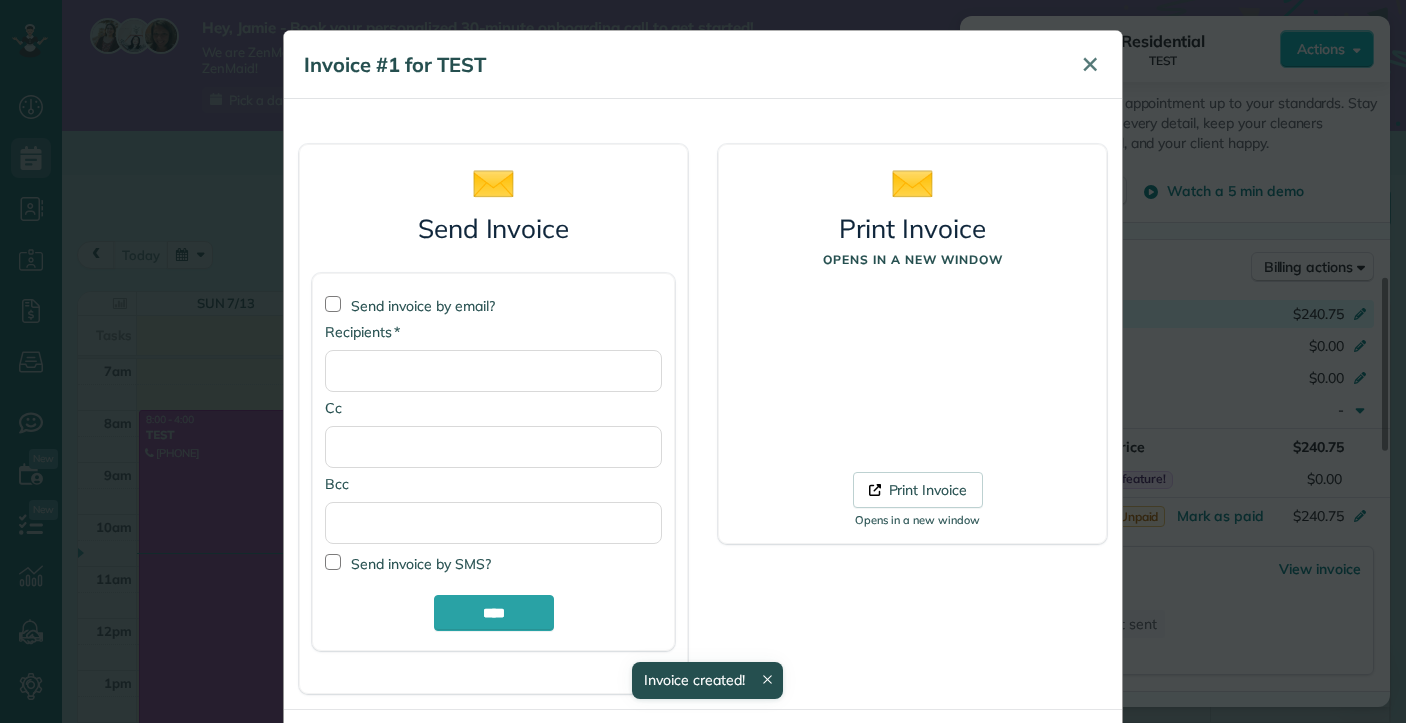scroll, scrollTop: 0, scrollLeft: 0, axis: both 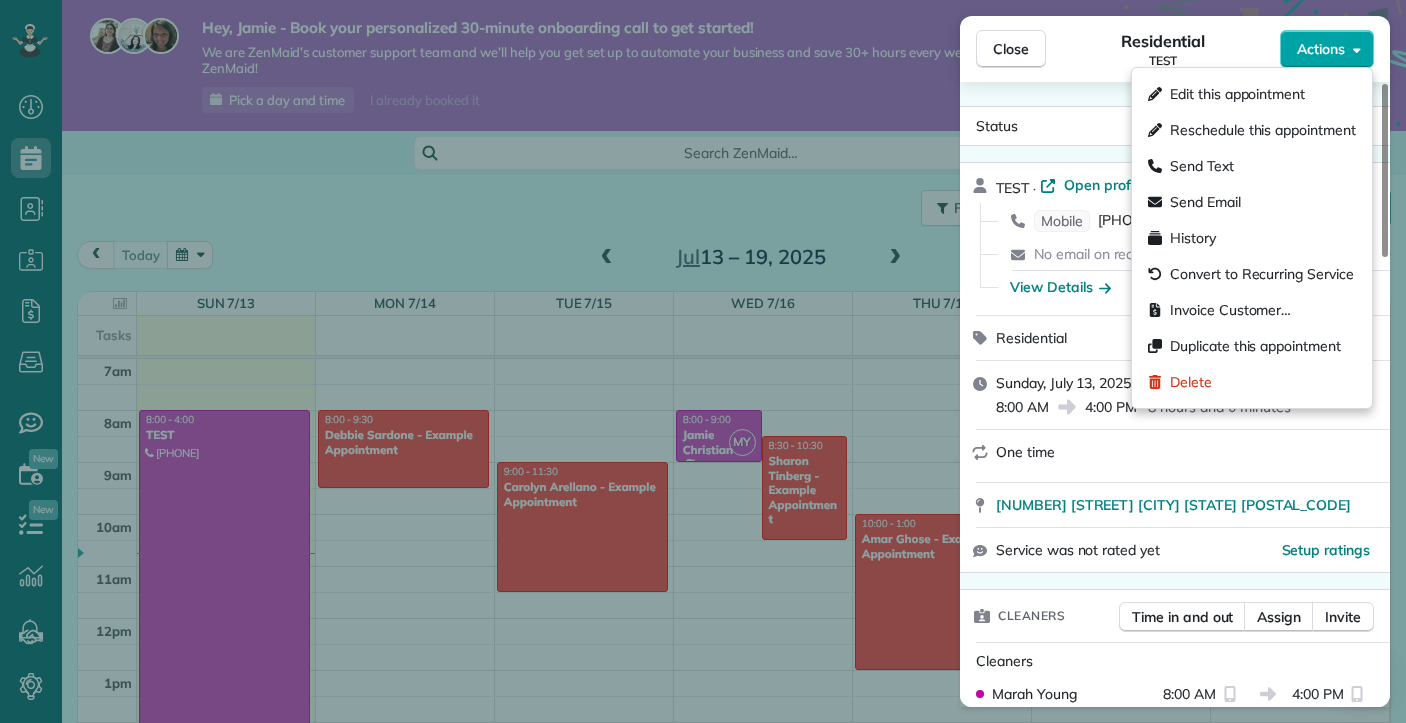 click on "Actions" at bounding box center (1321, 49) 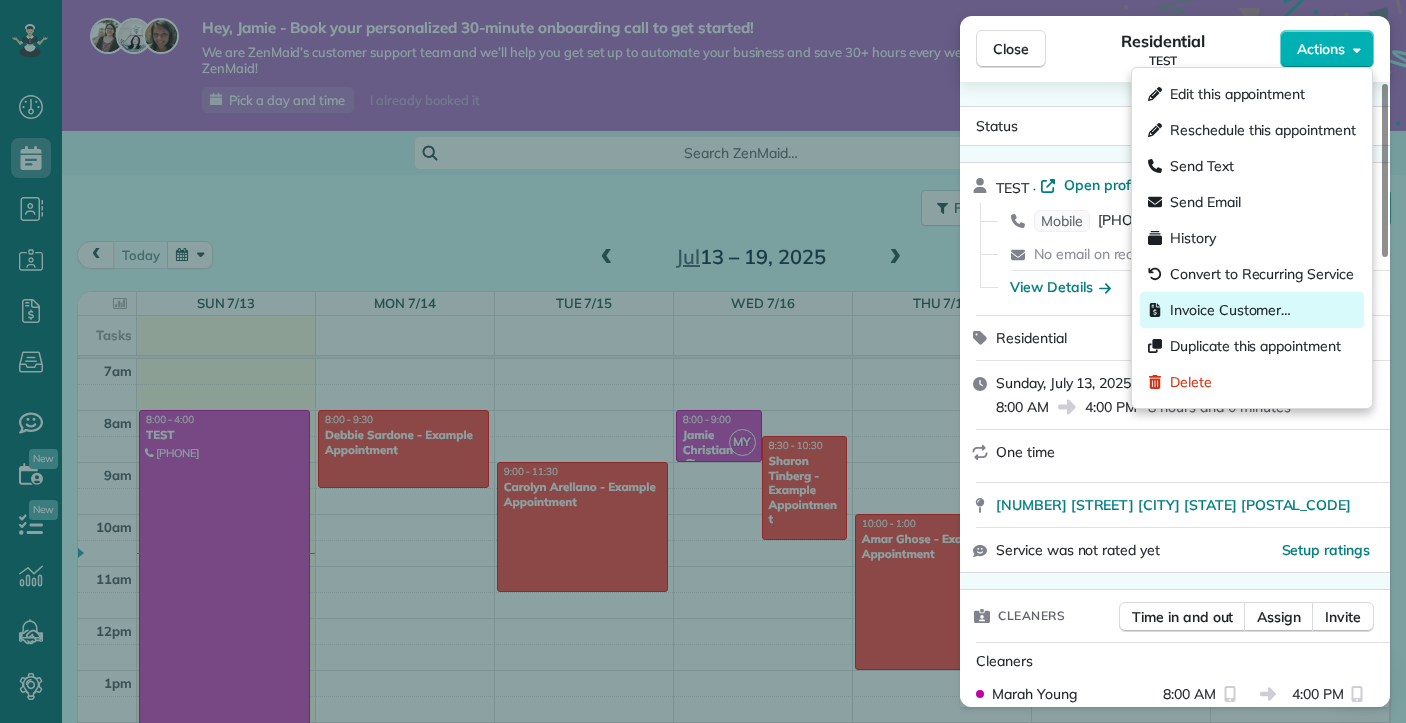 click on "Invoice Customer…" at bounding box center (1230, 310) 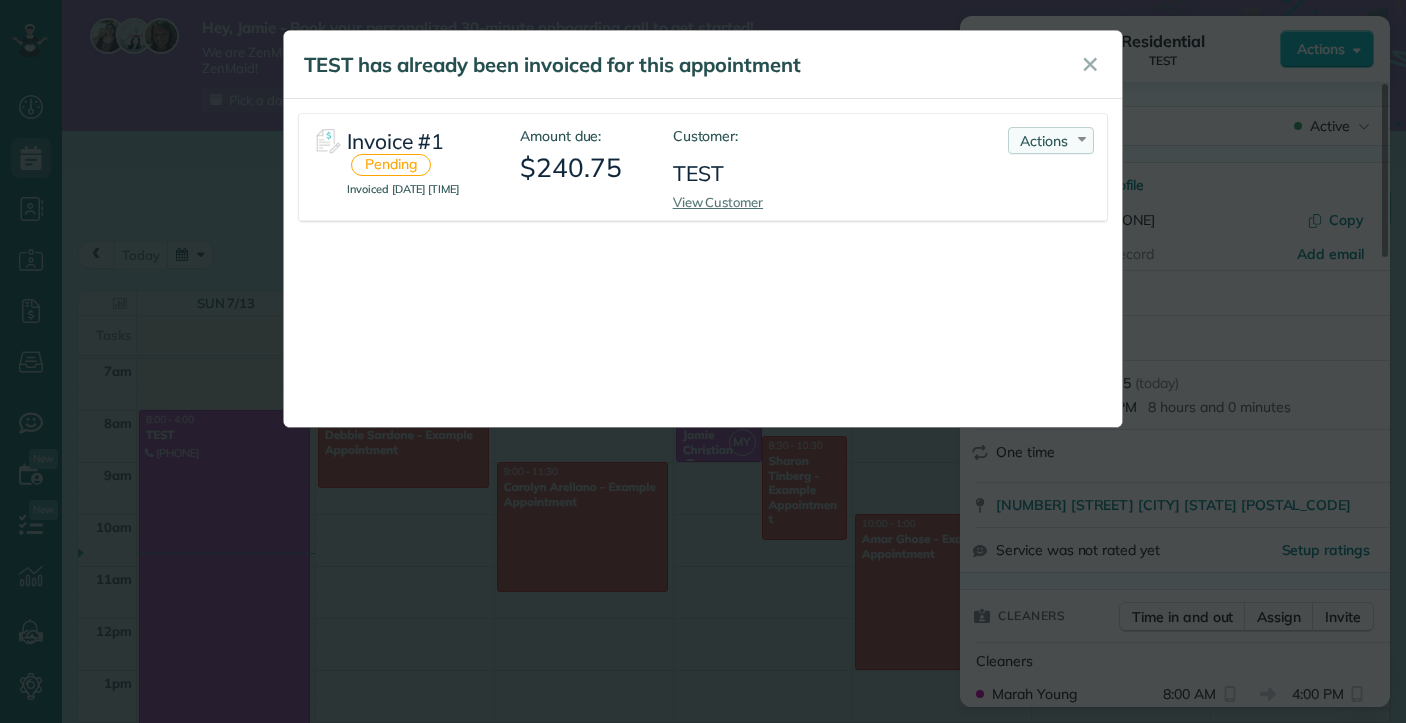 click on "Actions" at bounding box center [1044, 141] 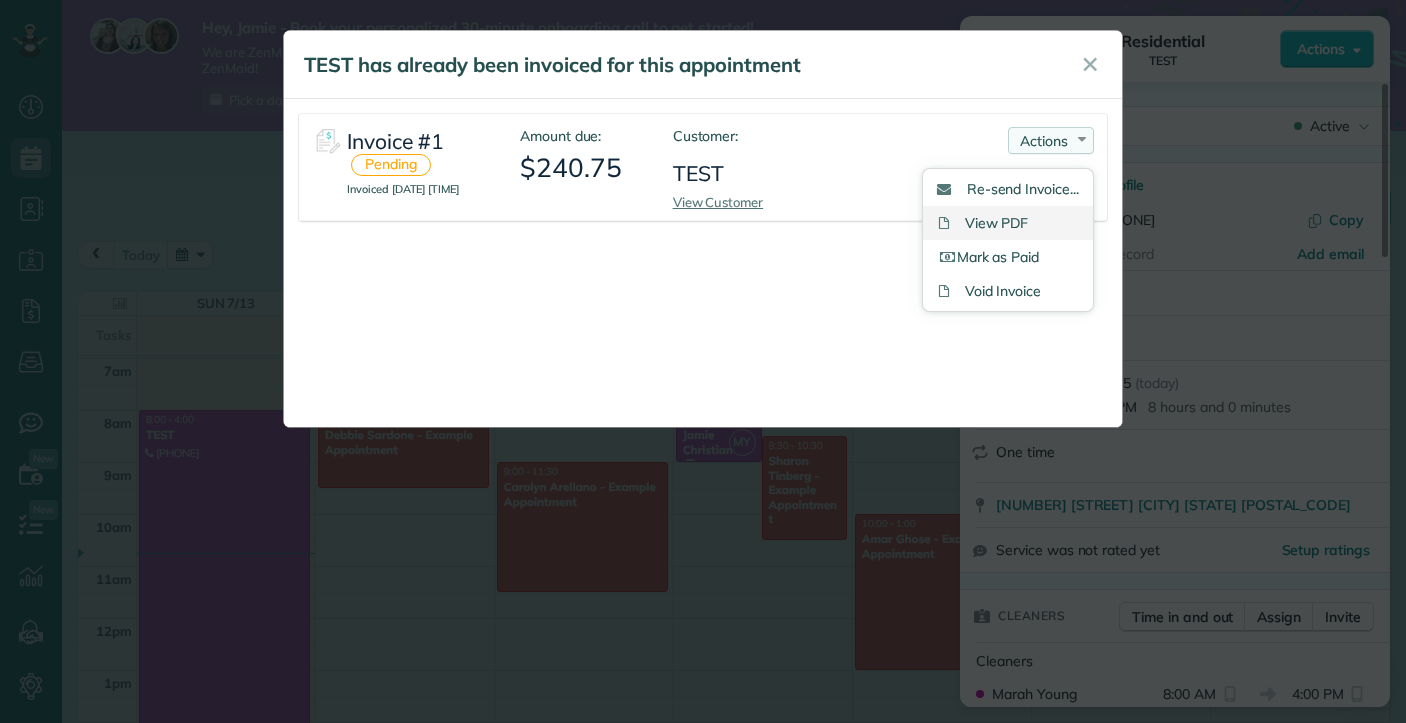 click on "View PDF" at bounding box center (1008, 223) 